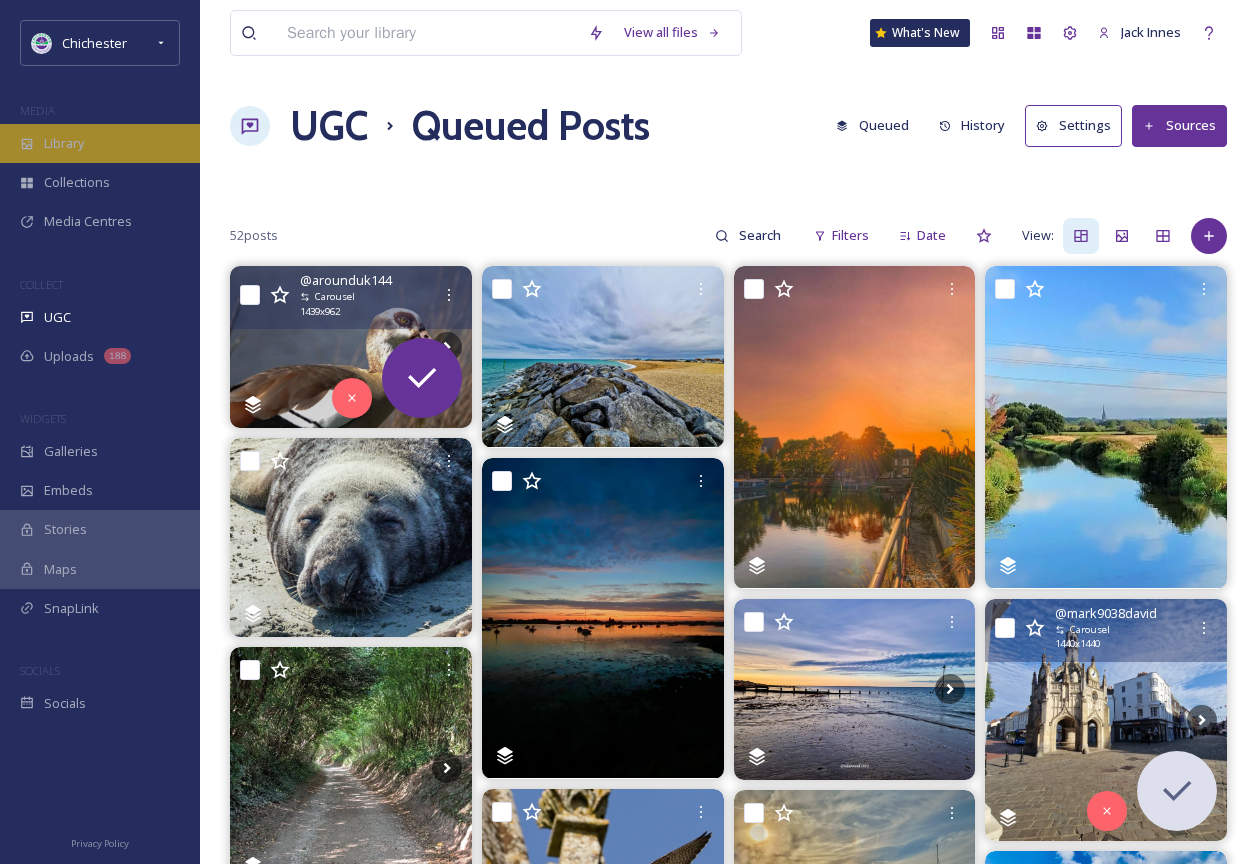 scroll, scrollTop: 247, scrollLeft: 0, axis: vertical 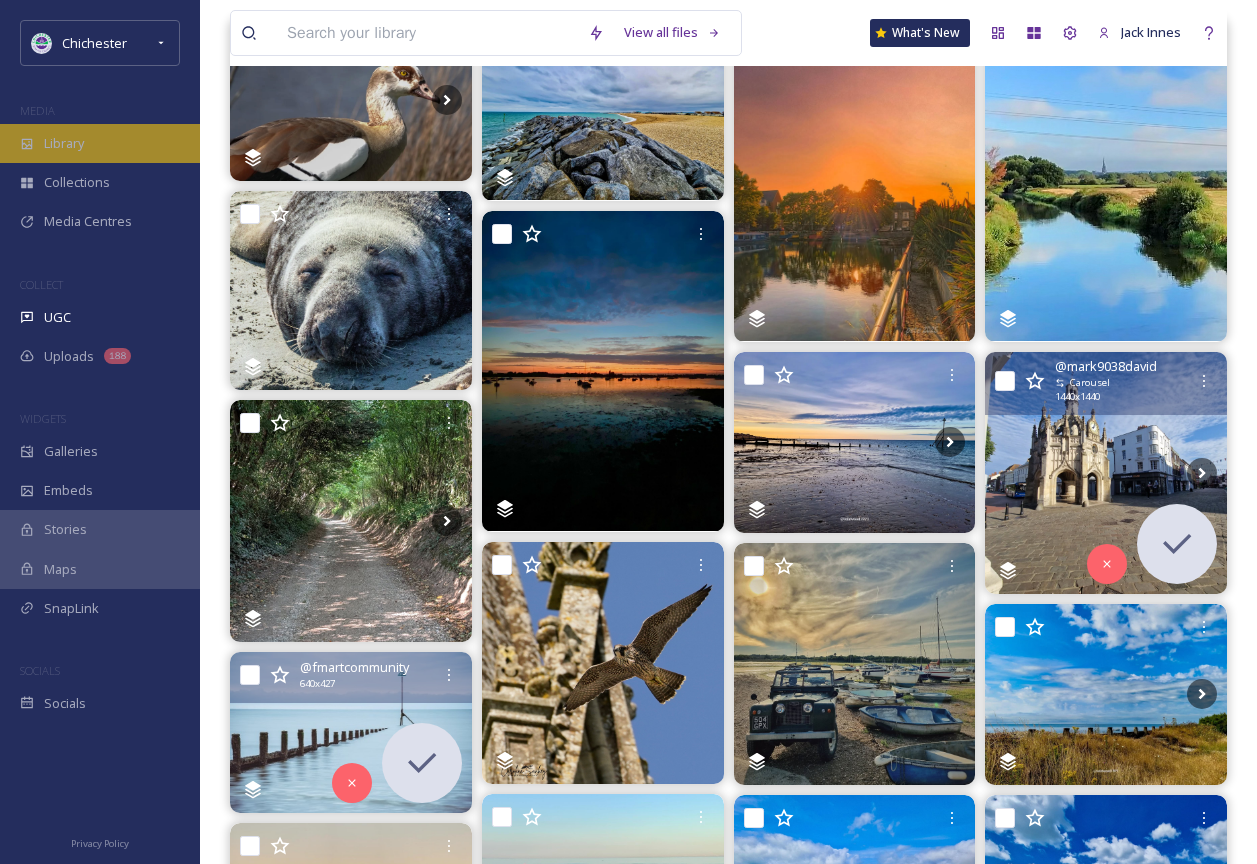 click on "MEDIA" at bounding box center [100, 111] 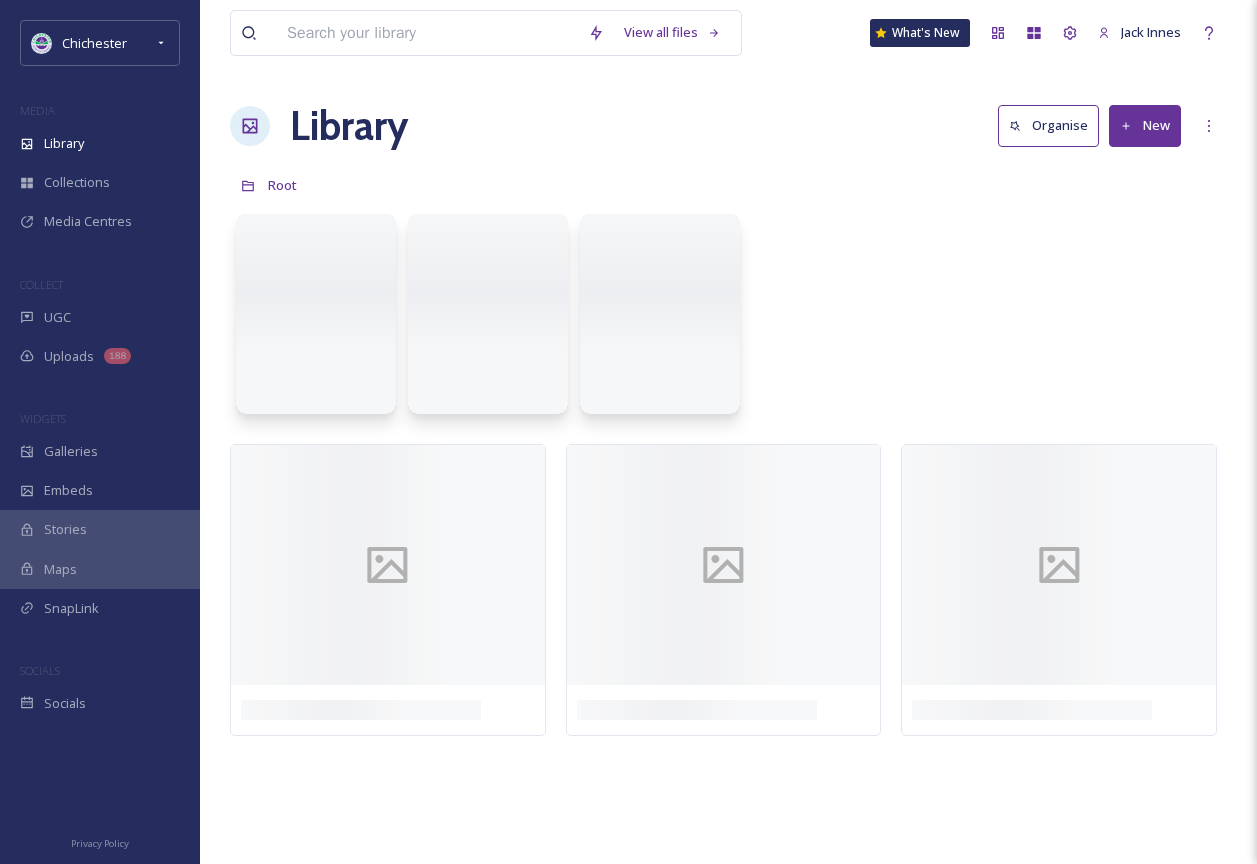 scroll, scrollTop: 0, scrollLeft: 0, axis: both 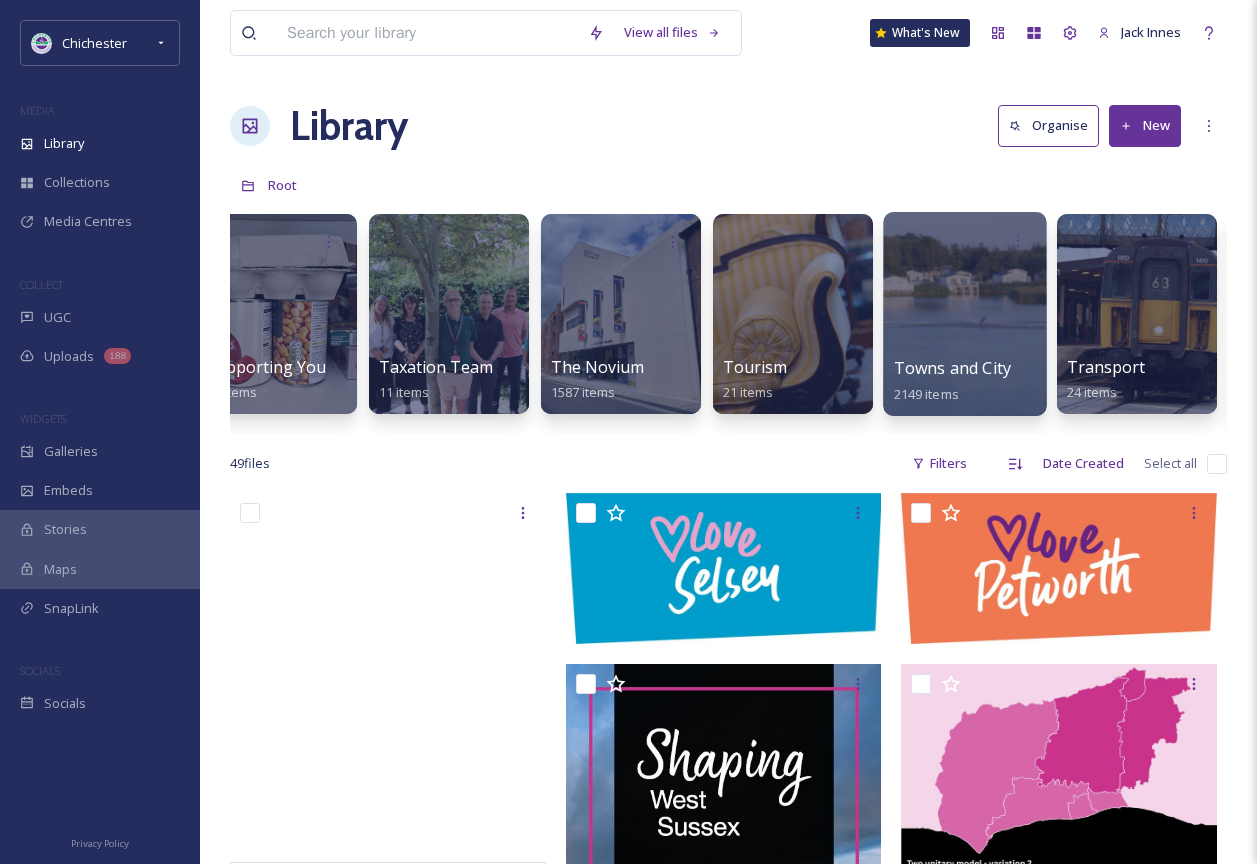click on "Towns and City [NUMBER] items" at bounding box center [965, 381] 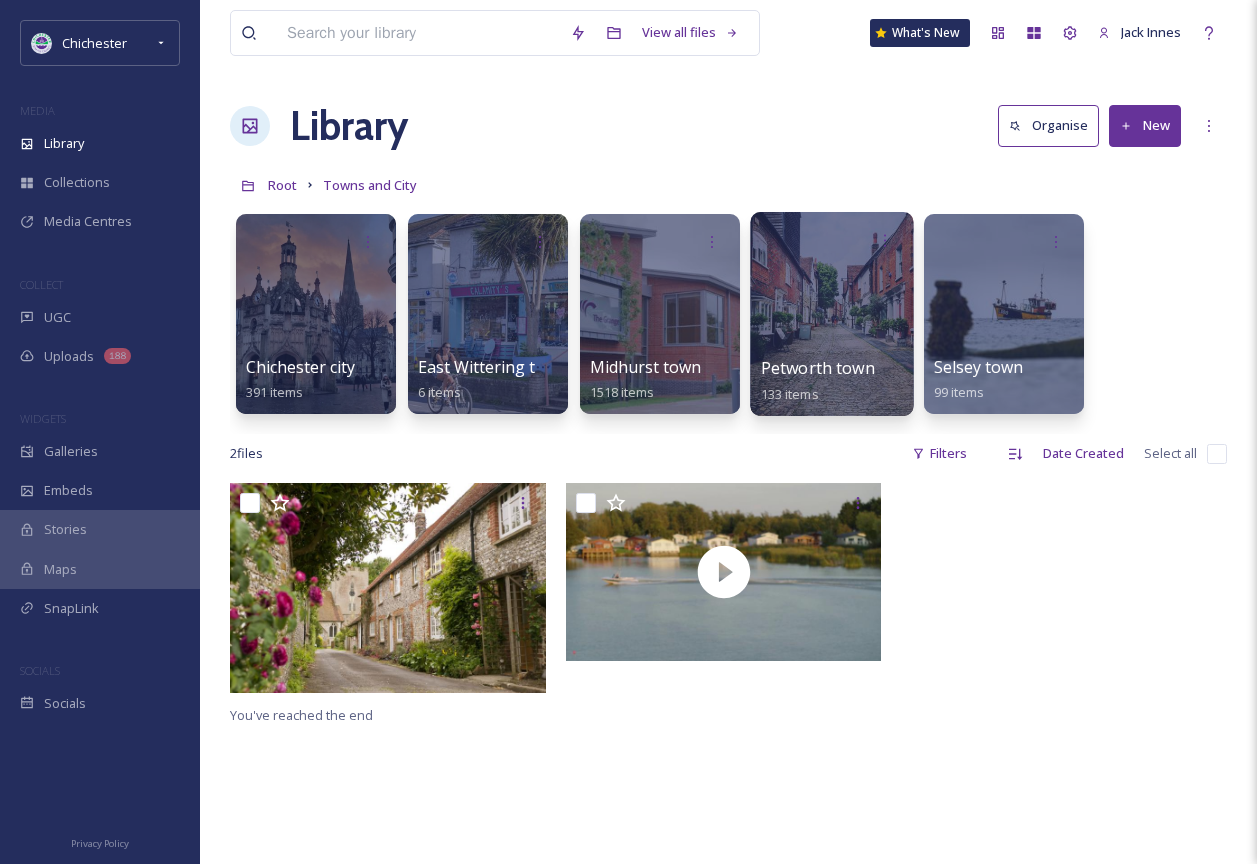 click at bounding box center (831, 314) 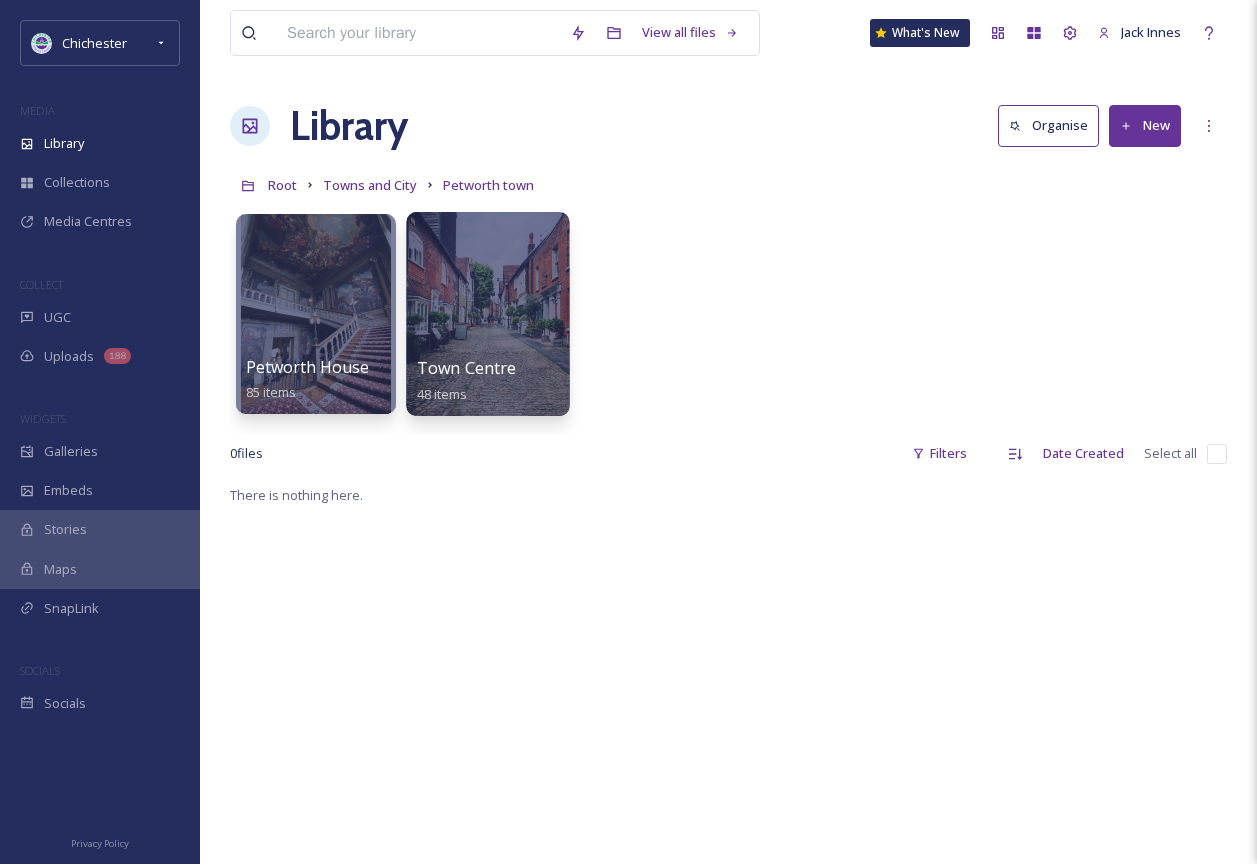 click at bounding box center (487, 314) 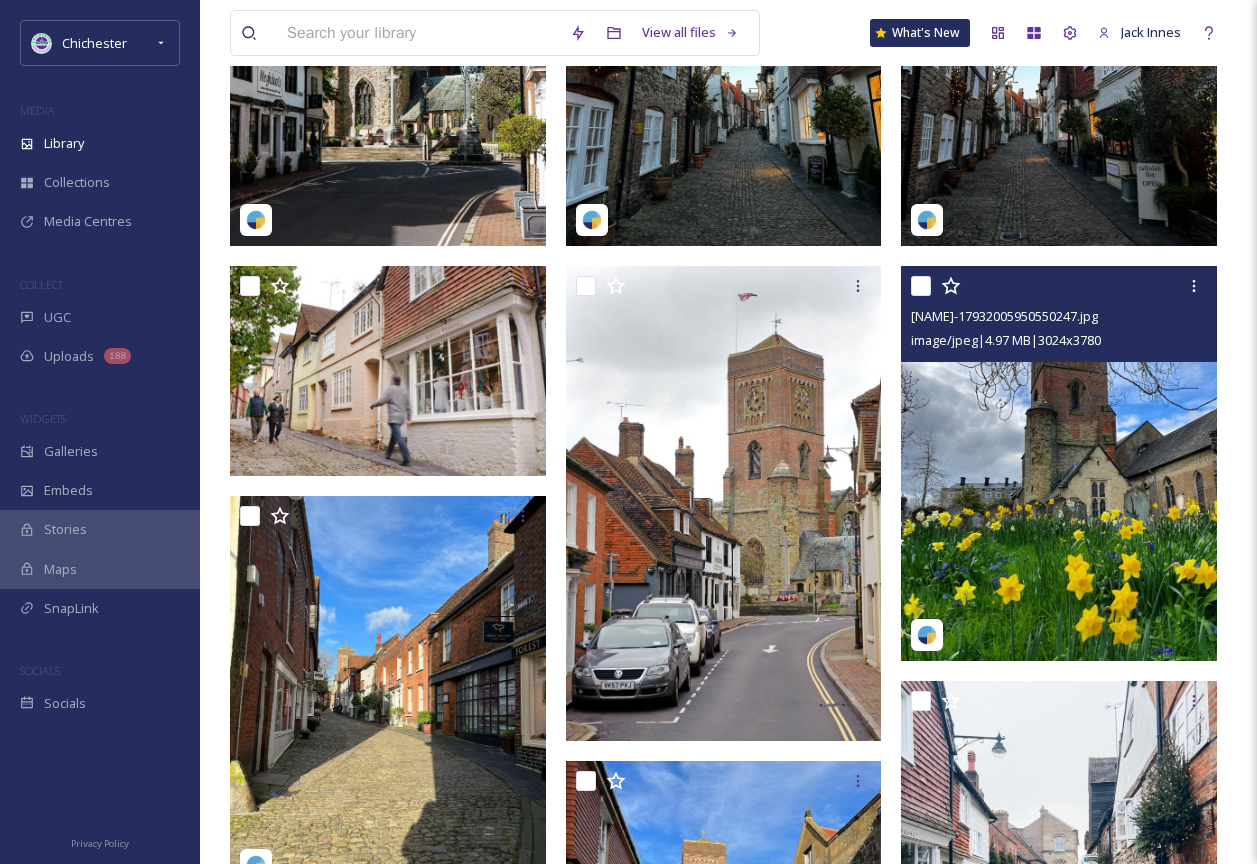 scroll, scrollTop: 1400, scrollLeft: 0, axis: vertical 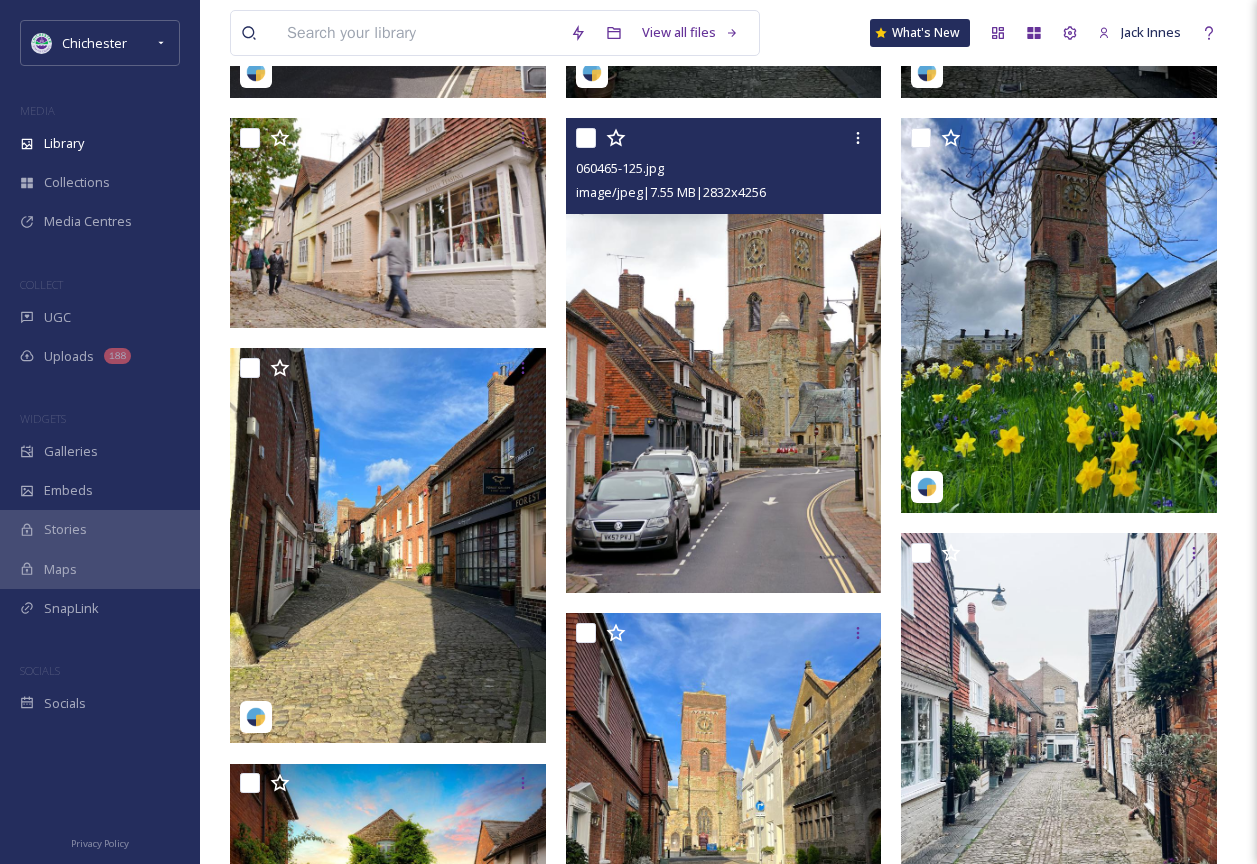 click at bounding box center [724, 355] 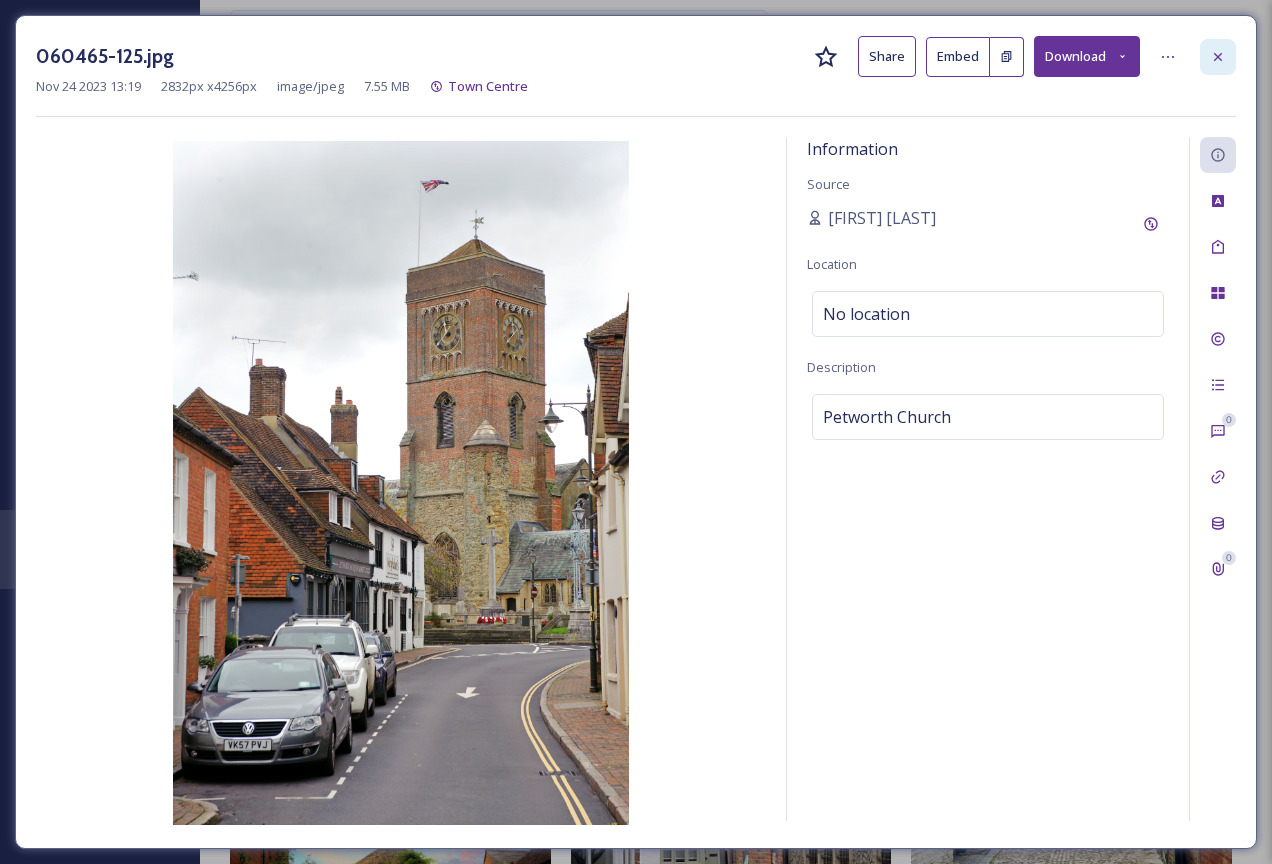 click 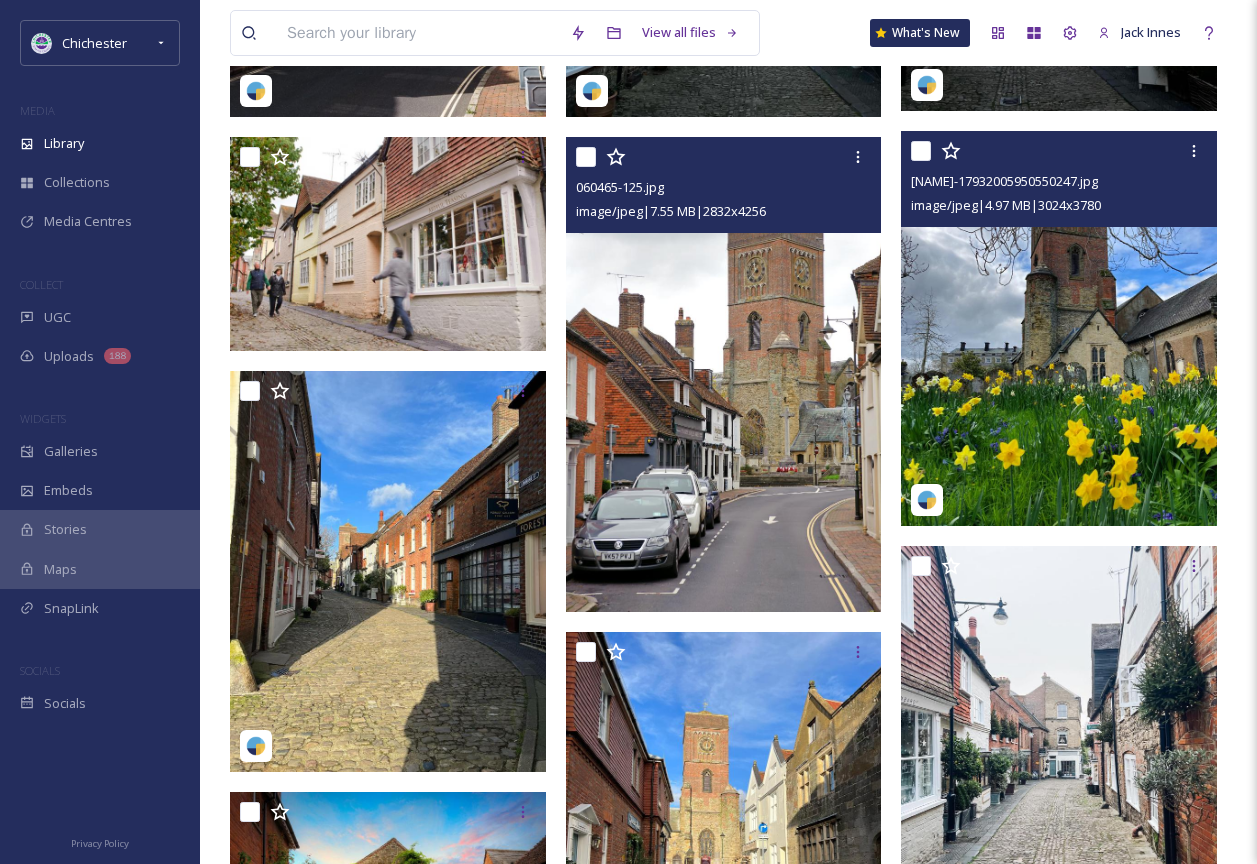 click at bounding box center (1059, 328) 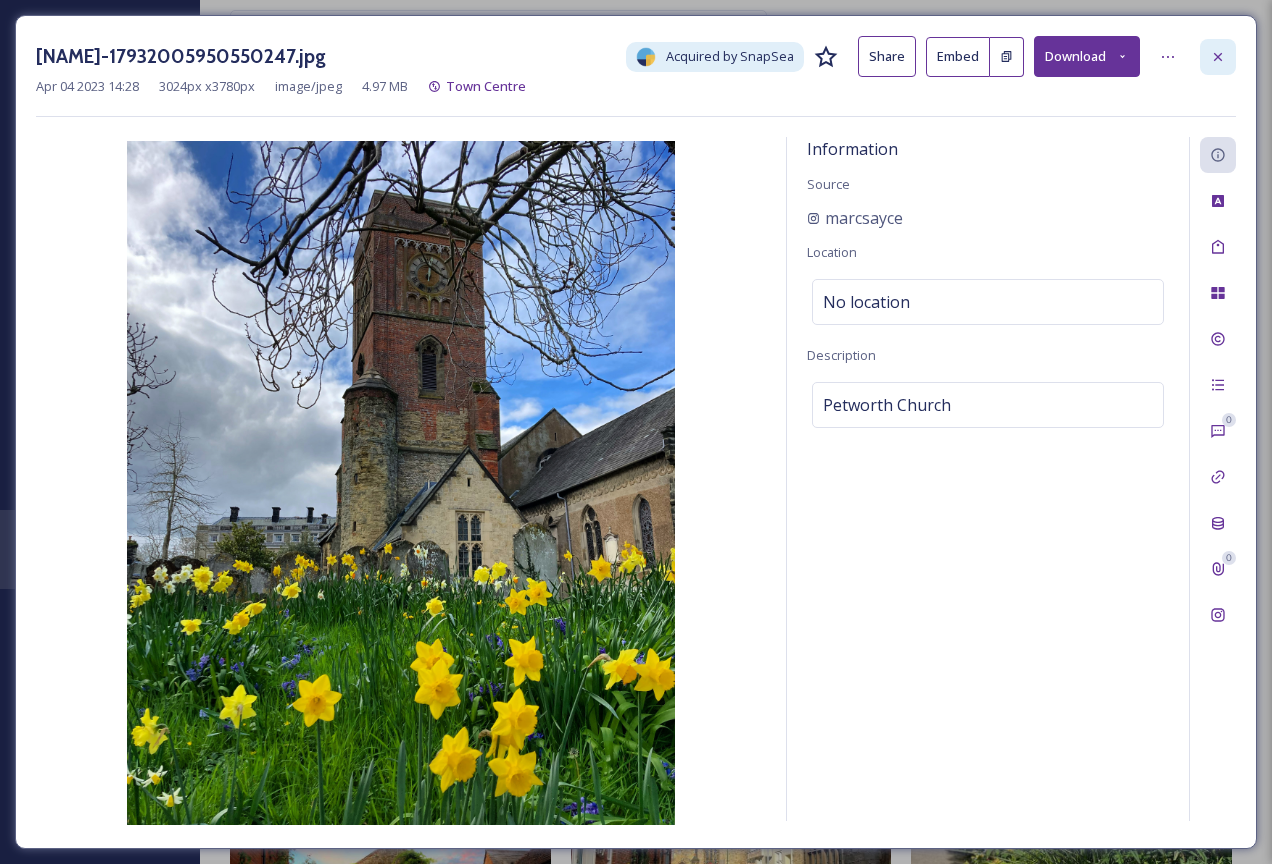 click at bounding box center (1218, 57) 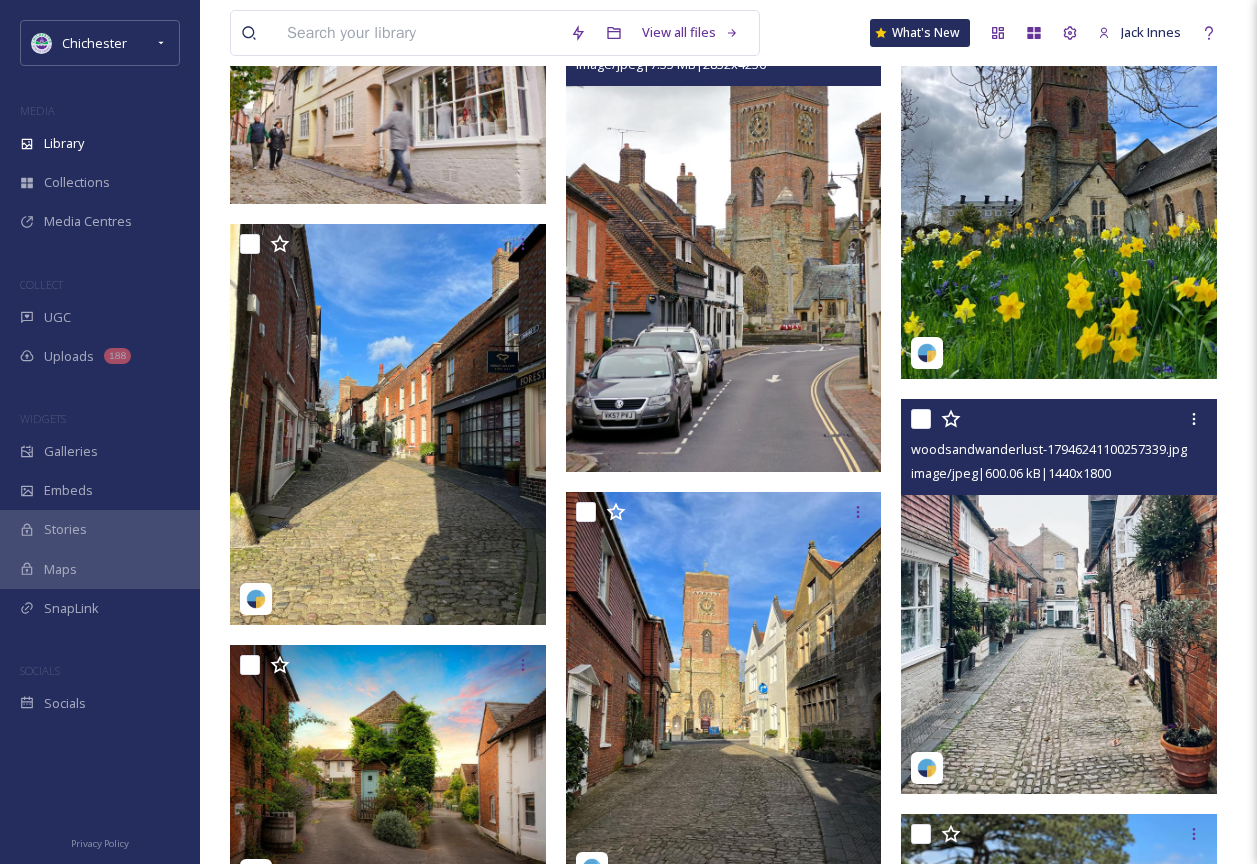 scroll, scrollTop: 1700, scrollLeft: 0, axis: vertical 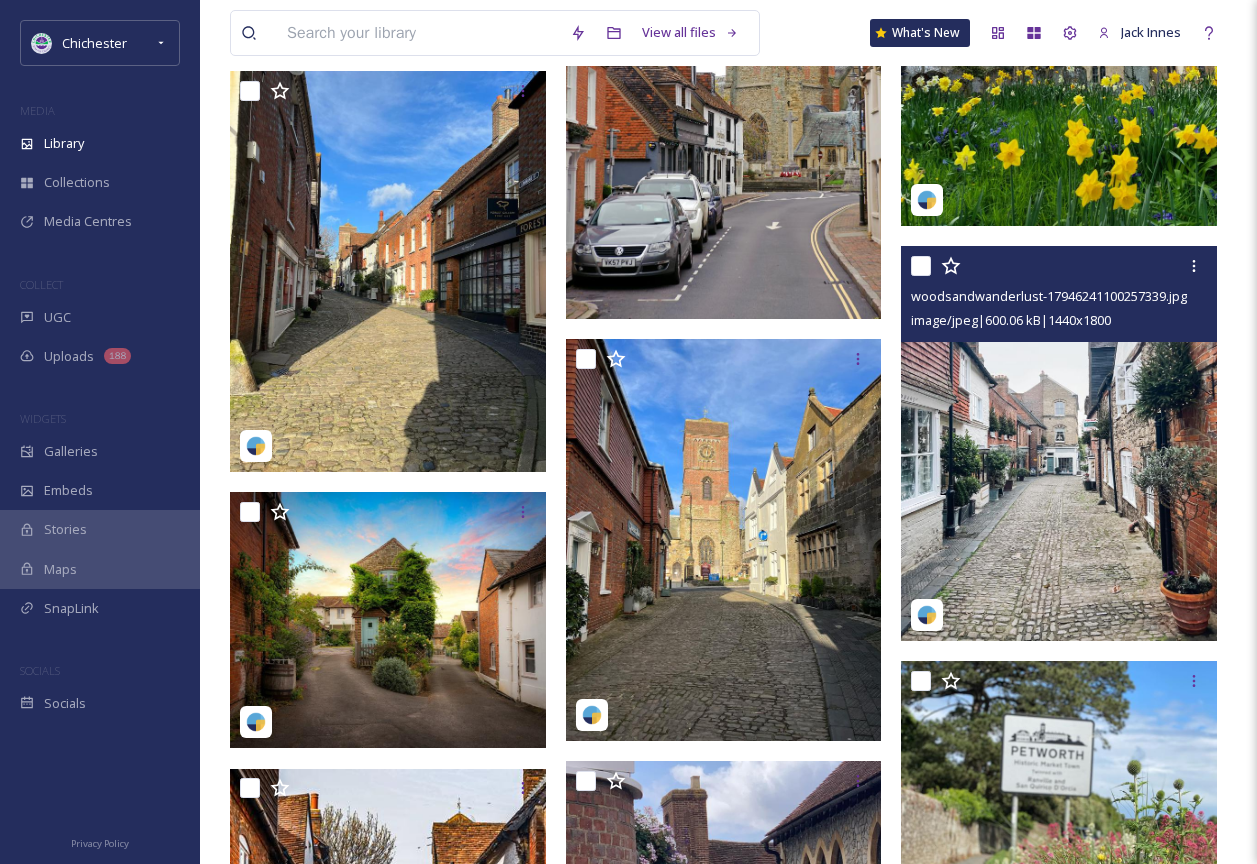 click at bounding box center [1059, 443] 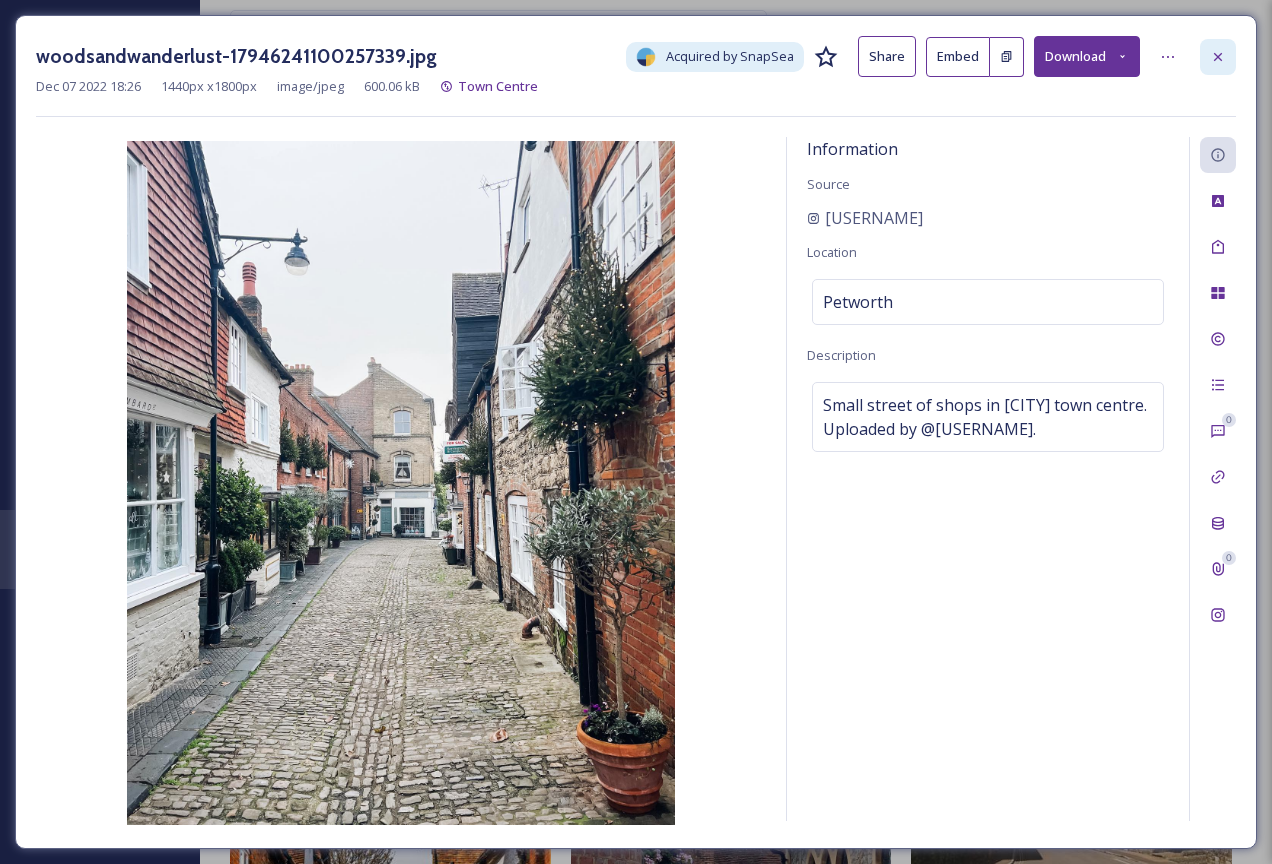 click 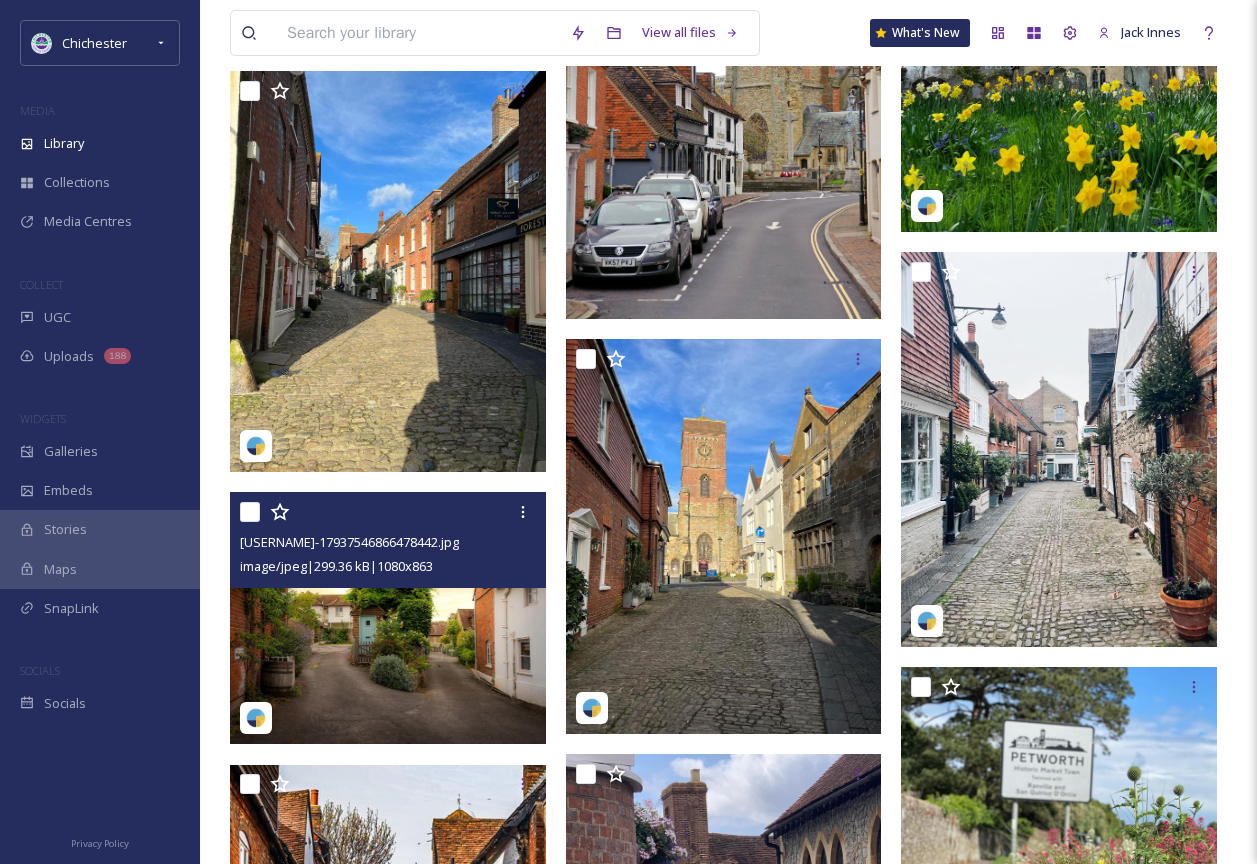click at bounding box center [388, 618] 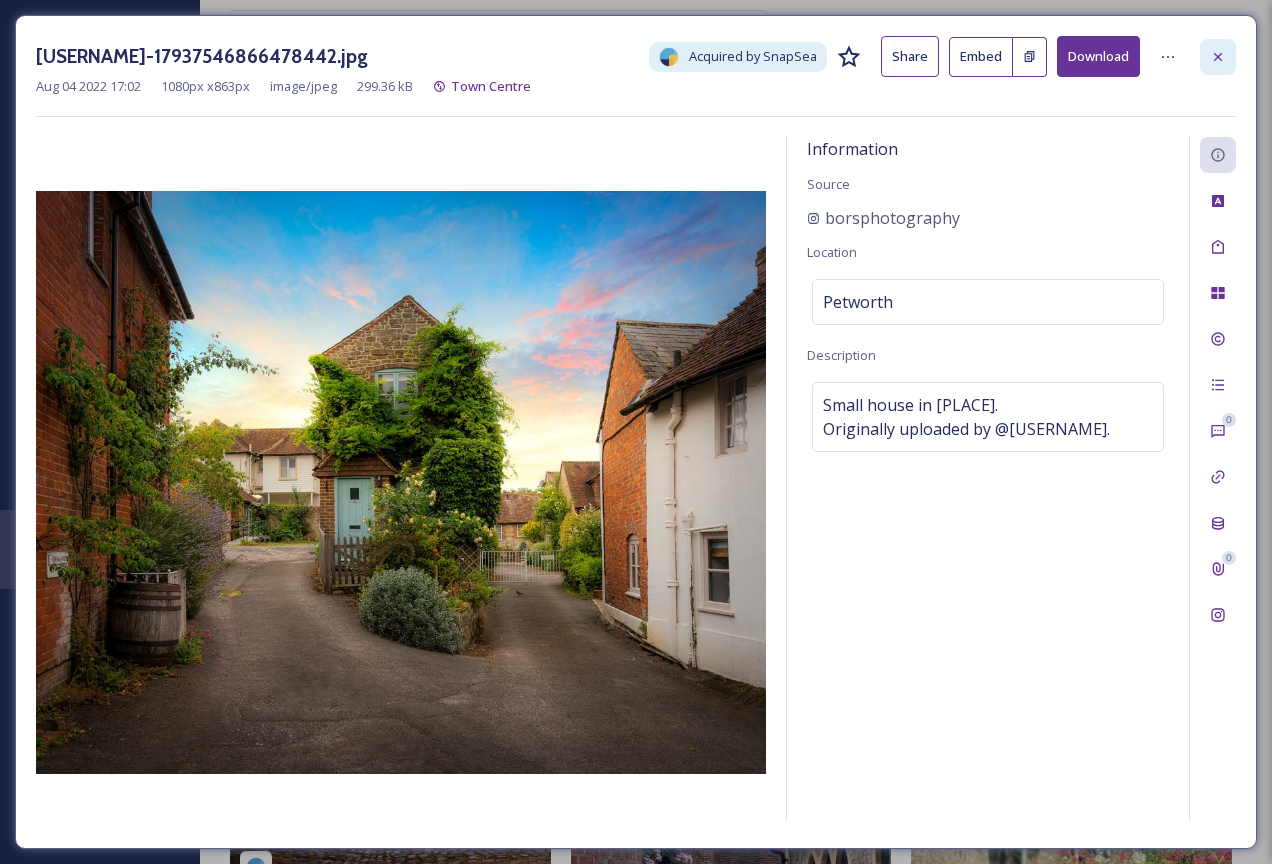 click at bounding box center (1218, 57) 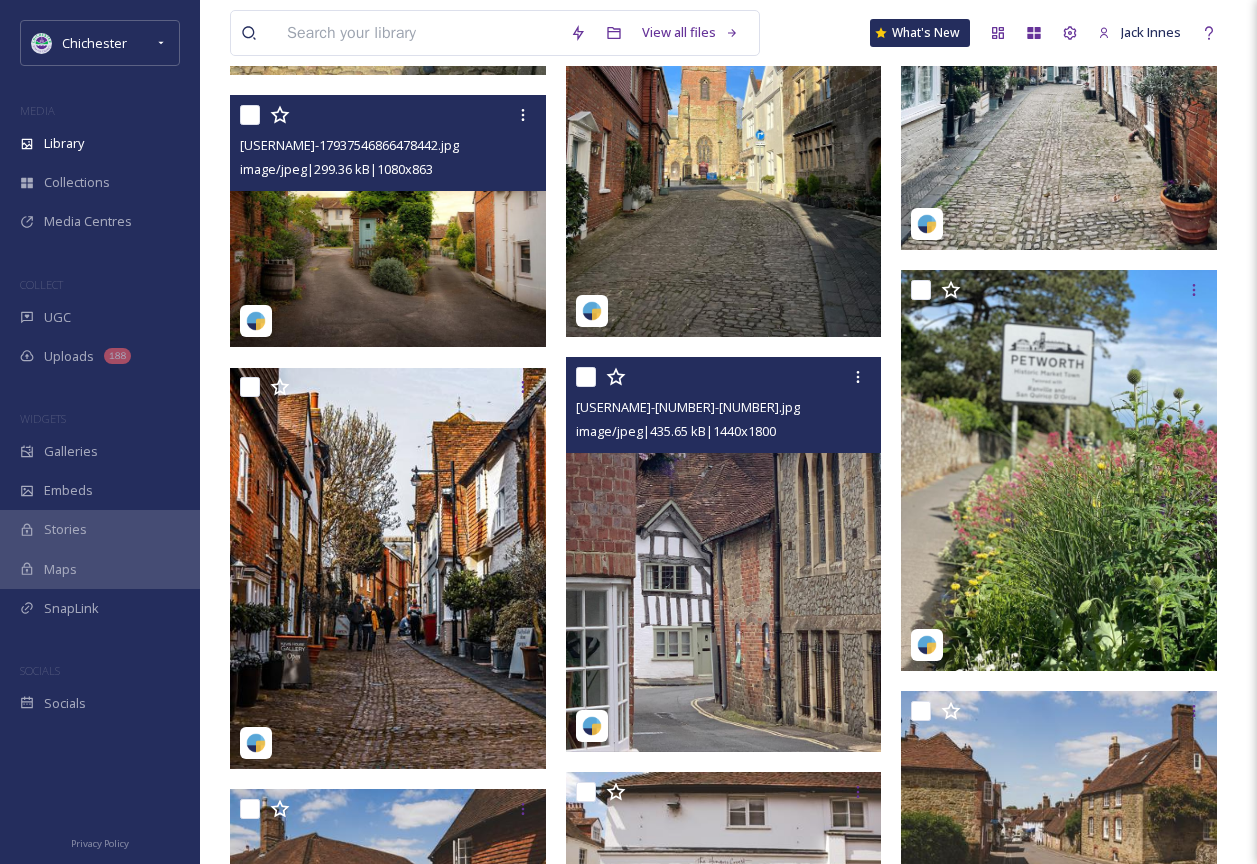 scroll, scrollTop: 2100, scrollLeft: 0, axis: vertical 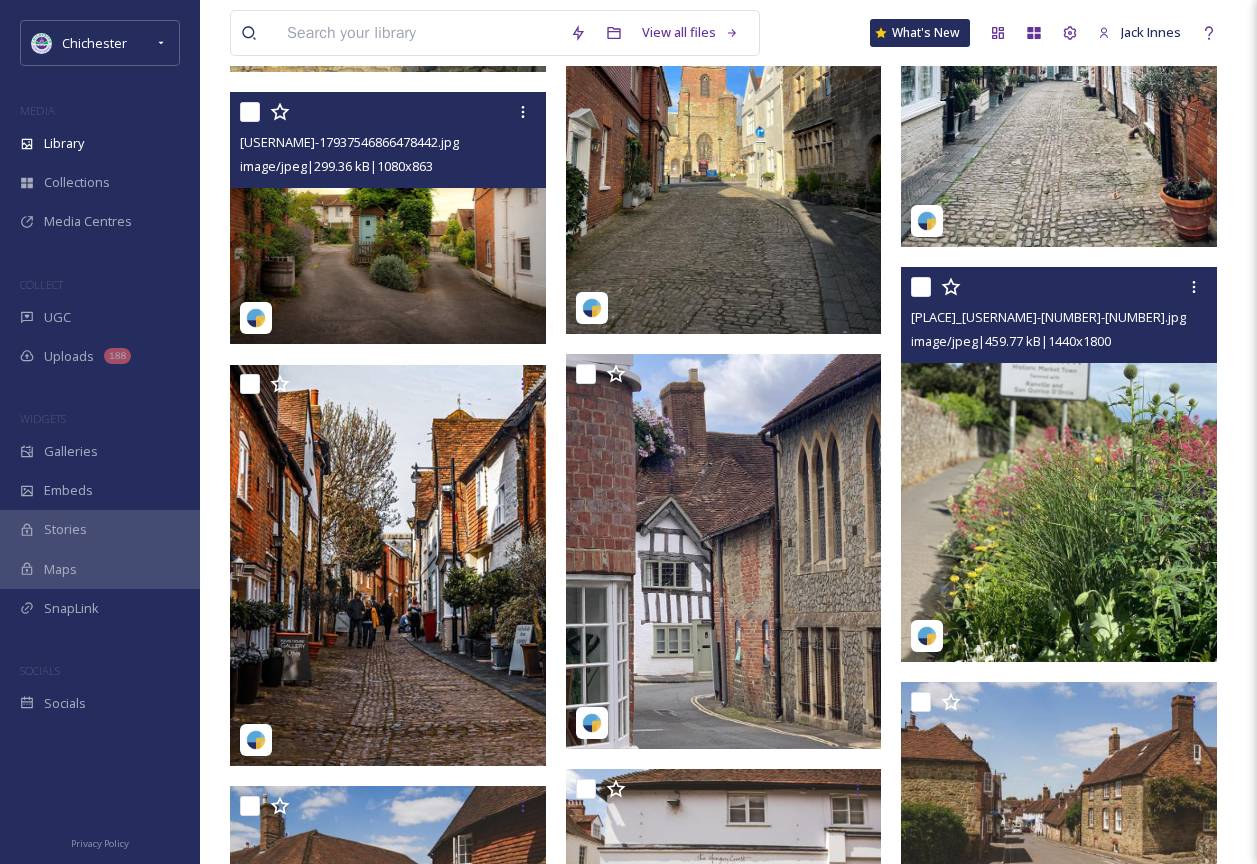 click at bounding box center (1059, 464) 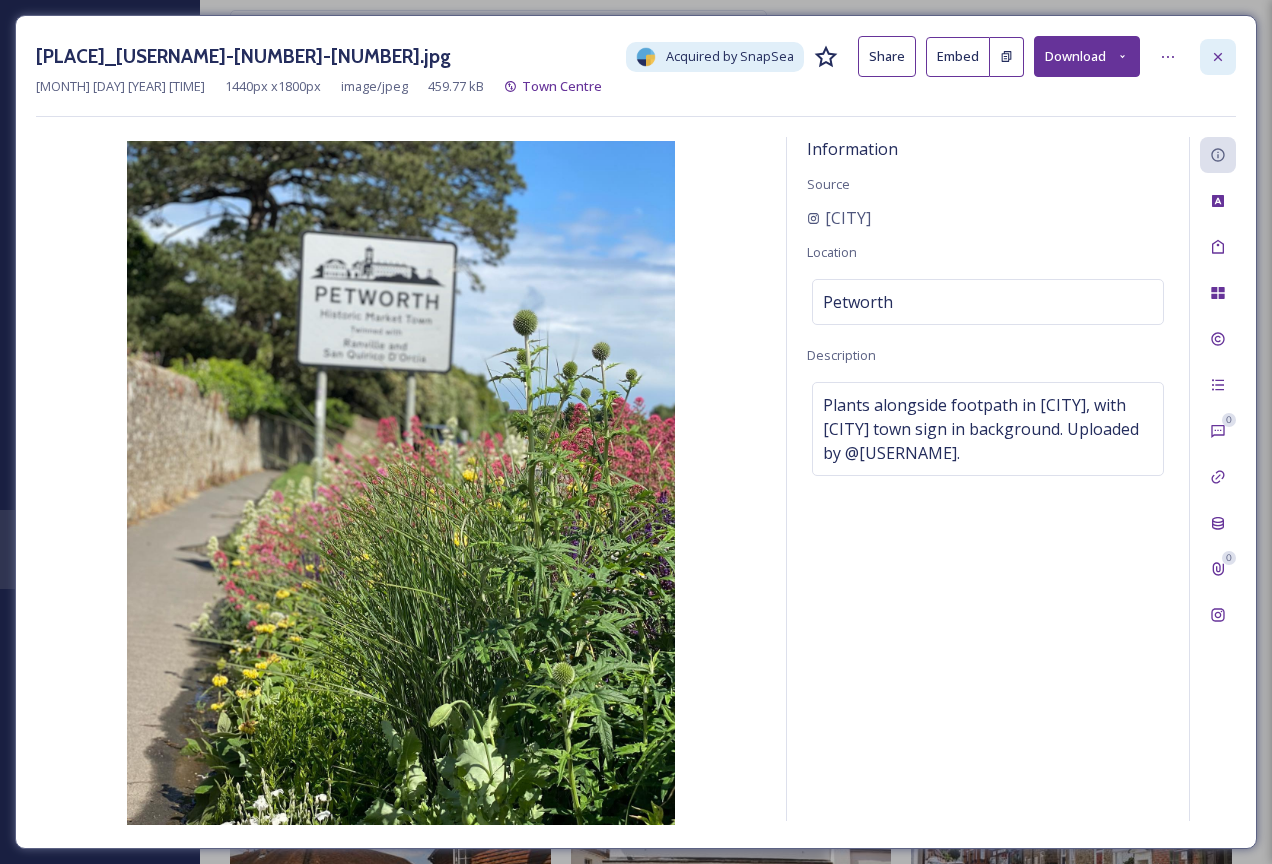 click 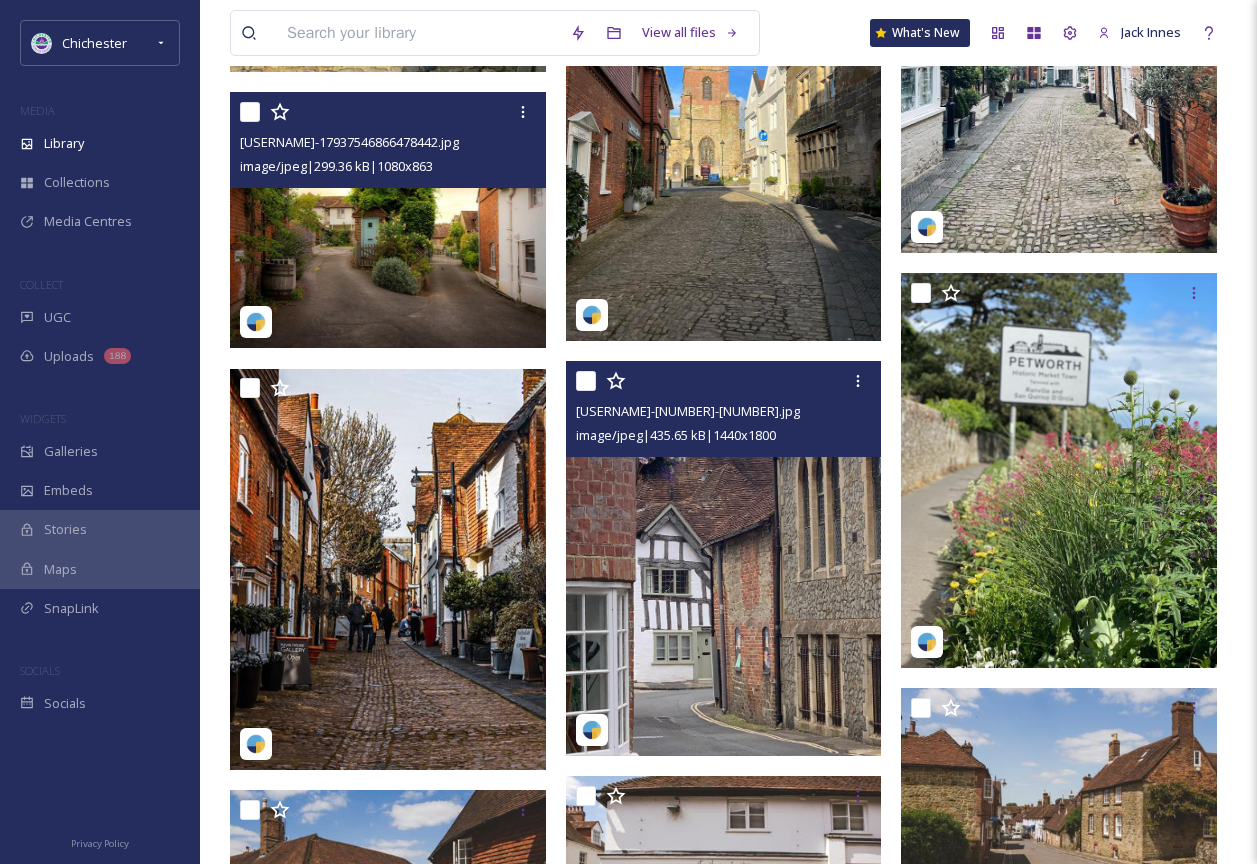 click at bounding box center (724, 558) 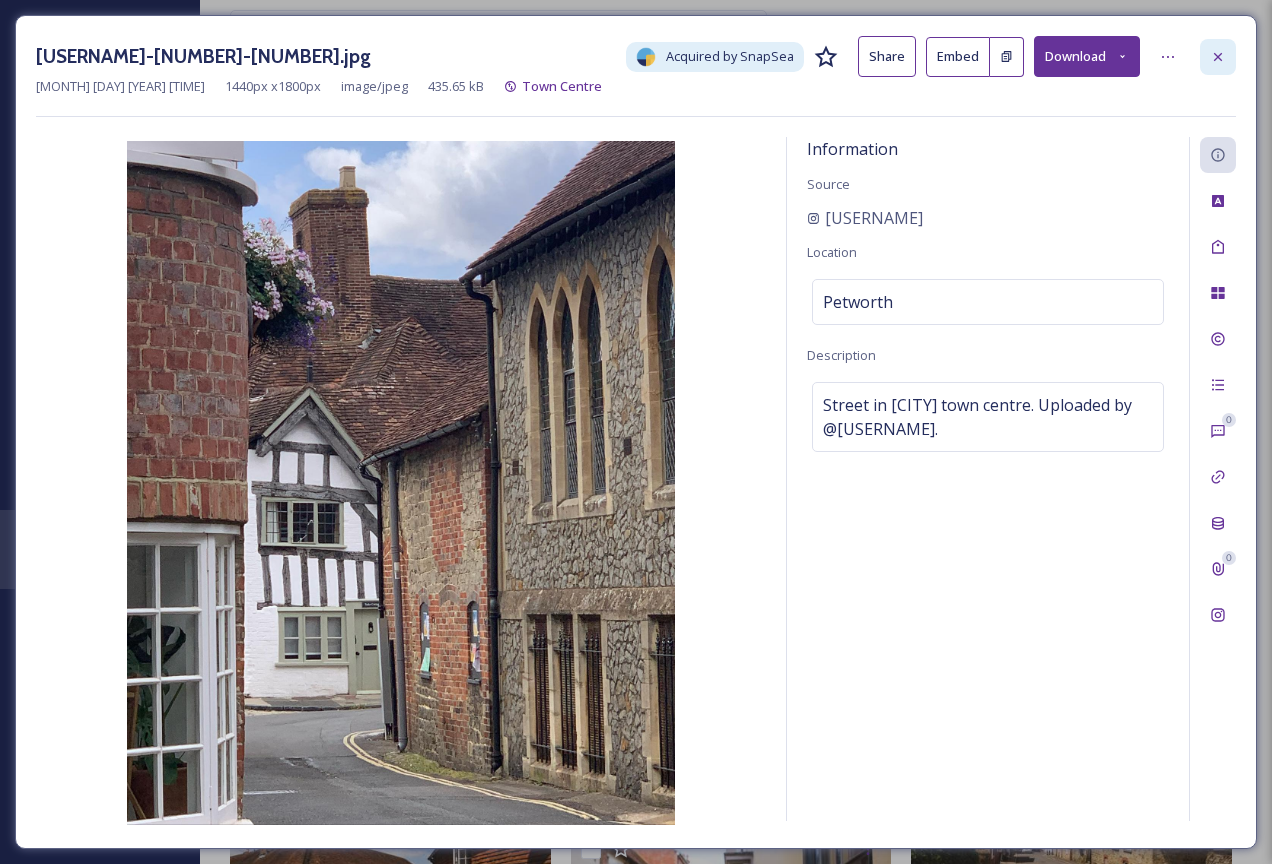 click at bounding box center [1218, 57] 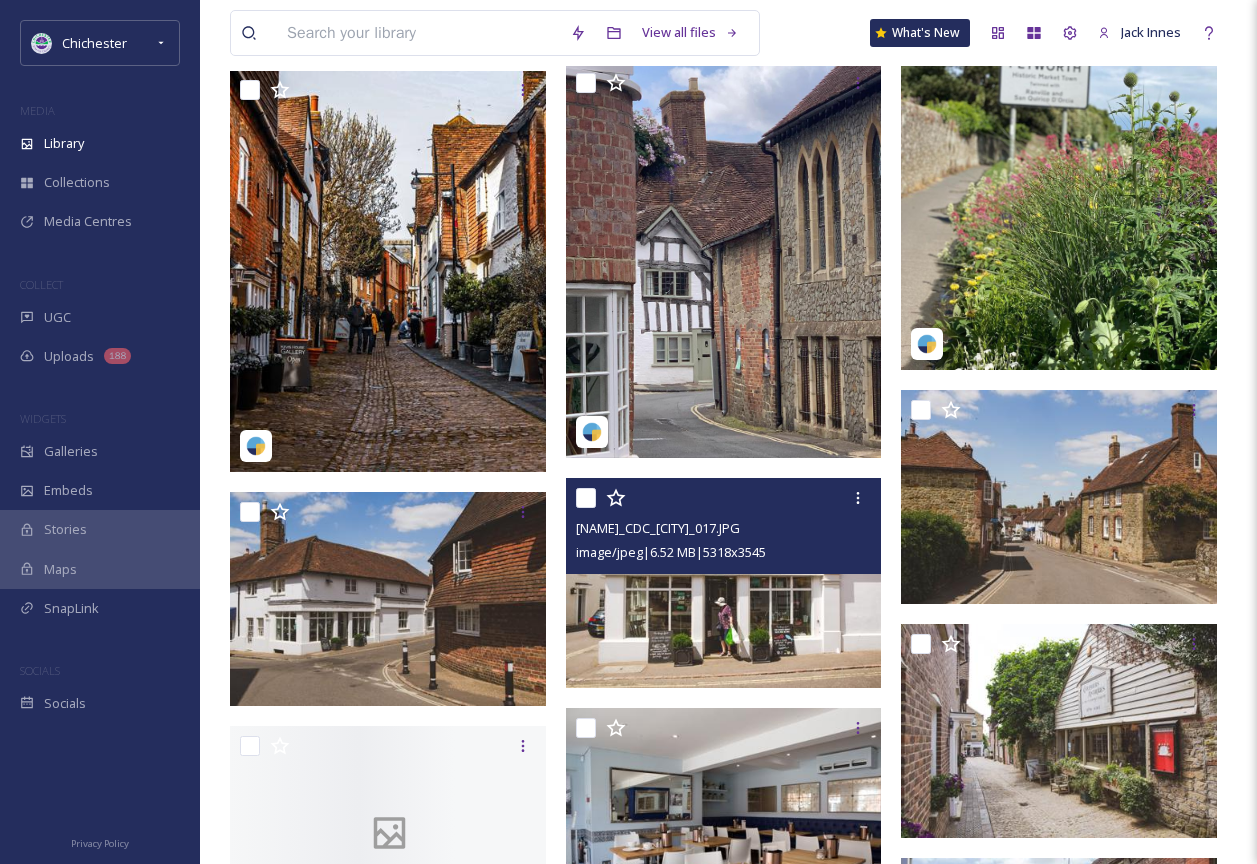 scroll, scrollTop: 2400, scrollLeft: 0, axis: vertical 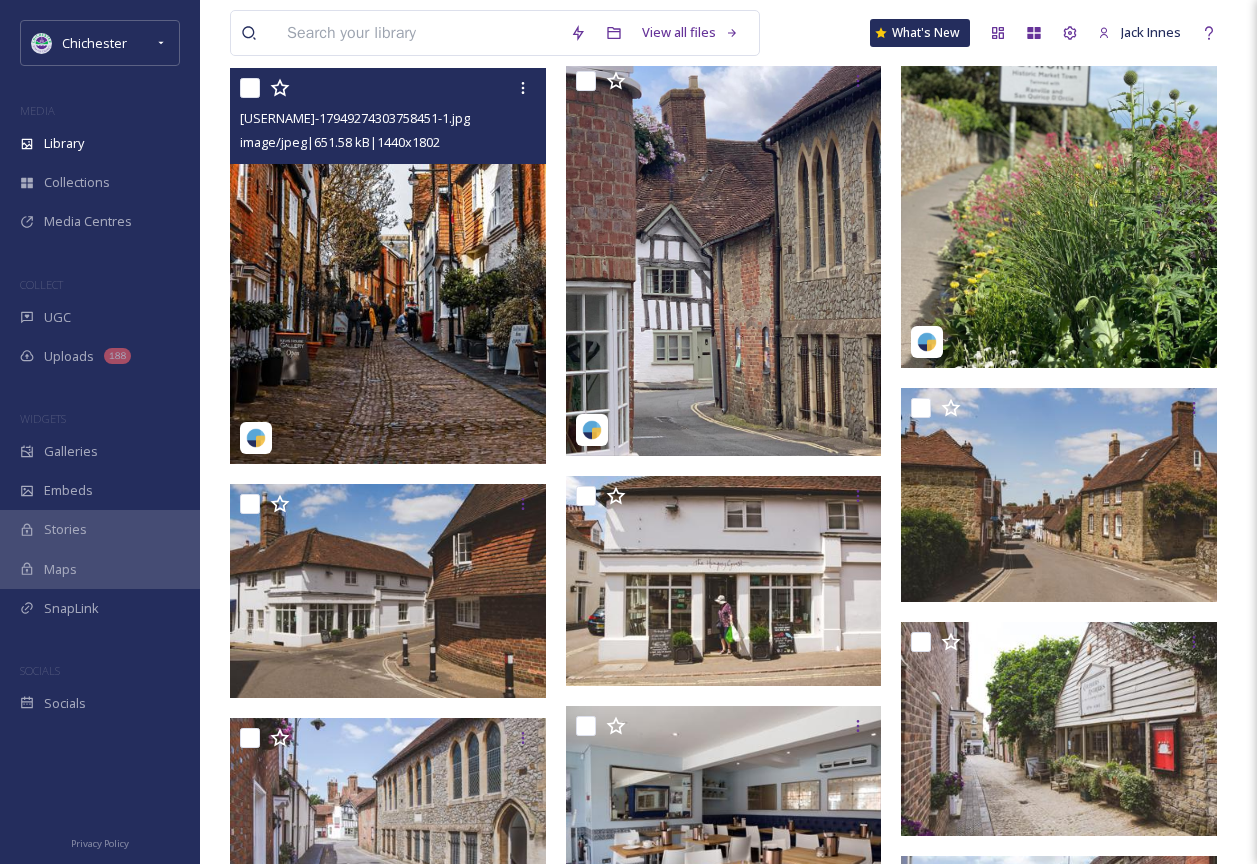 click at bounding box center (388, 266) 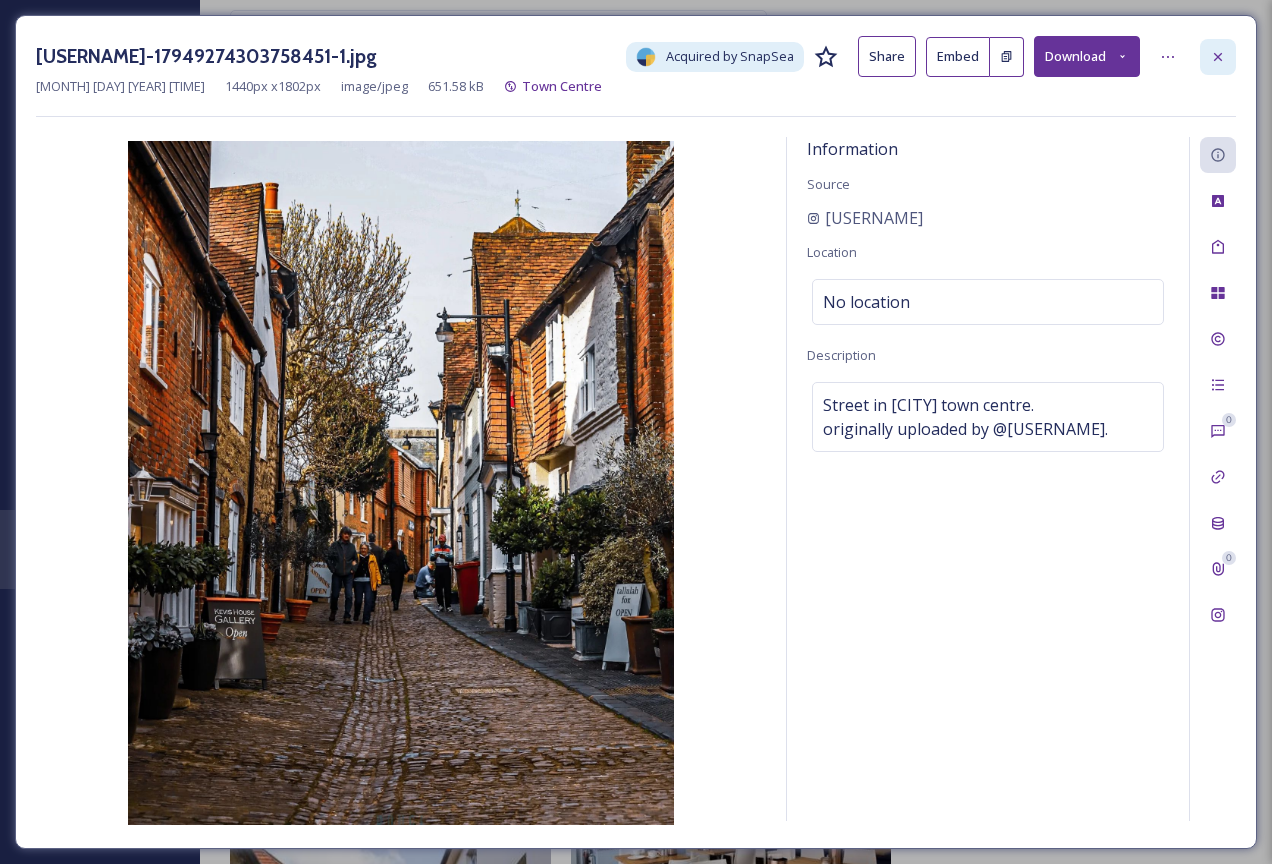 click 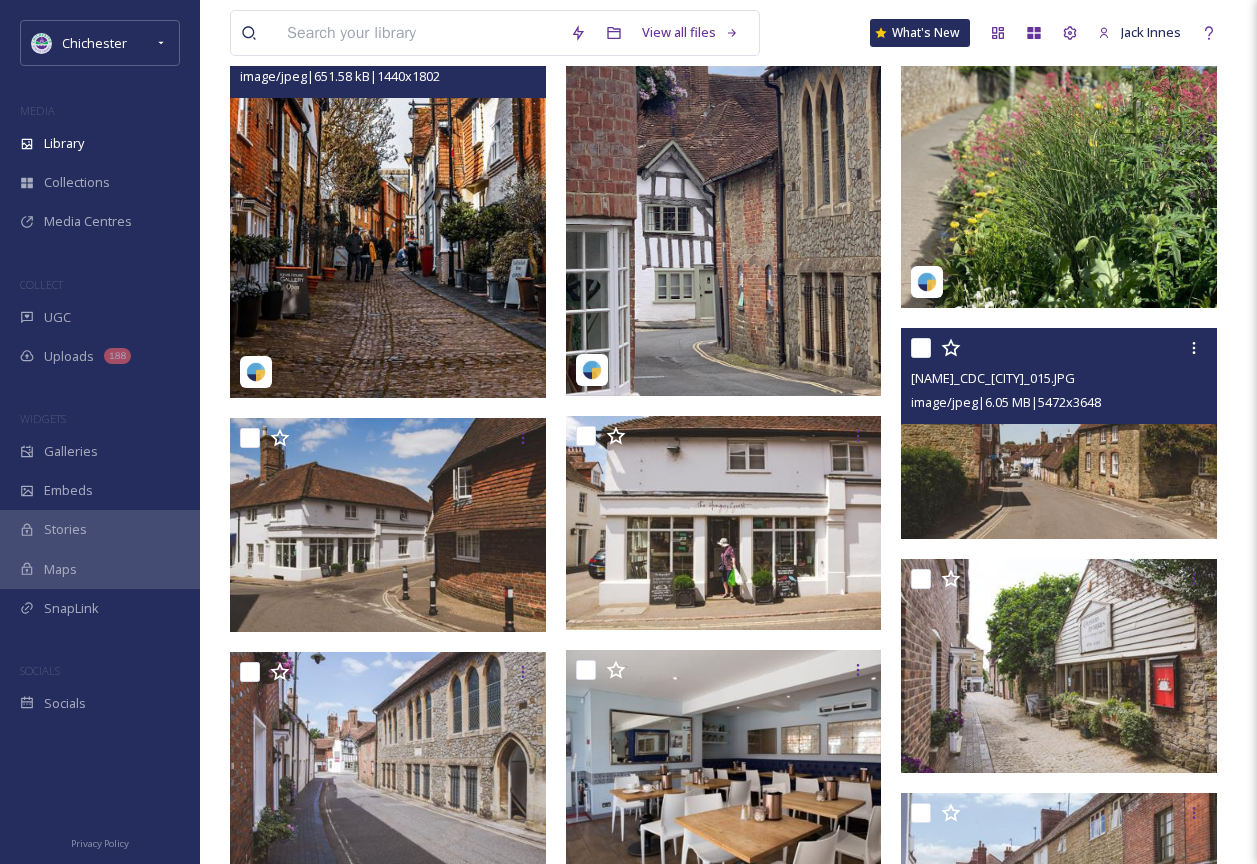 scroll, scrollTop: 2500, scrollLeft: 0, axis: vertical 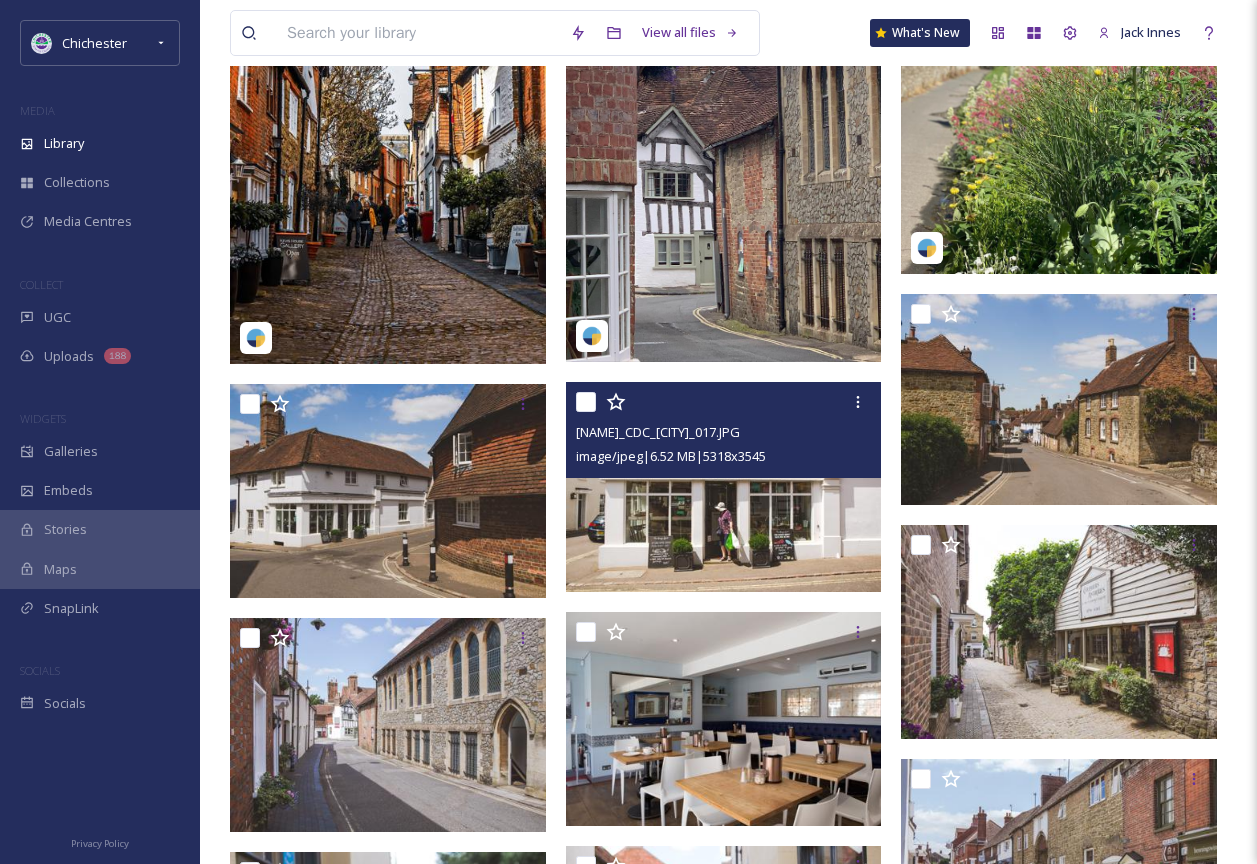 click at bounding box center (724, 487) 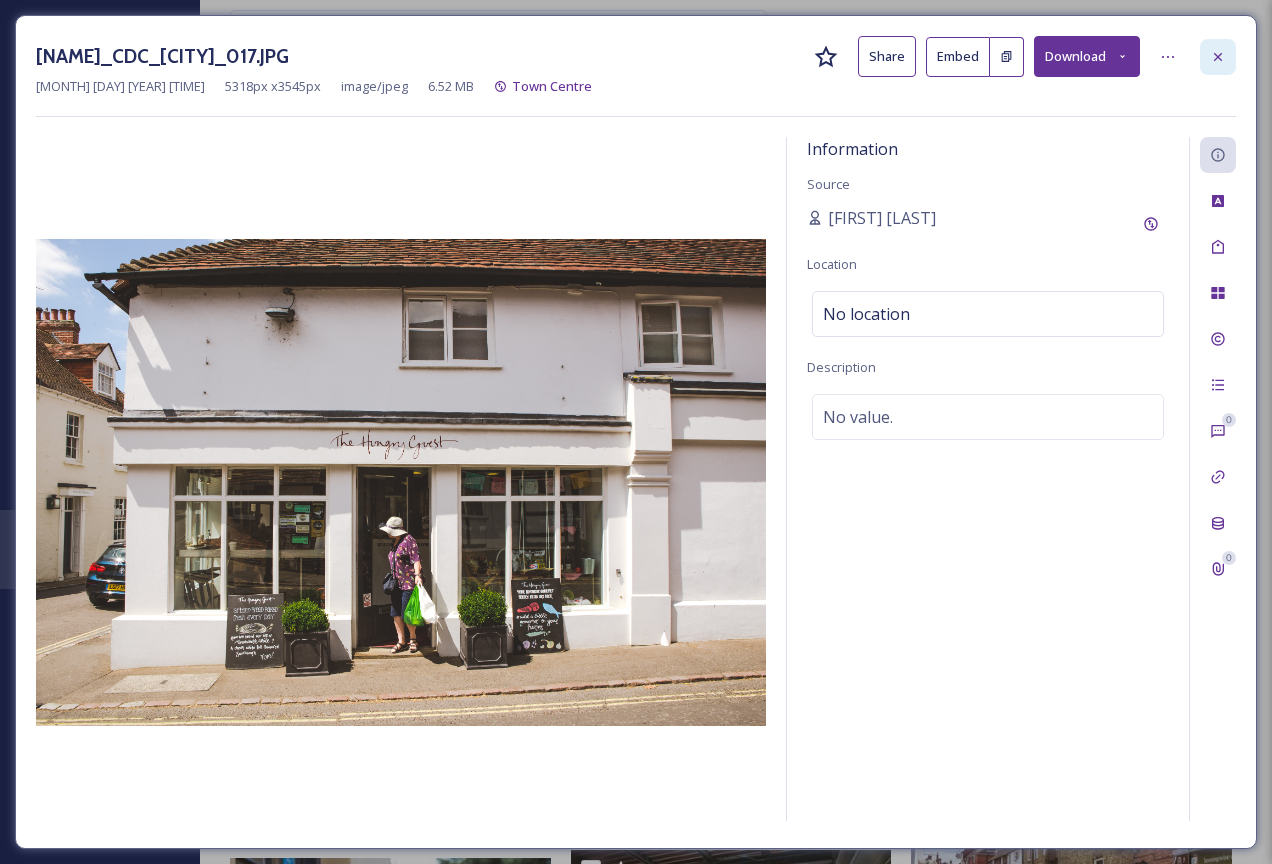 click at bounding box center (1218, 57) 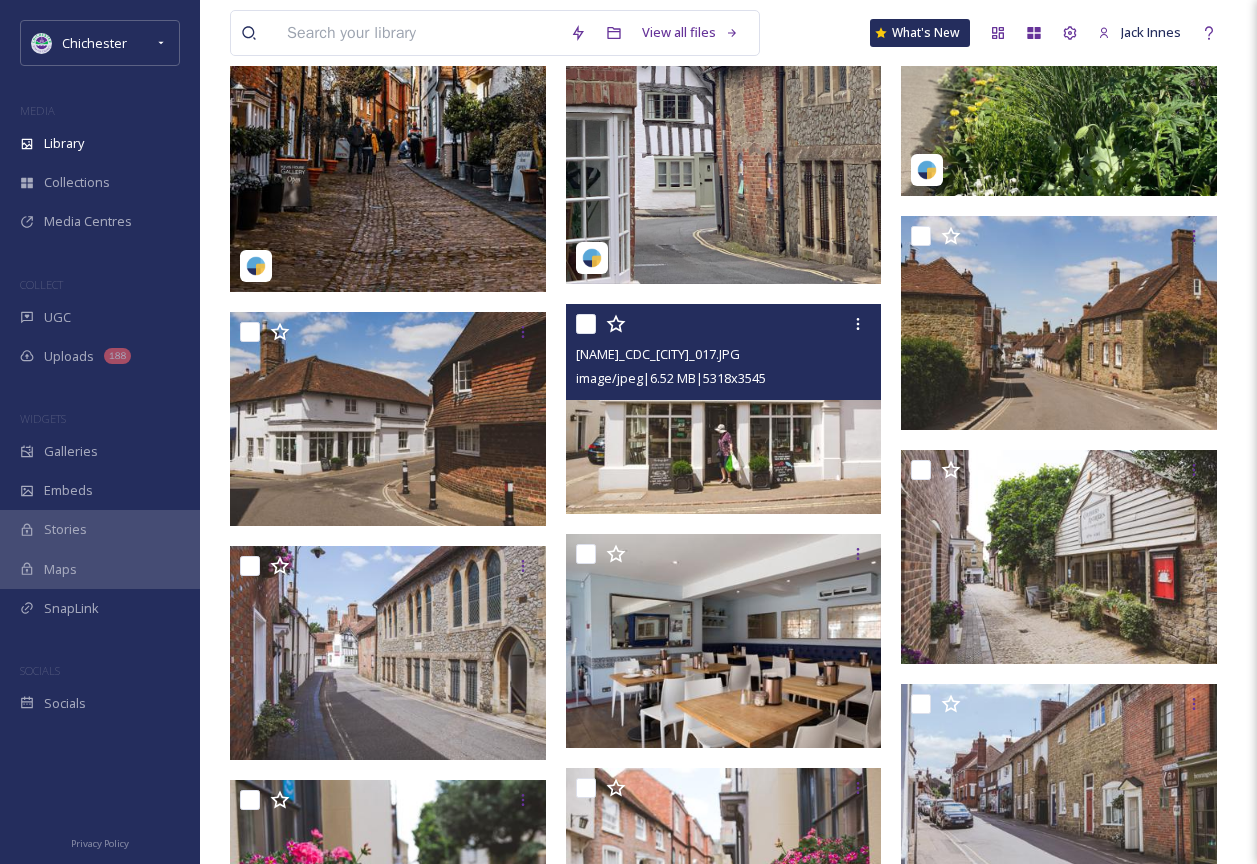 scroll, scrollTop: 2600, scrollLeft: 0, axis: vertical 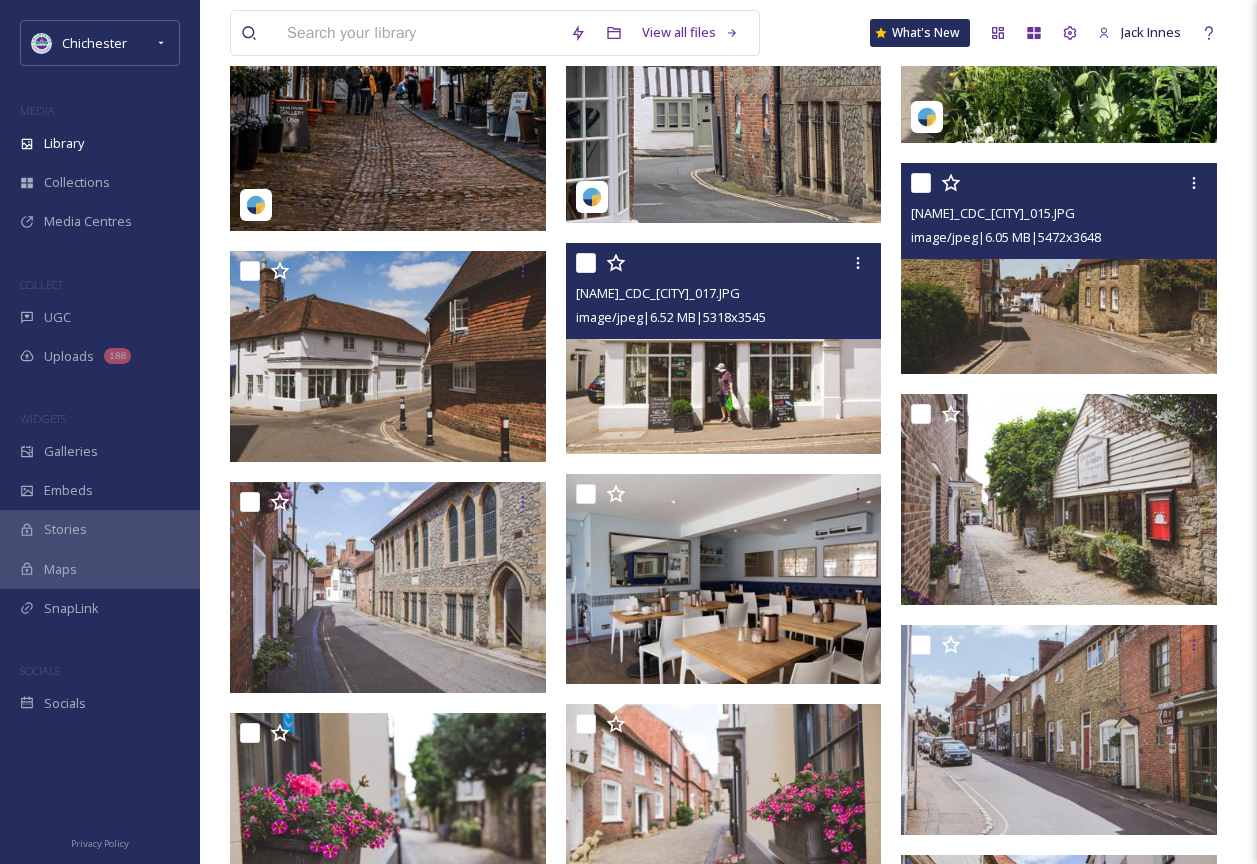 click at bounding box center [1059, 268] 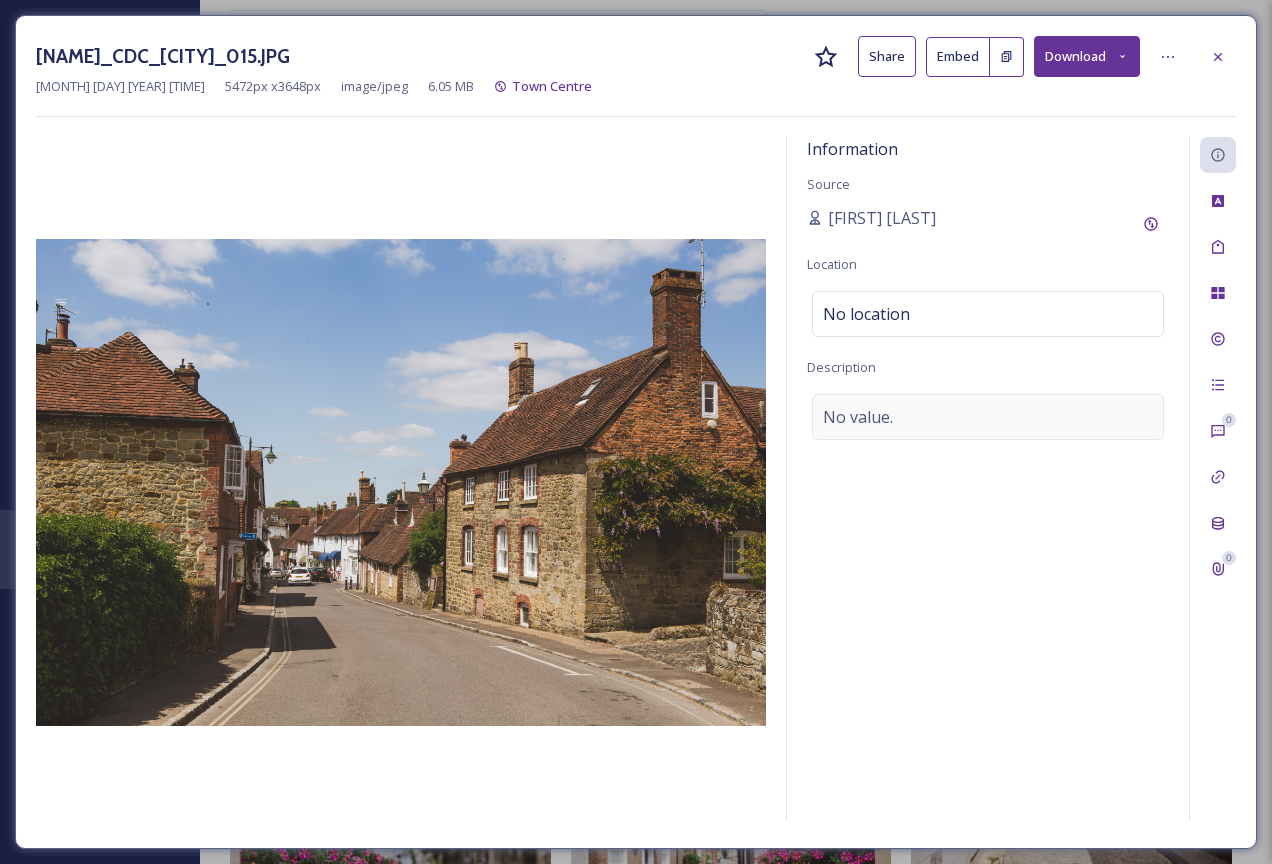 click on "No value." at bounding box center [988, 417] 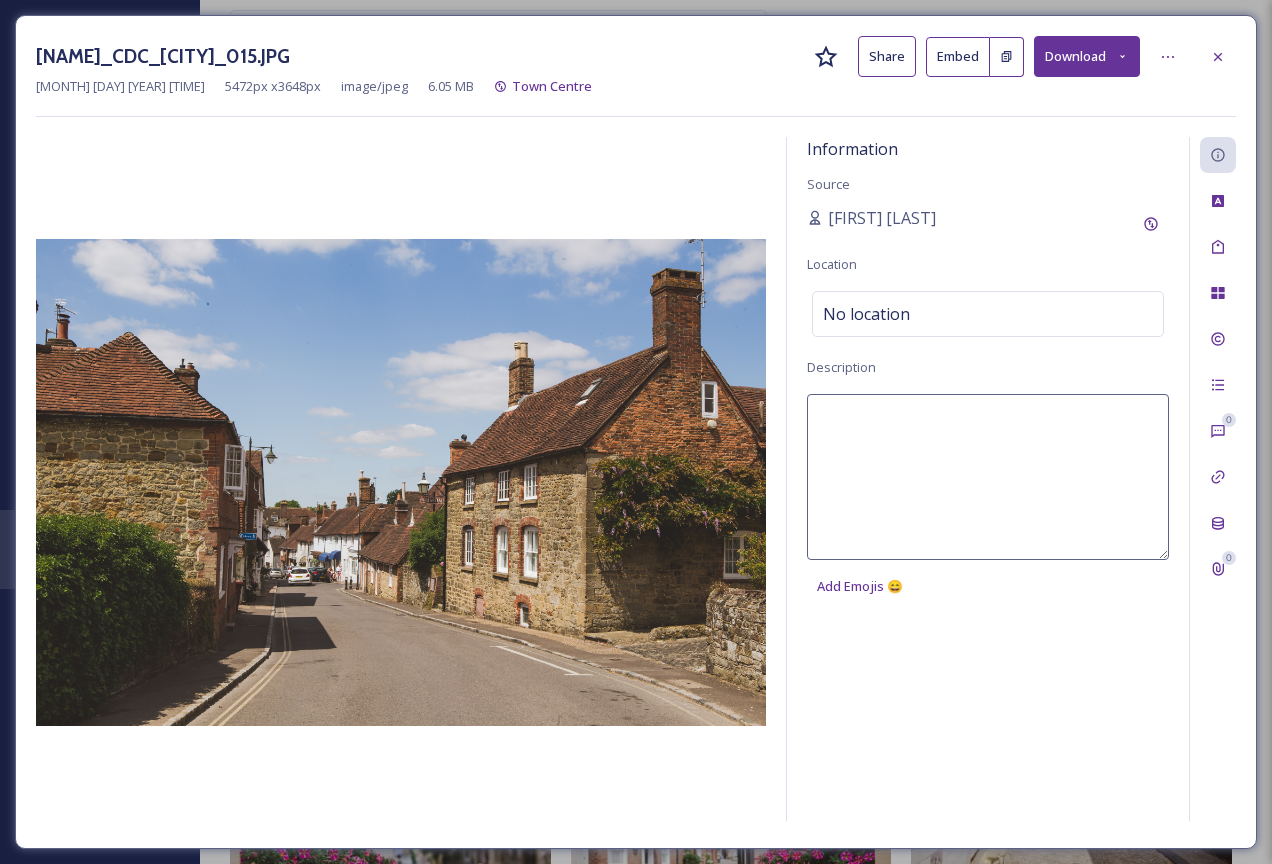 click at bounding box center [988, 477] 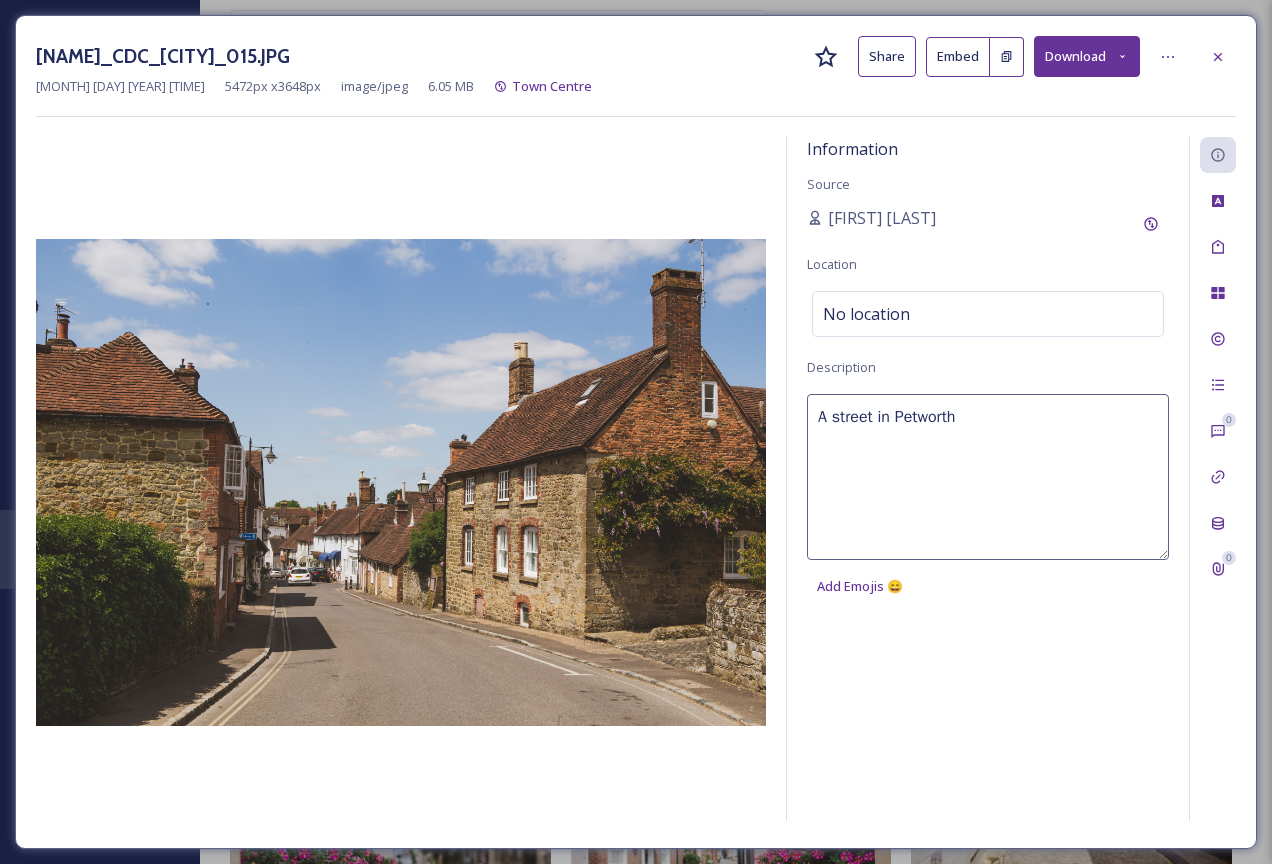 type on "A street in Petworth" 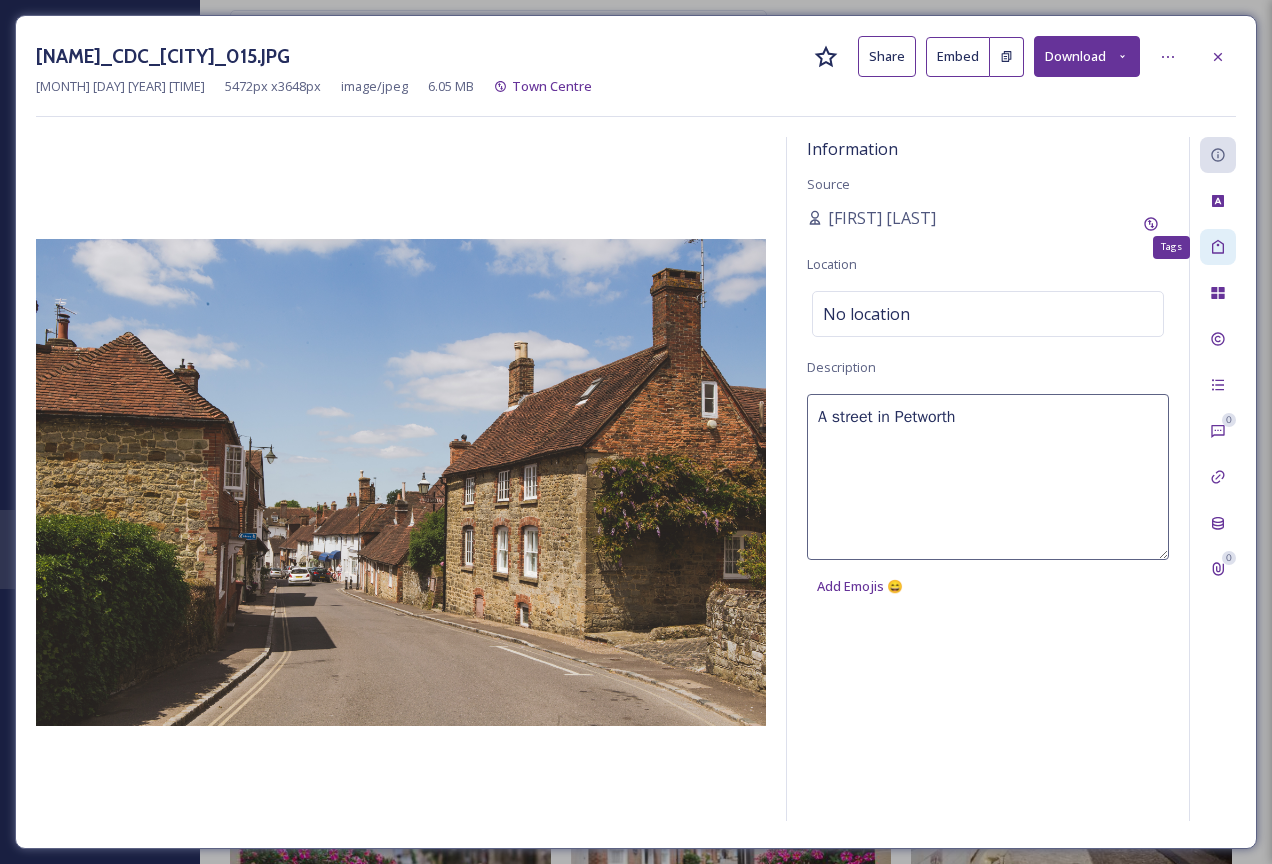 click on "Tags" at bounding box center [1218, 247] 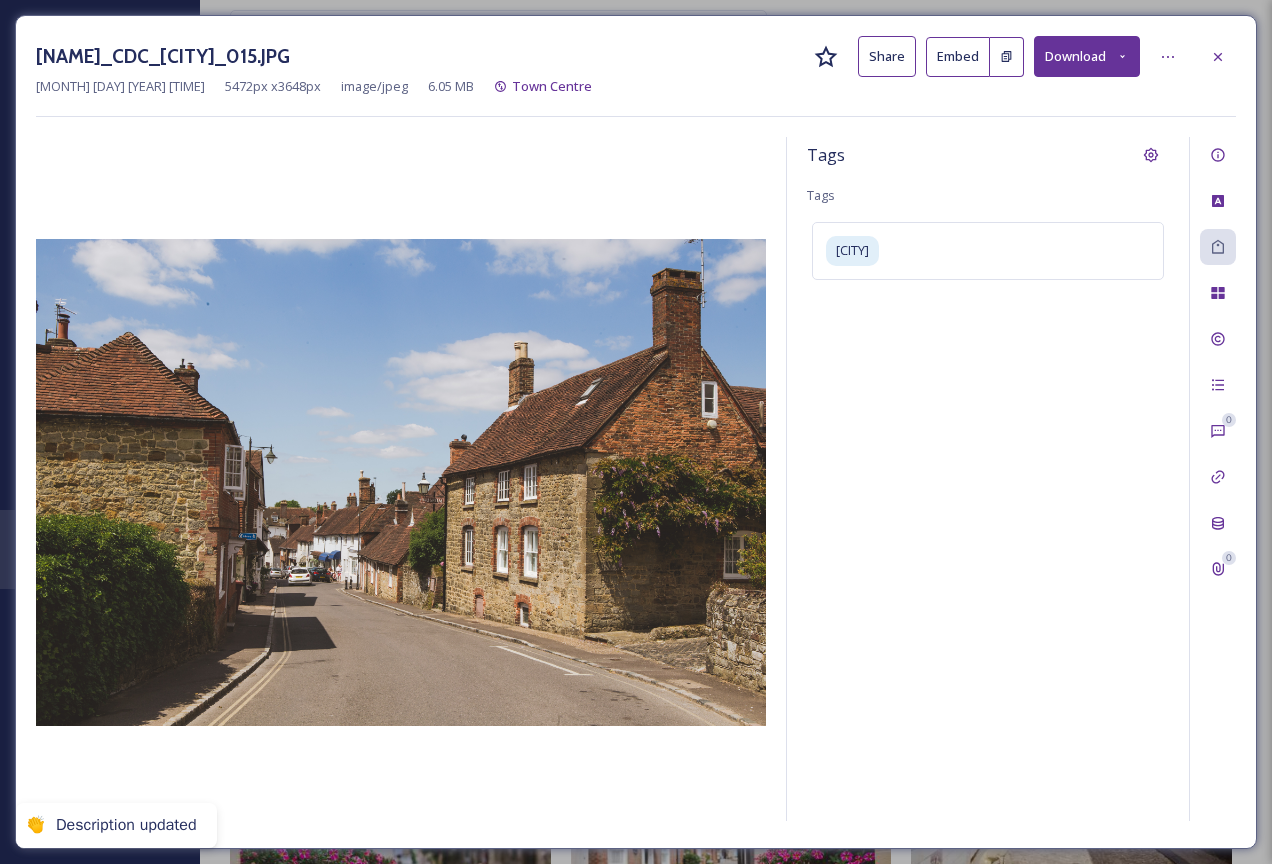 click on "[FIRST][LAST]_[ID]_[PLACE]_[NUMBER].JPG Share Embed Download" at bounding box center [636, 56] 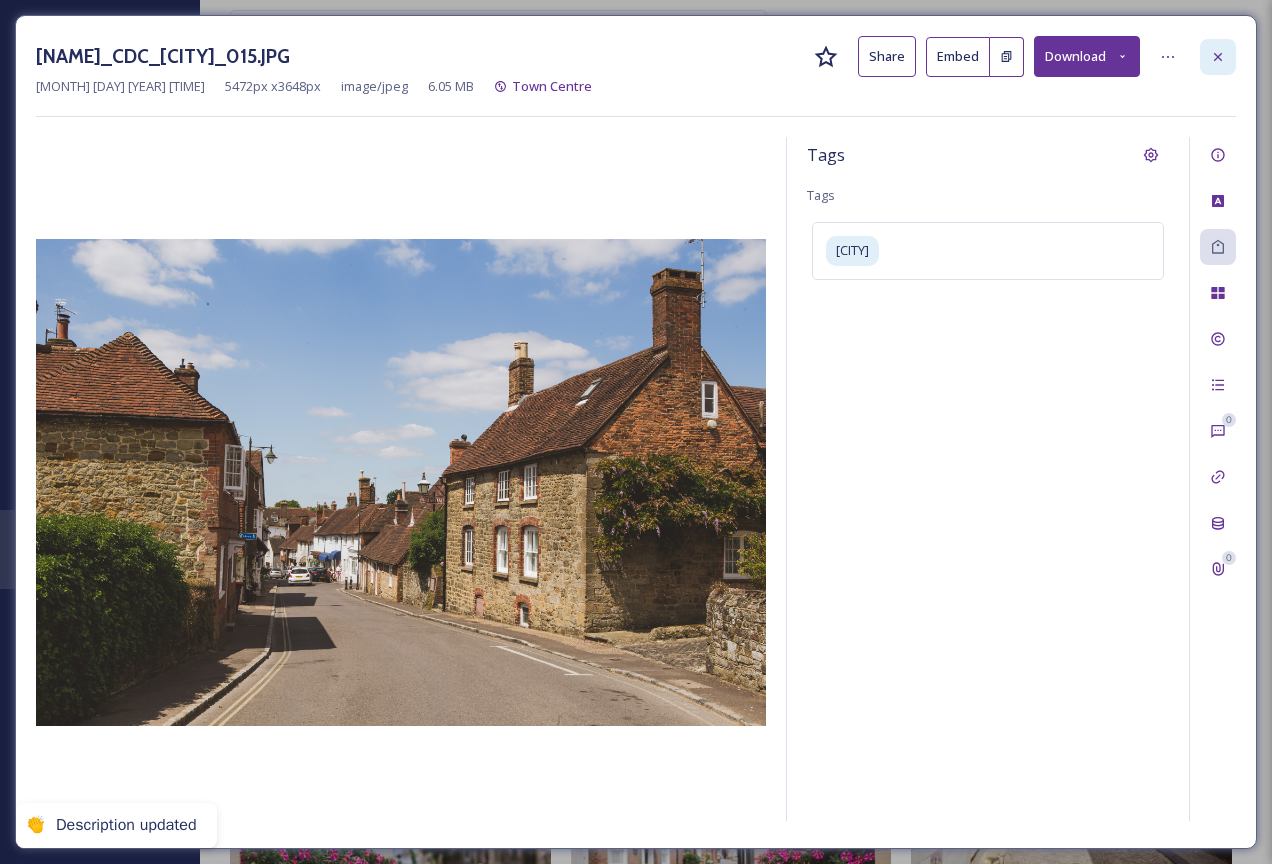 click 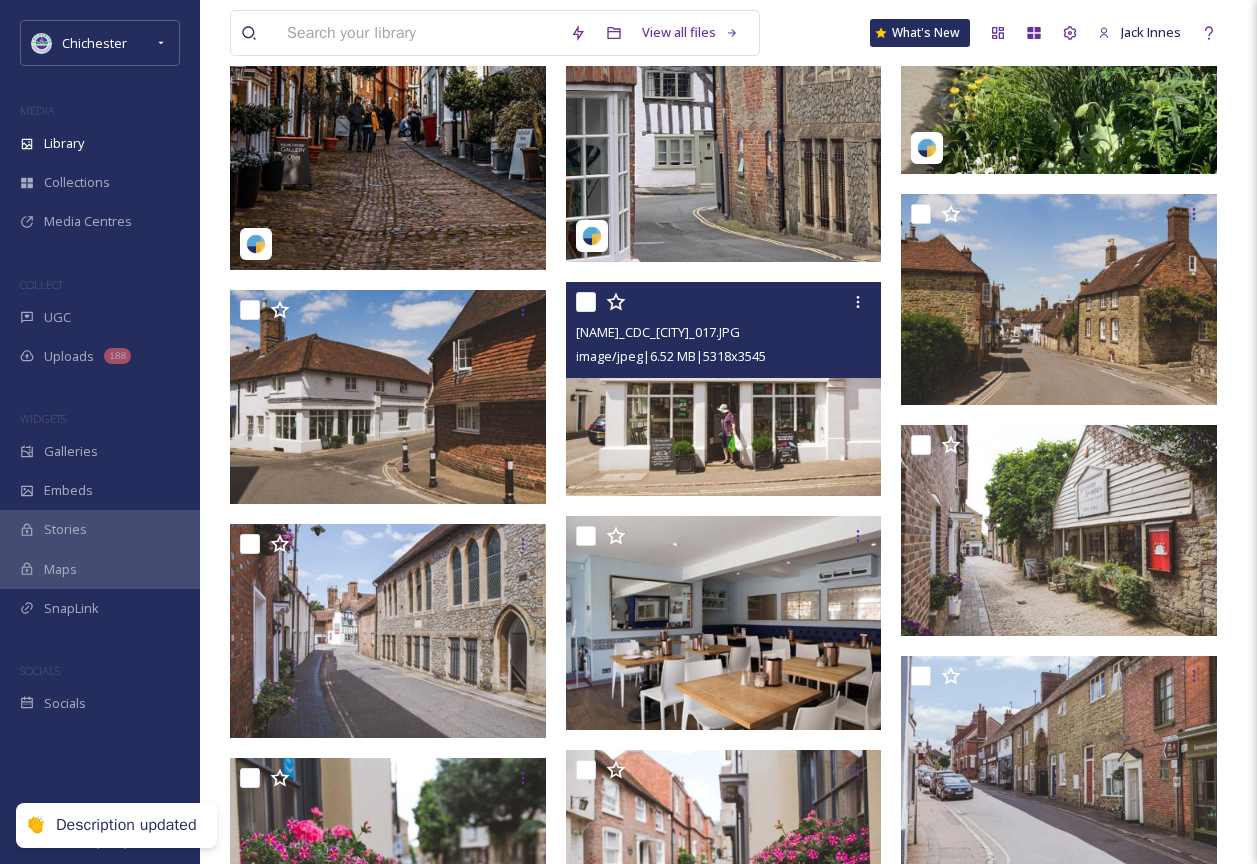 click at bounding box center [726, 389] 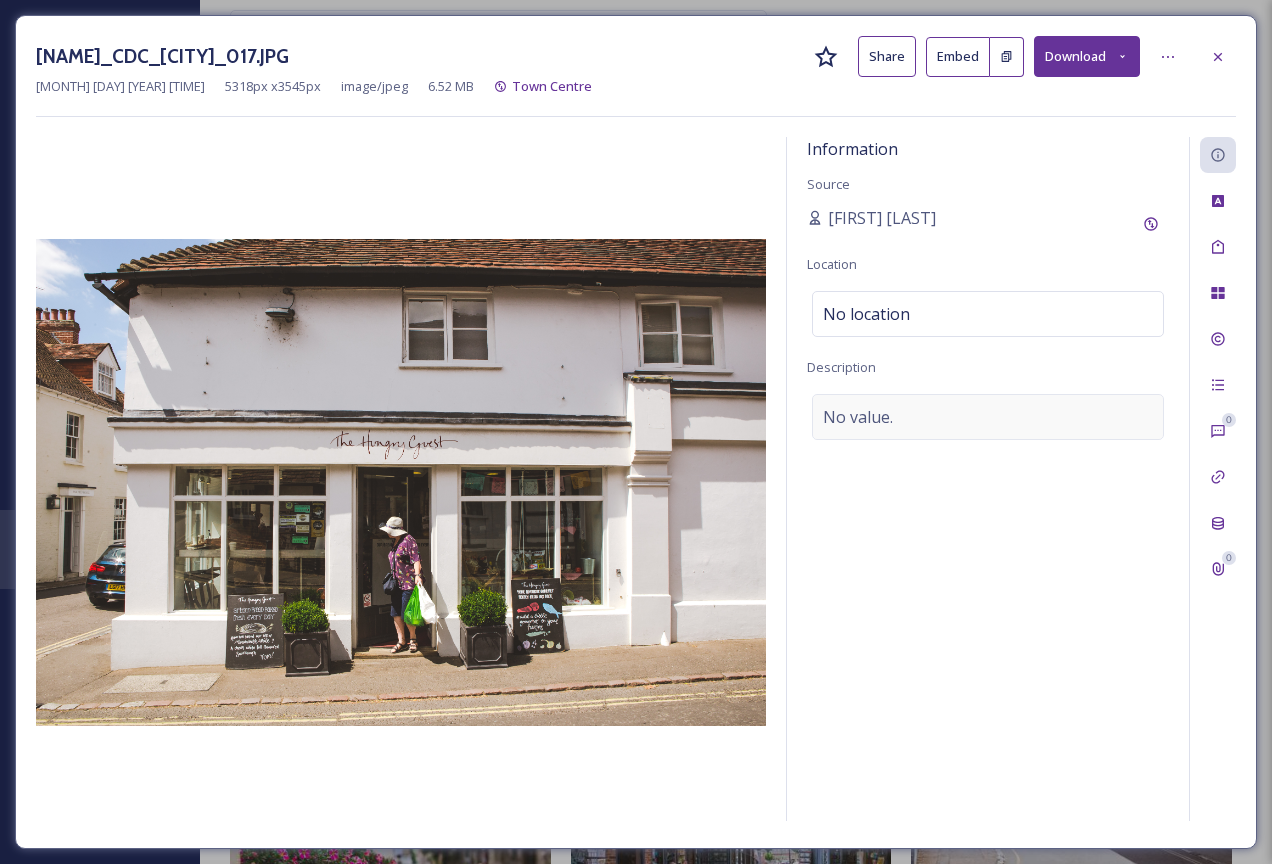 click on "No value." at bounding box center [988, 417] 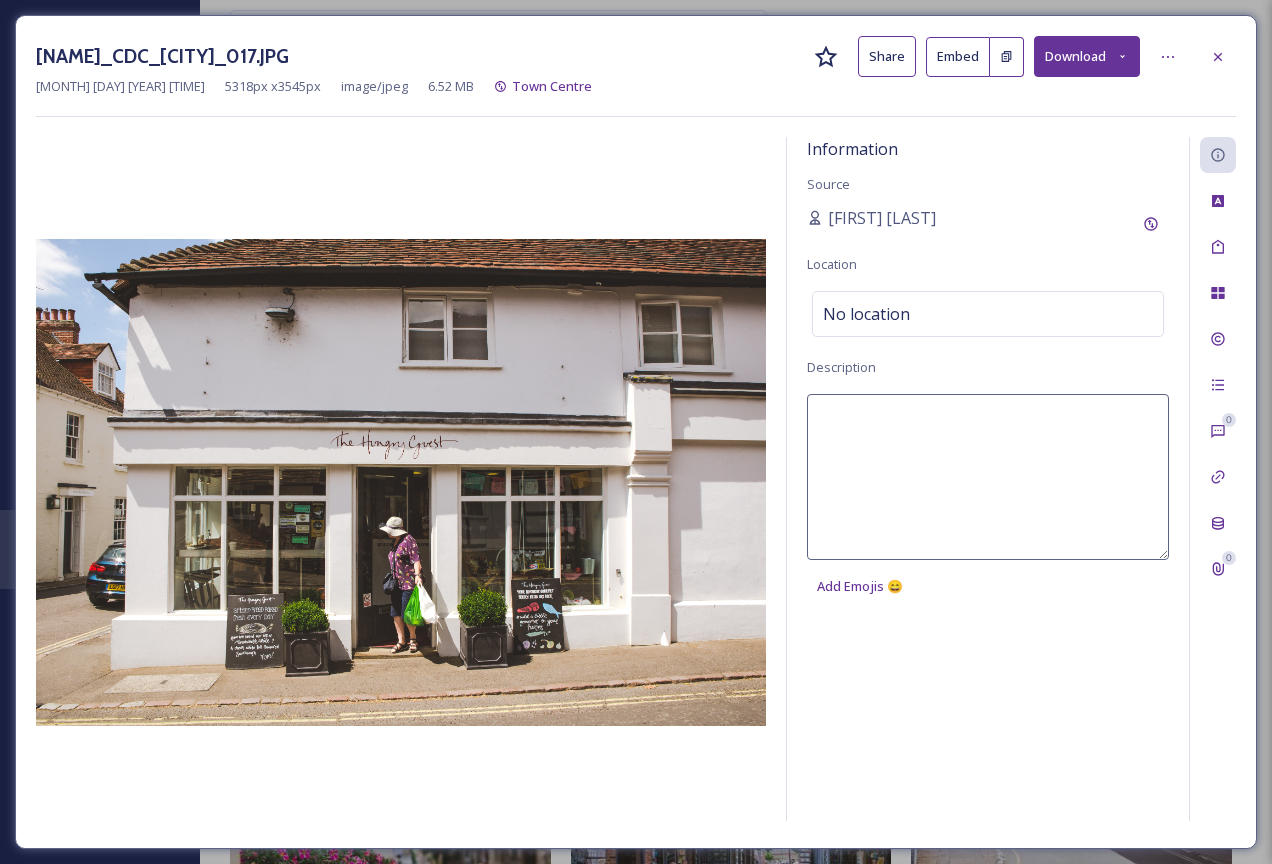 click at bounding box center [988, 477] 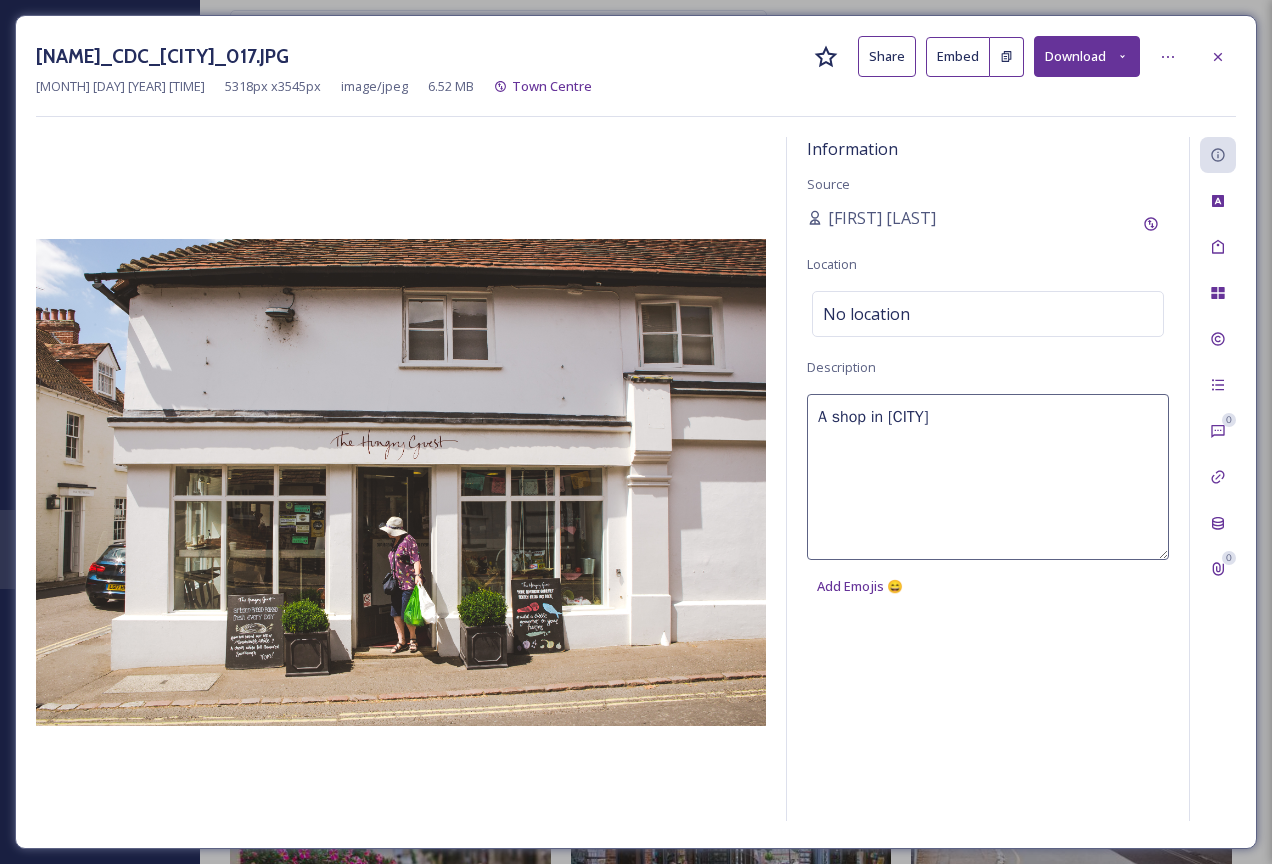 type on "A shop in [CITY]" 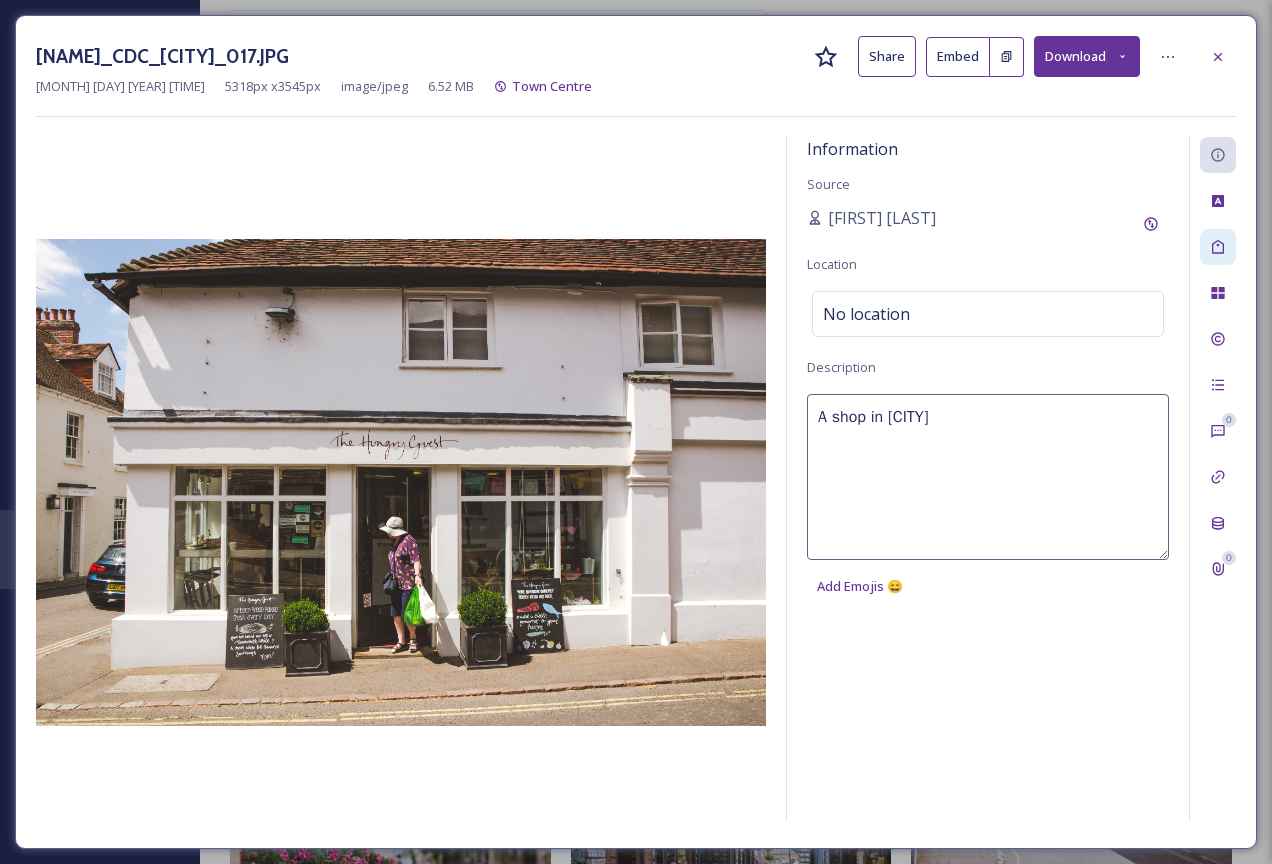 click 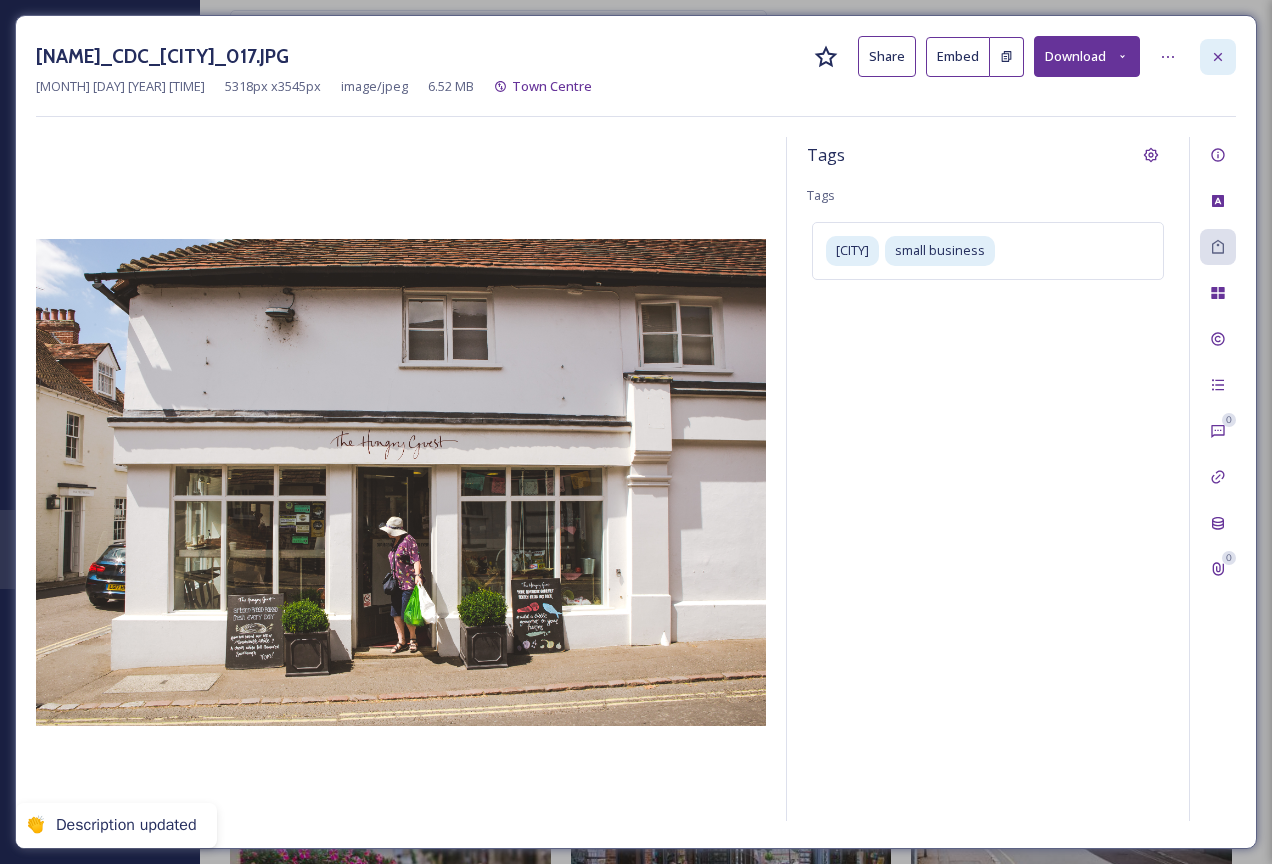 click at bounding box center [1218, 57] 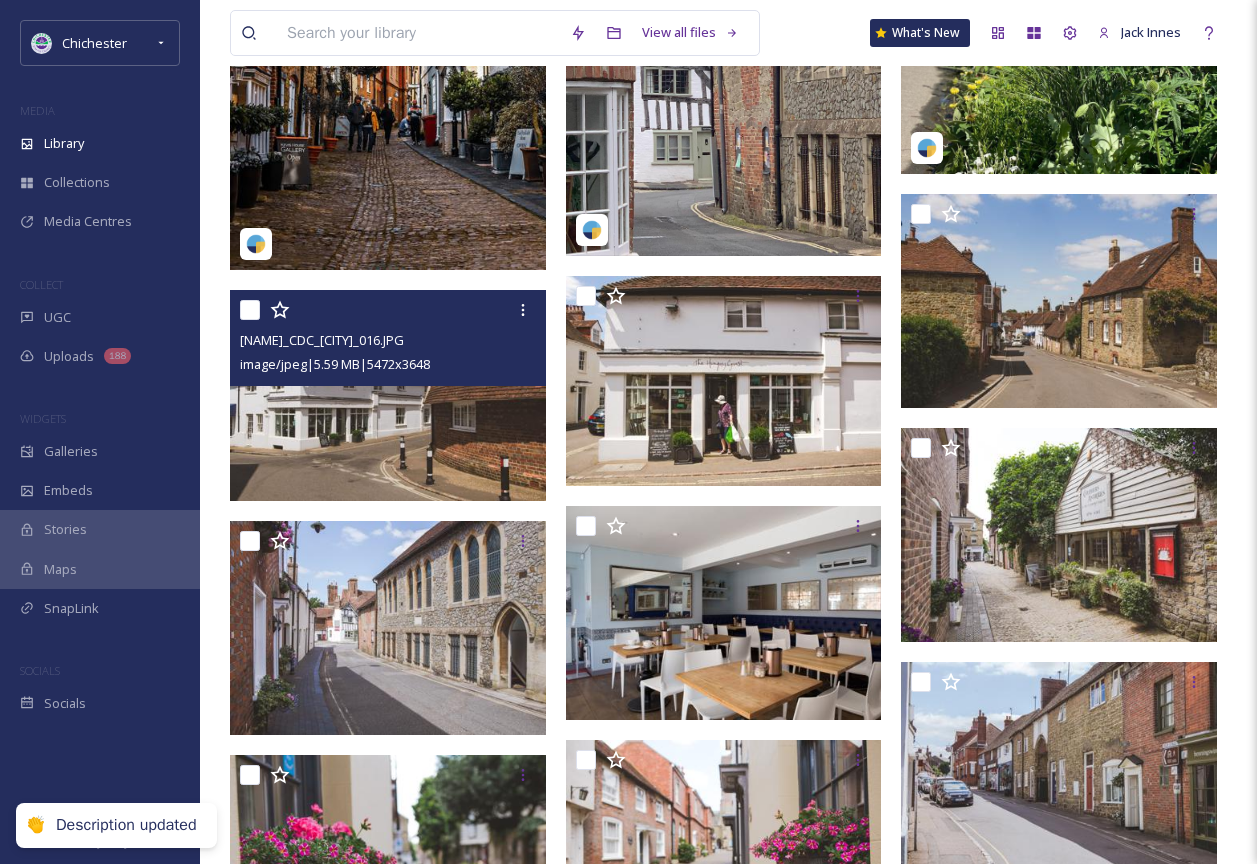 click at bounding box center [388, 395] 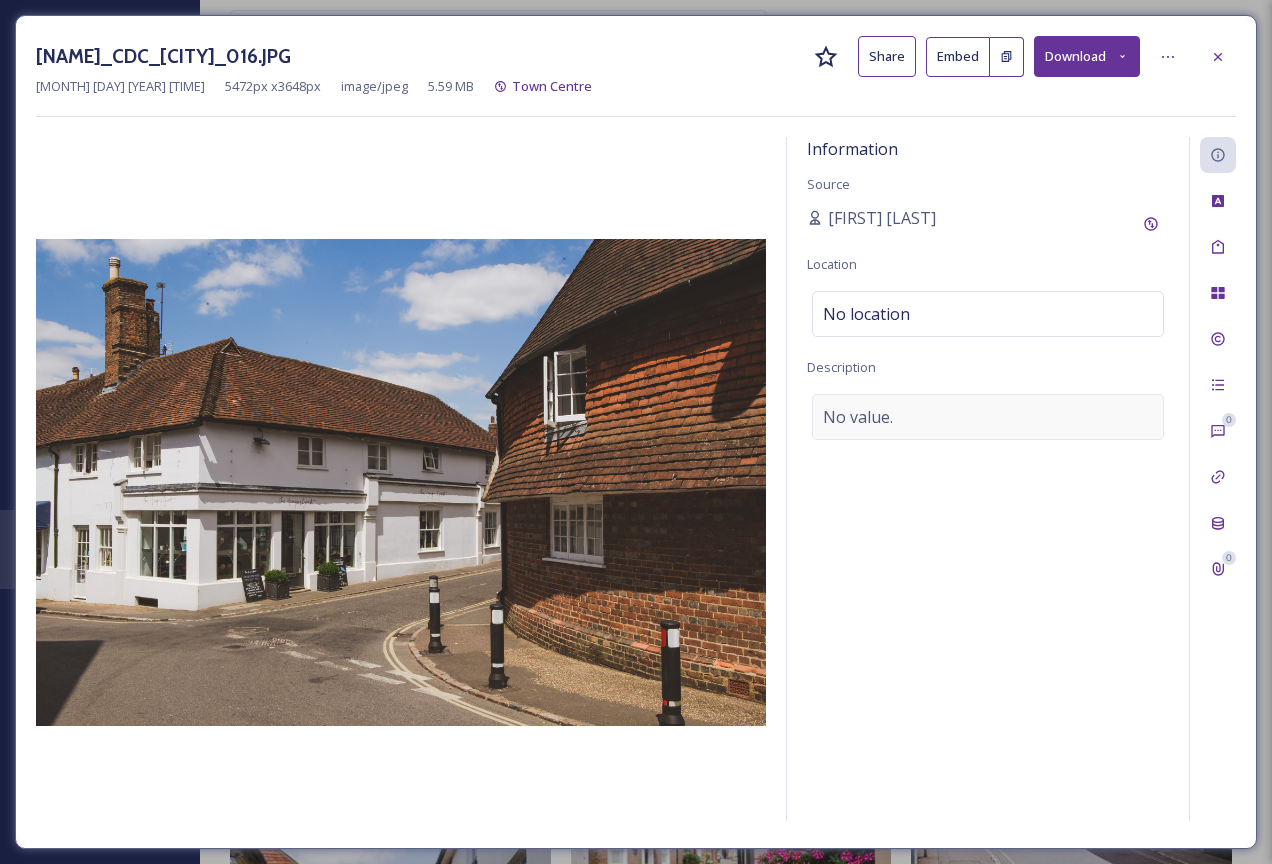 click on "No value." at bounding box center (988, 417) 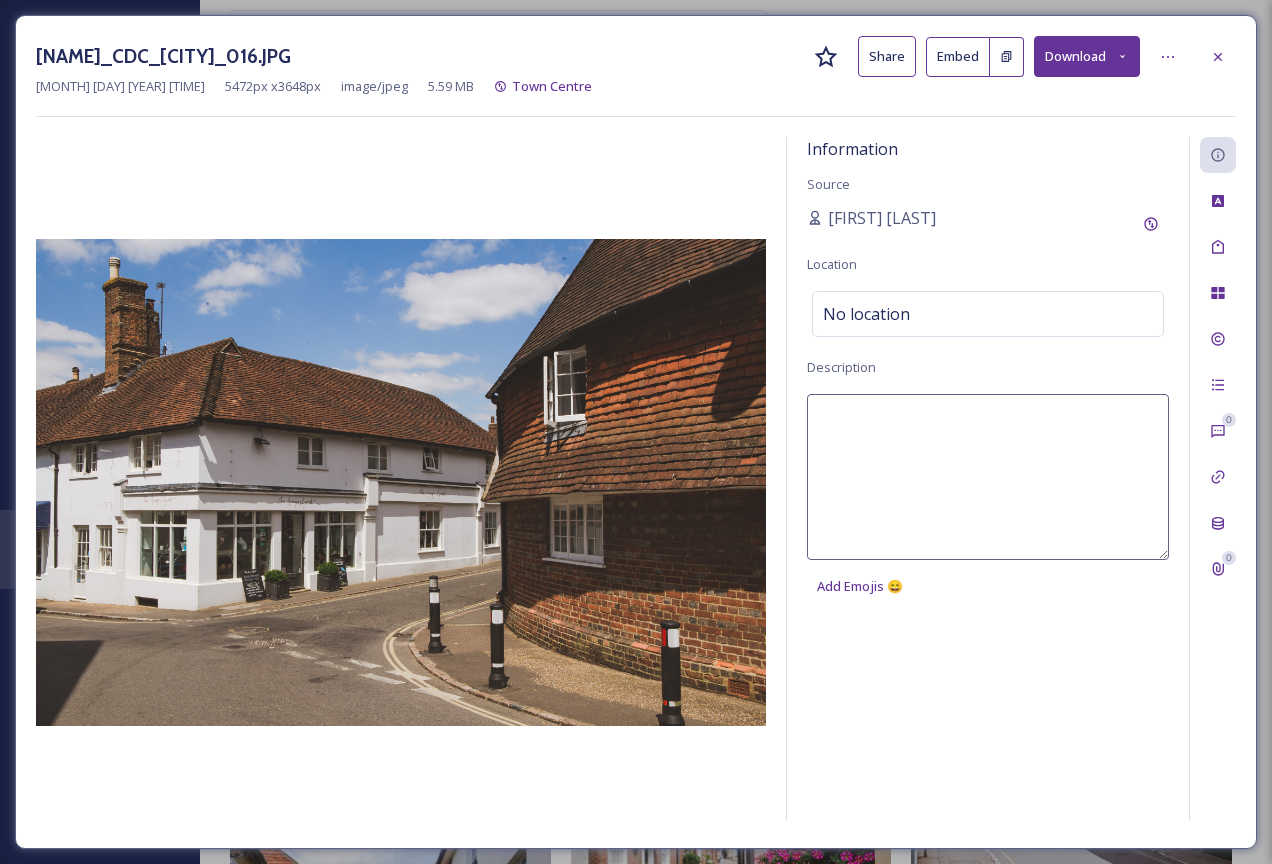 click at bounding box center (988, 477) 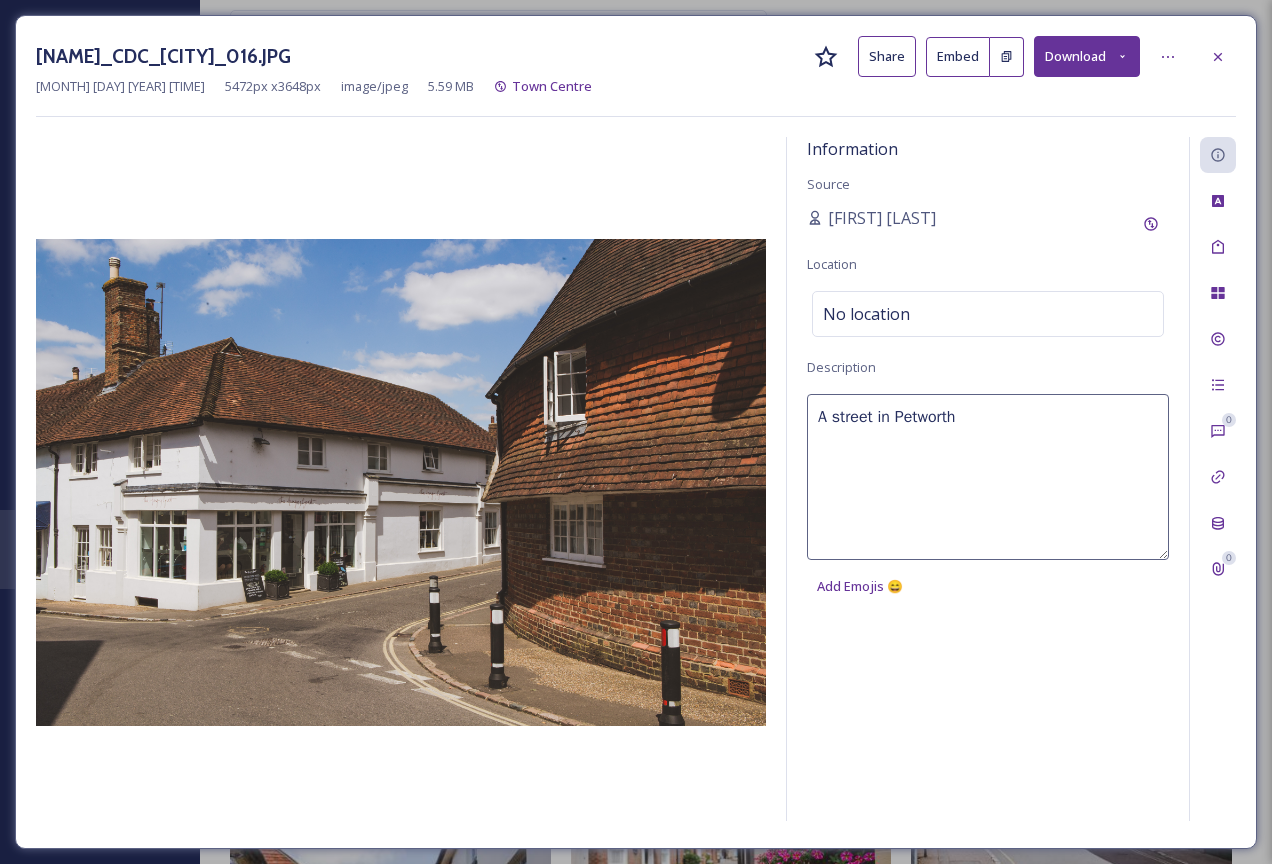 type on "A street in Petworth" 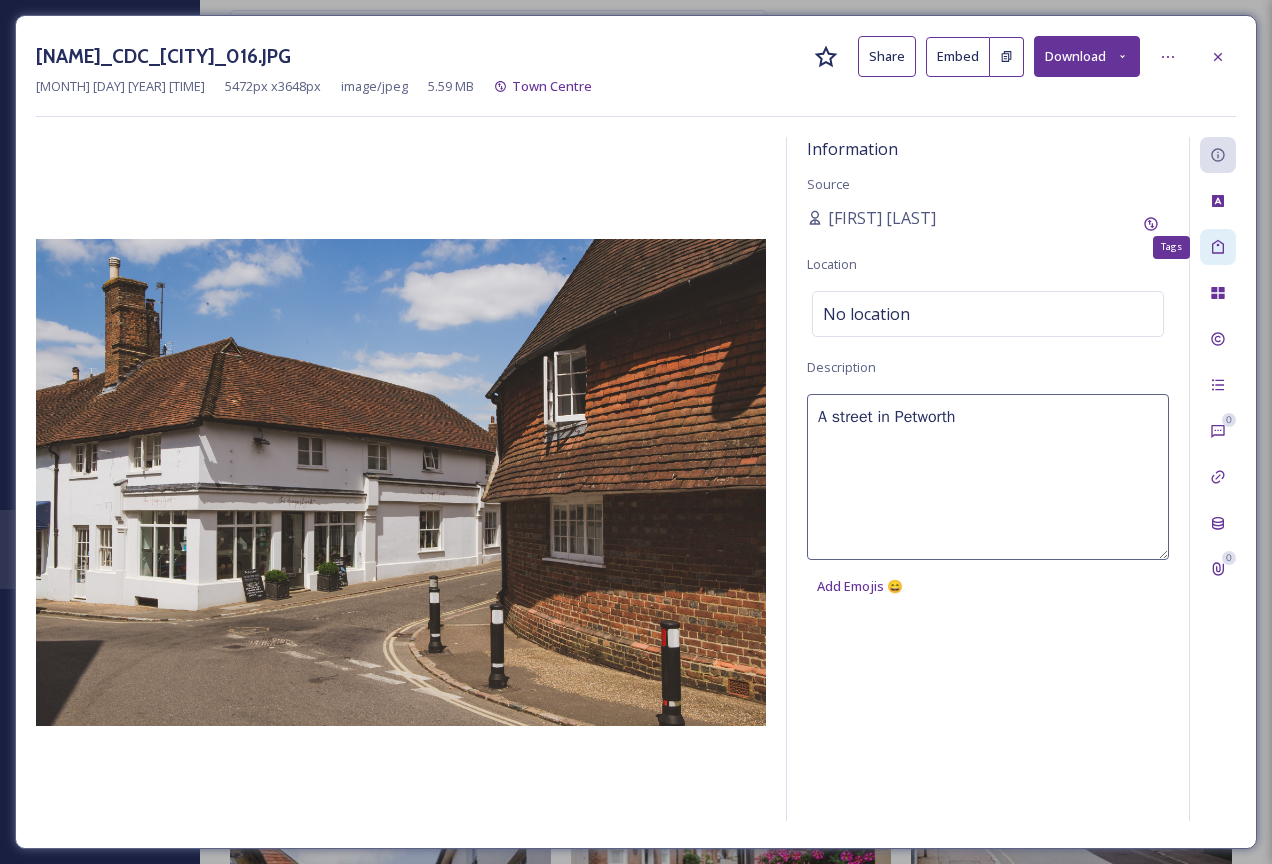 click on "Tags" at bounding box center [1218, 247] 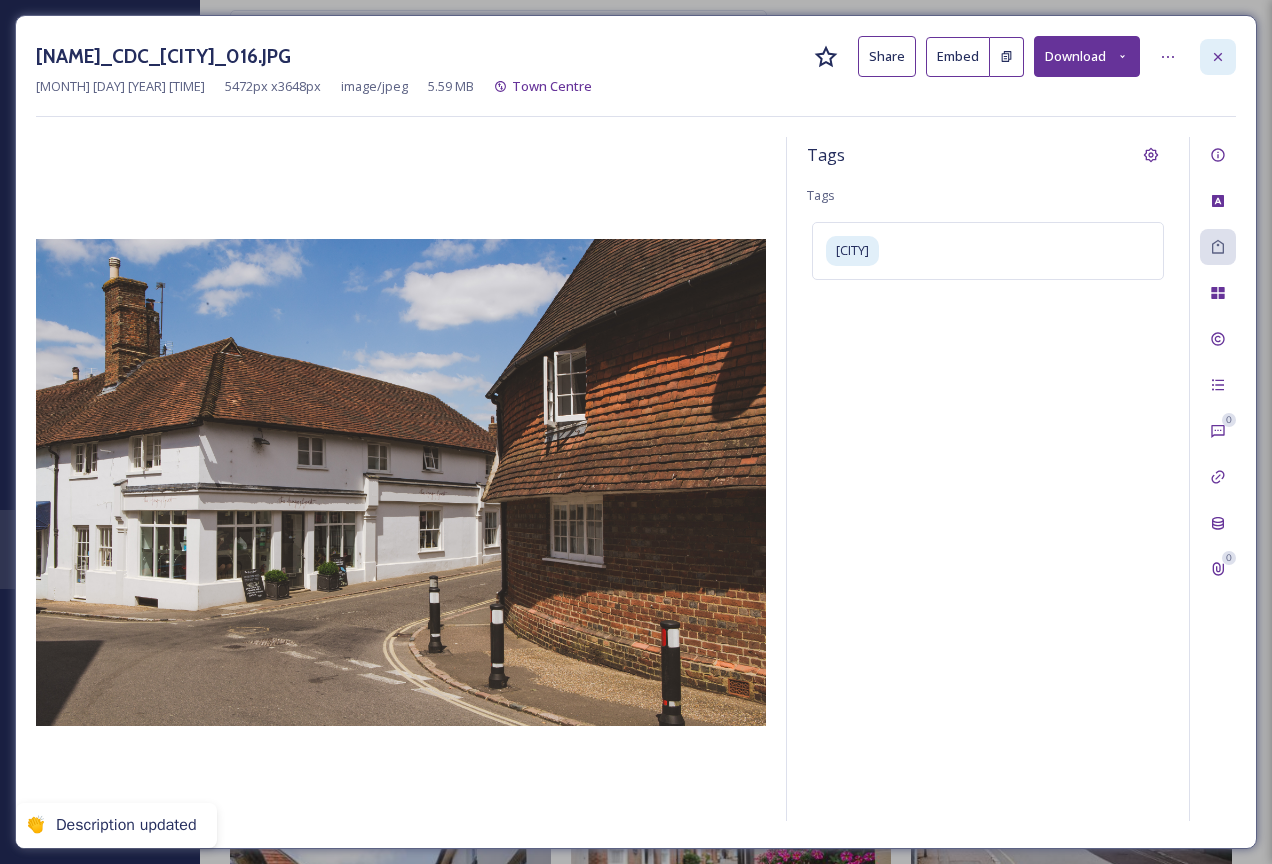 click 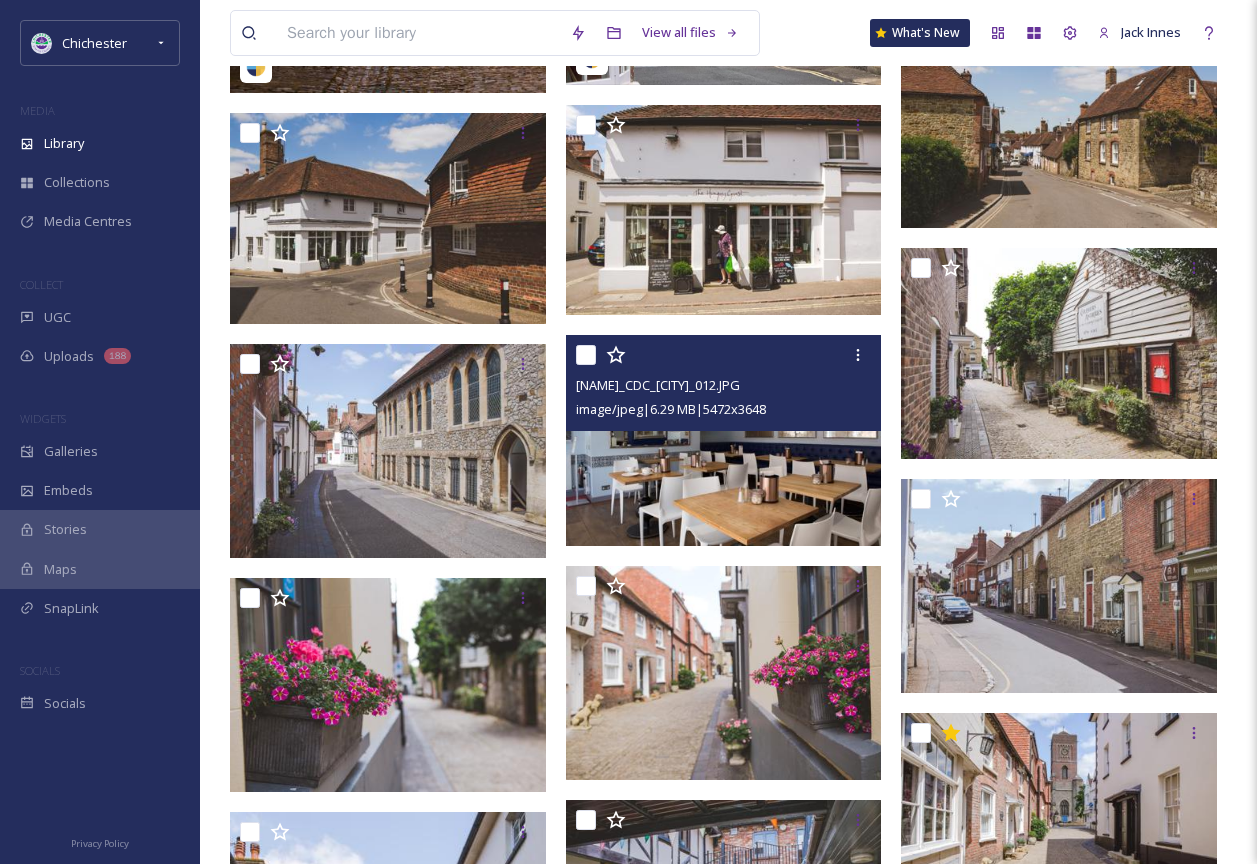 scroll, scrollTop: 2800, scrollLeft: 0, axis: vertical 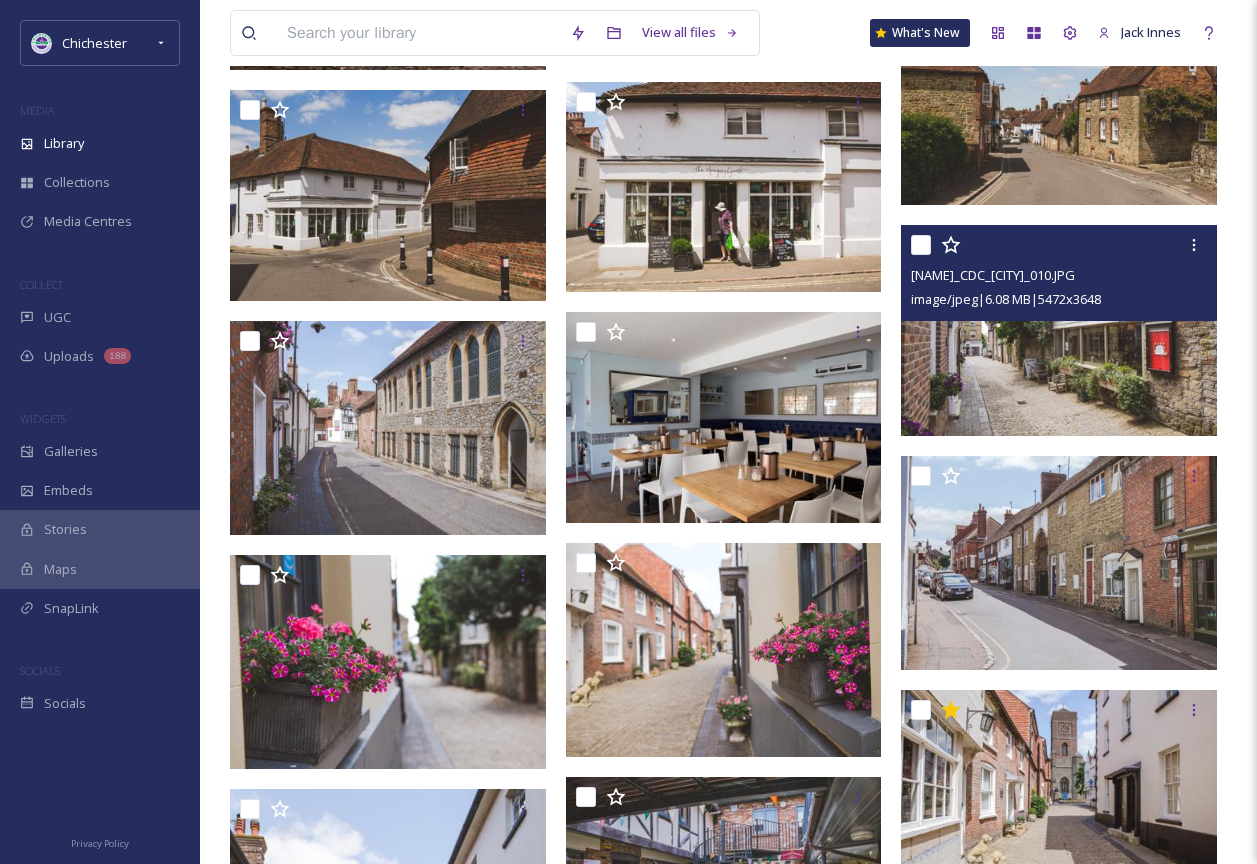 click at bounding box center (1059, 330) 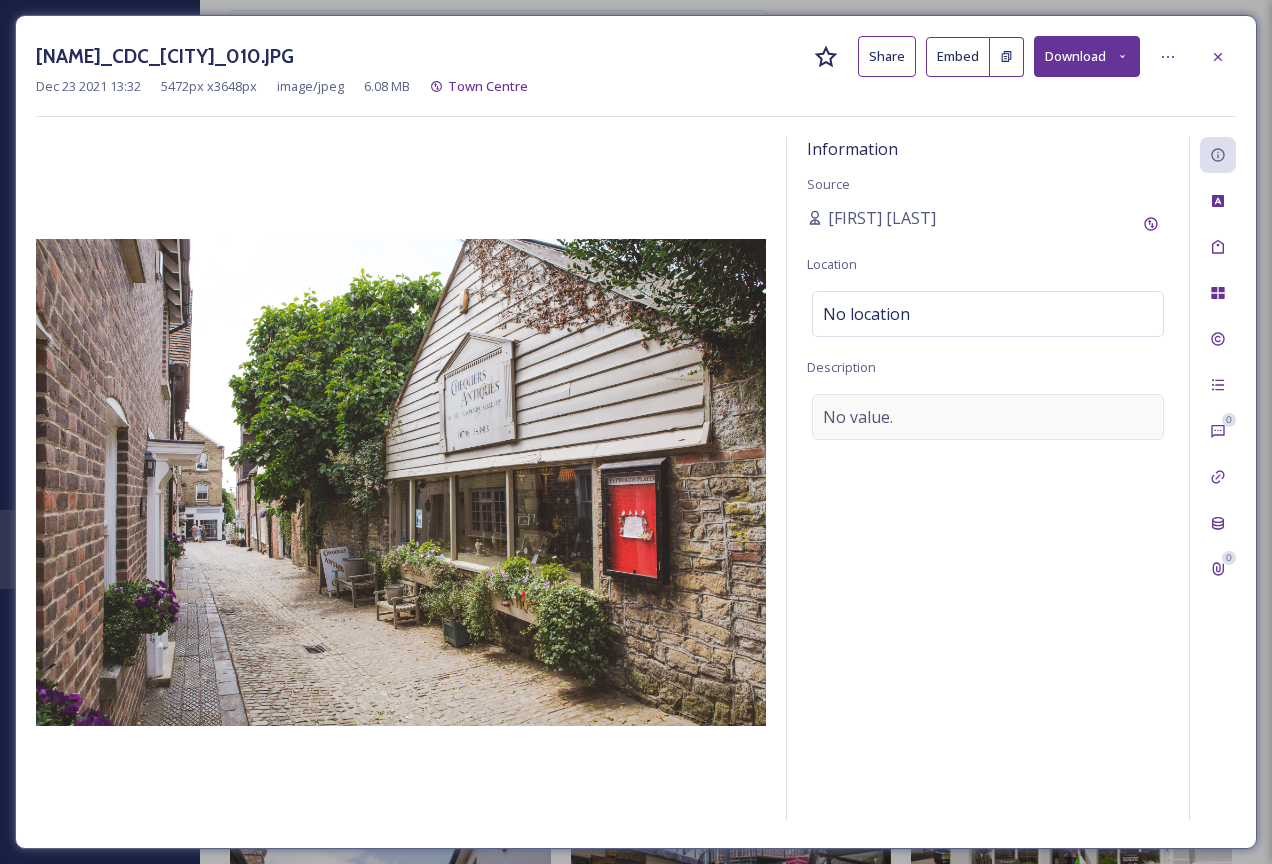click on "No value." at bounding box center (988, 417) 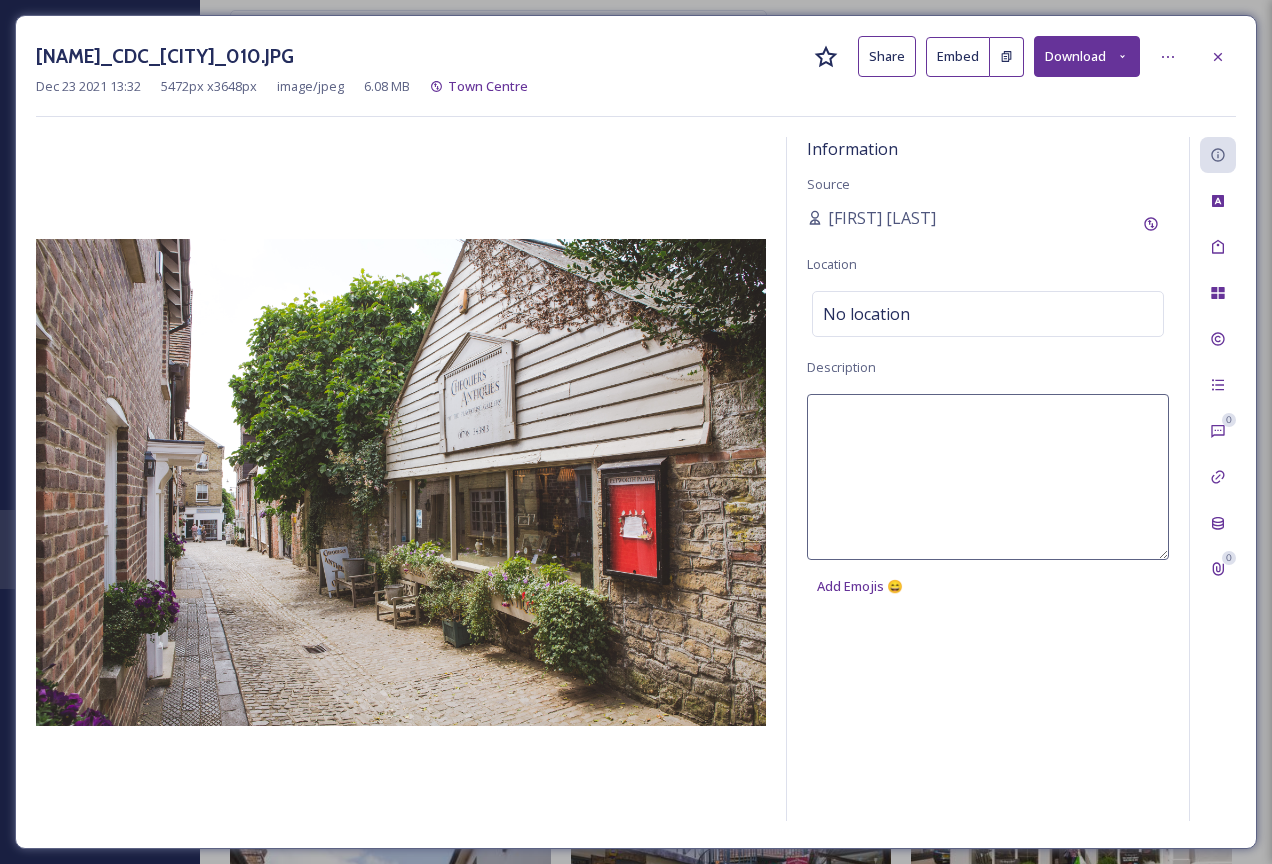 click at bounding box center (988, 477) 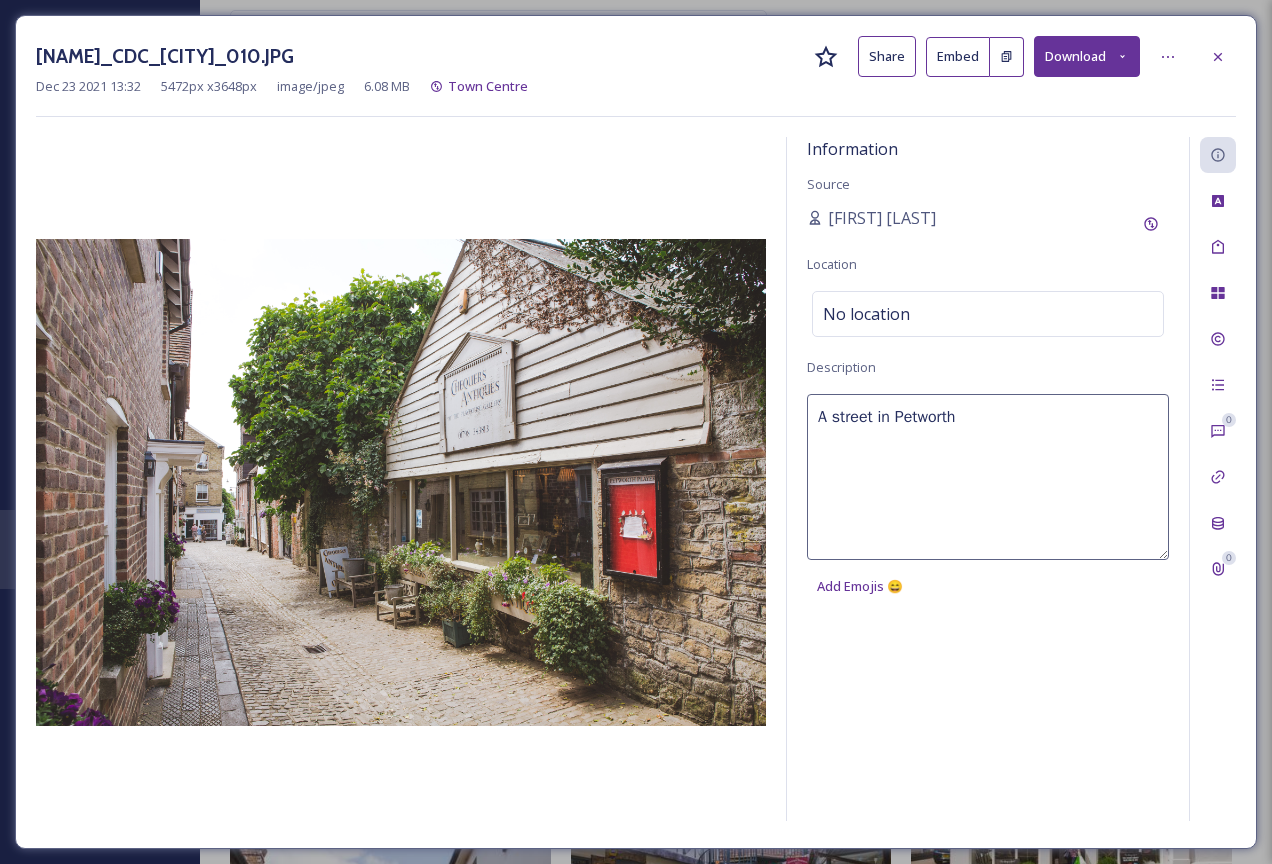 type on "A street in Petworth" 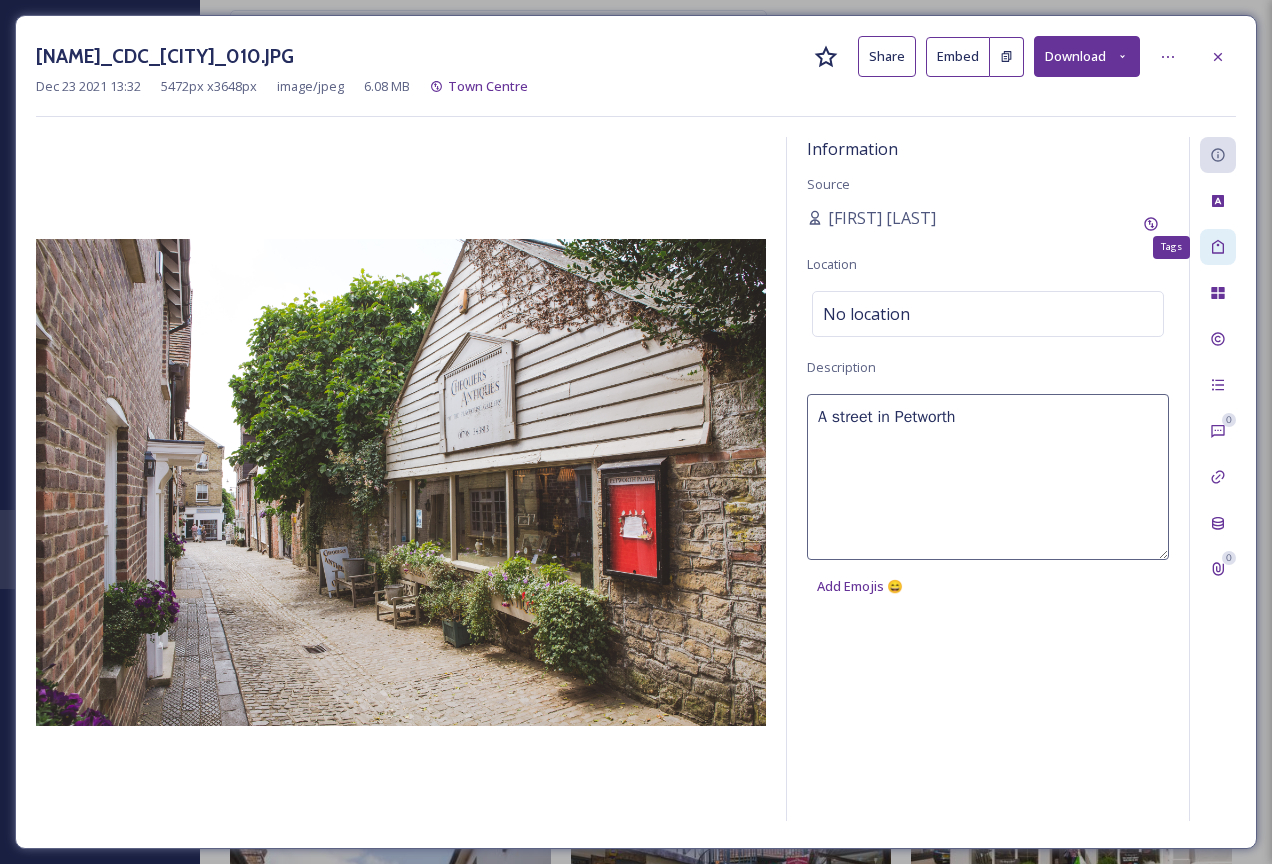 click on "Tags" at bounding box center (1218, 247) 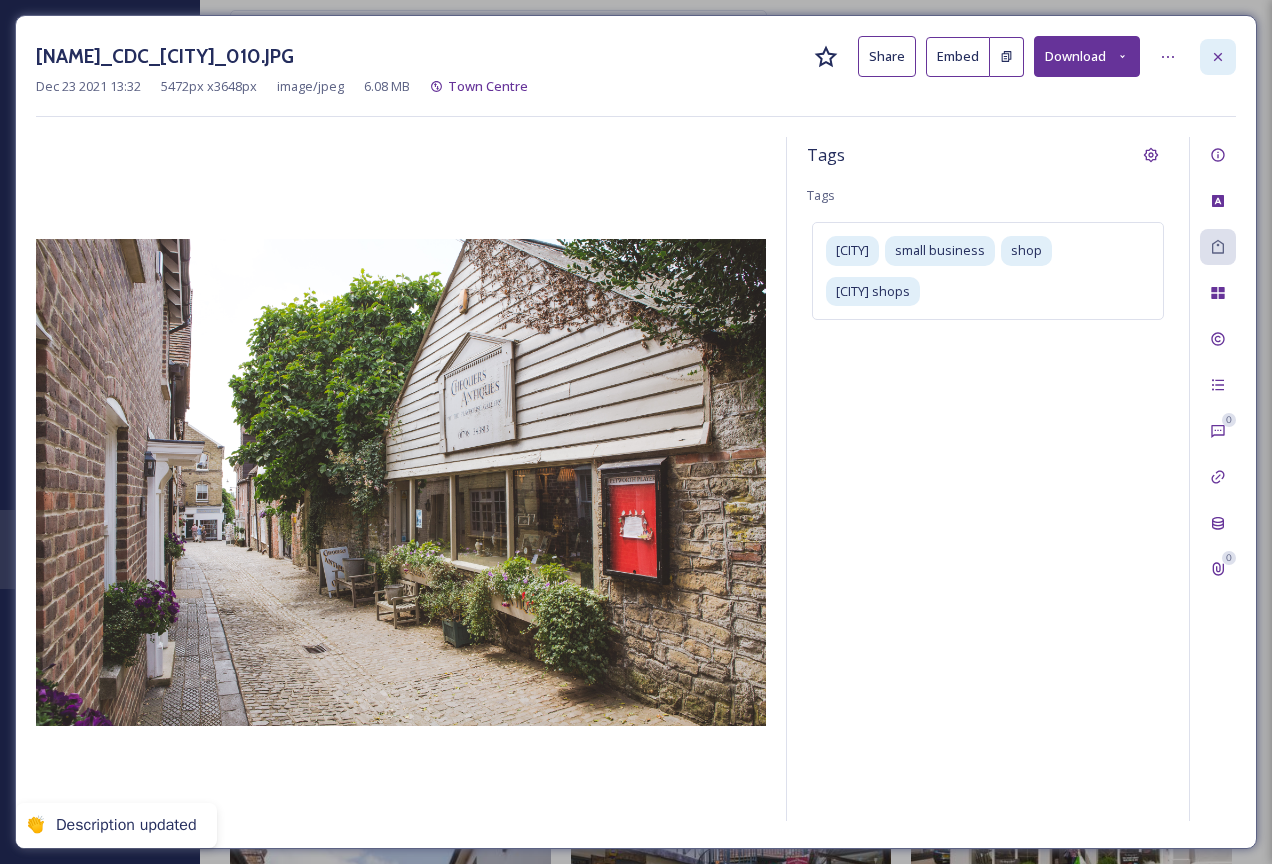 click 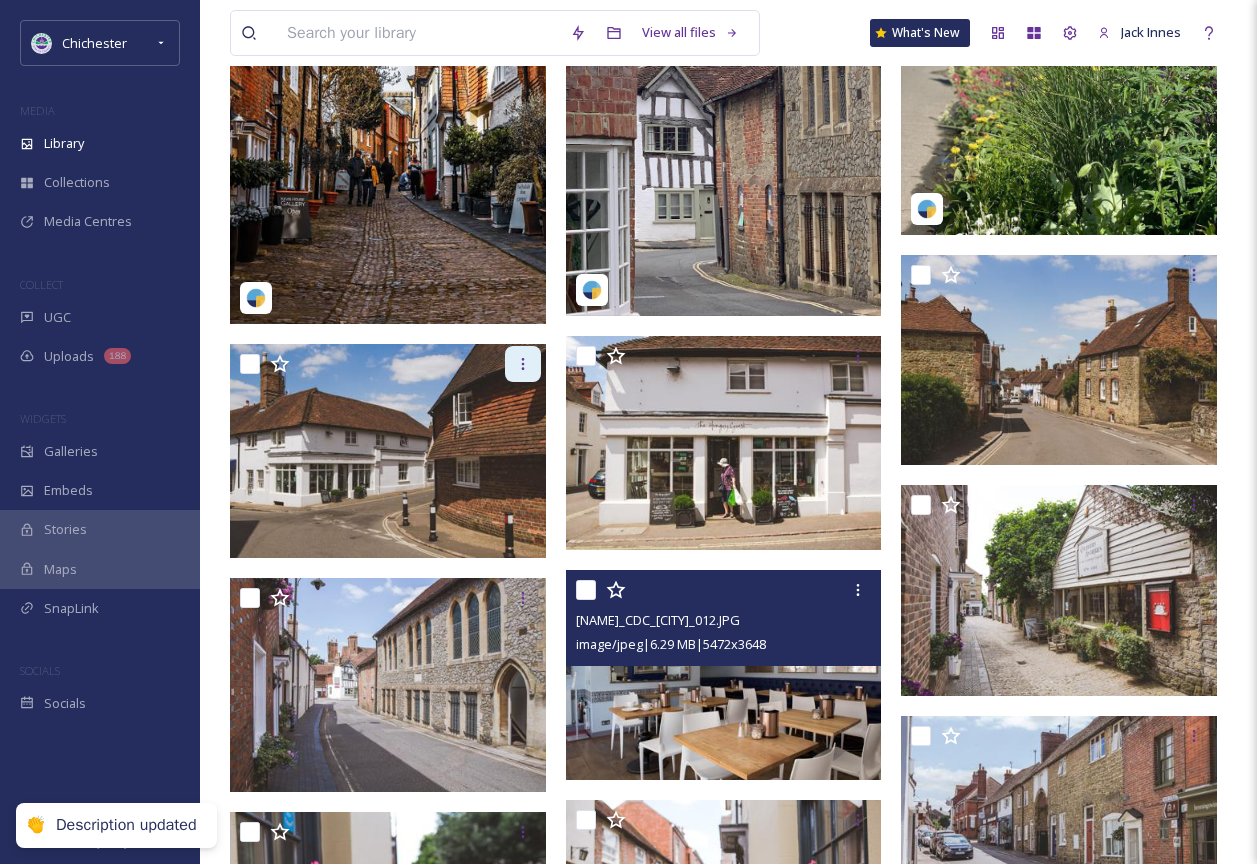 scroll, scrollTop: 2500, scrollLeft: 0, axis: vertical 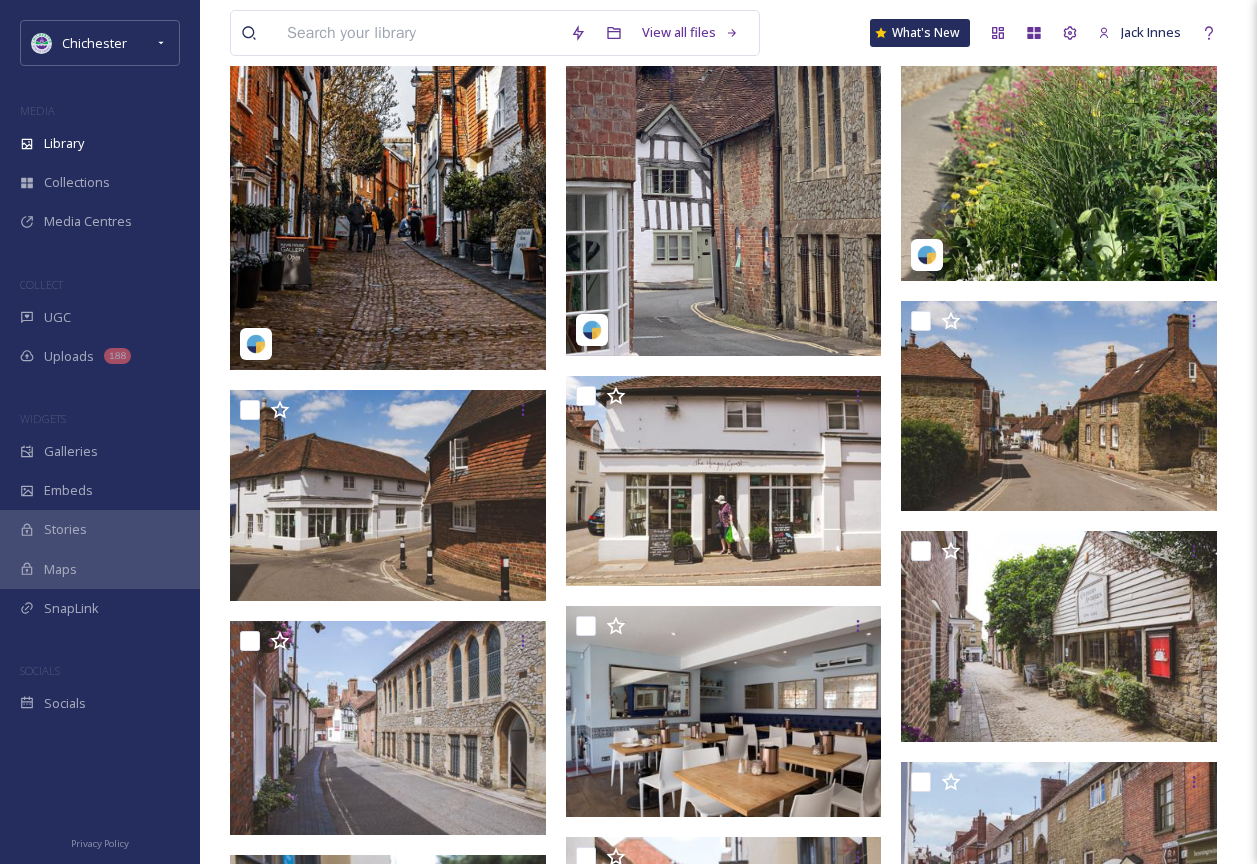 click at bounding box center (724, 158) 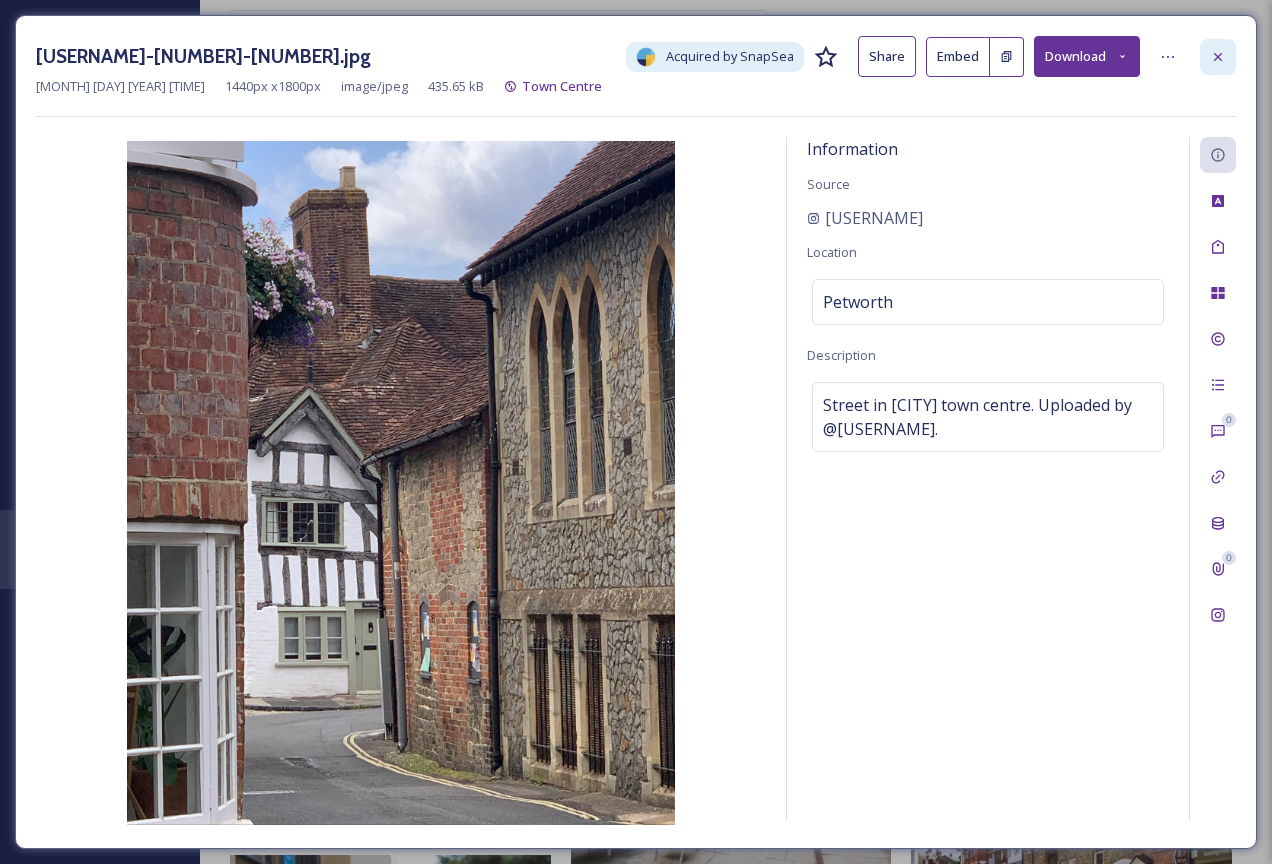 click at bounding box center [1218, 57] 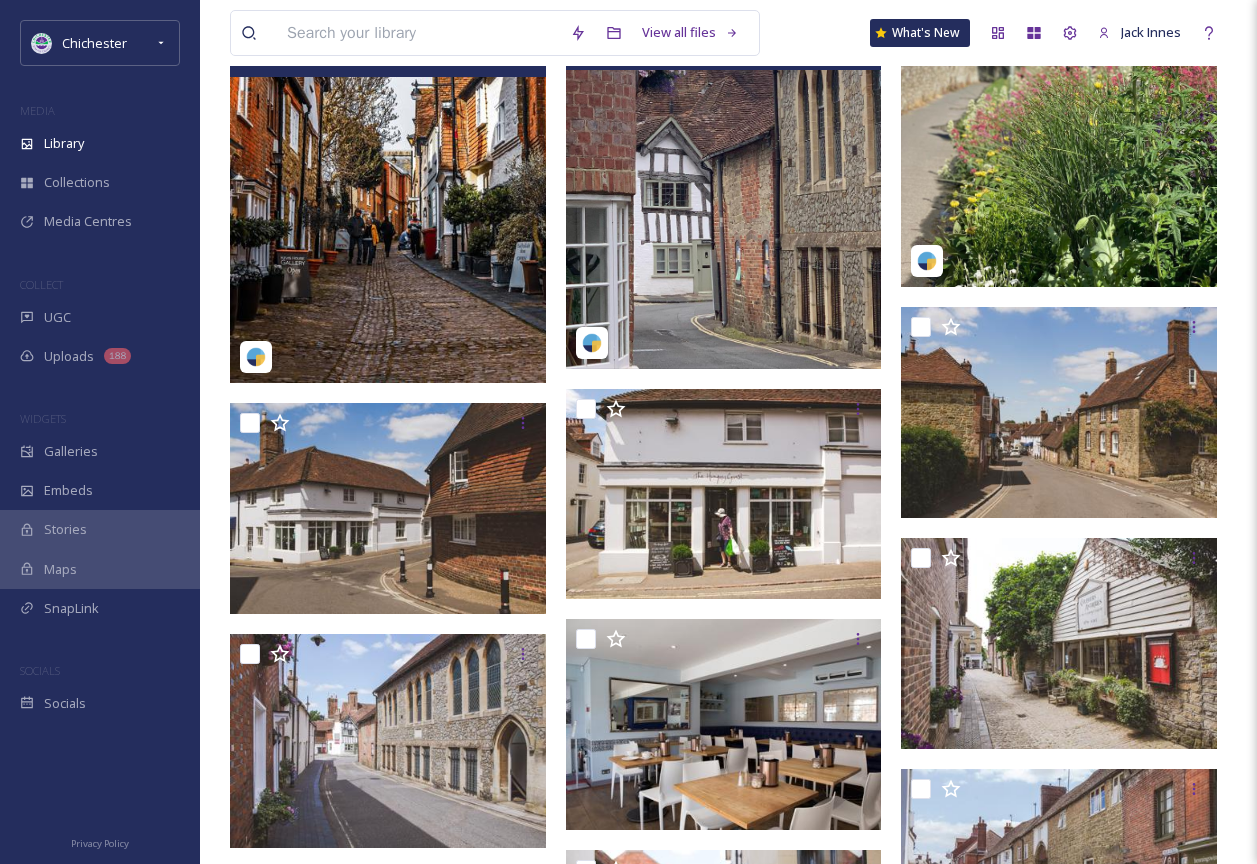 scroll, scrollTop: 2400, scrollLeft: 0, axis: vertical 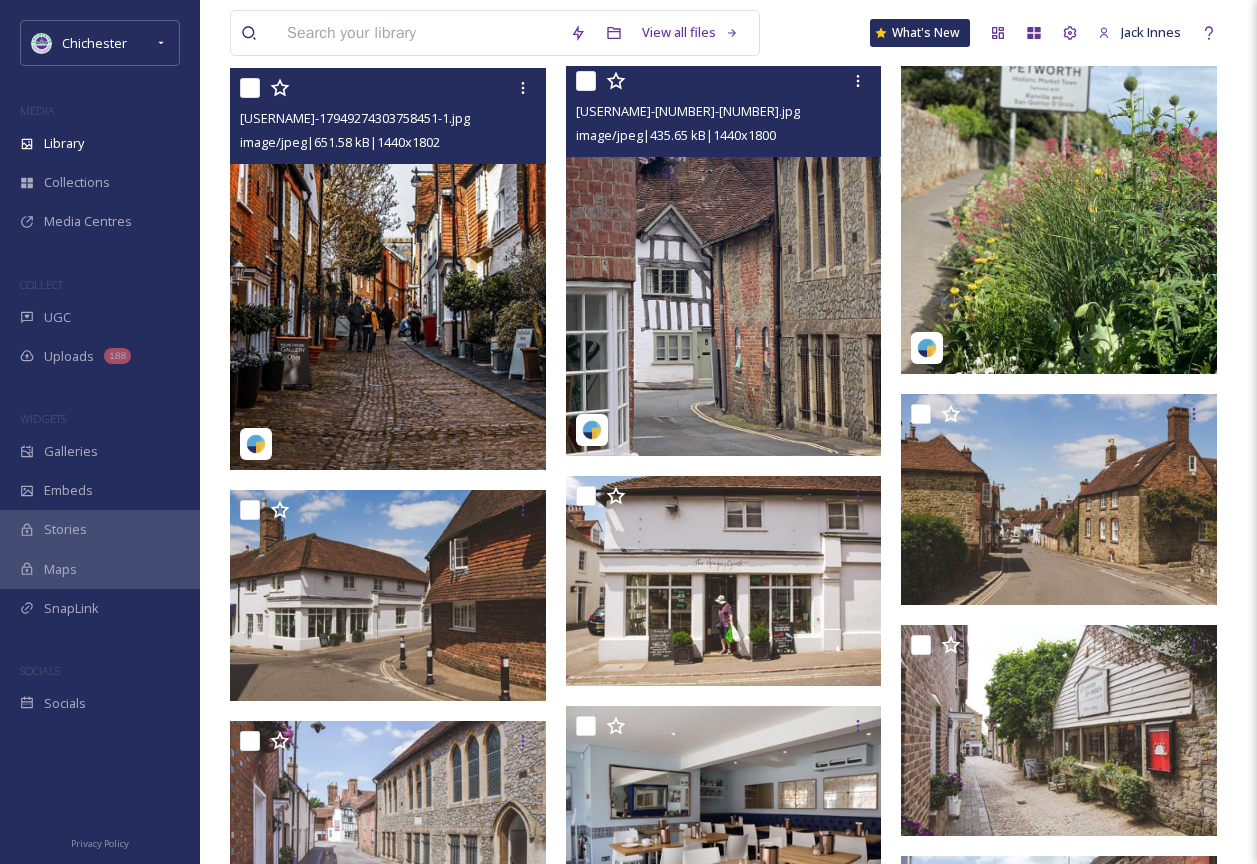 click at bounding box center (724, 258) 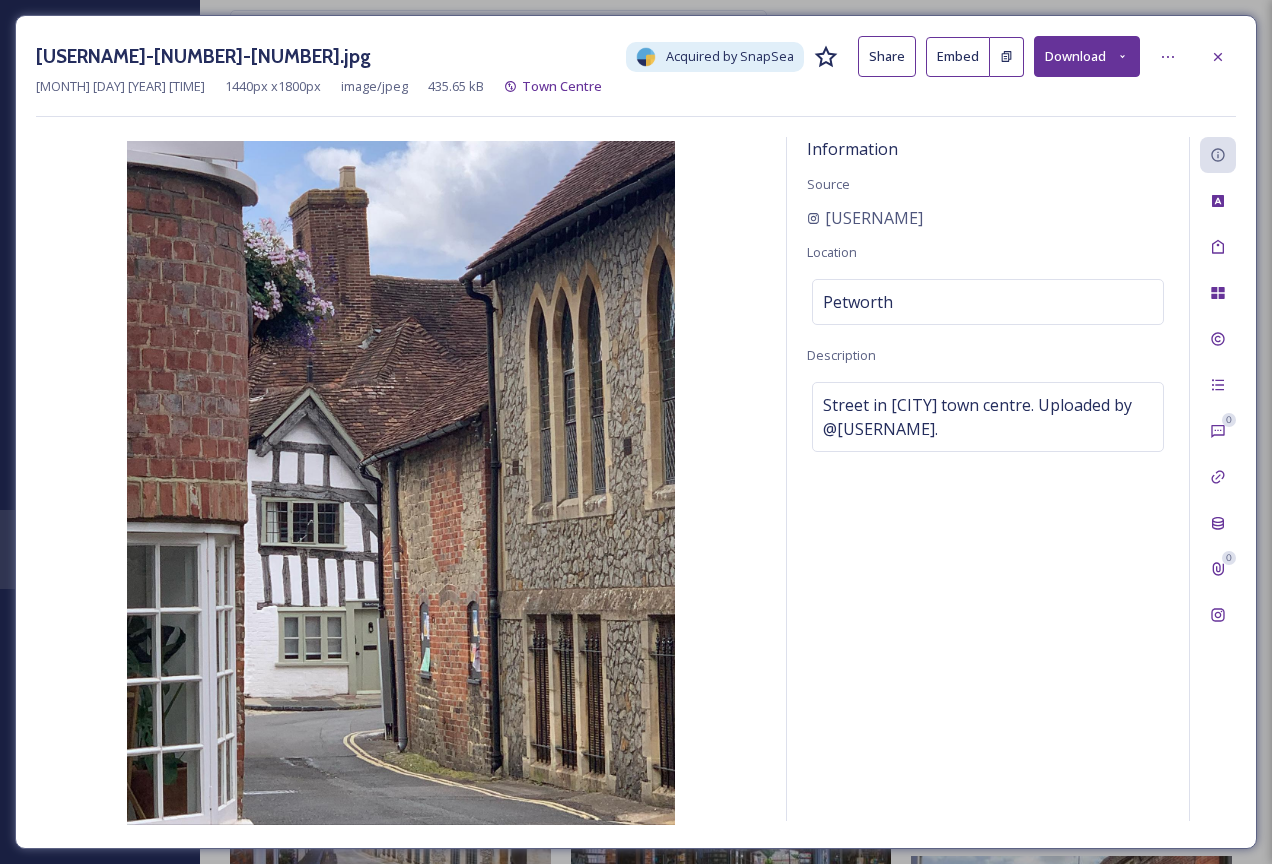 click at bounding box center (1218, 57) 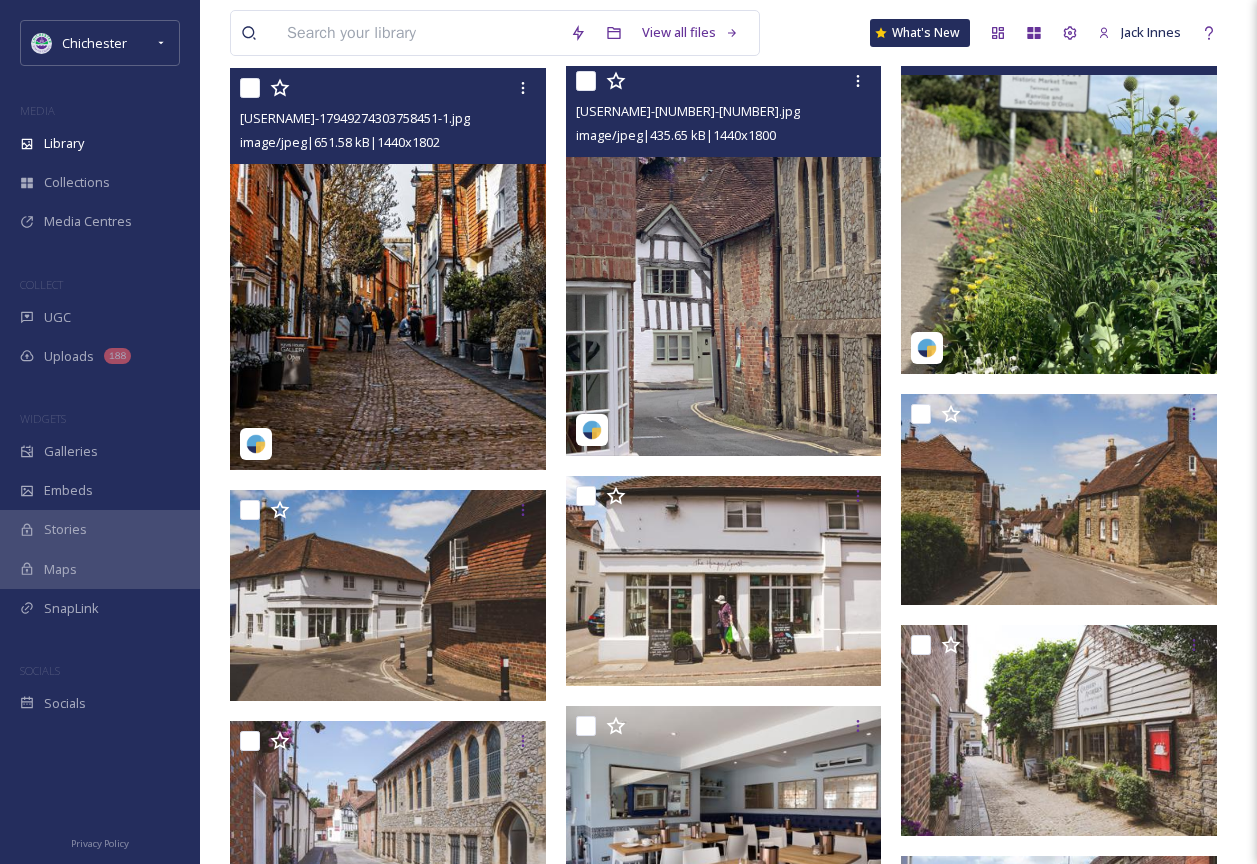 click at bounding box center (1059, 176) 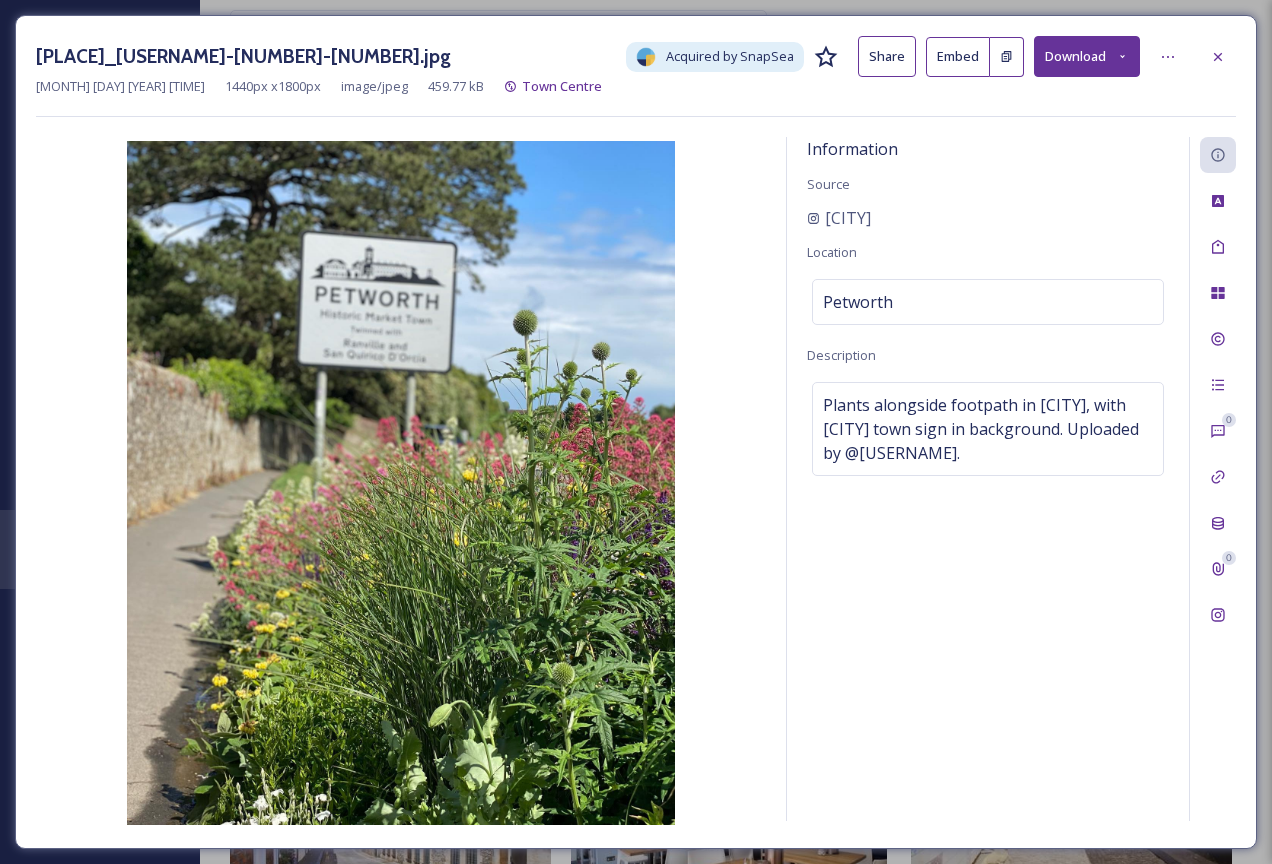 click on "[CITY]uk-17945273945022035-0.jpg Acquired by SnapSea Share Embed Download" at bounding box center (636, 56) 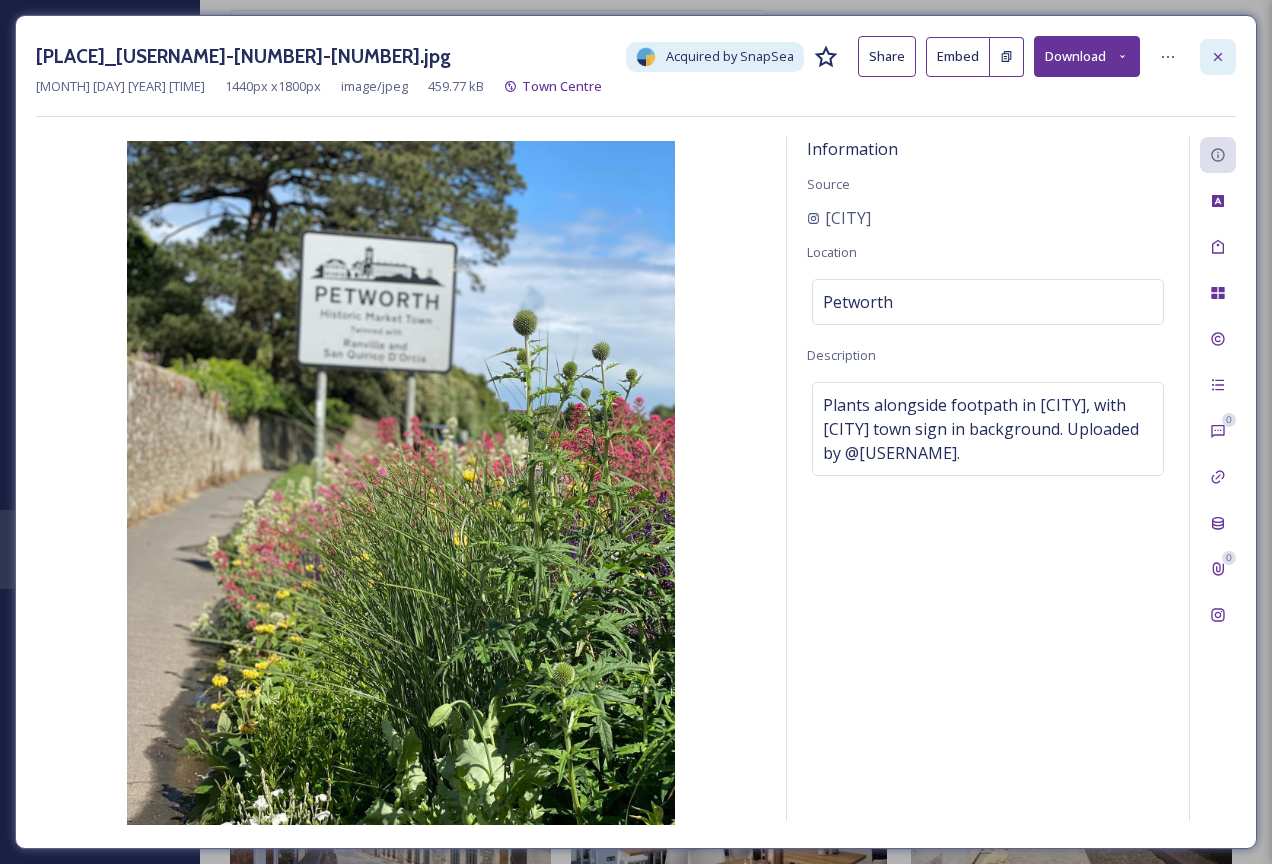 click 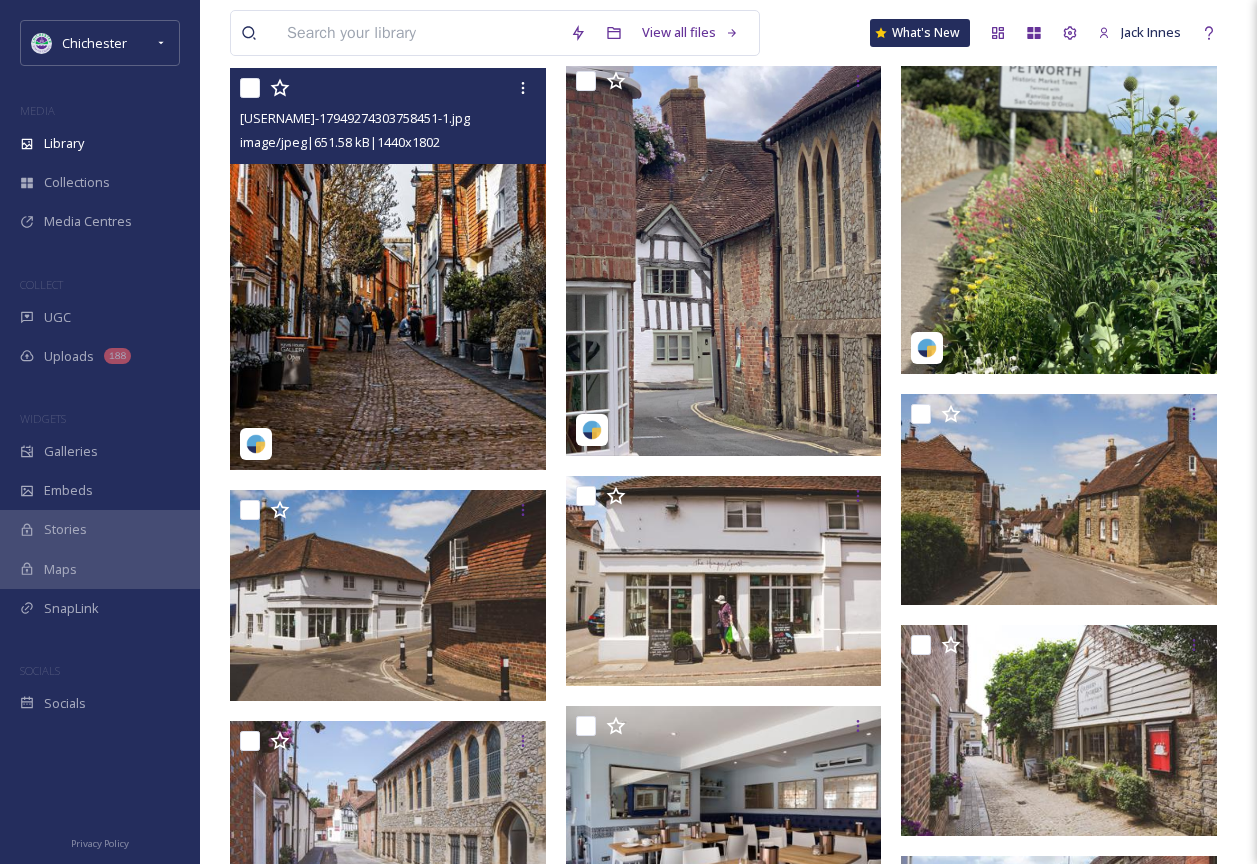 click at bounding box center (390, 269) 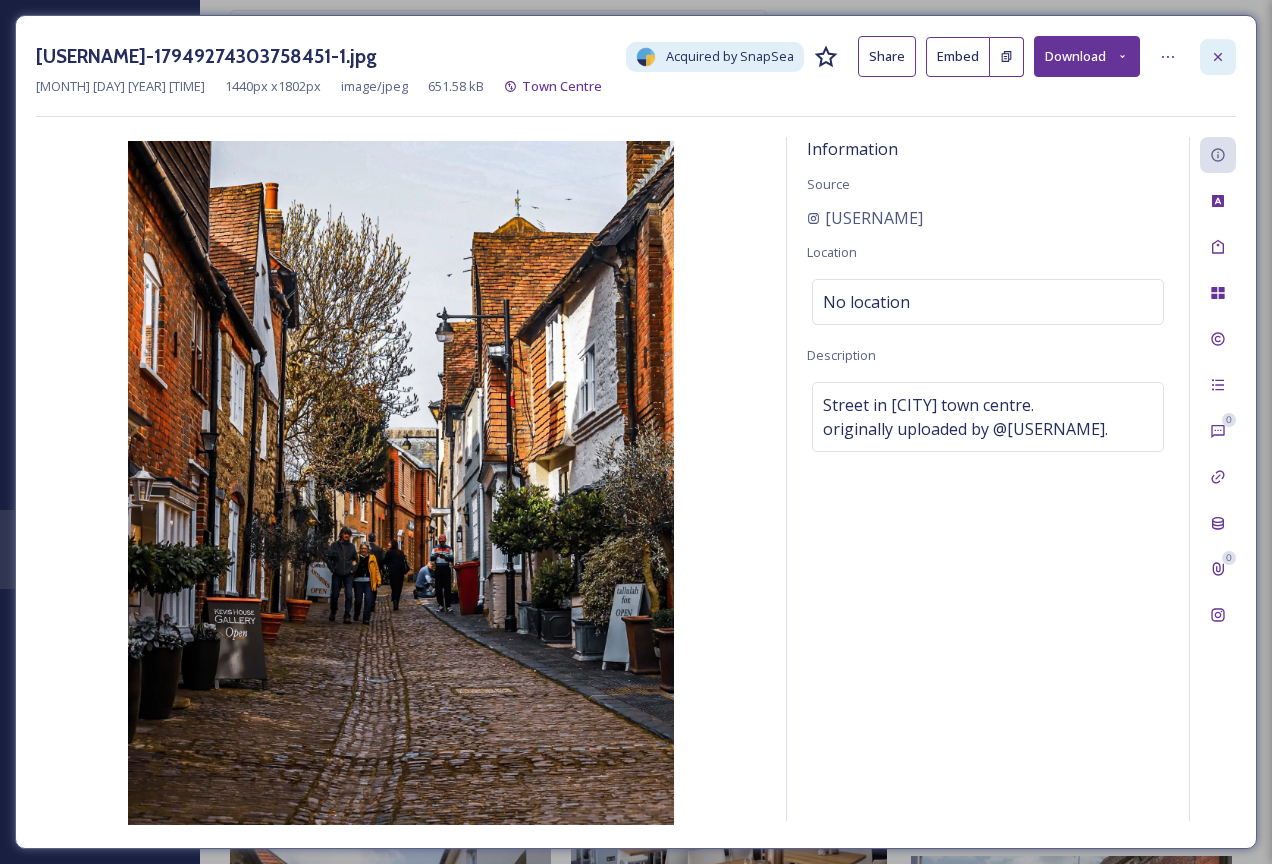 click 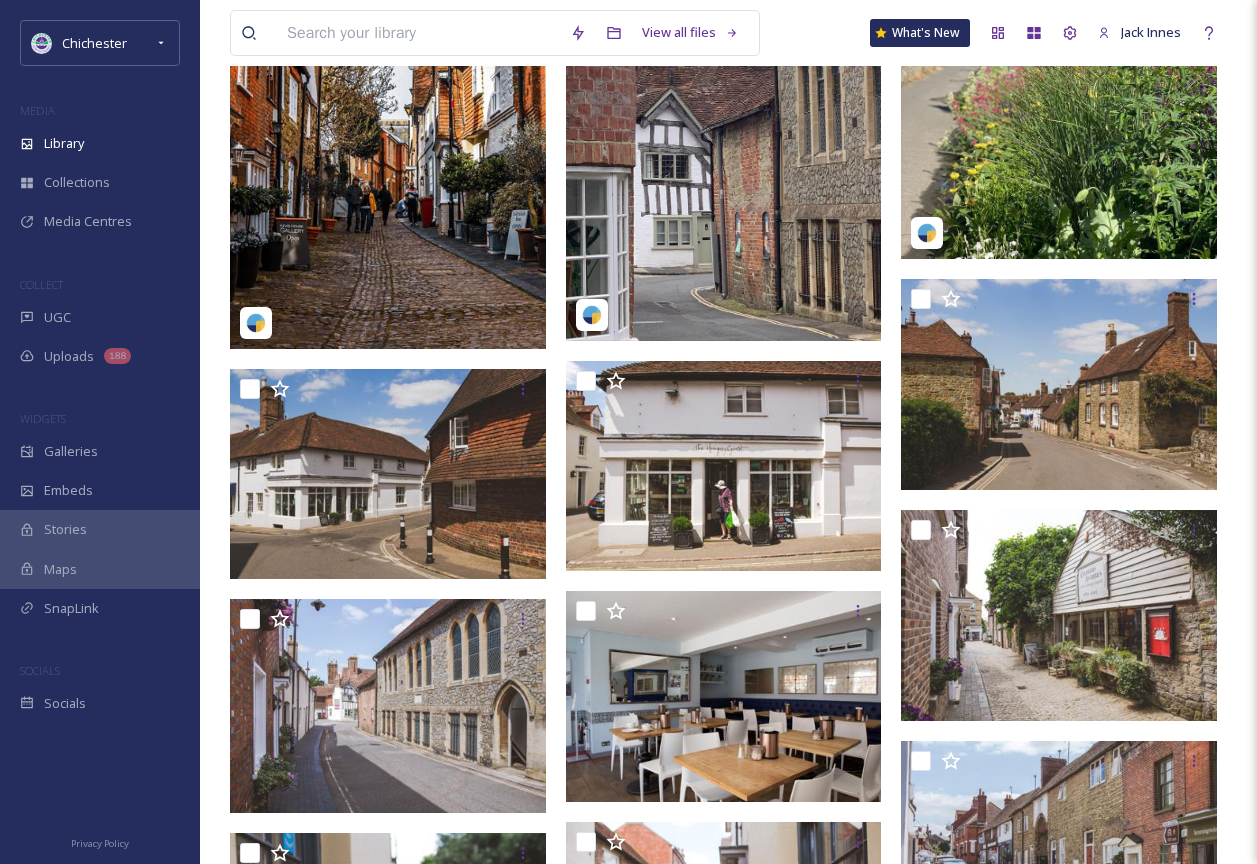 scroll, scrollTop: 2700, scrollLeft: 0, axis: vertical 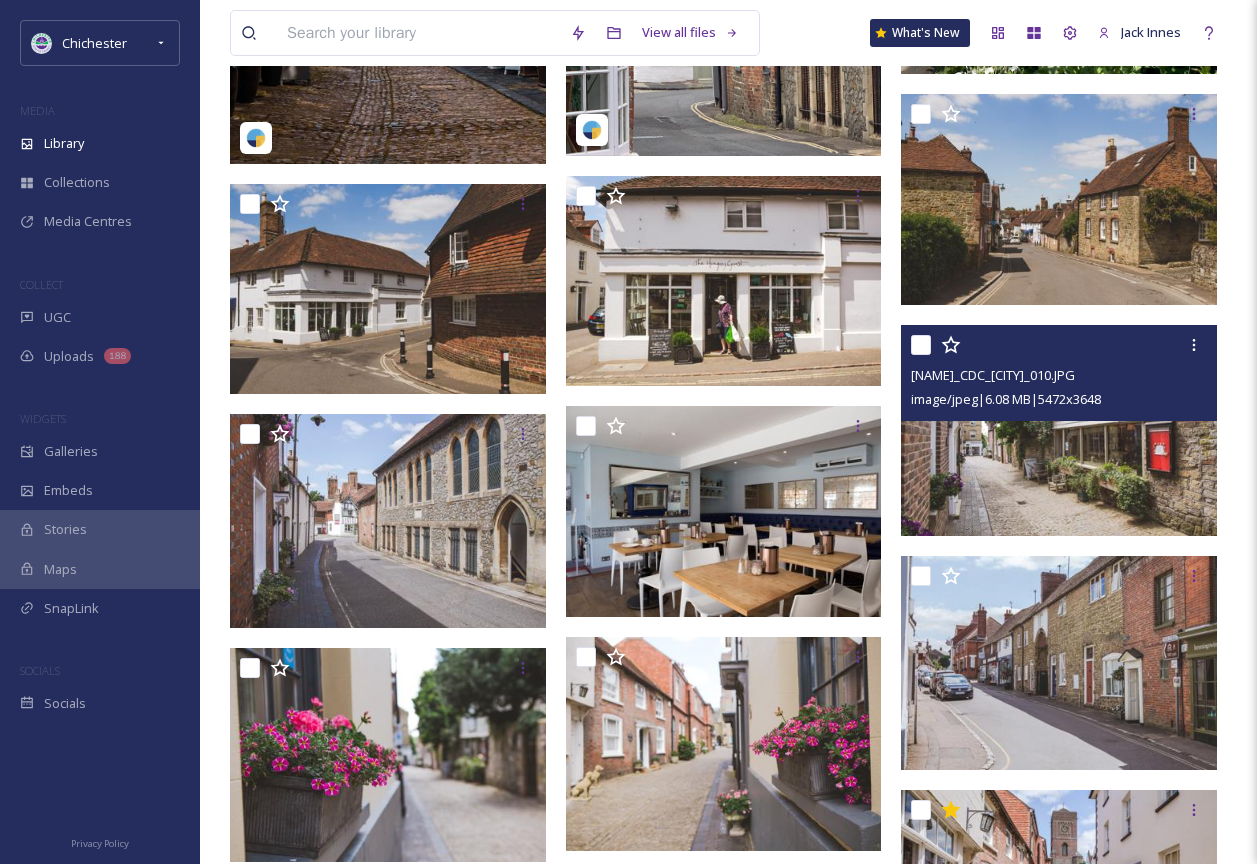 click at bounding box center (1059, 430) 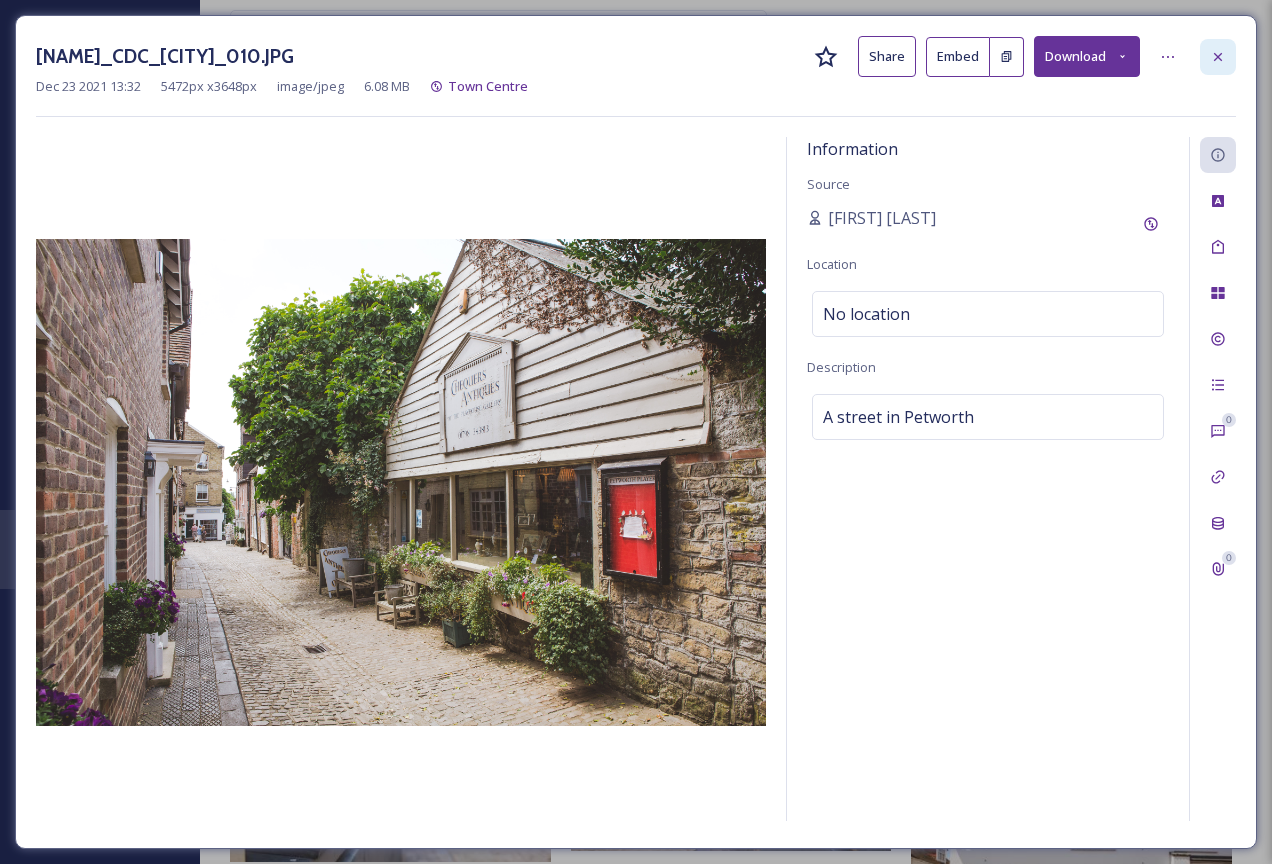 click 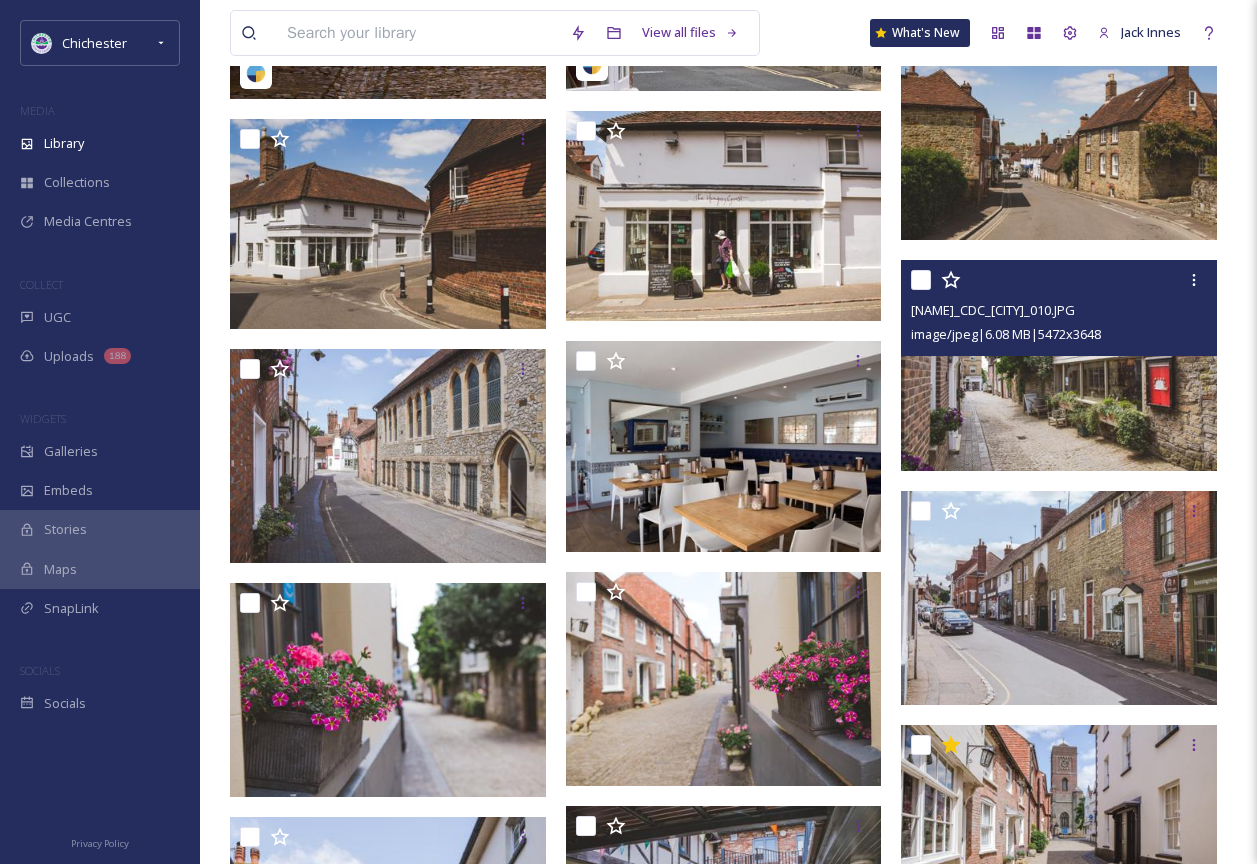 scroll, scrollTop: 2800, scrollLeft: 0, axis: vertical 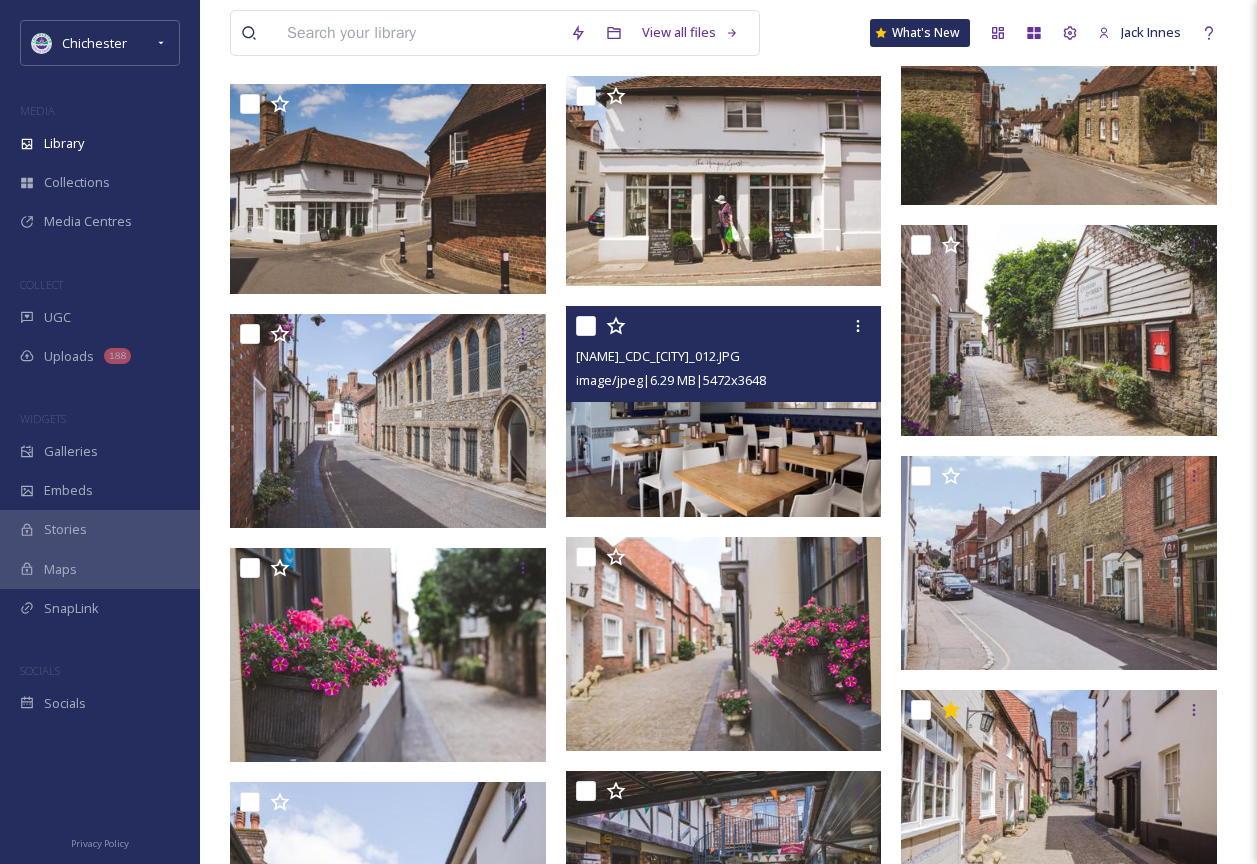 click at bounding box center (724, 411) 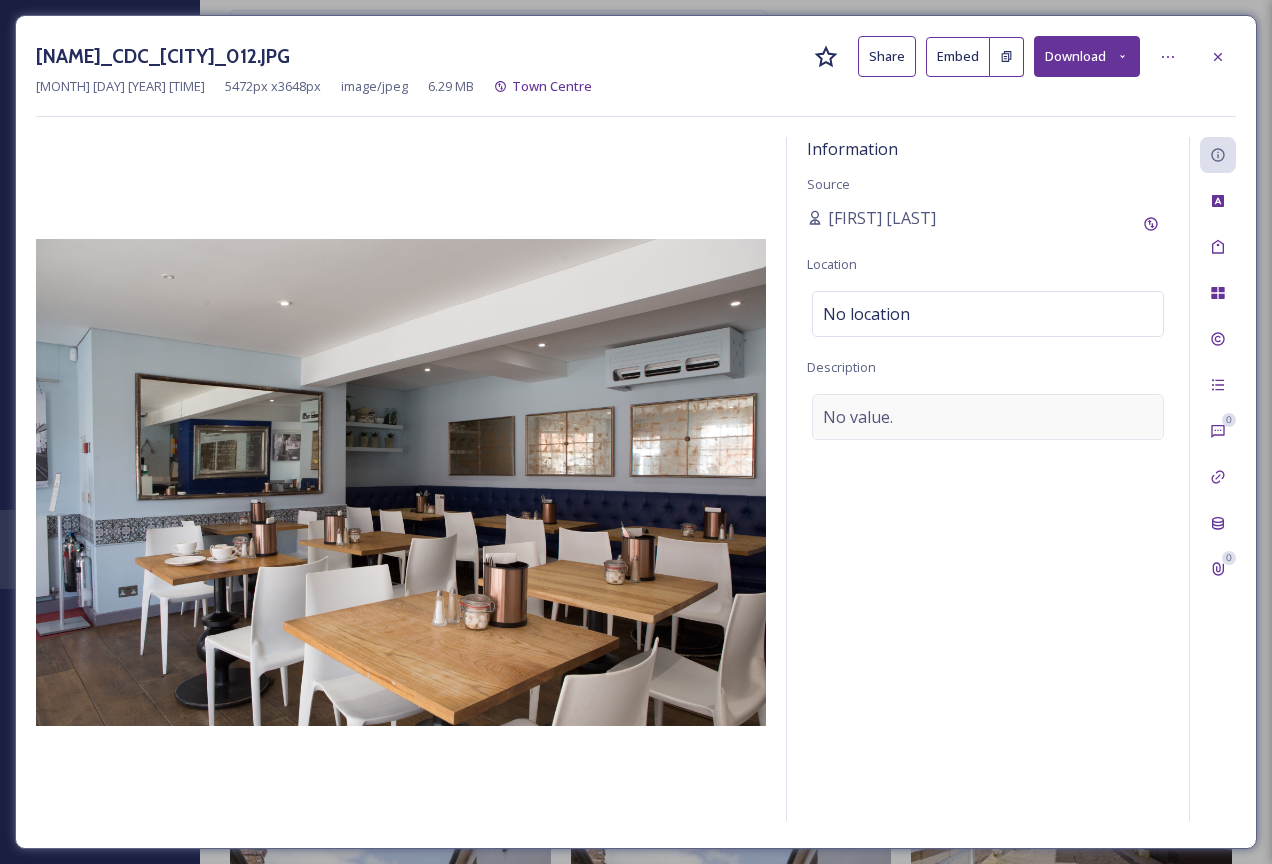 click on "No value." at bounding box center [858, 417] 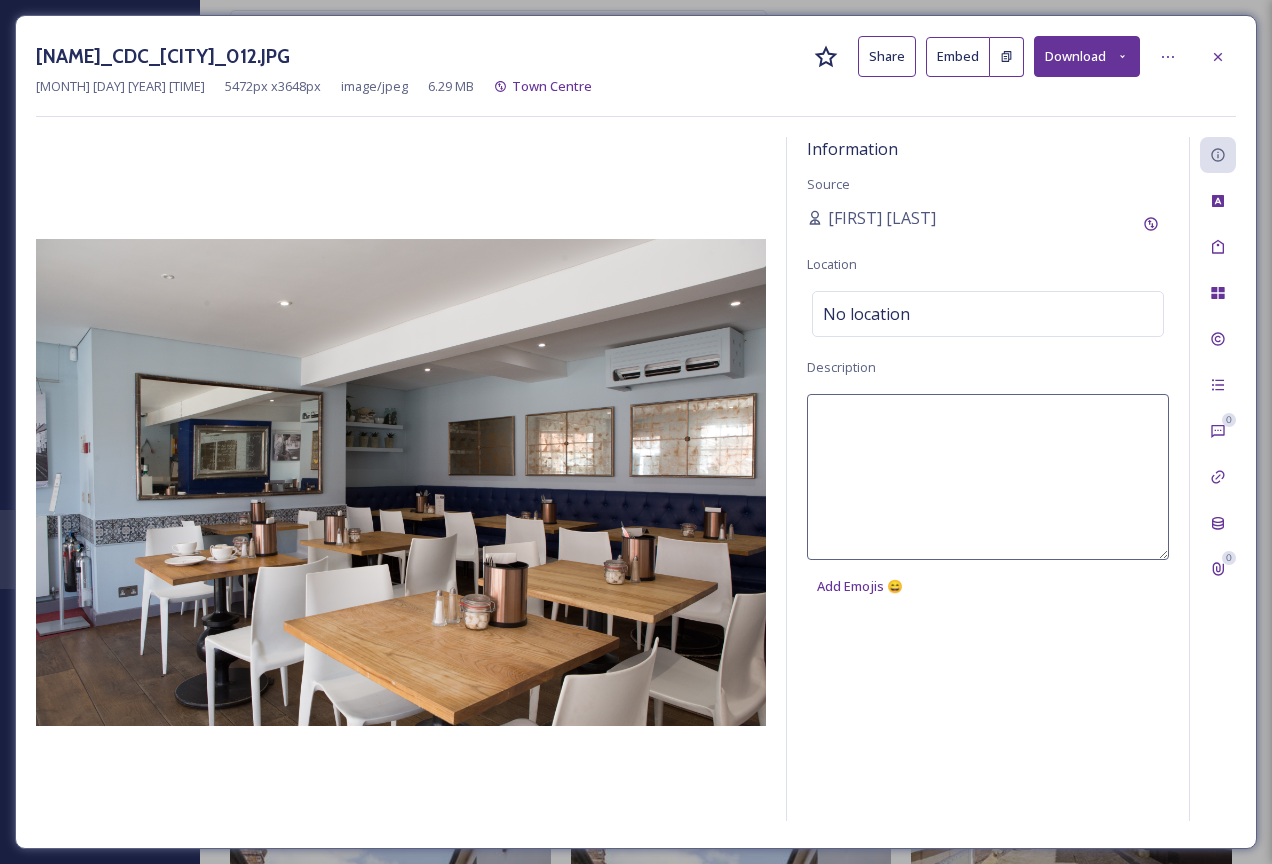 click at bounding box center (988, 477) 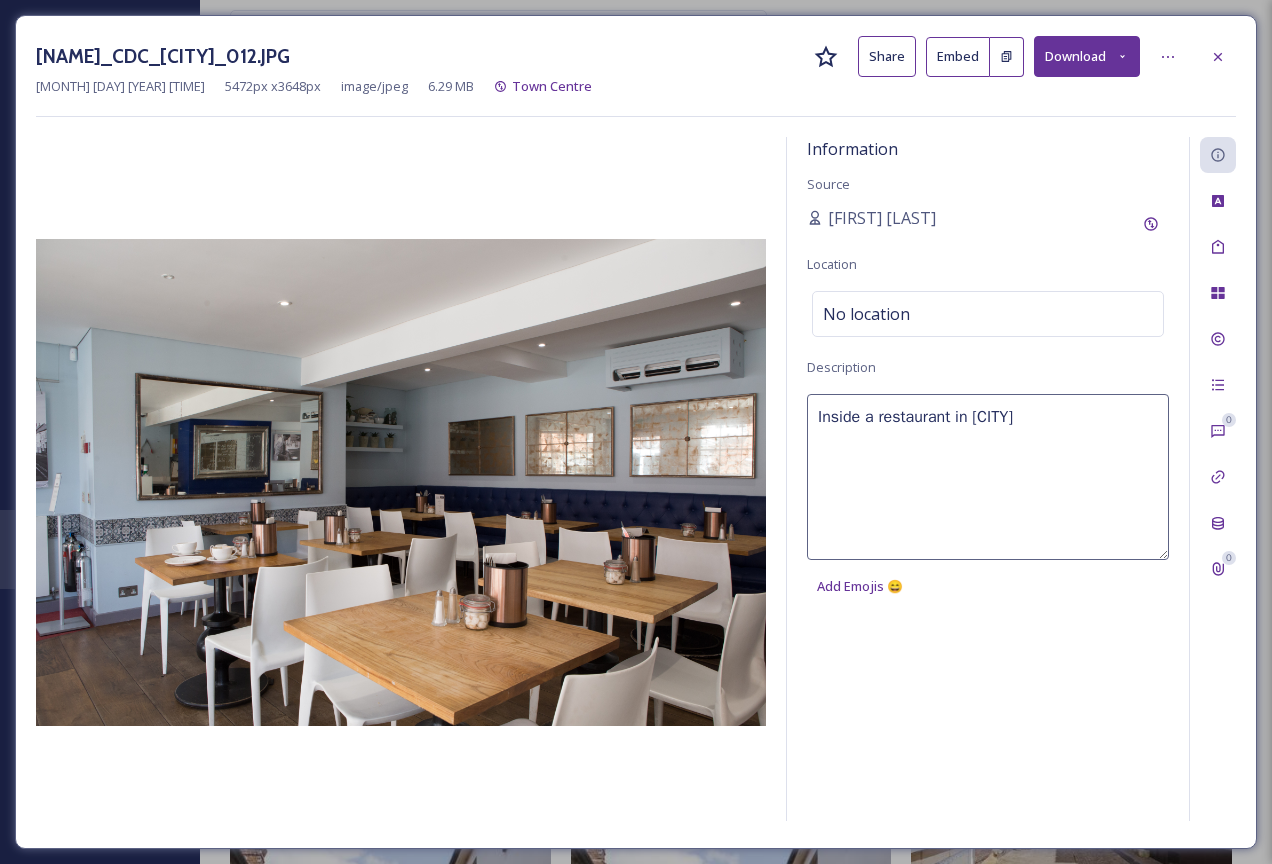 type on "Inside a restaurant in [CITY]" 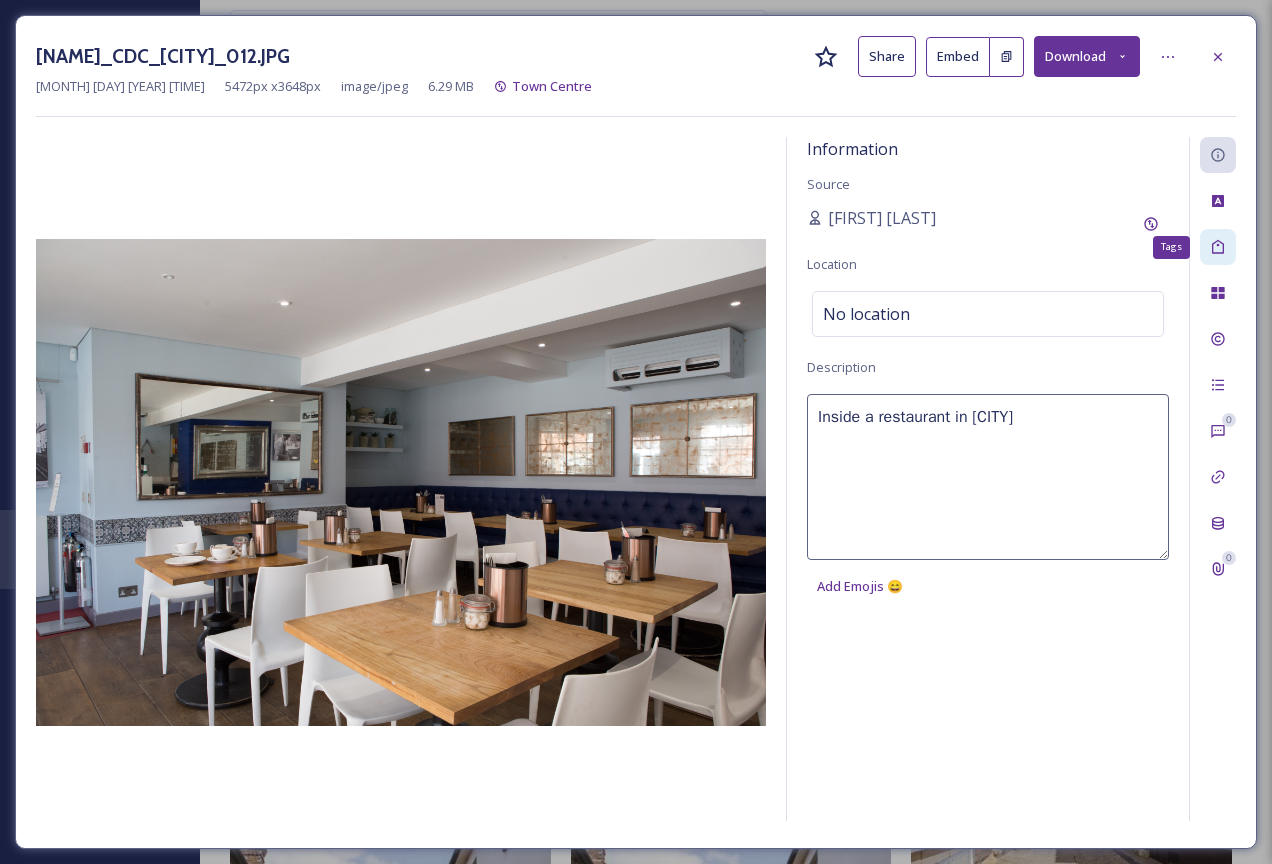 click 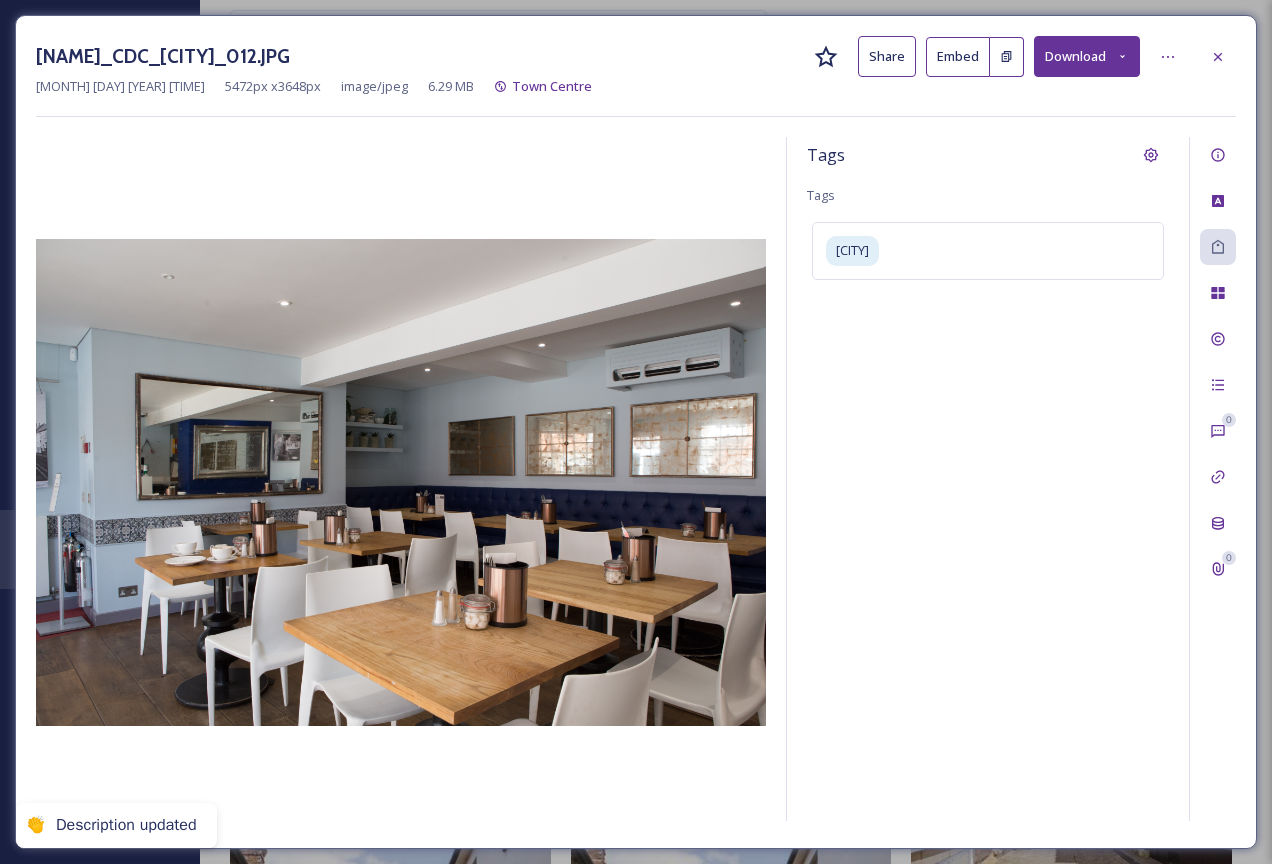 click on "[FIRST][LAST]_[ID]_[PLACE]_[NUMBER].JPG Share Embed Download [MONTH] [DAY] [YEAR] [TIME] [NUMBER] px x [NUMBER] px image/[TYPE] [NUMBER] [UNIT] Town Centre Tags Tags [PLACE] [NUMBER] [NUMBER]" at bounding box center (636, 432) 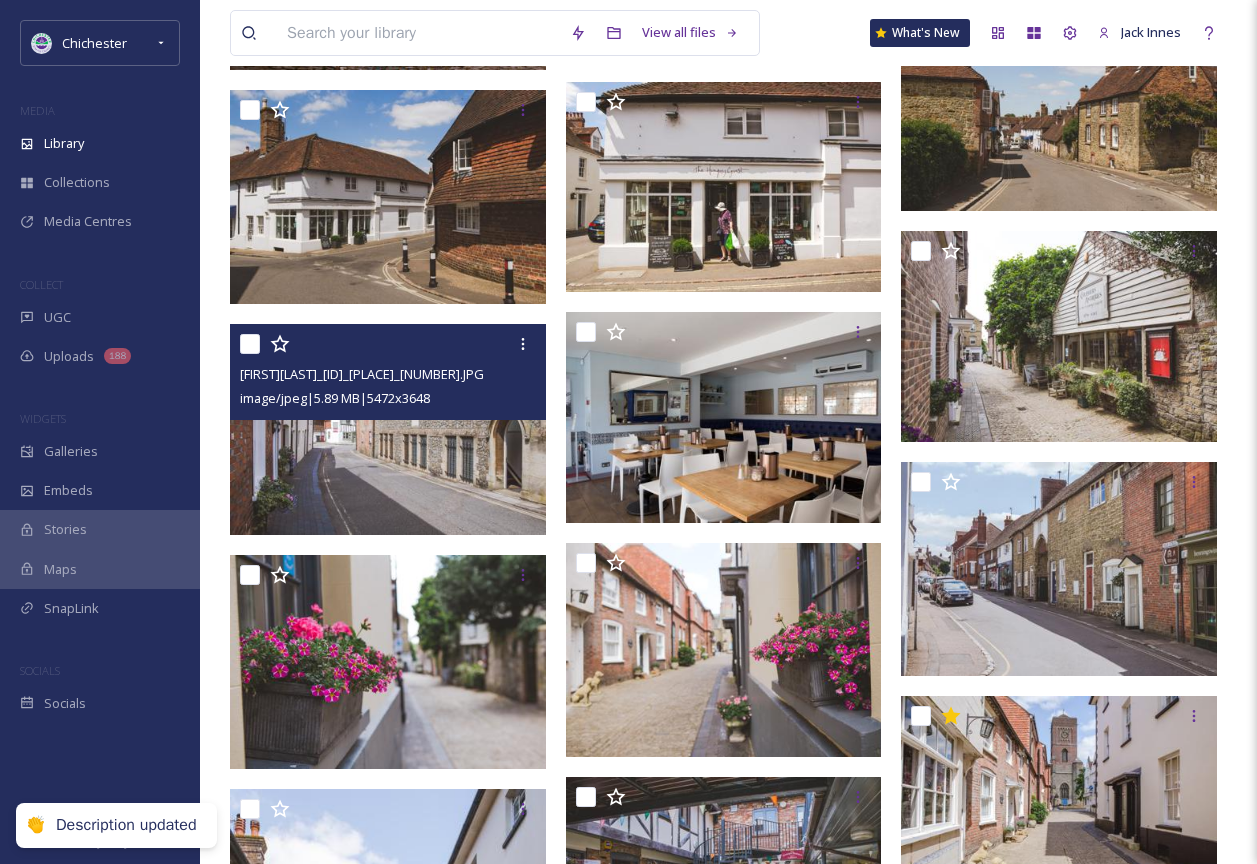 click at bounding box center [388, 429] 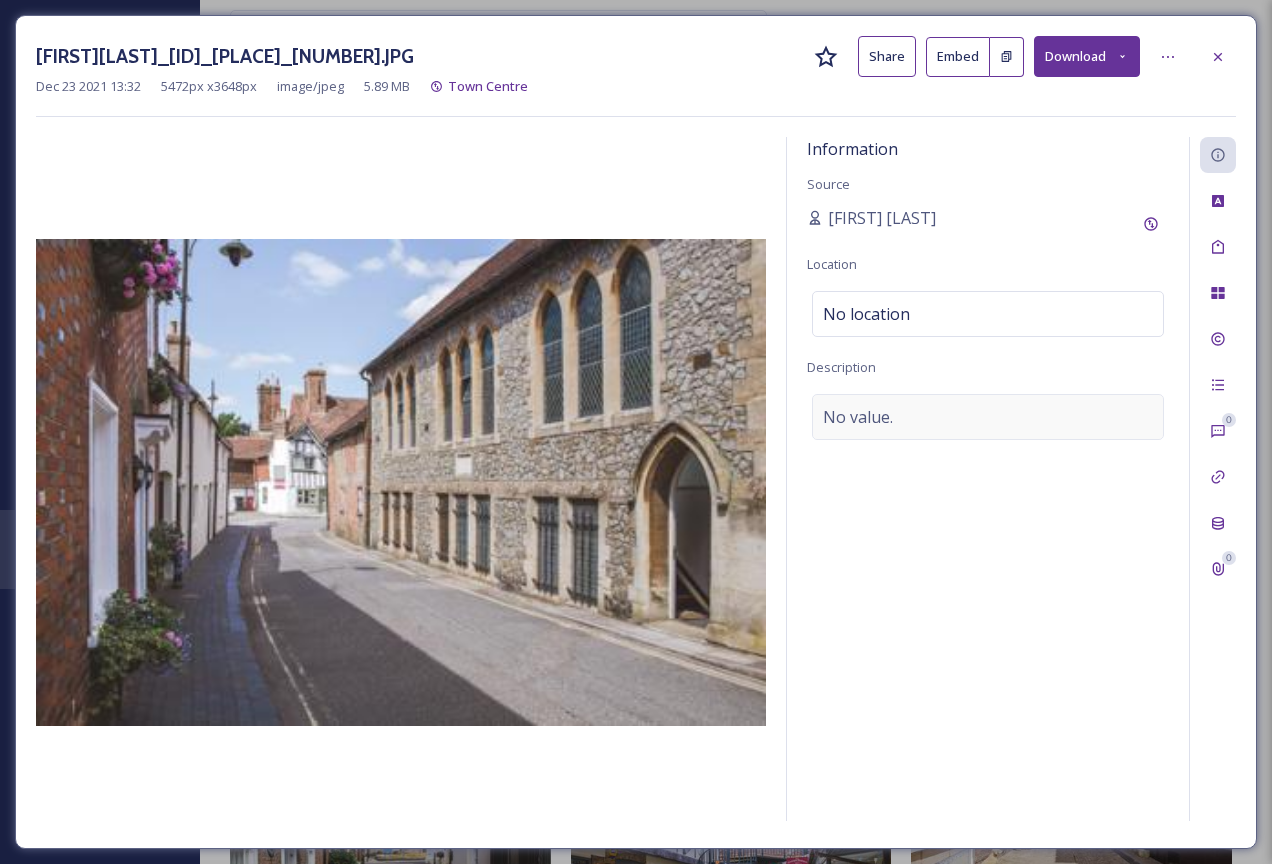 click on "No value." at bounding box center (988, 417) 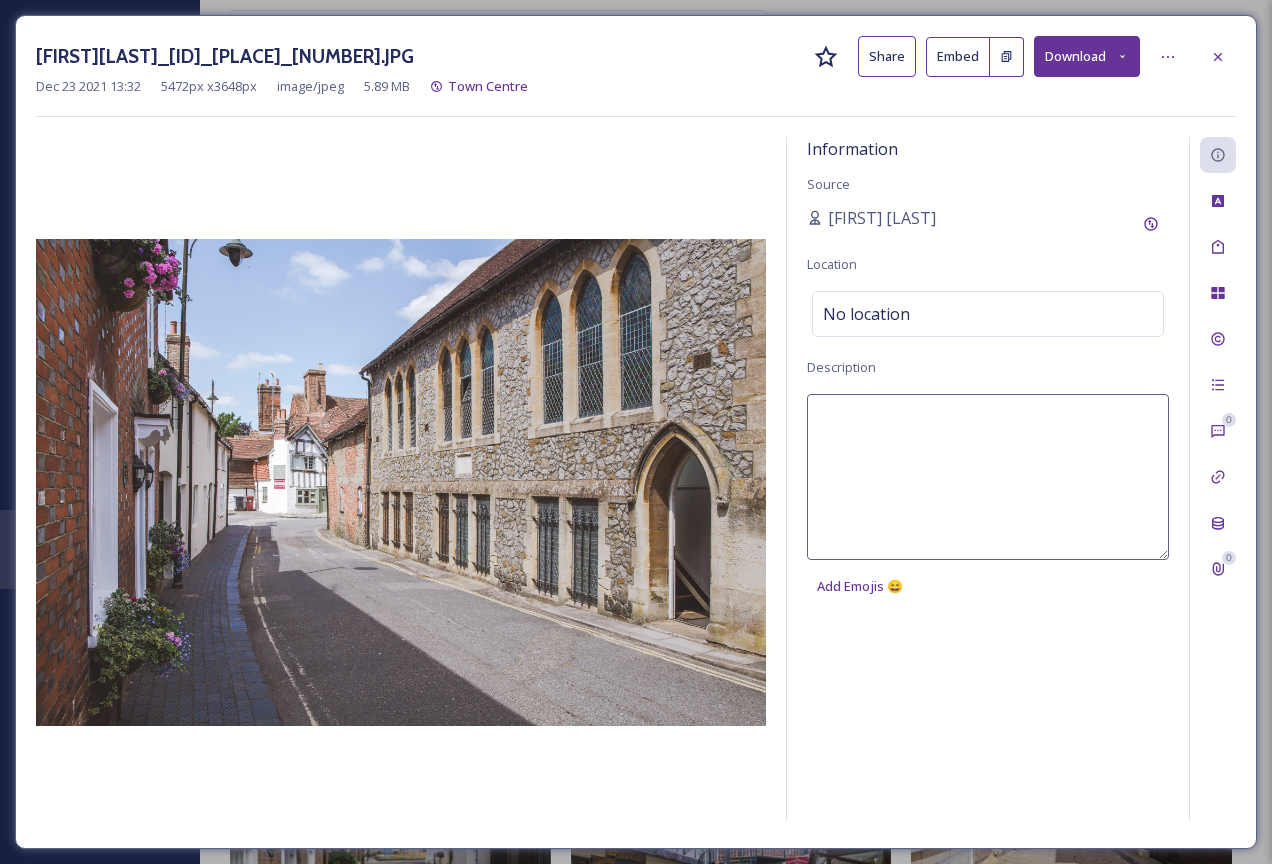 click at bounding box center [988, 477] 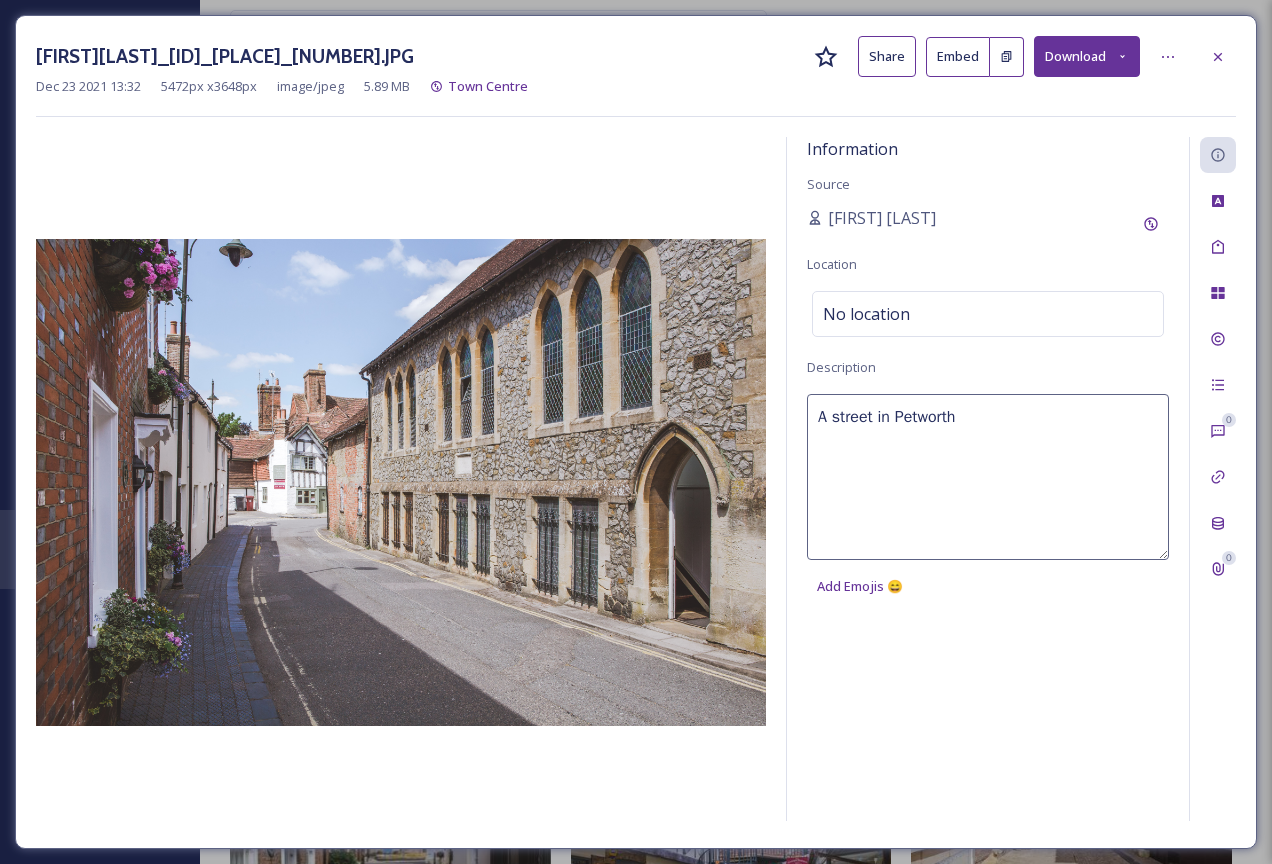 type on "A street in Petworth" 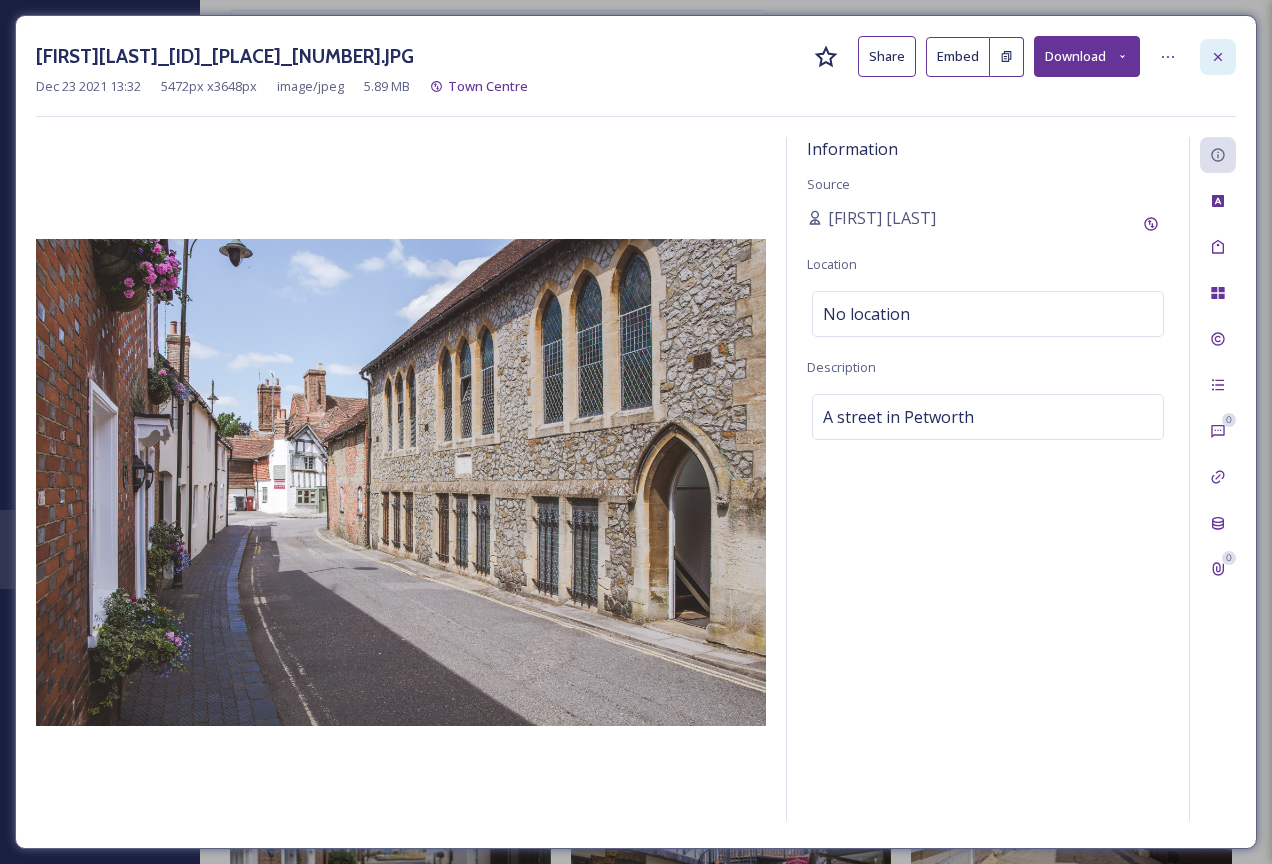 click 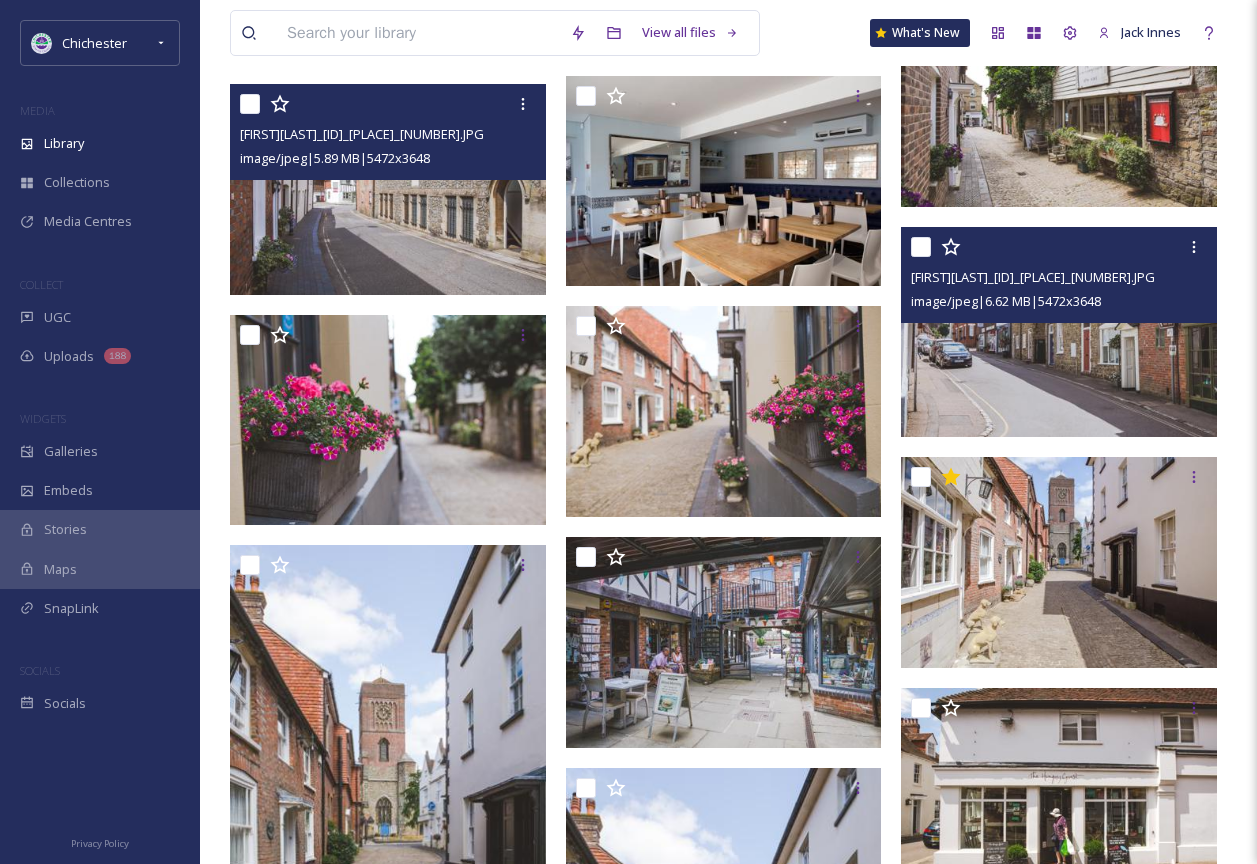 scroll, scrollTop: 3000, scrollLeft: 0, axis: vertical 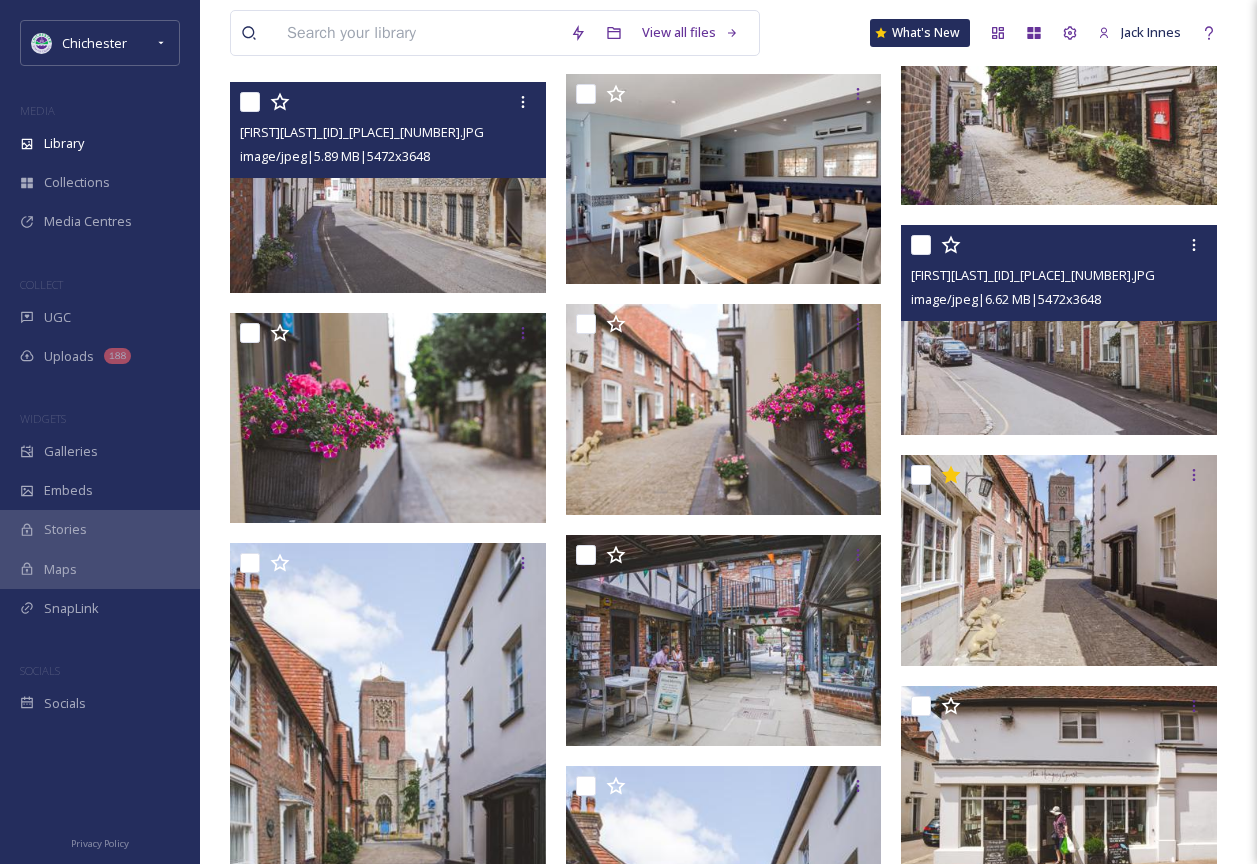 click at bounding box center (1059, 329) 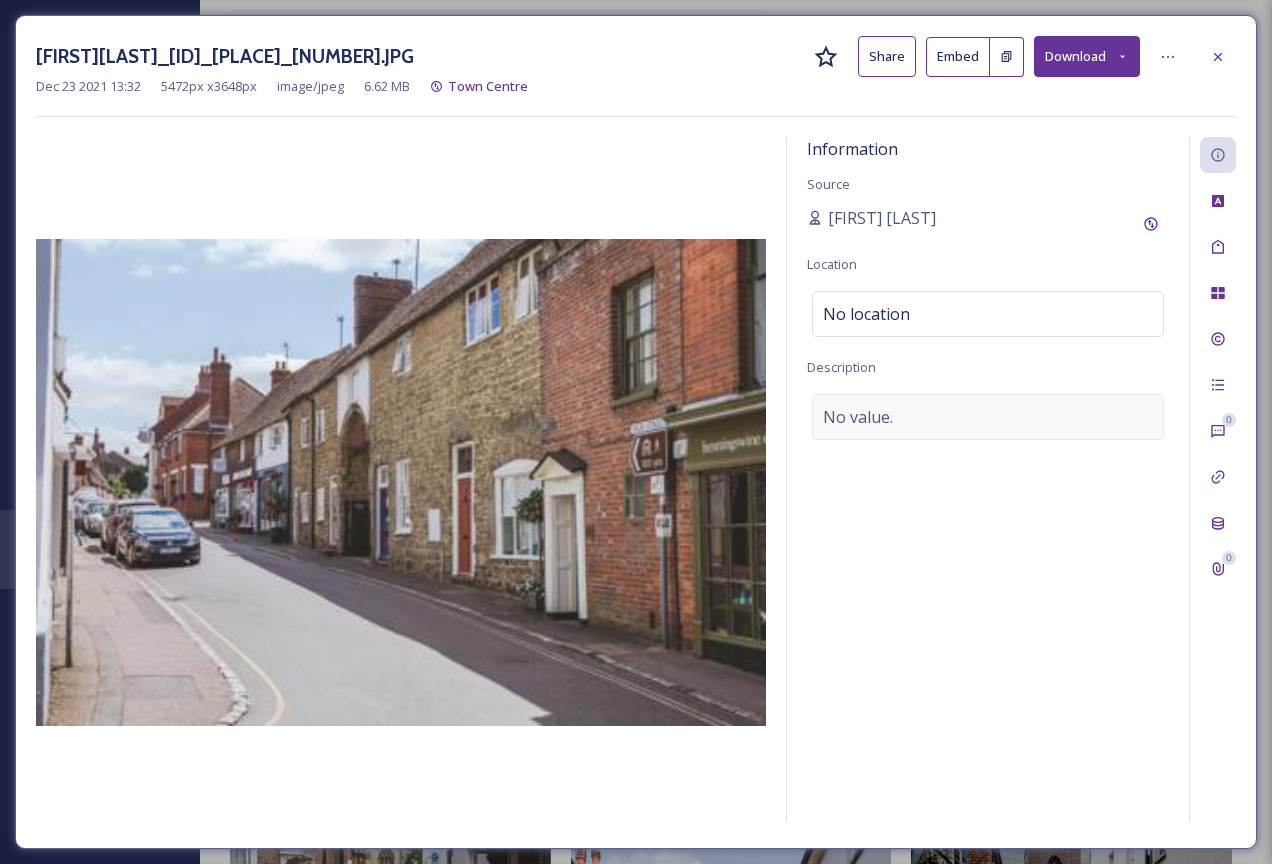 click on "No value." at bounding box center [988, 417] 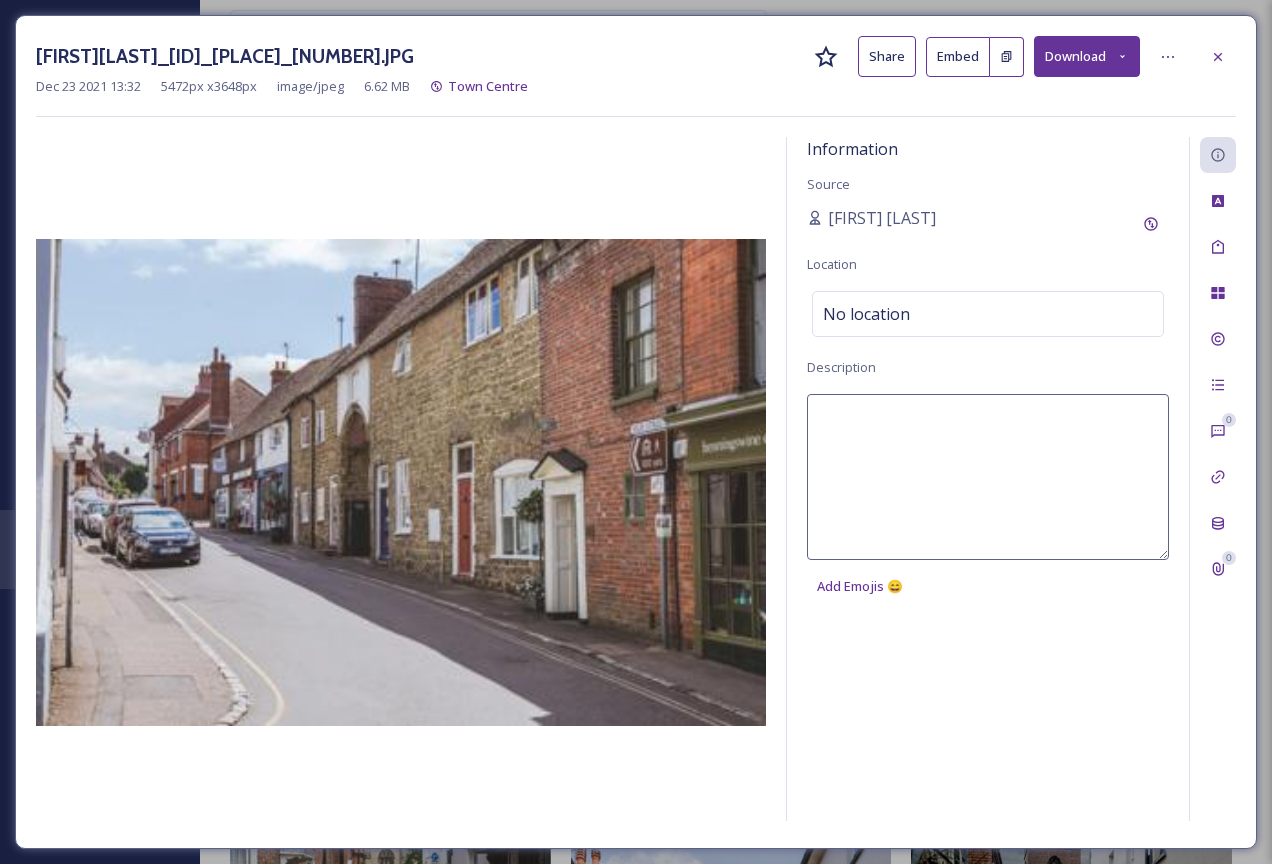 click at bounding box center (988, 477) 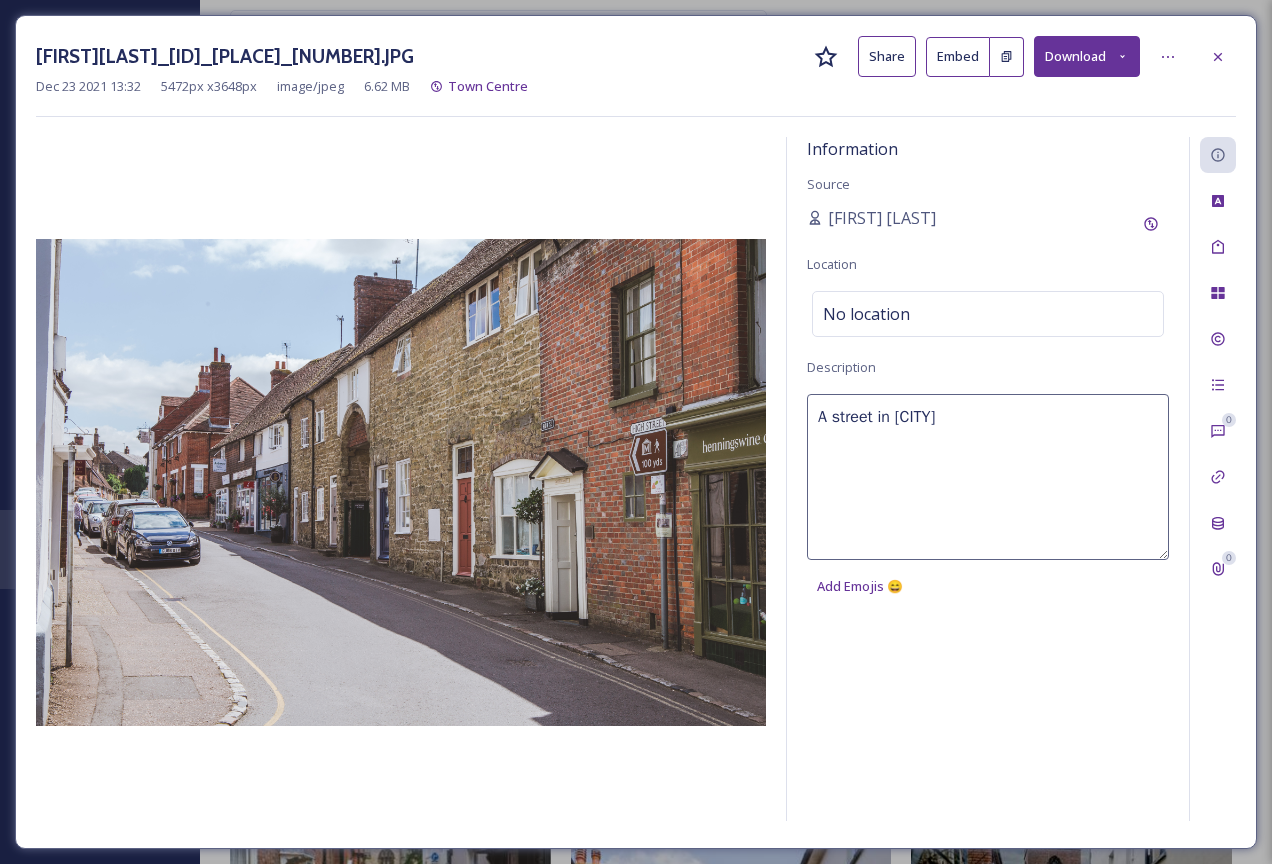 type on "A street in Petworth" 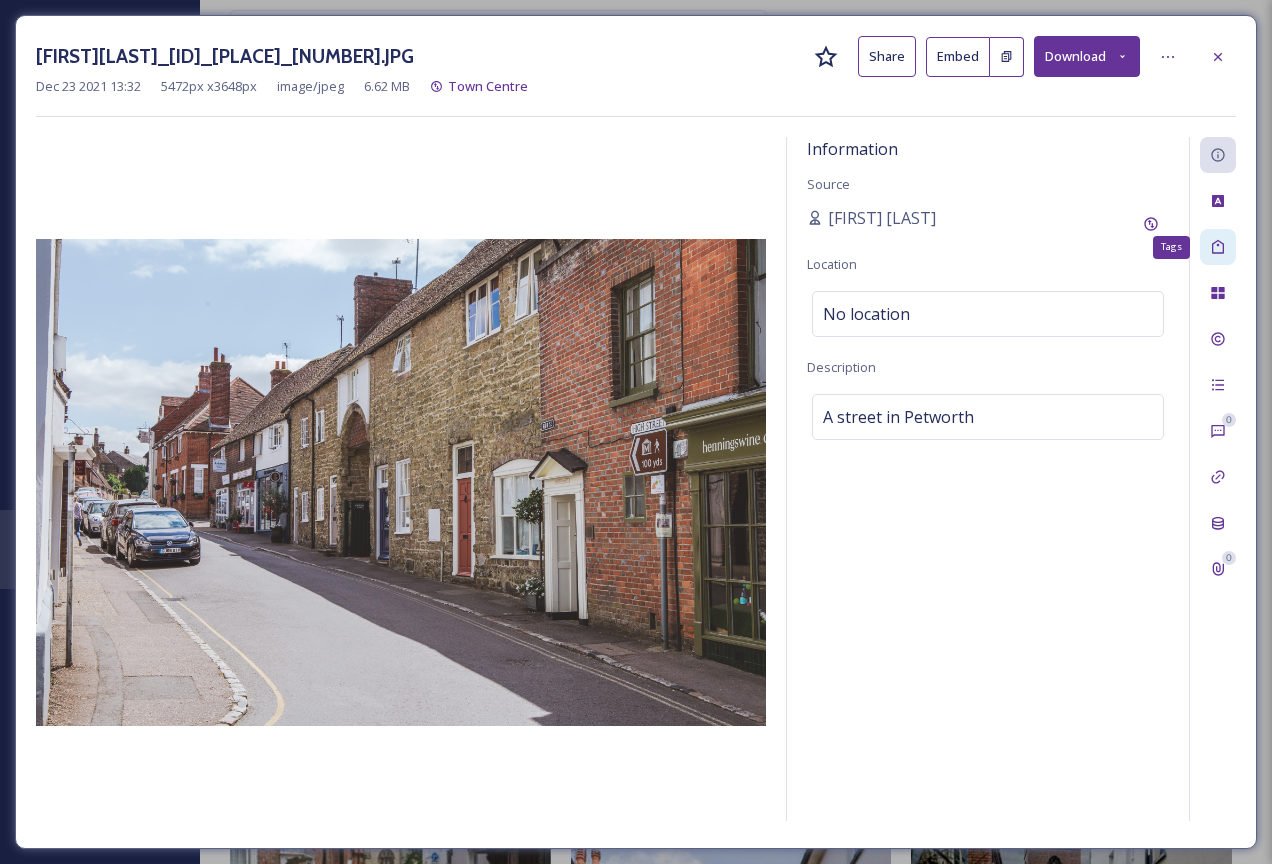 click on "Tags" at bounding box center (1218, 247) 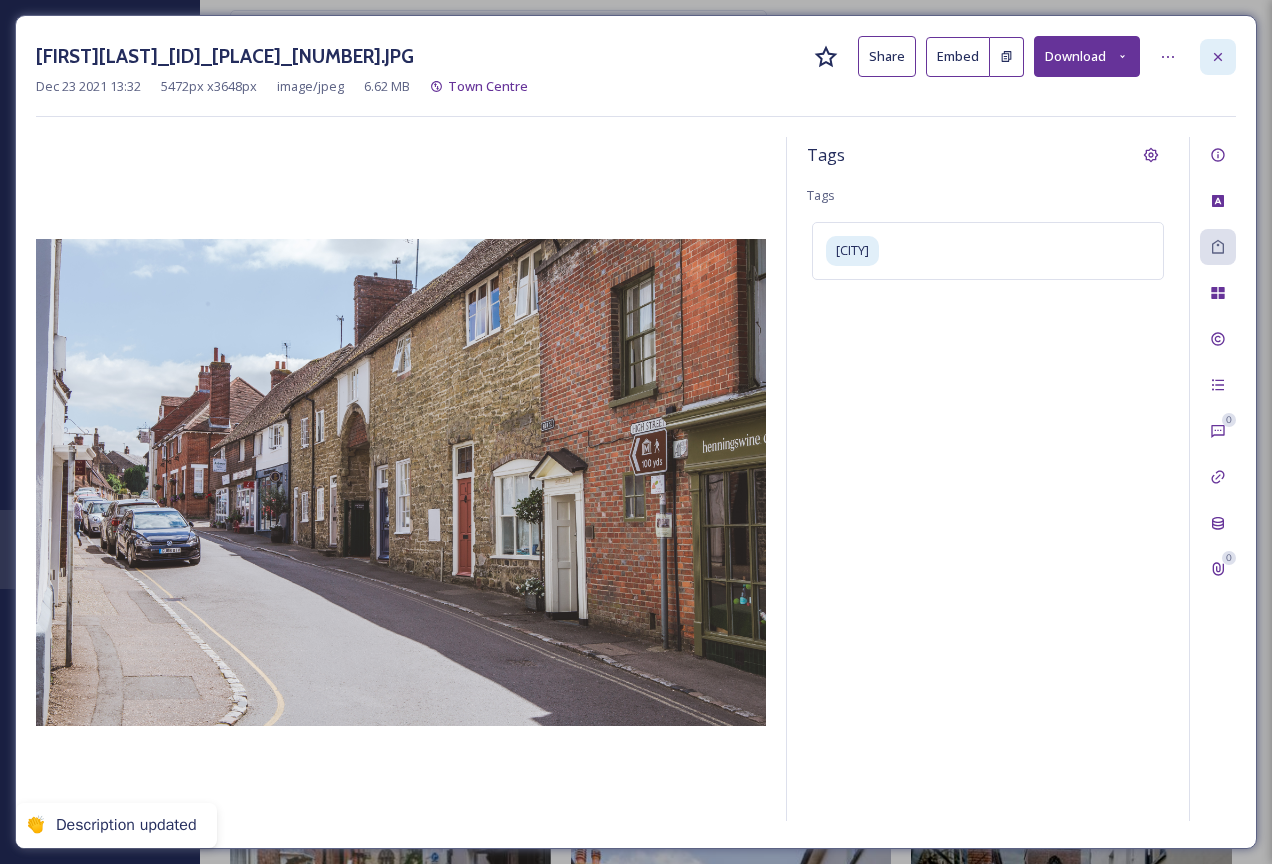 click at bounding box center (1218, 57) 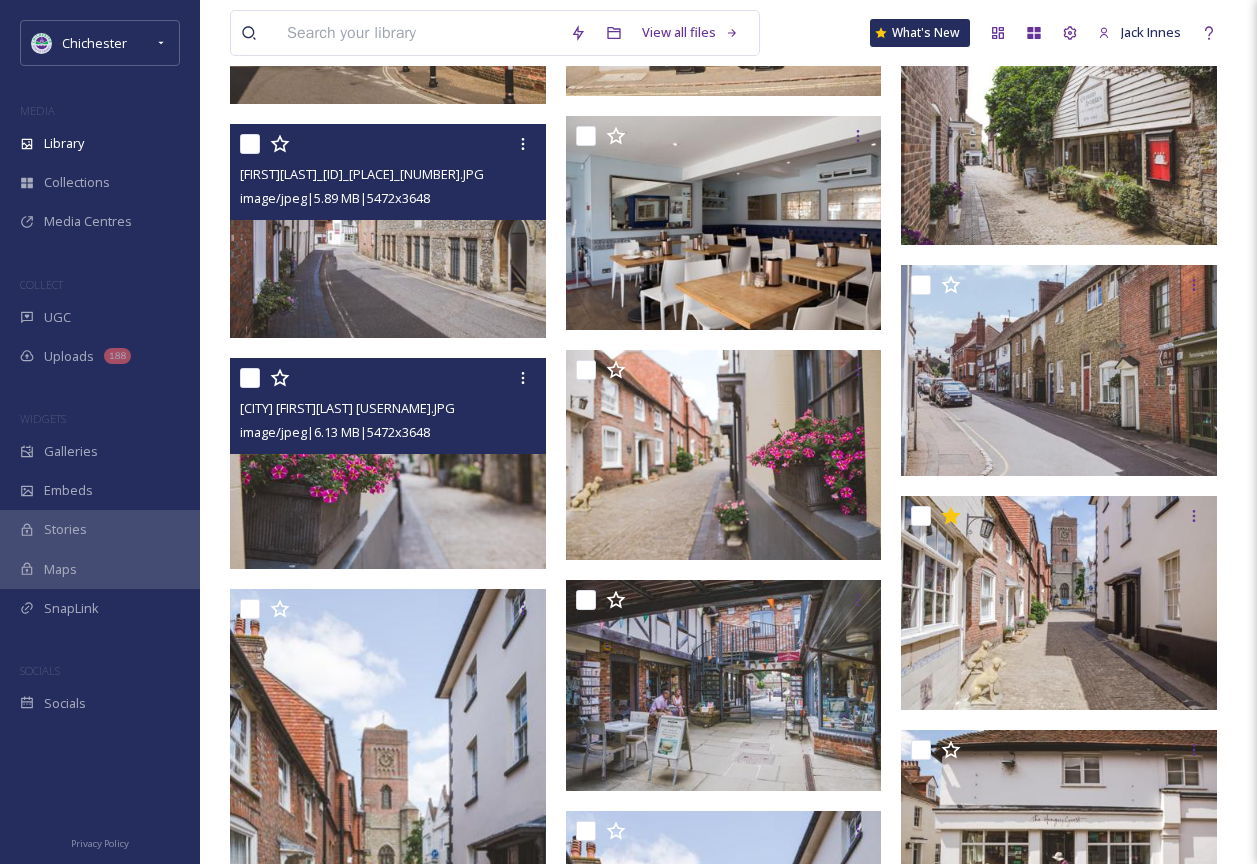 click at bounding box center (388, 463) 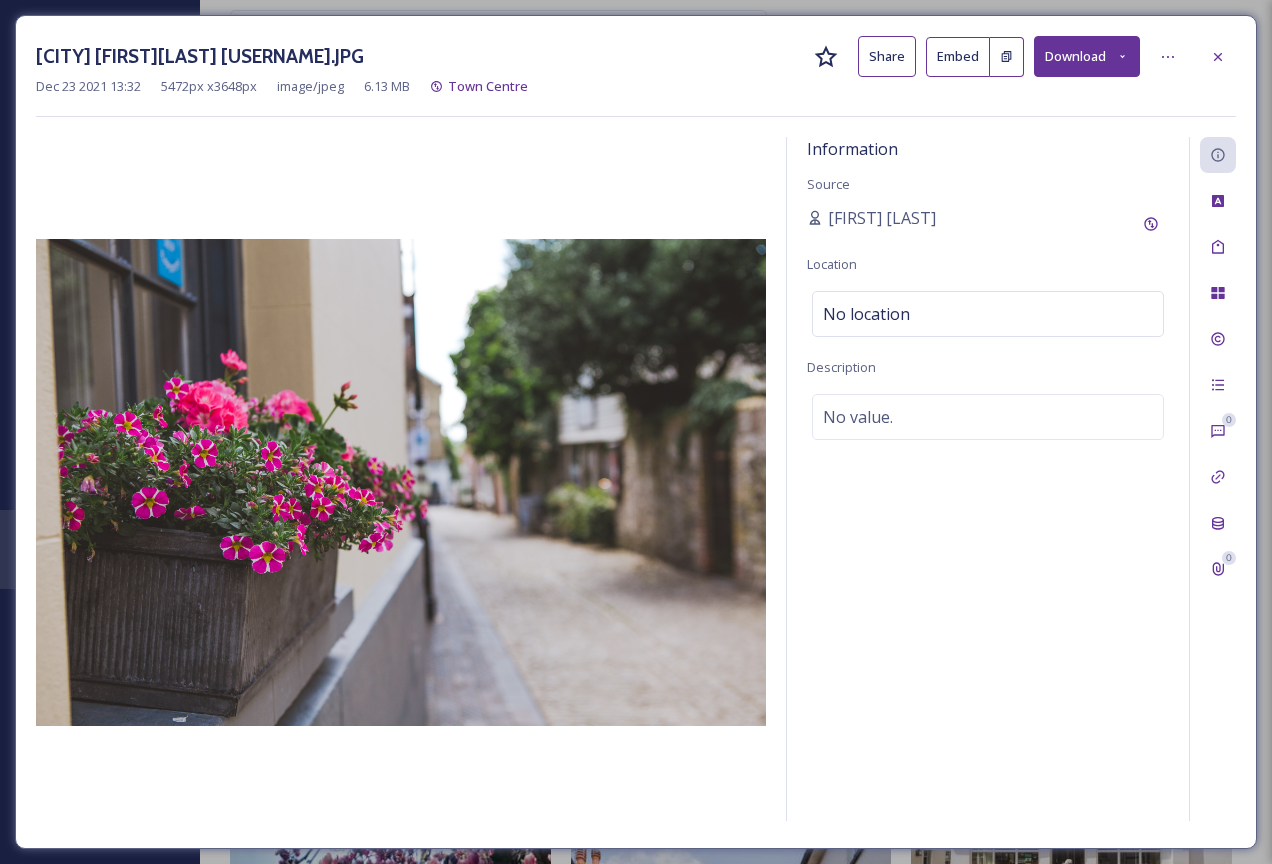 click on "Information Source [NAME] Location No location Description No value." at bounding box center (988, 479) 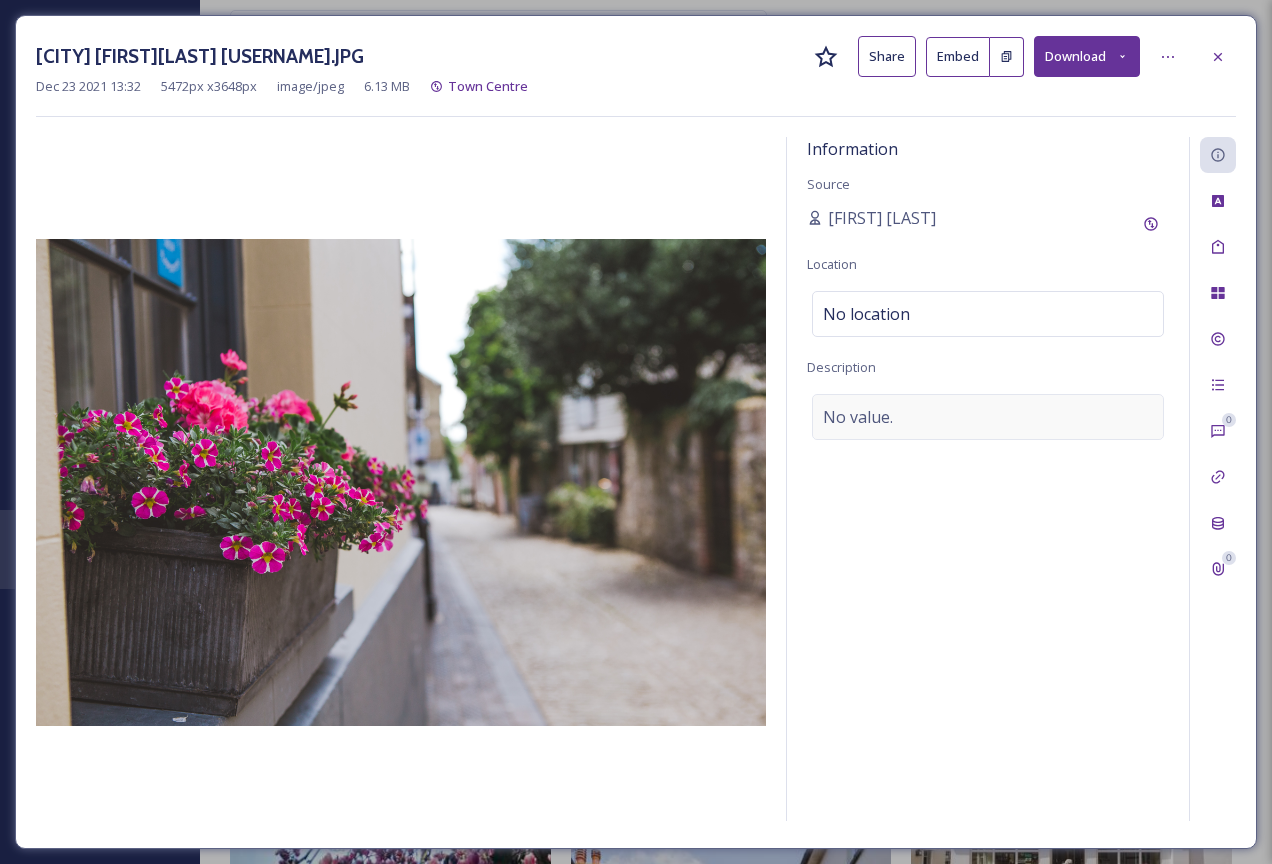 click on "No value." at bounding box center [858, 417] 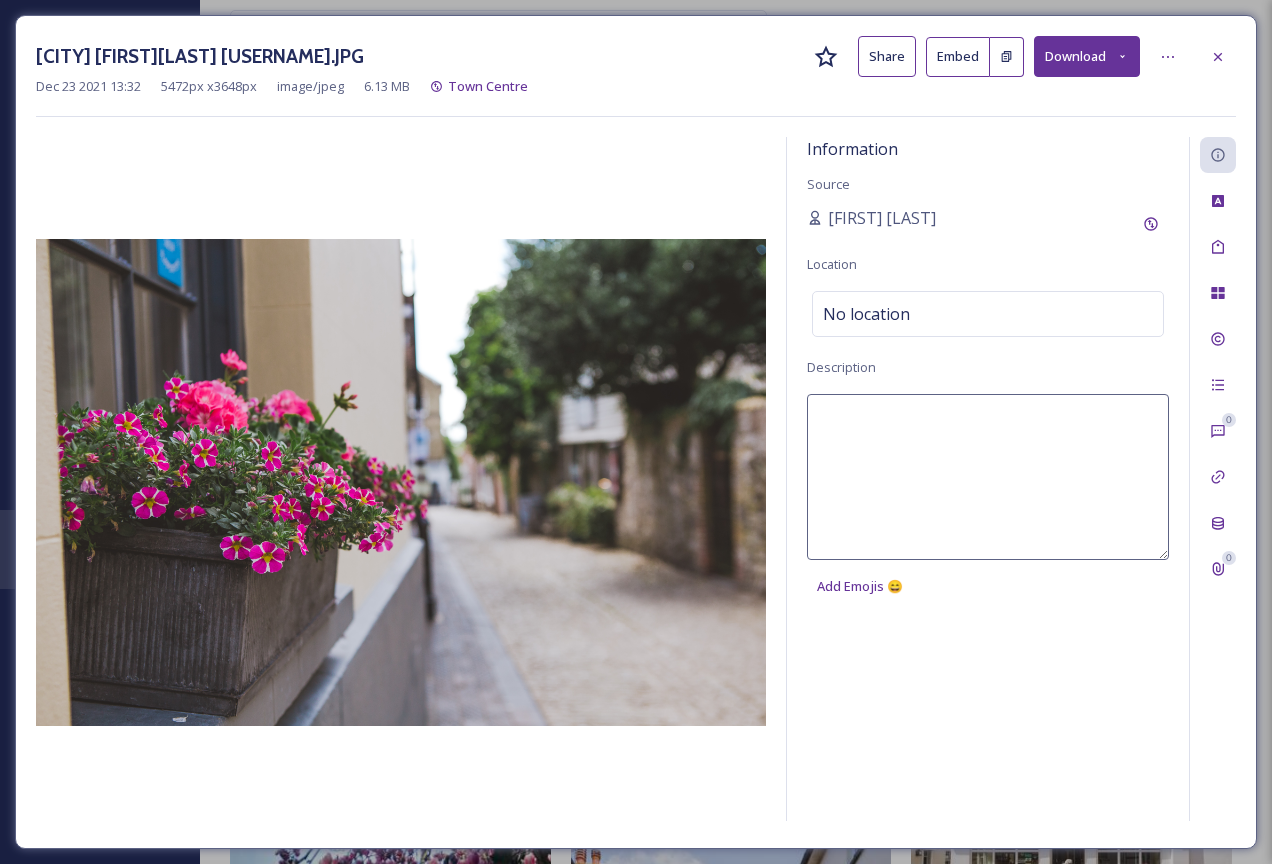 click at bounding box center [988, 477] 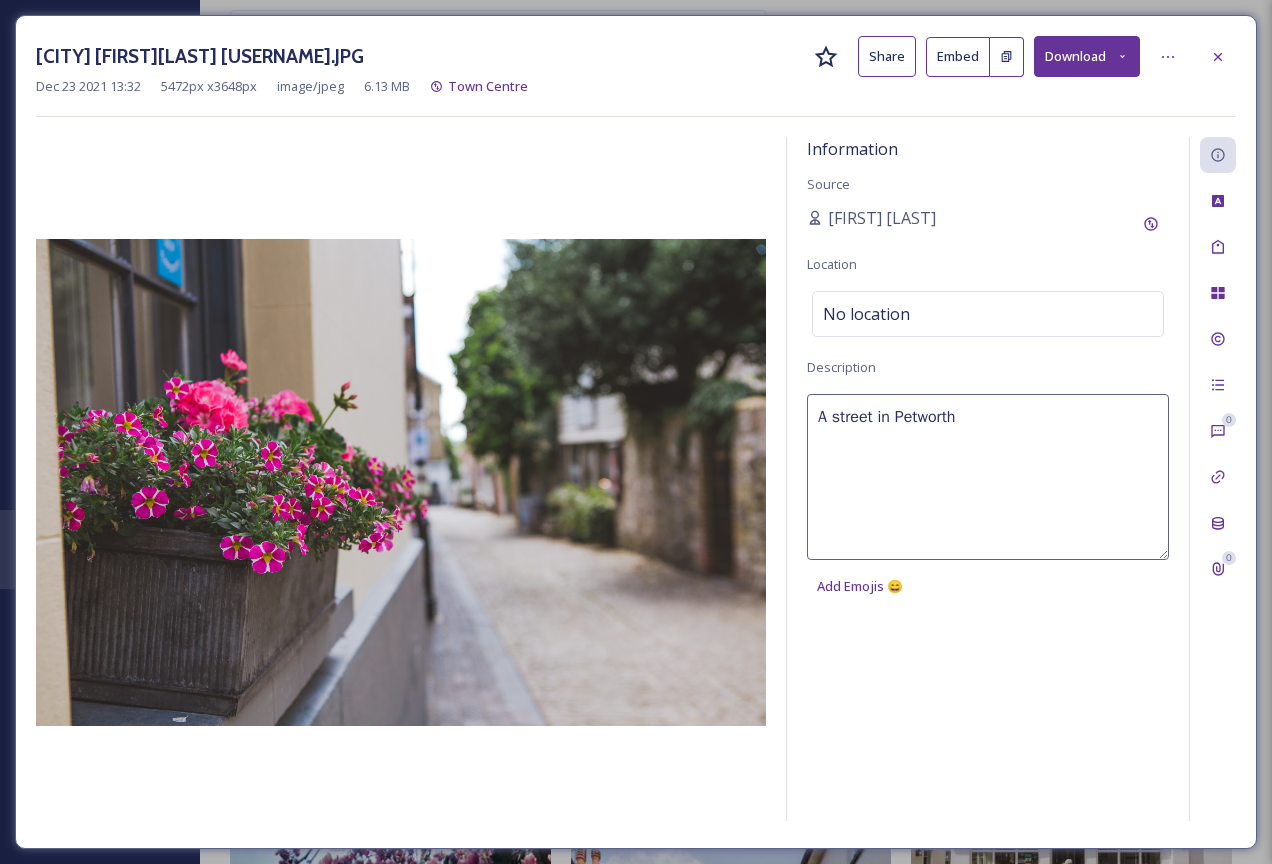 type on "A street in Petworth" 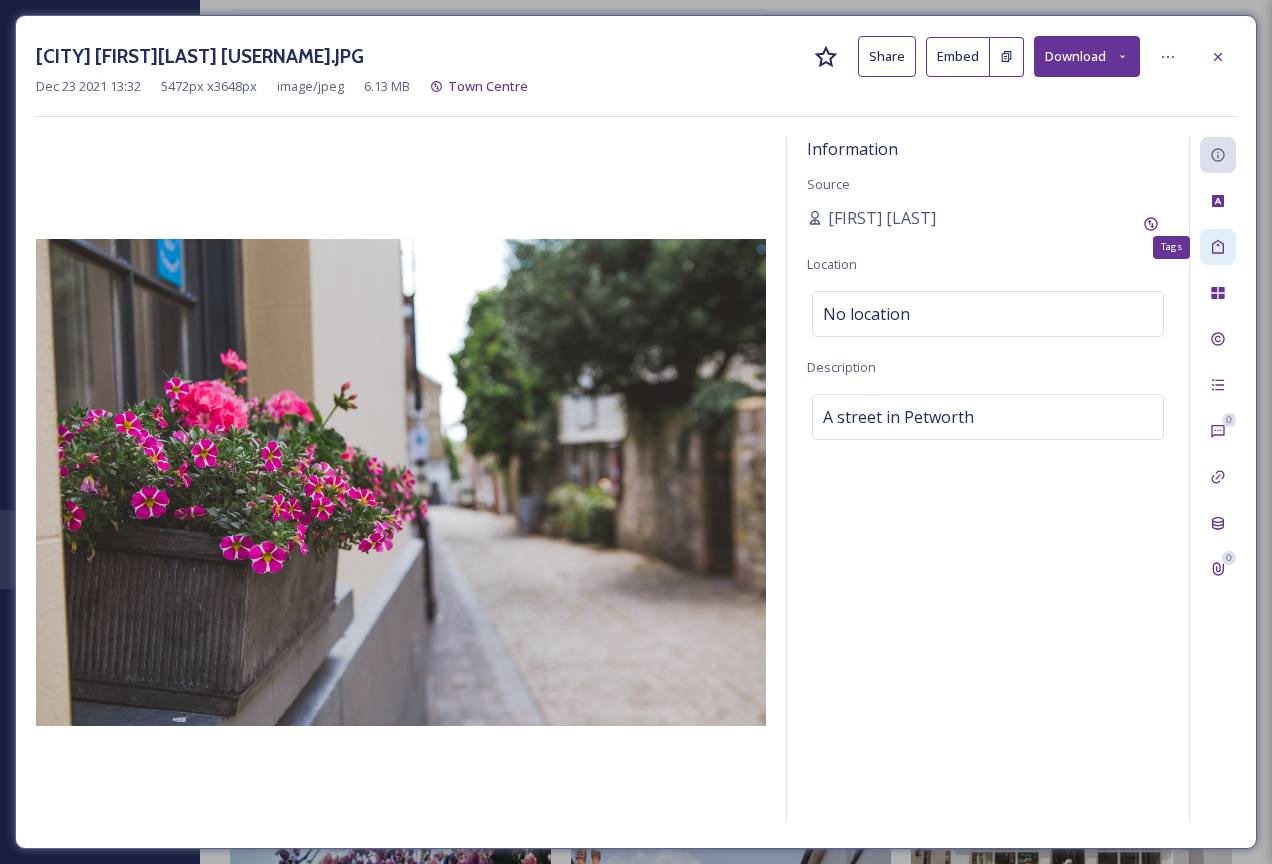 click on "Tags" at bounding box center (1218, 247) 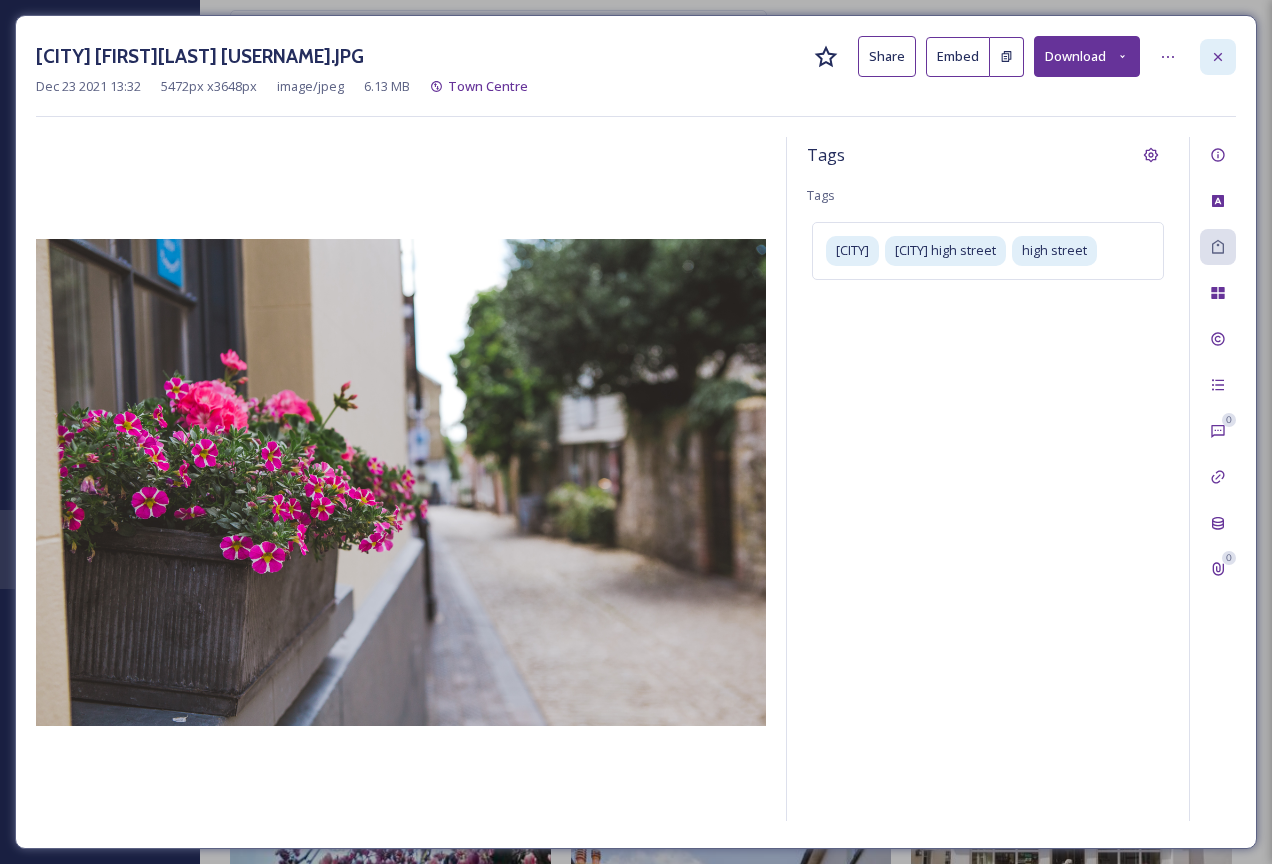 click 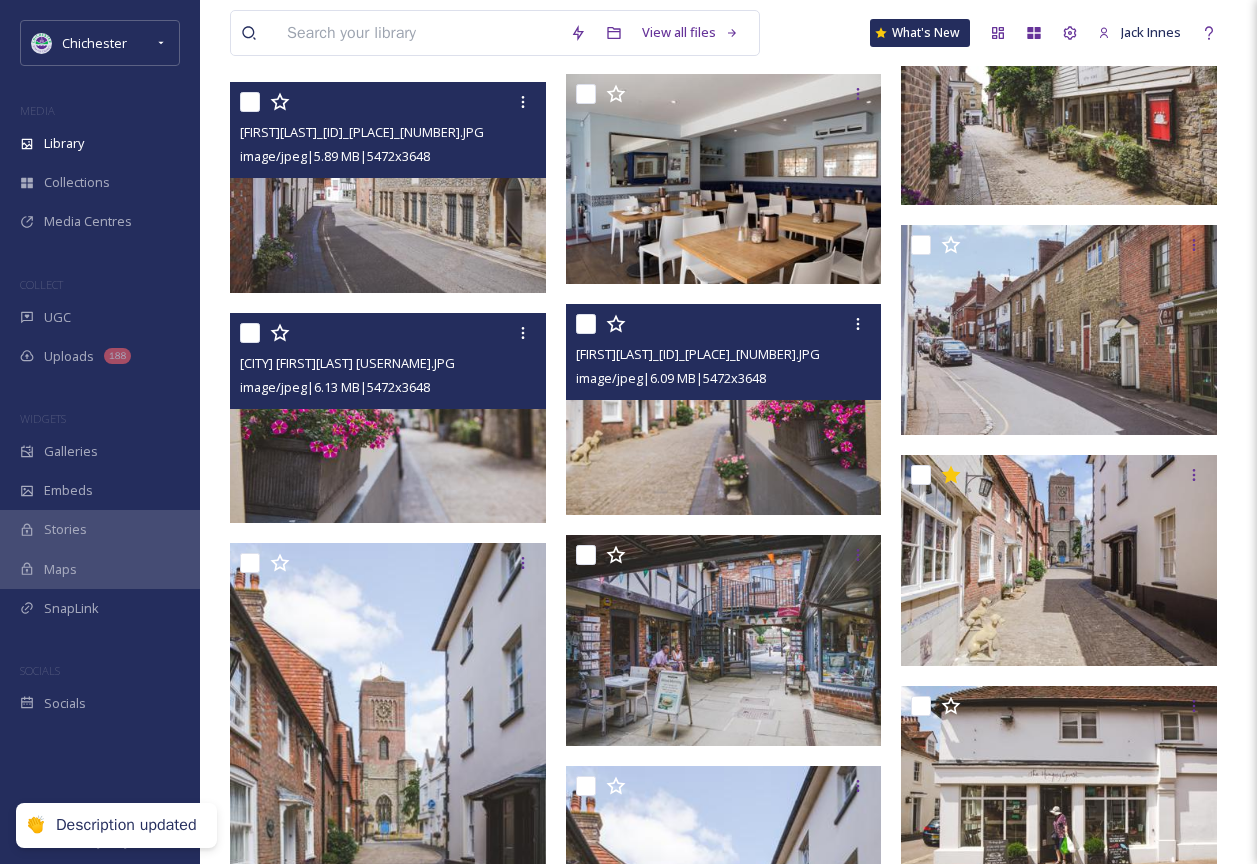 click at bounding box center [724, 409] 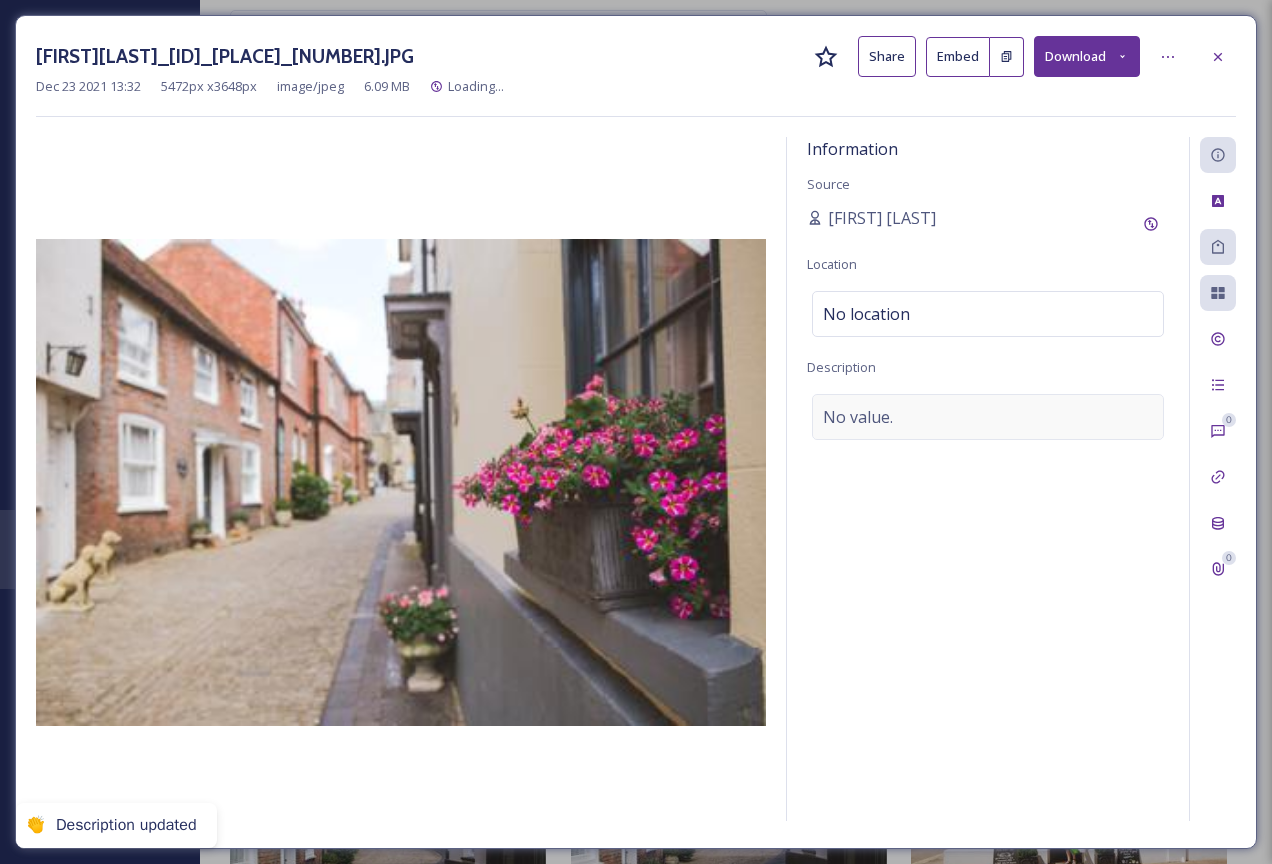 drag, startPoint x: 993, startPoint y: 375, endPoint x: 969, endPoint y: 402, distance: 36.124783 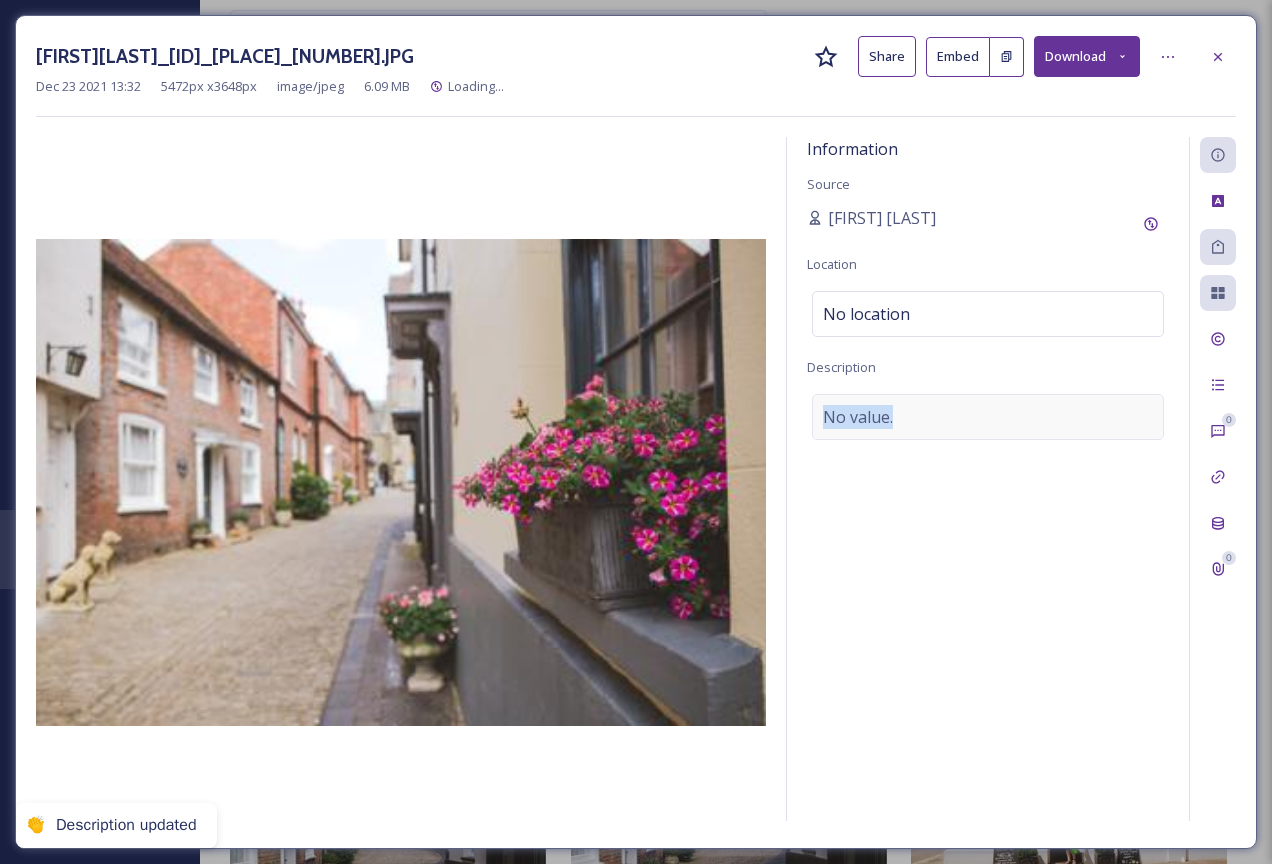 click on "No value." at bounding box center (988, 417) 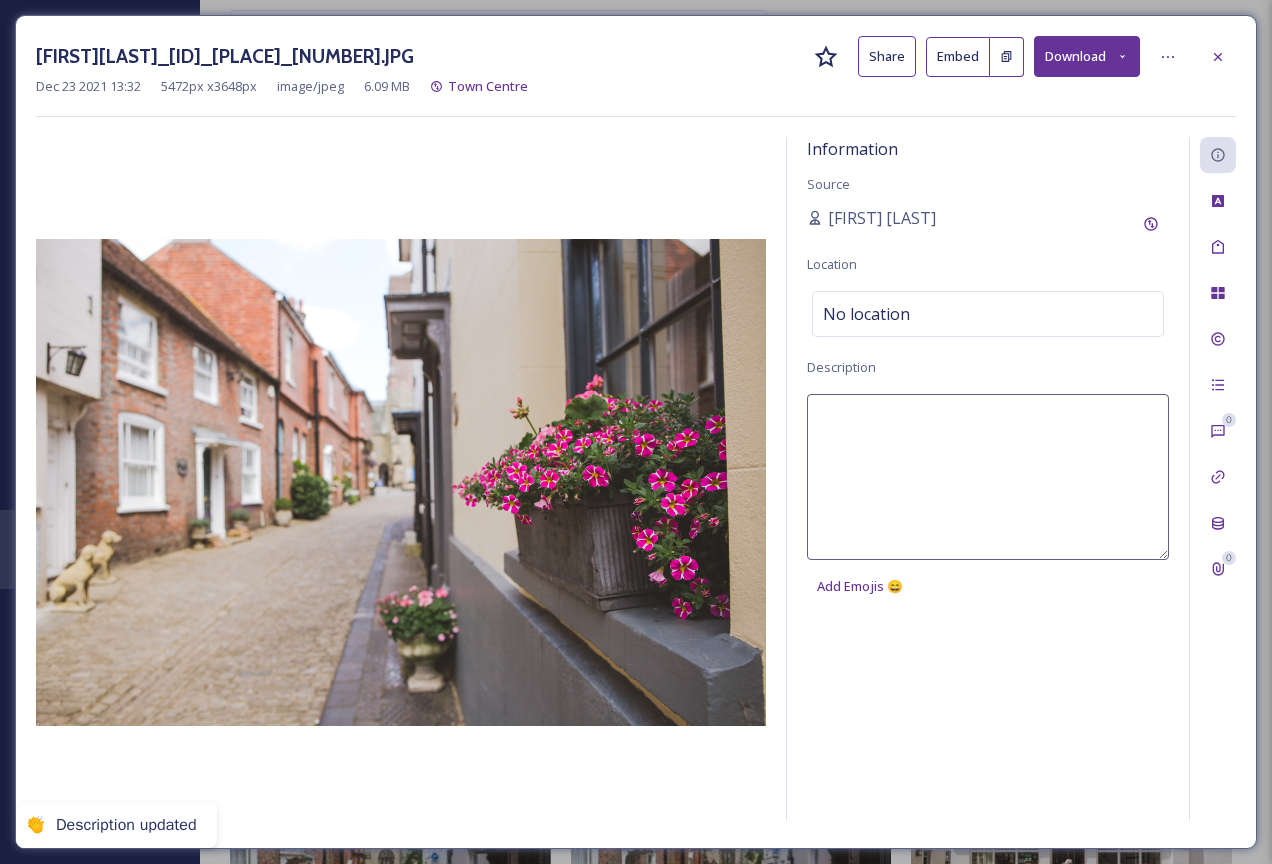 click at bounding box center [988, 477] 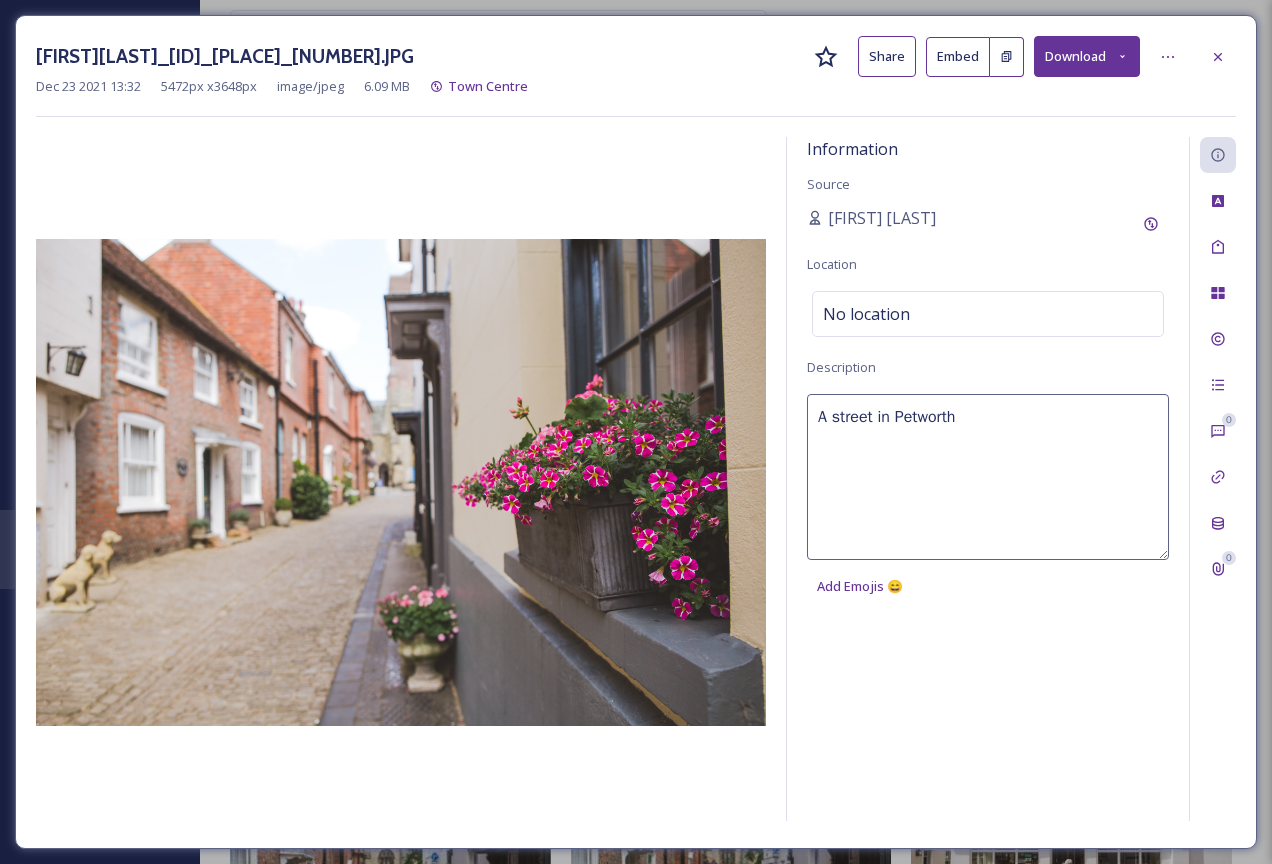 type on "A street in Petworth" 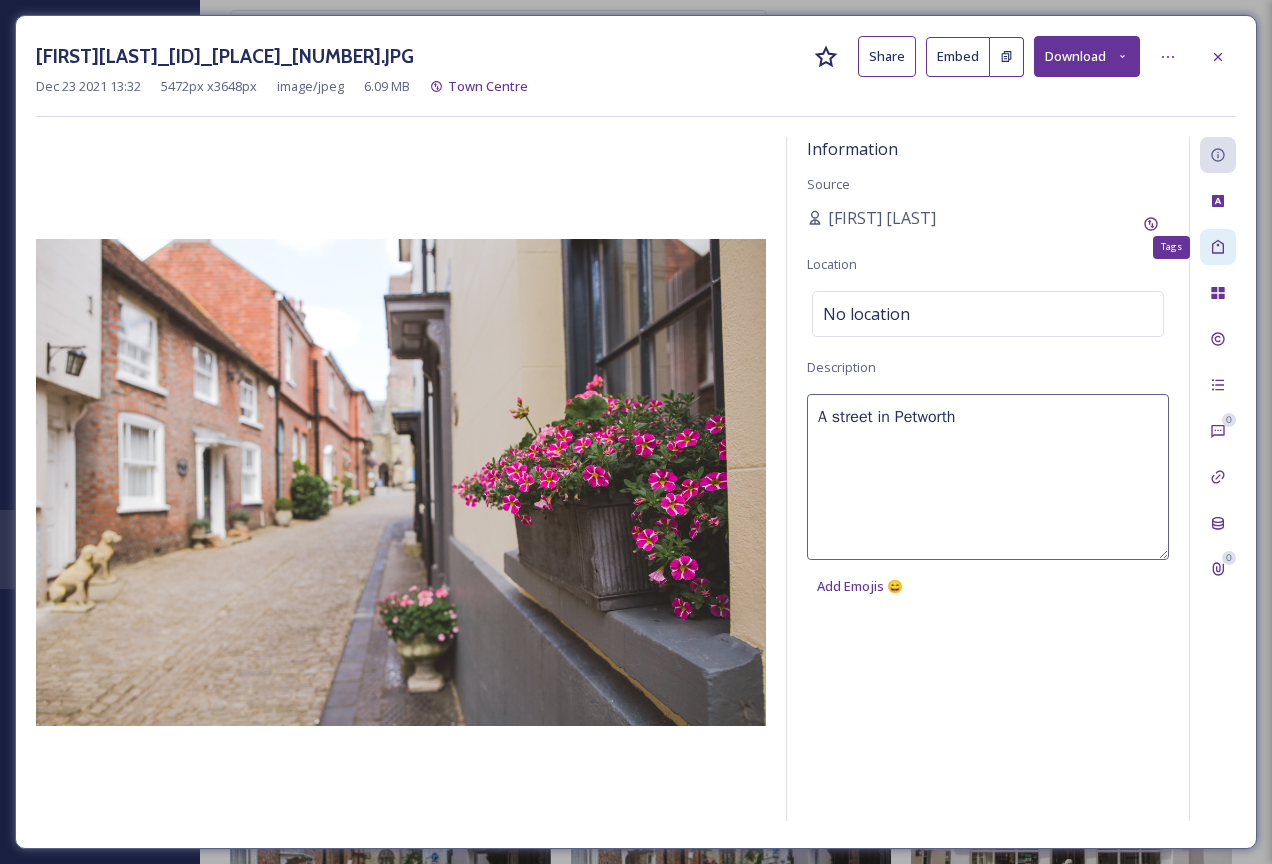 click 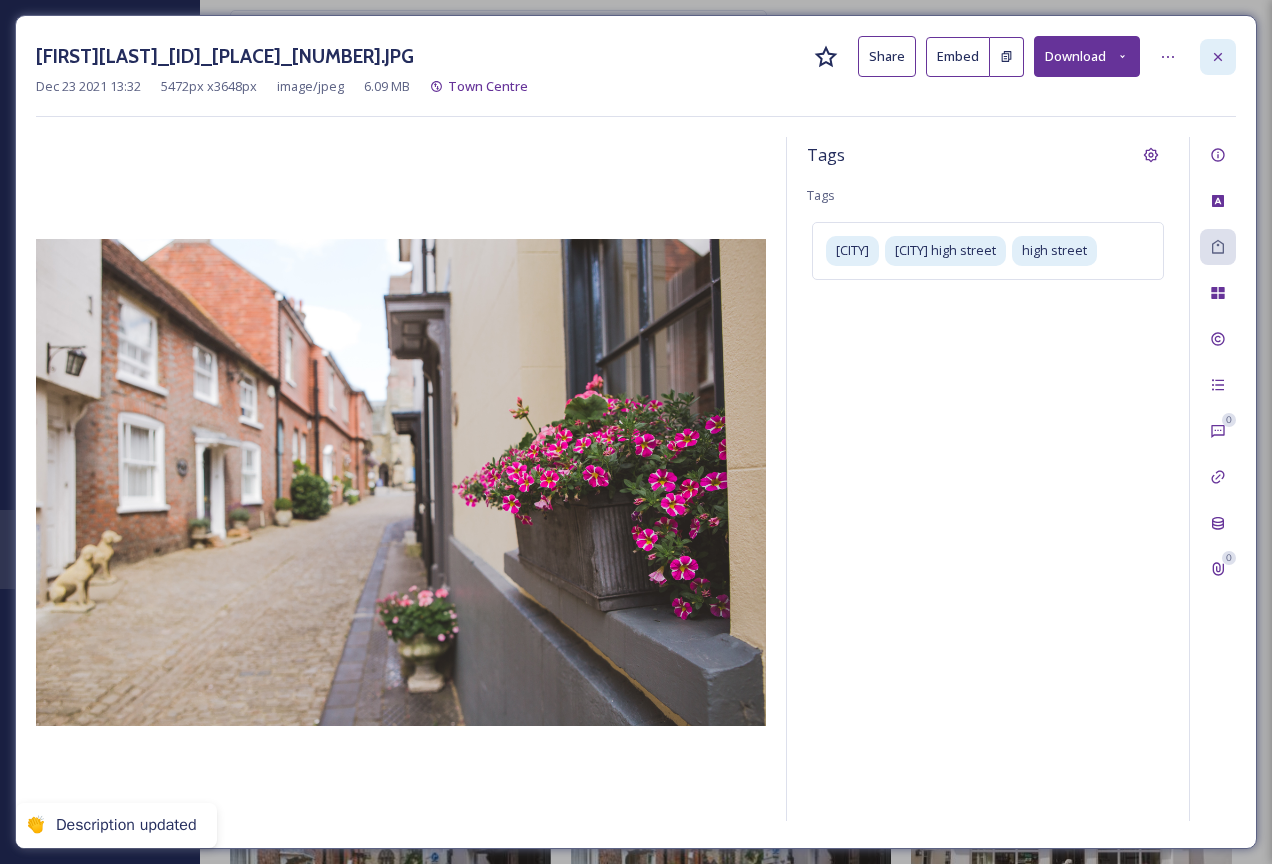 click 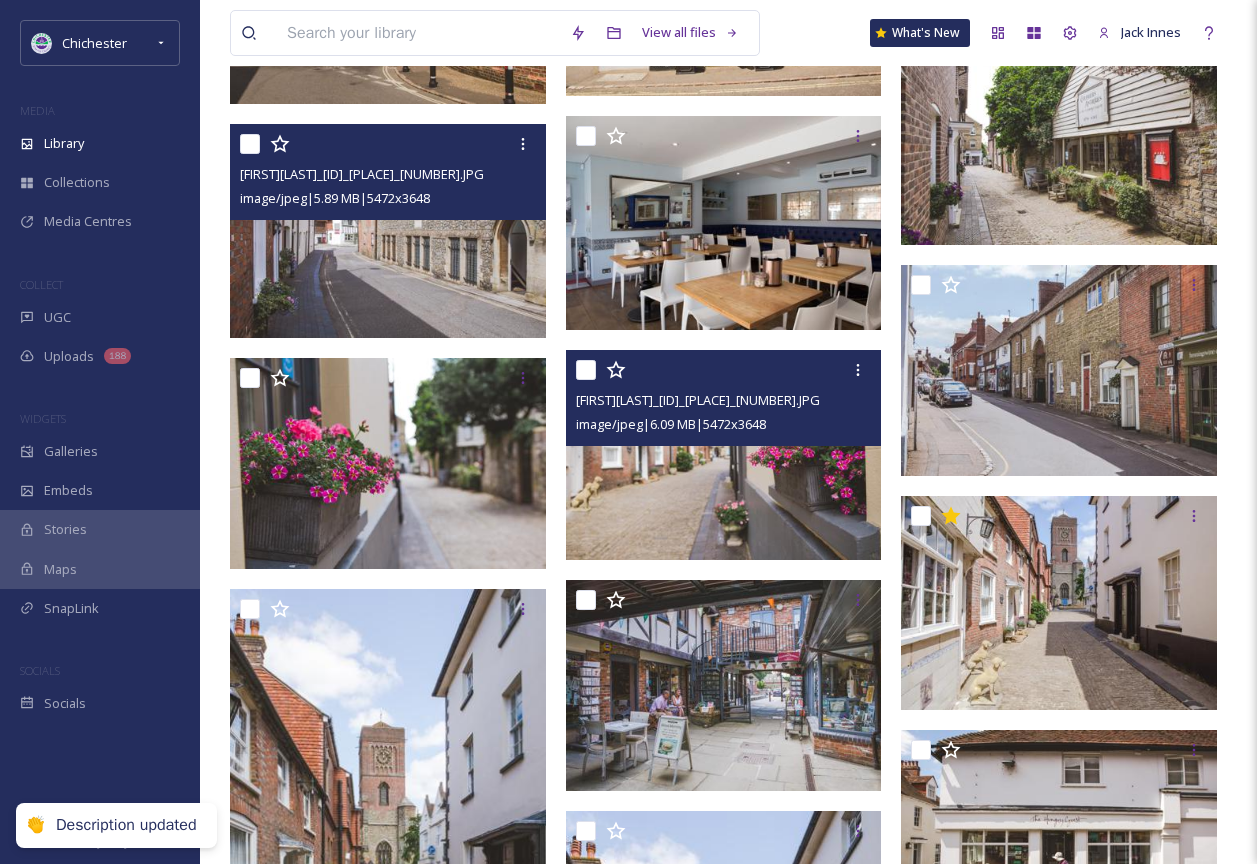 click at bounding box center (724, 455) 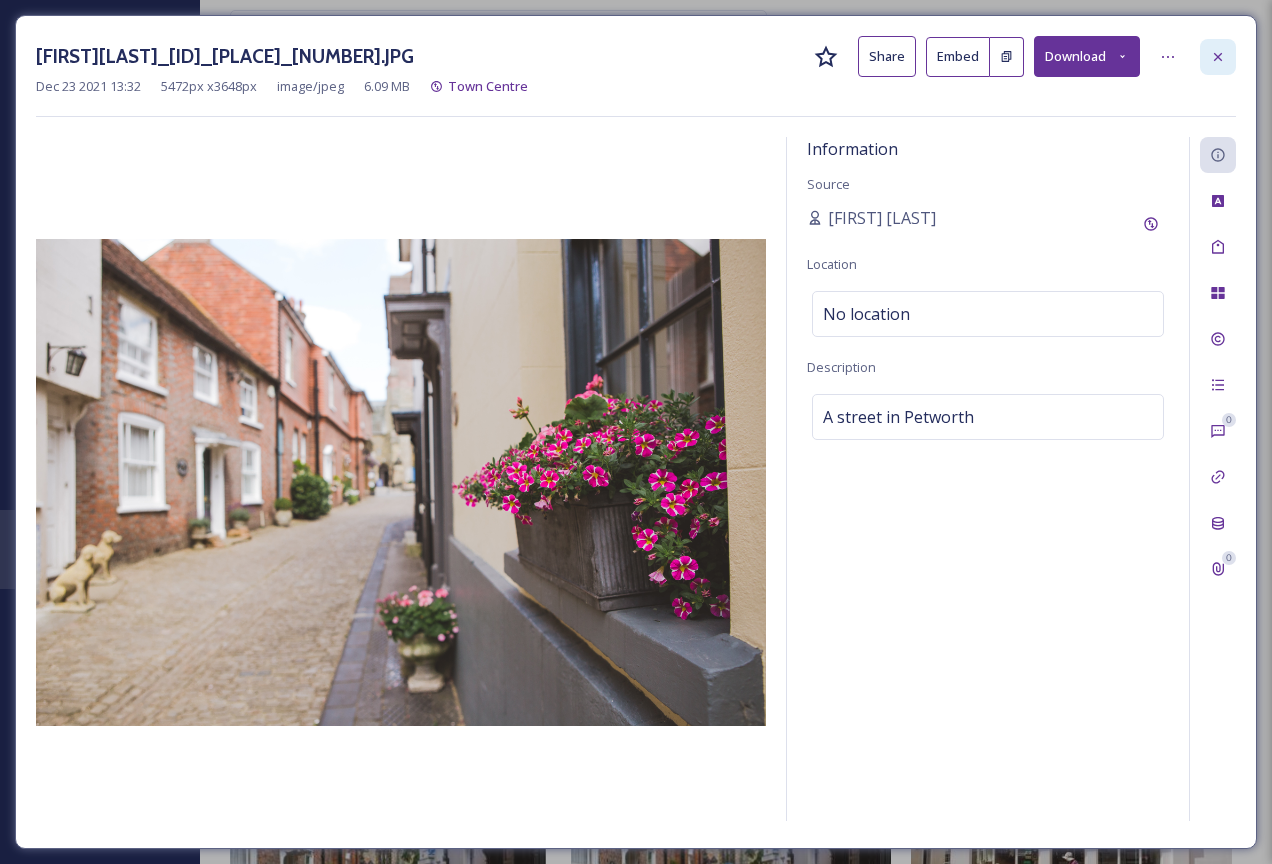 click 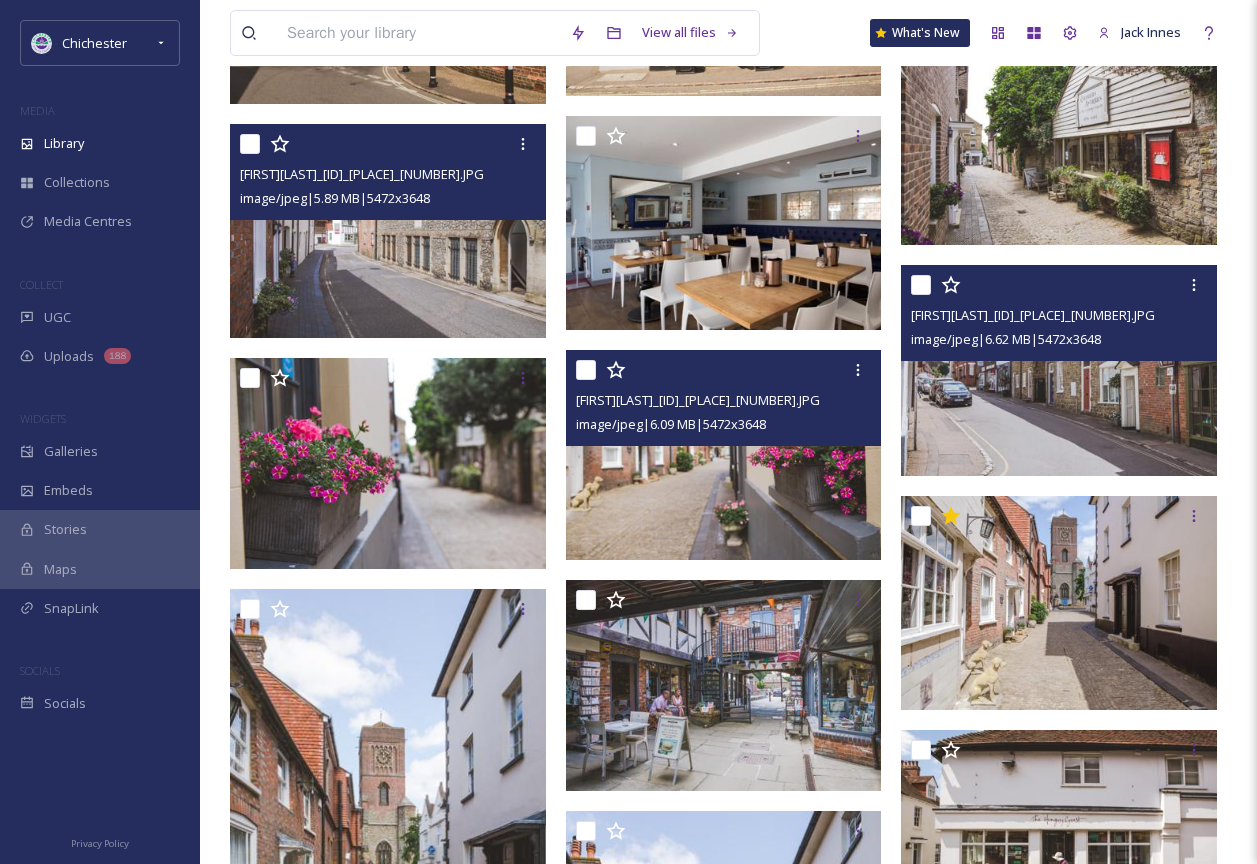 click at bounding box center [1059, 370] 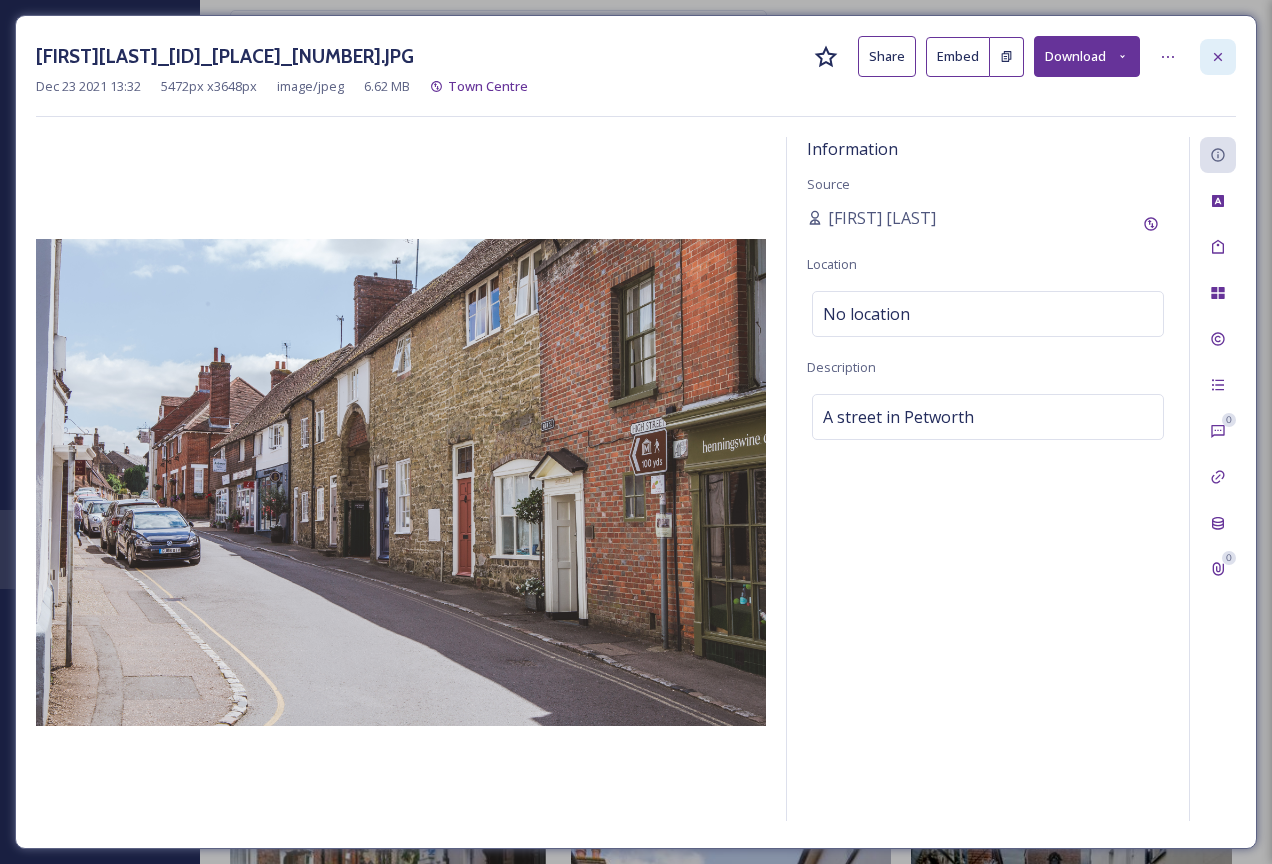 click 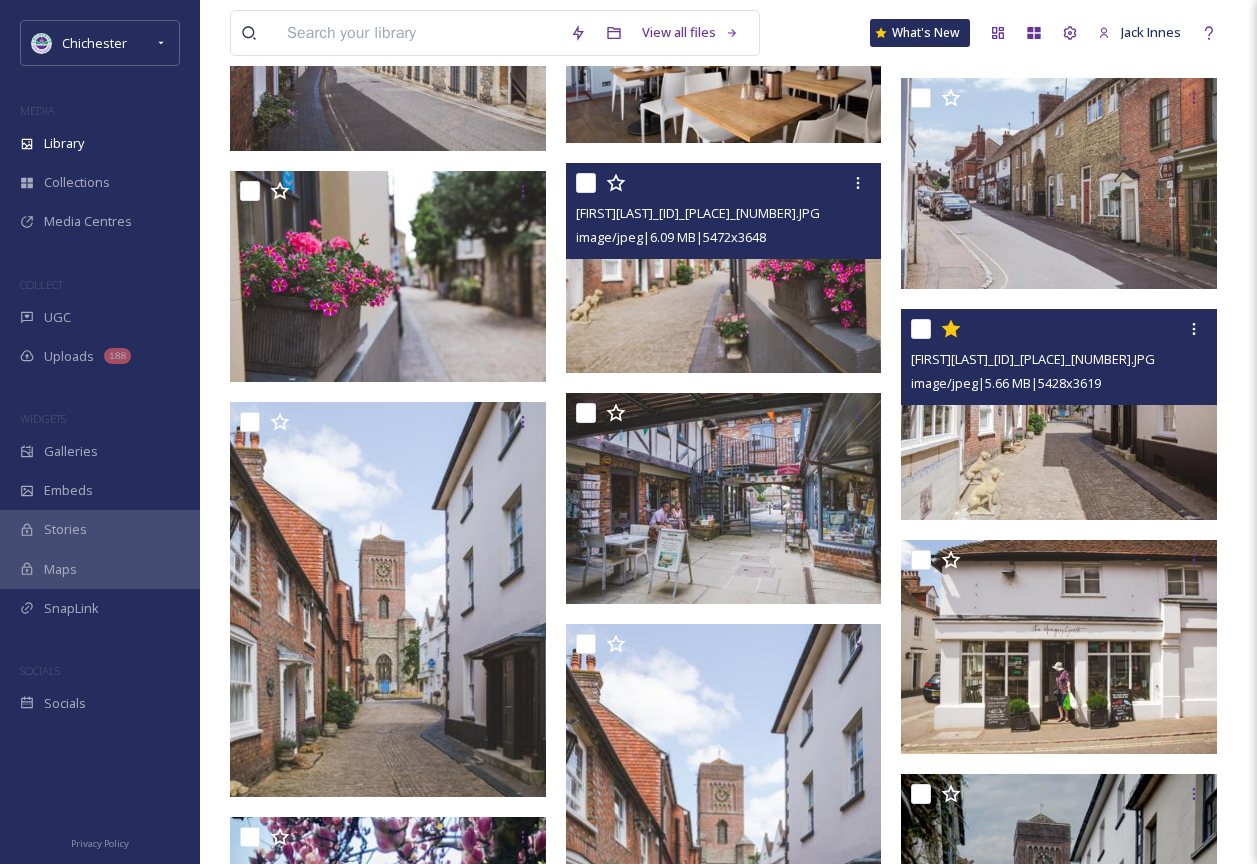 scroll, scrollTop: 3200, scrollLeft: 0, axis: vertical 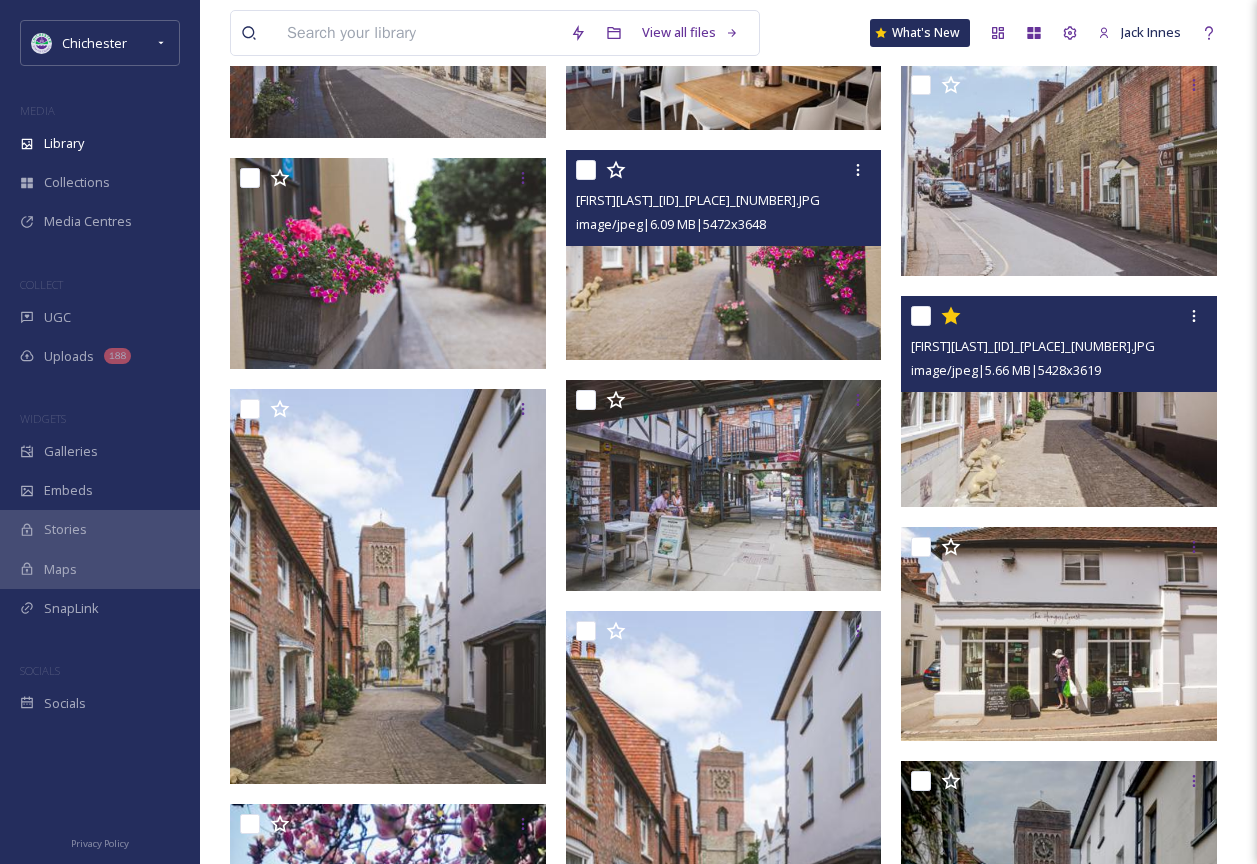click at bounding box center (1059, 401) 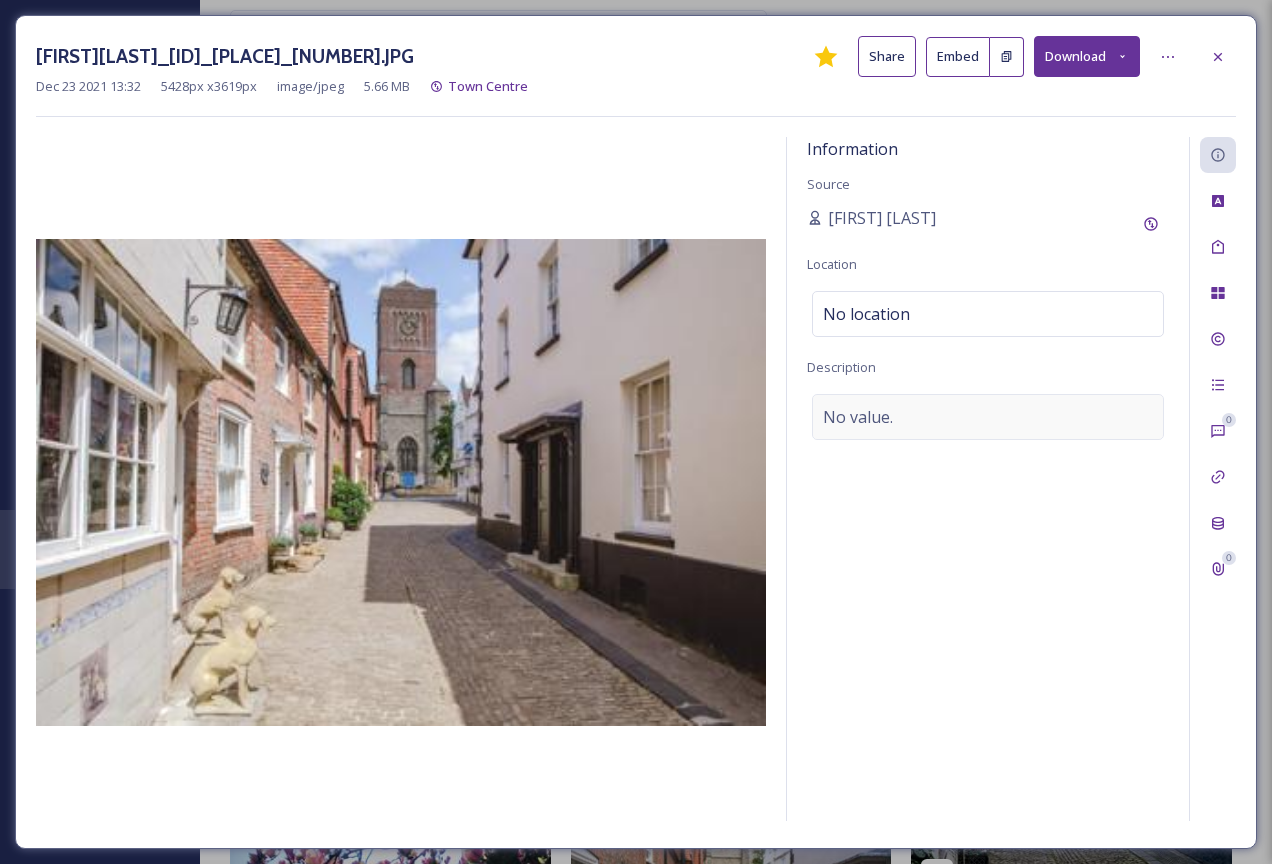 click on "No value." at bounding box center (988, 417) 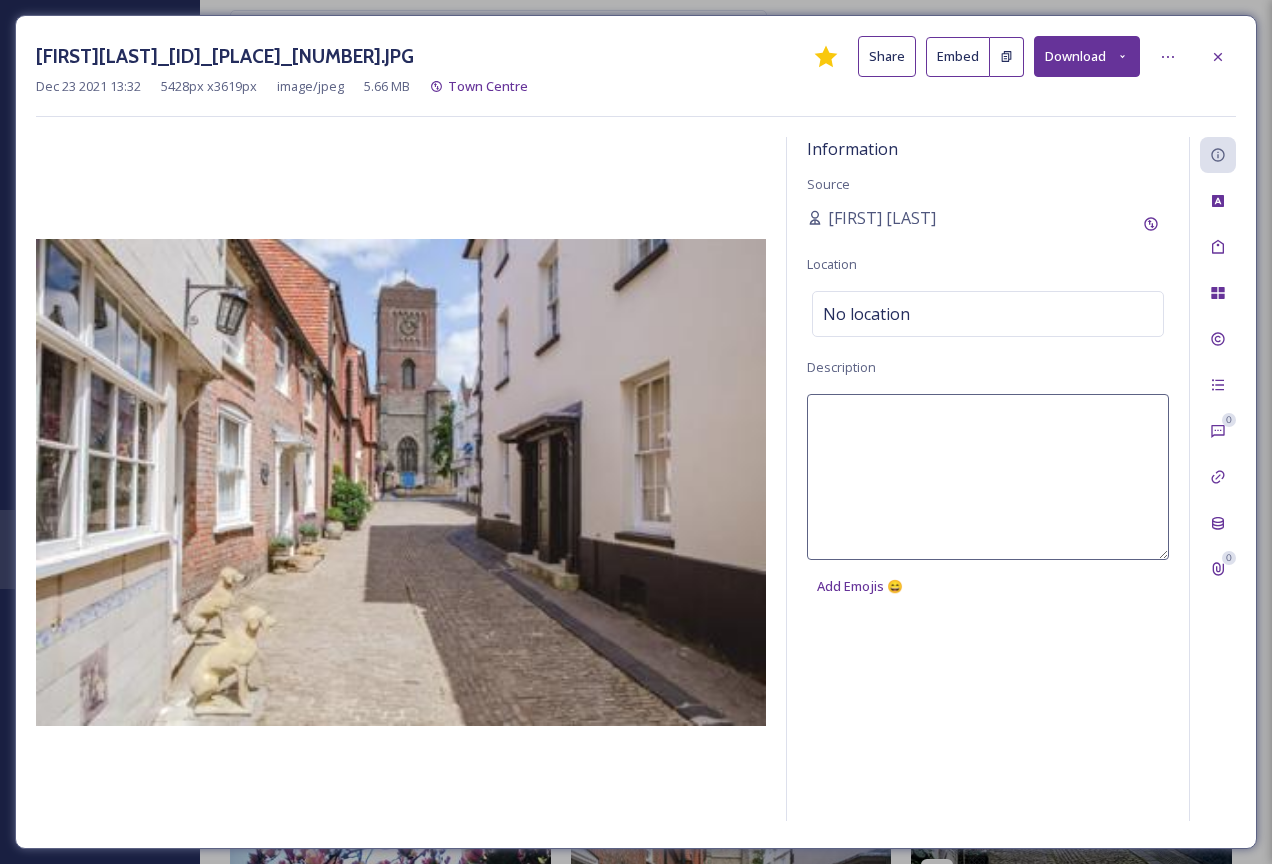 click at bounding box center [988, 477] 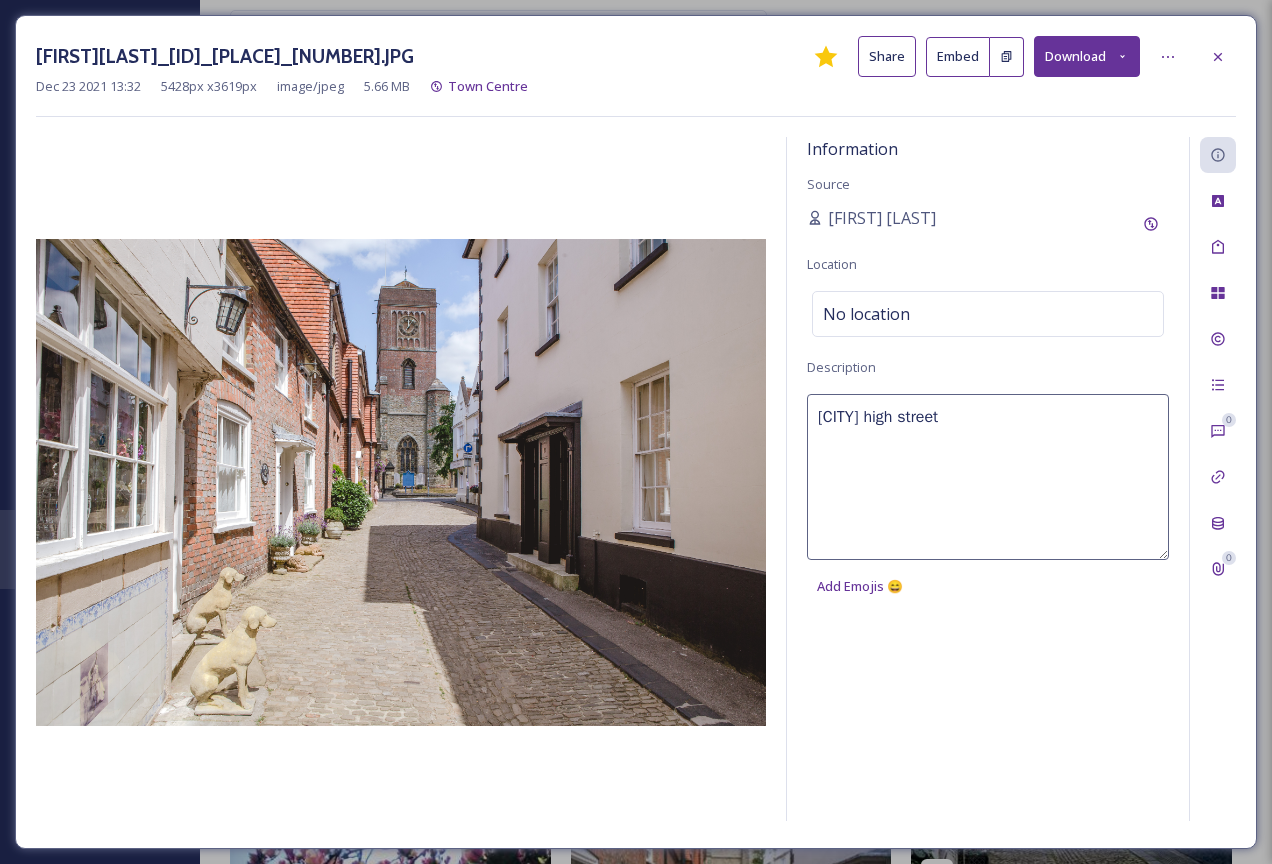 type on "[CITY] high street" 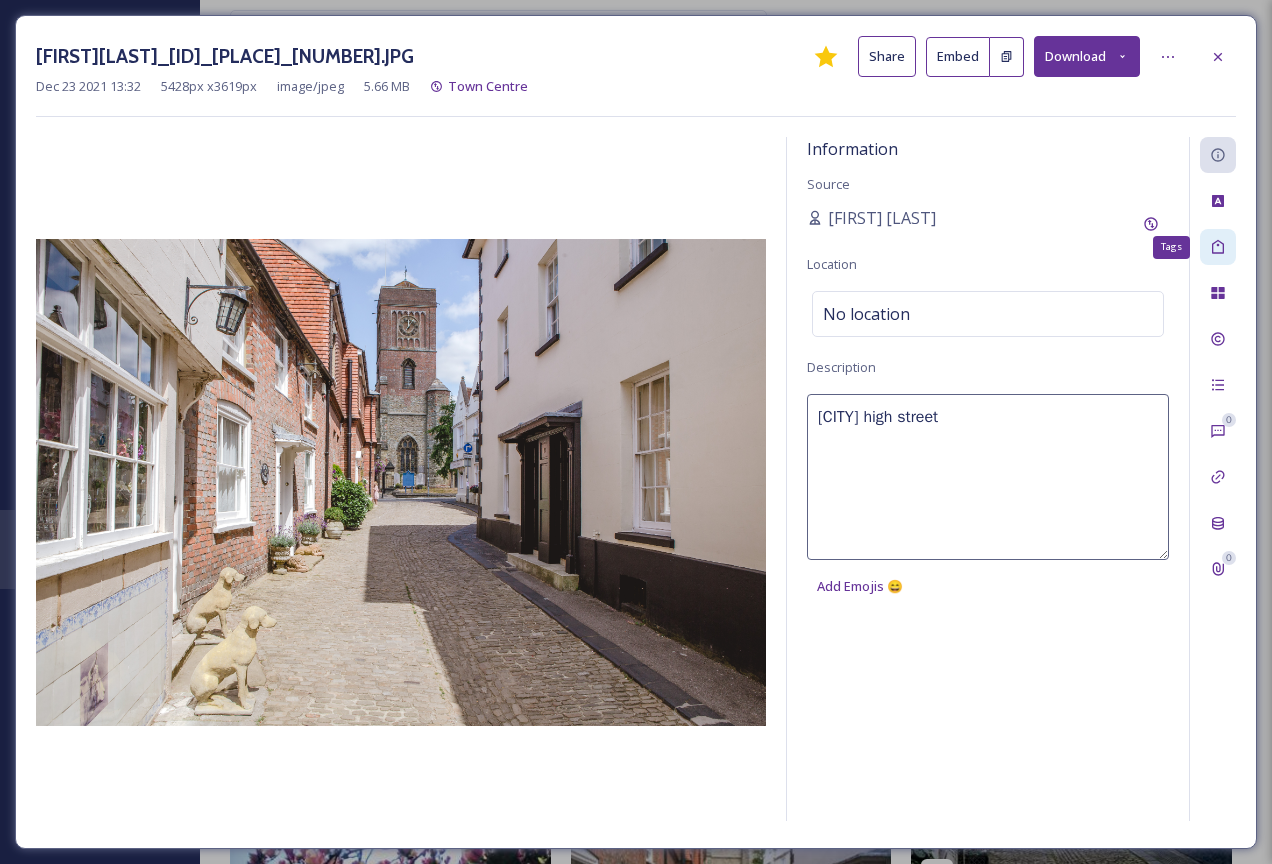 click on "Tags" at bounding box center (1218, 247) 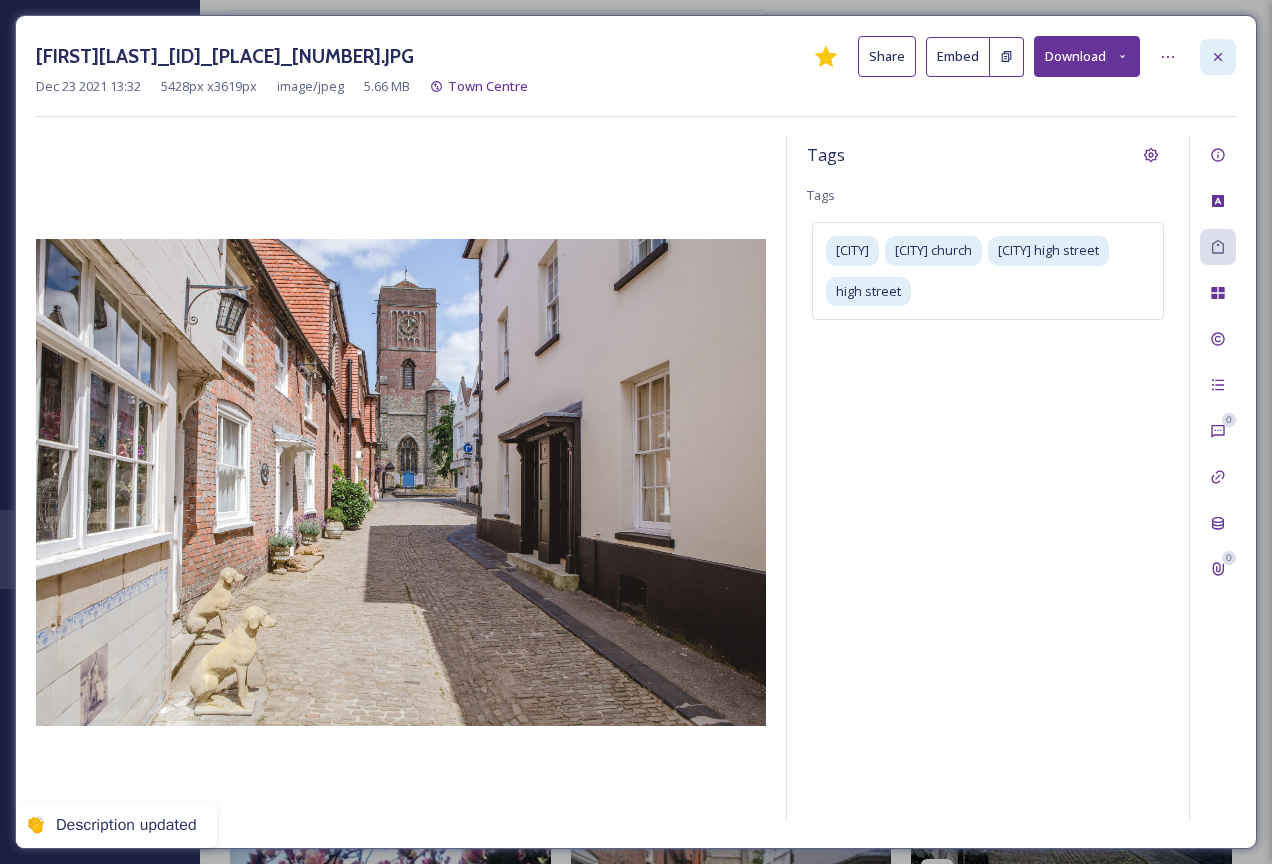 click 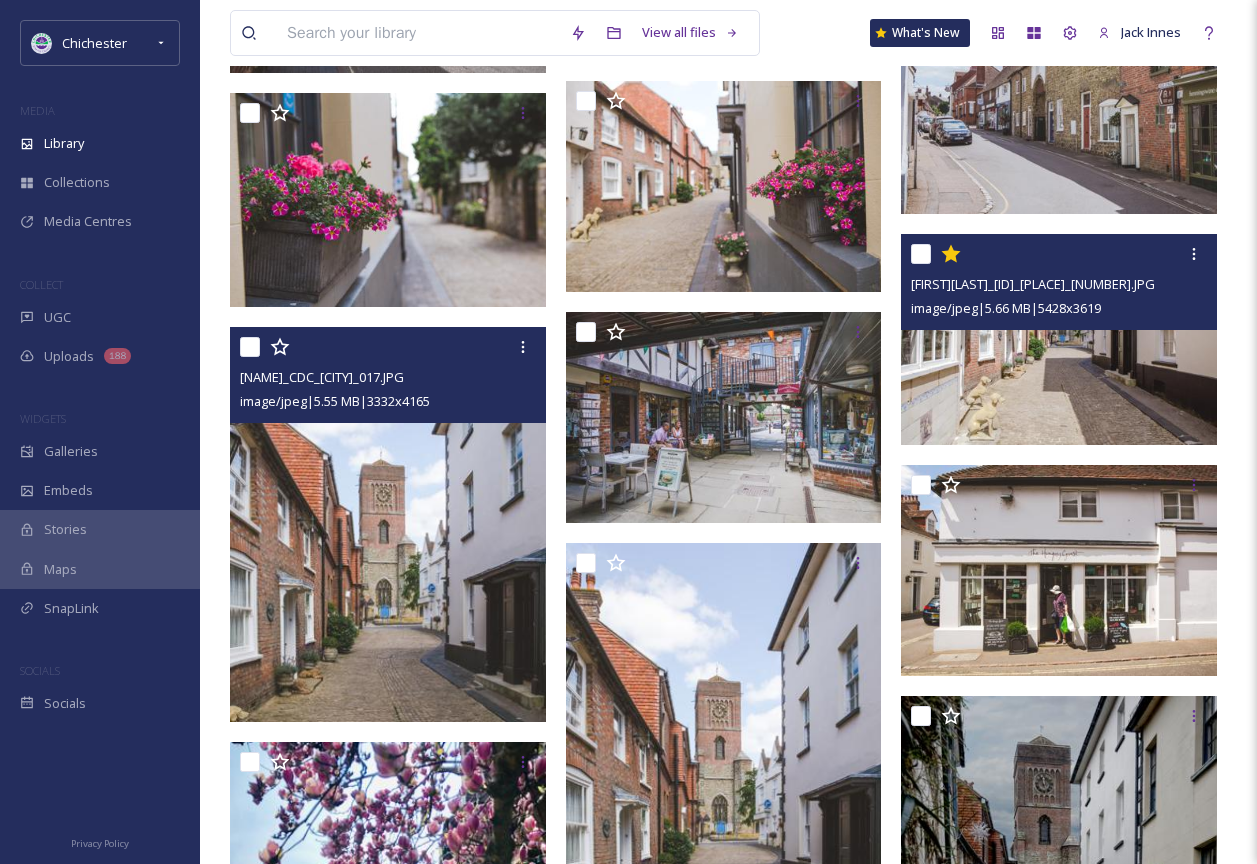 scroll, scrollTop: 3300, scrollLeft: 0, axis: vertical 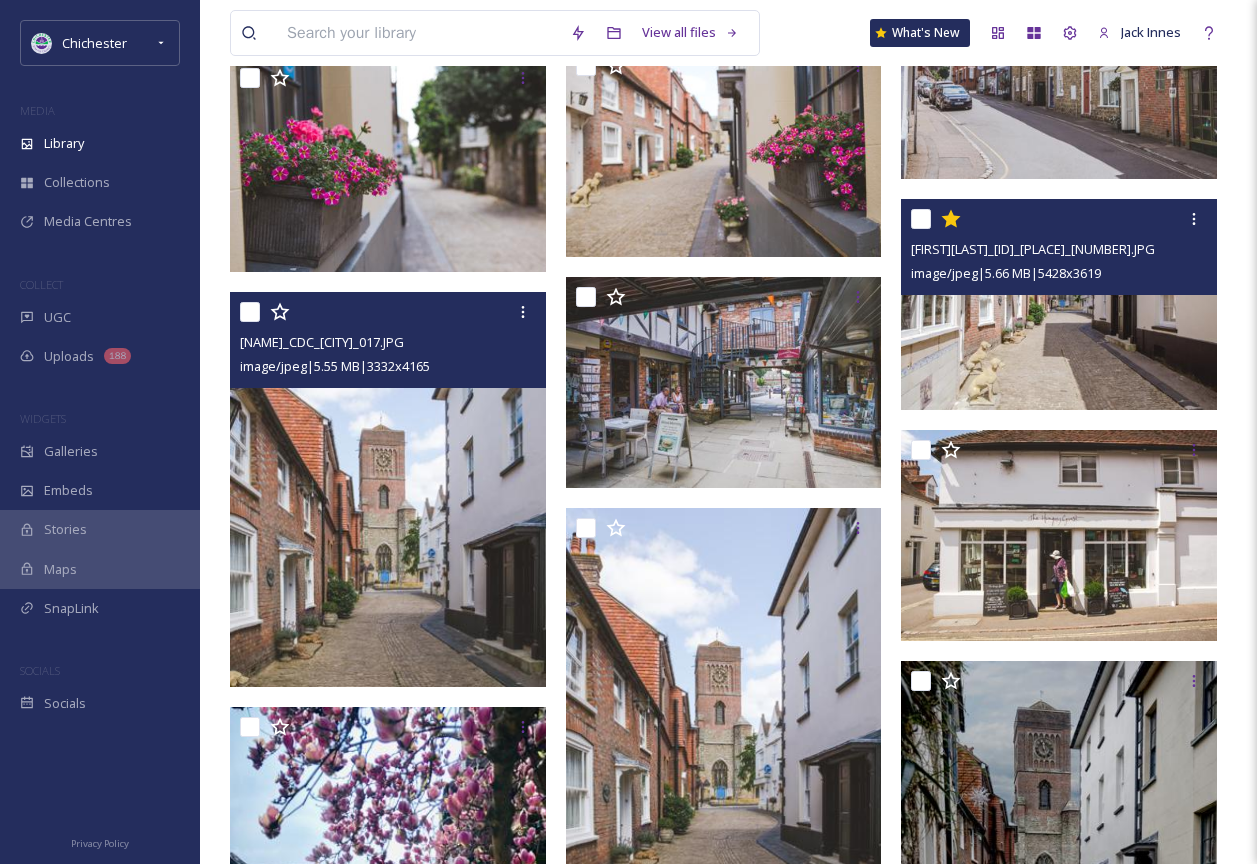 click at bounding box center (388, 489) 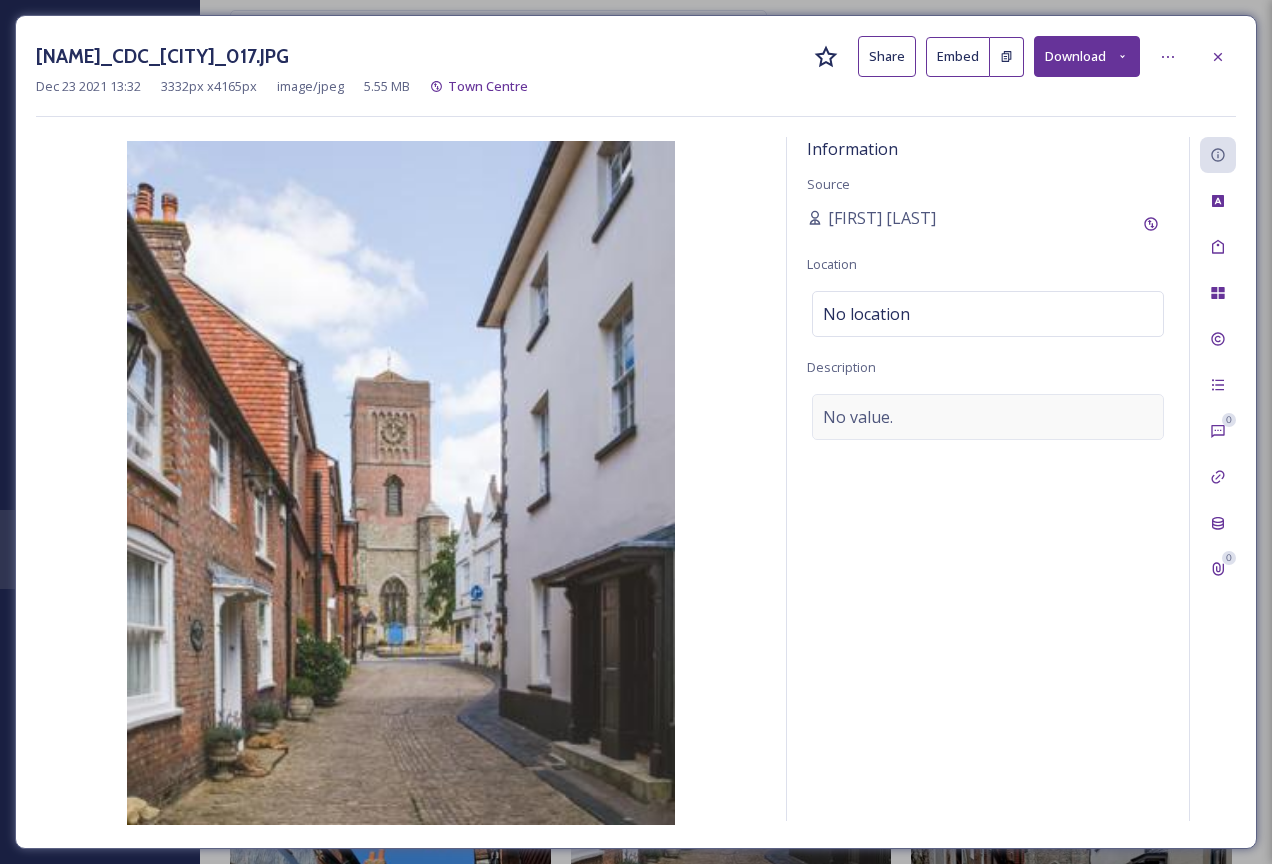 click on "No value." at bounding box center [988, 417] 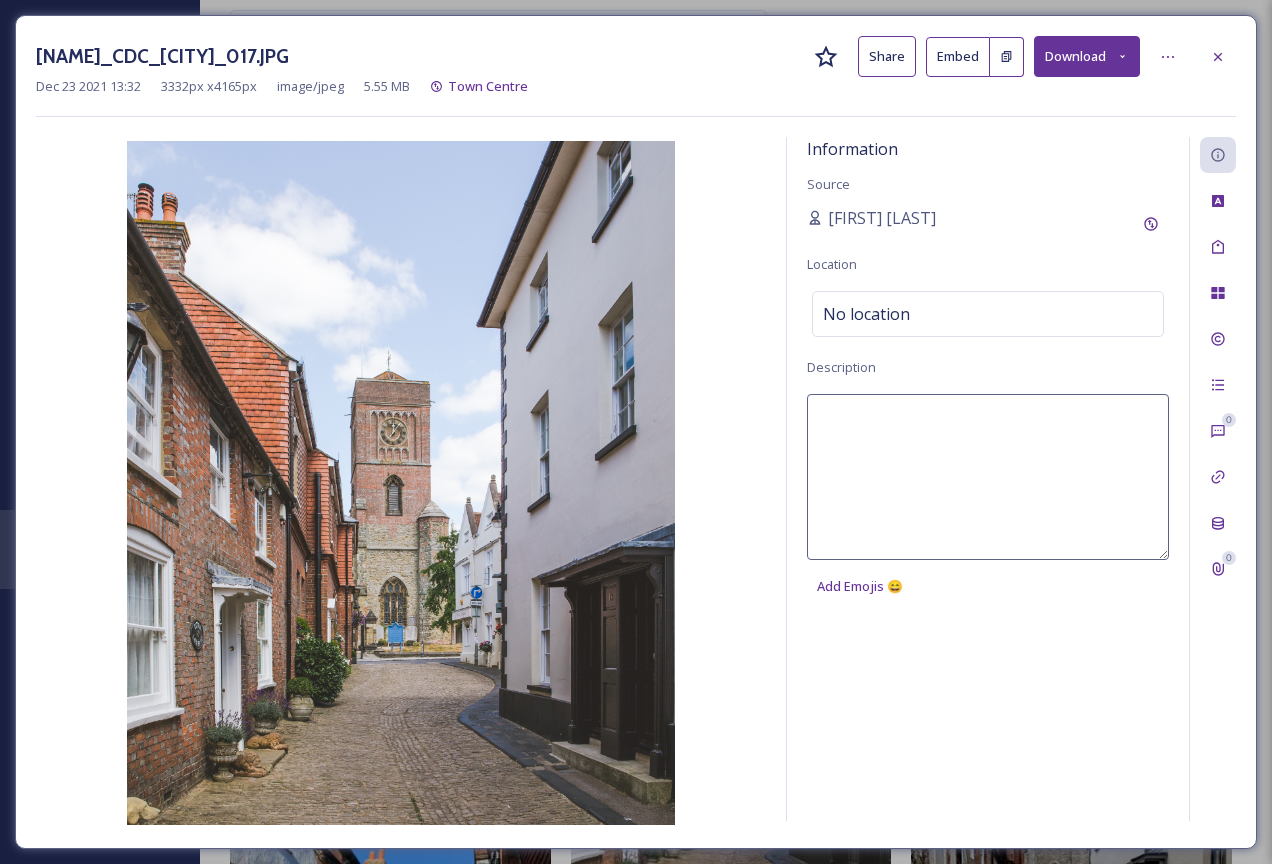click at bounding box center (988, 477) 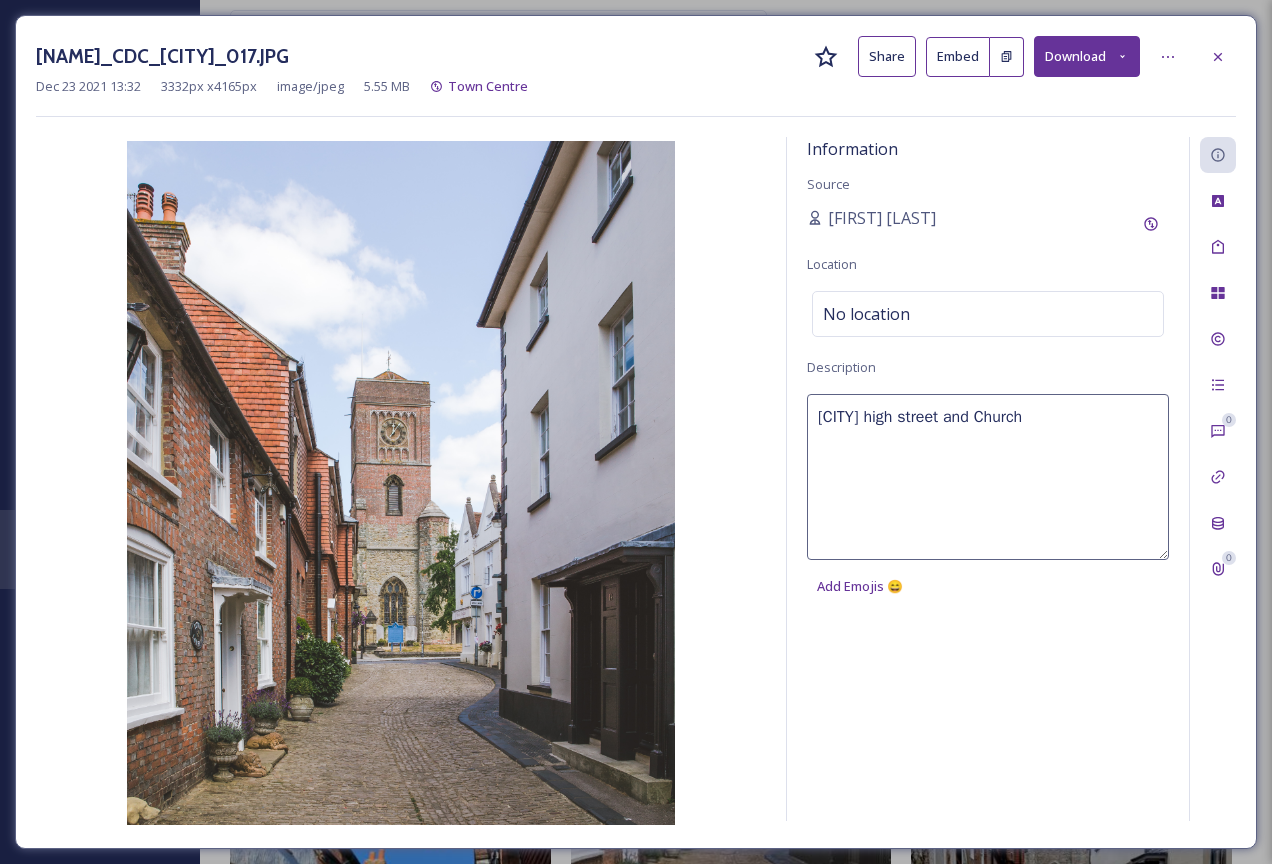 type on "[CITY] high street and Church" 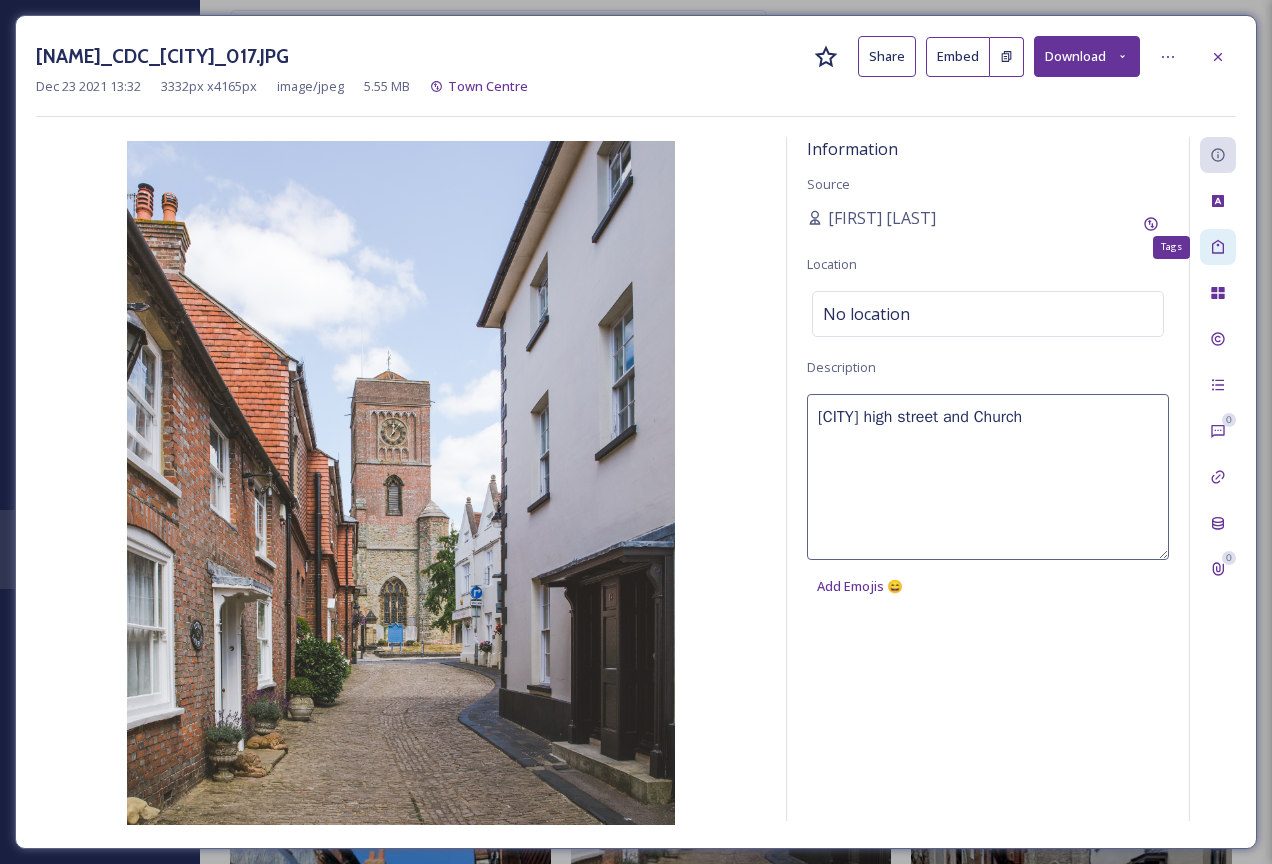 click 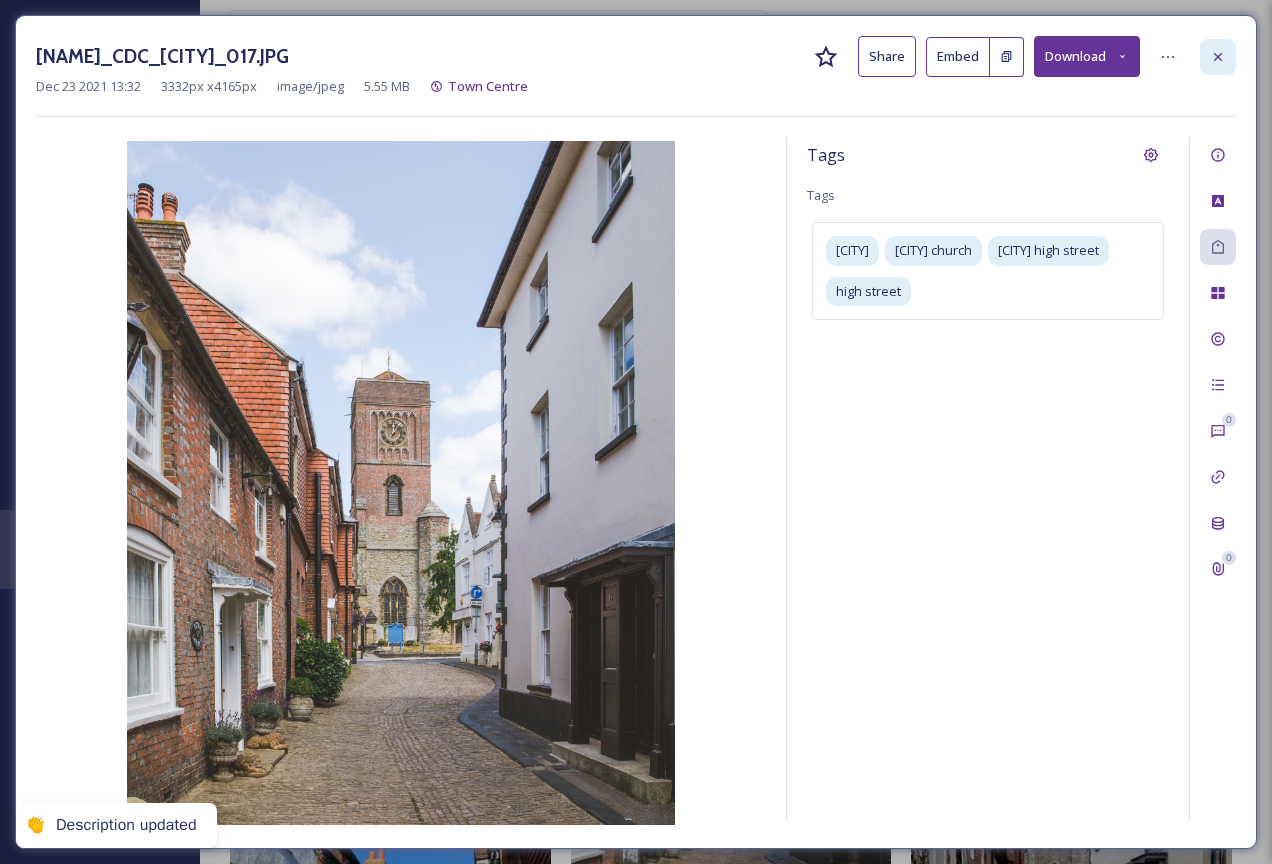 click at bounding box center (1218, 57) 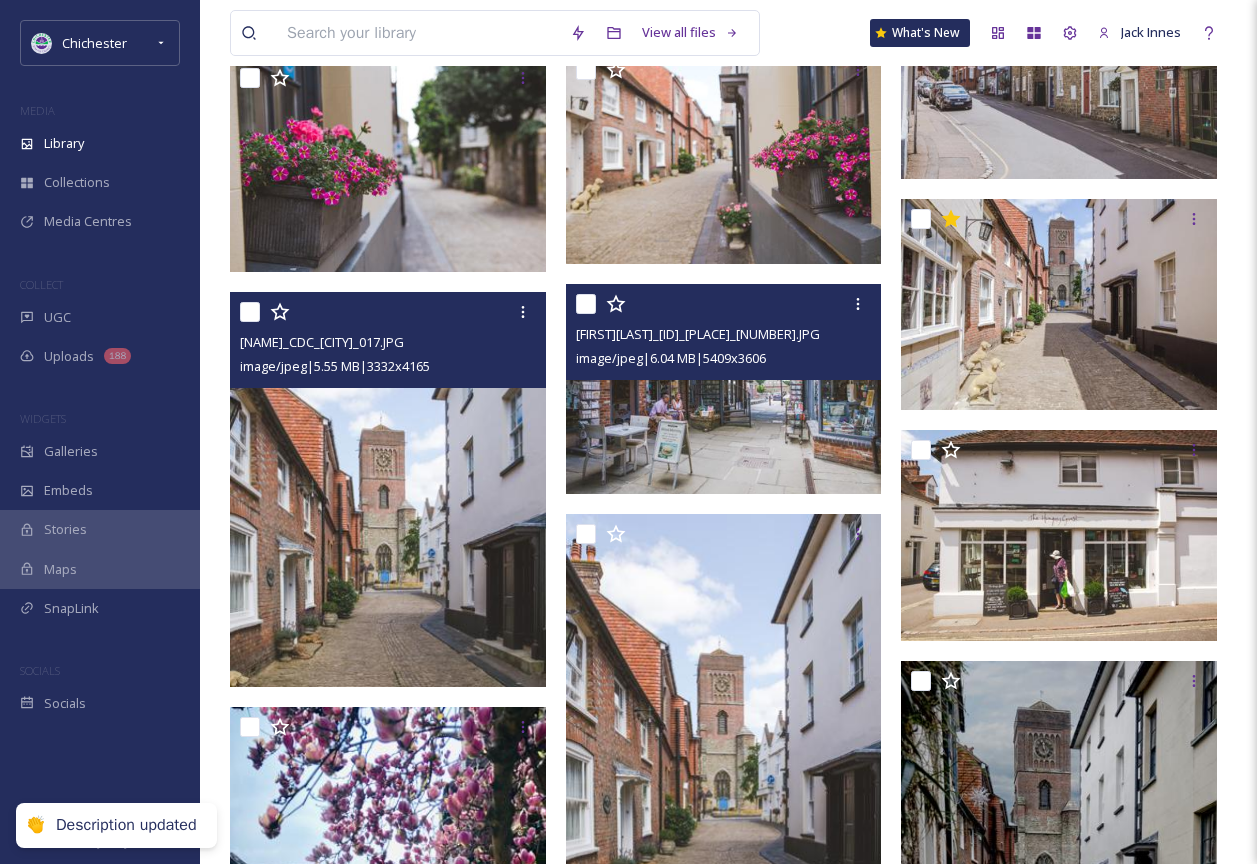click at bounding box center (724, 389) 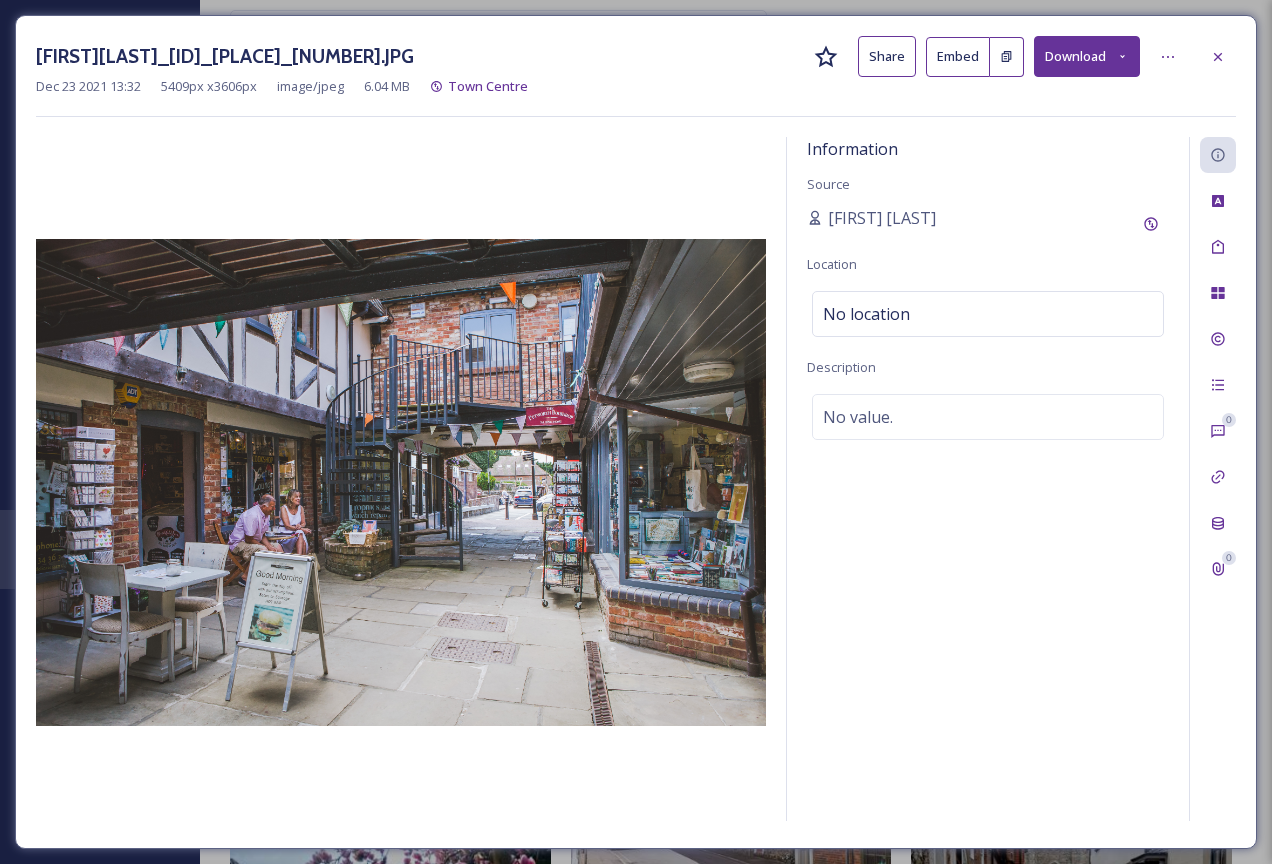 click on "Information Source [NAME] Location No location Description No value." at bounding box center (988, 479) 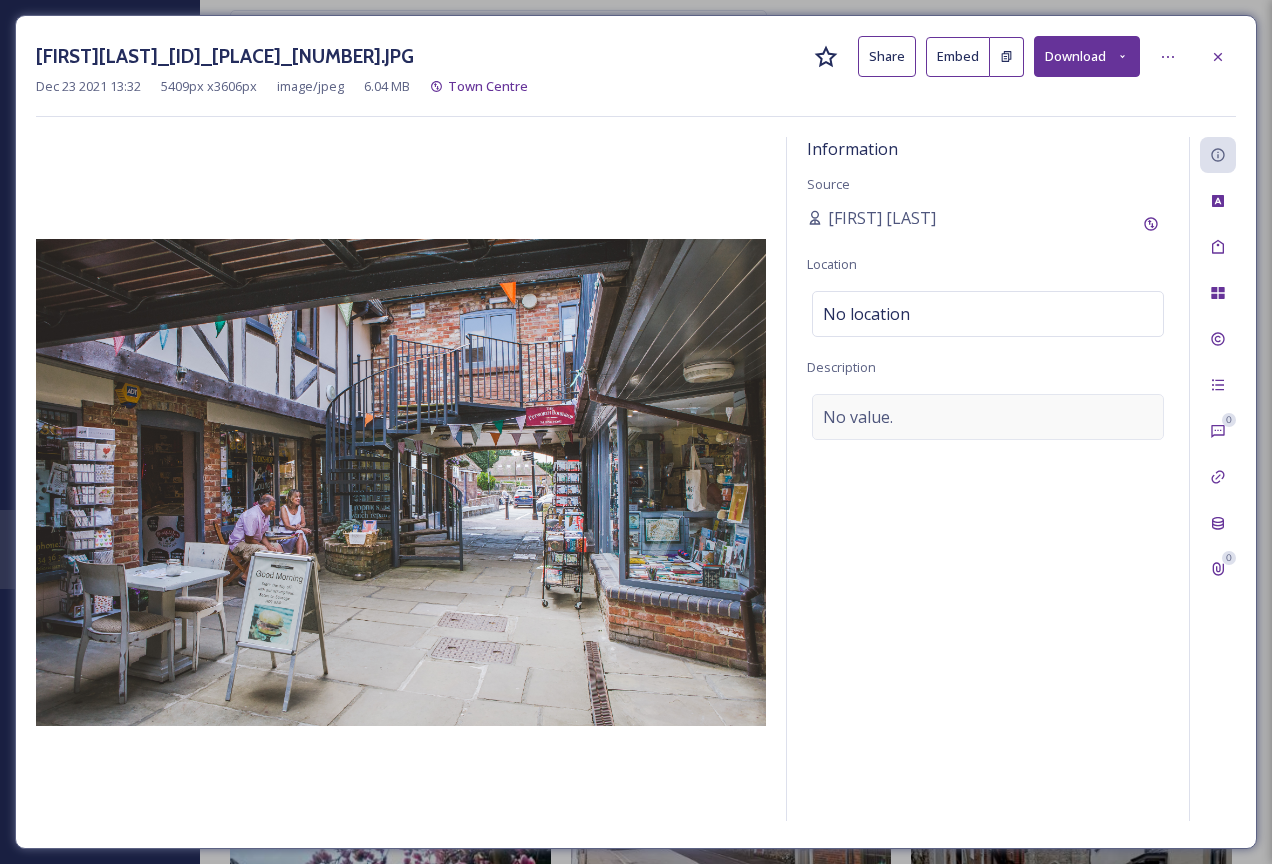 click on "No value." at bounding box center [988, 417] 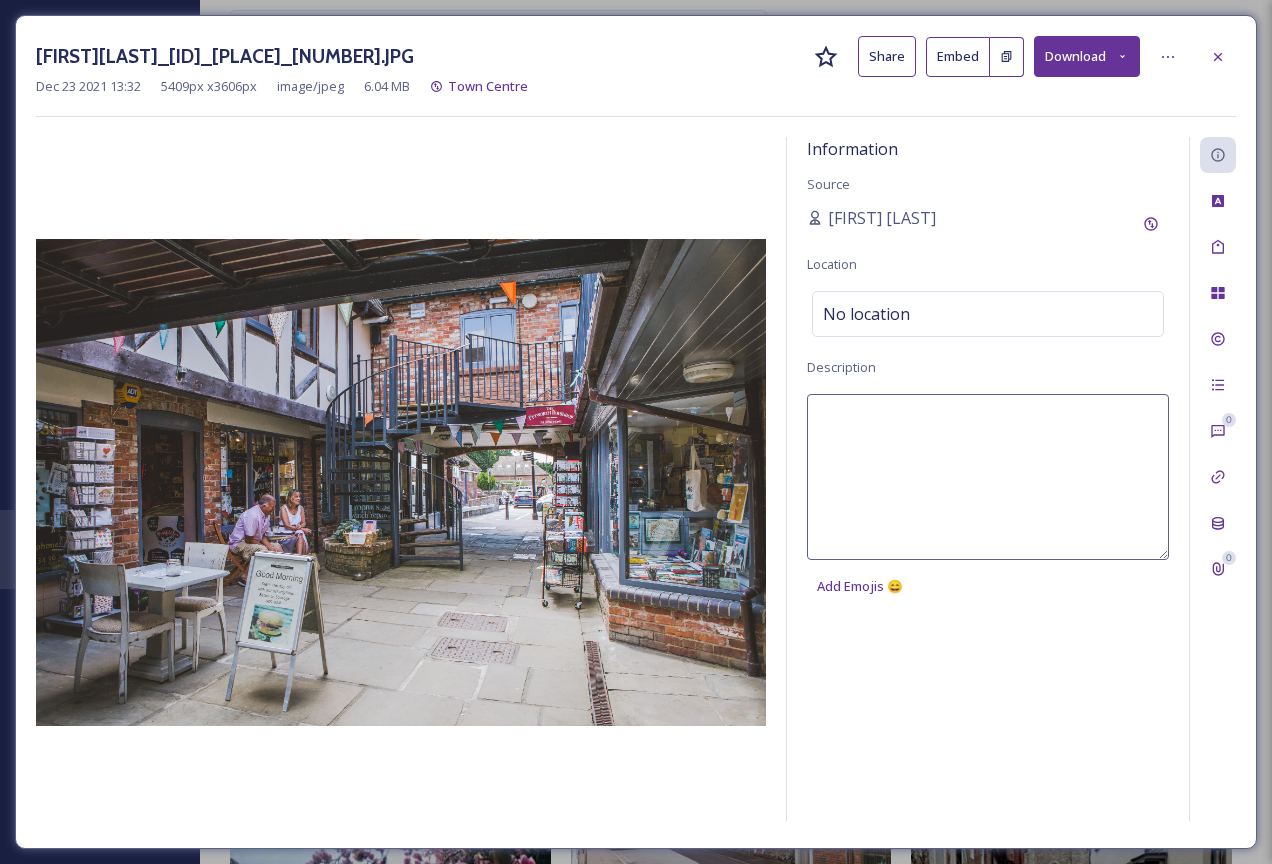 click at bounding box center [988, 477] 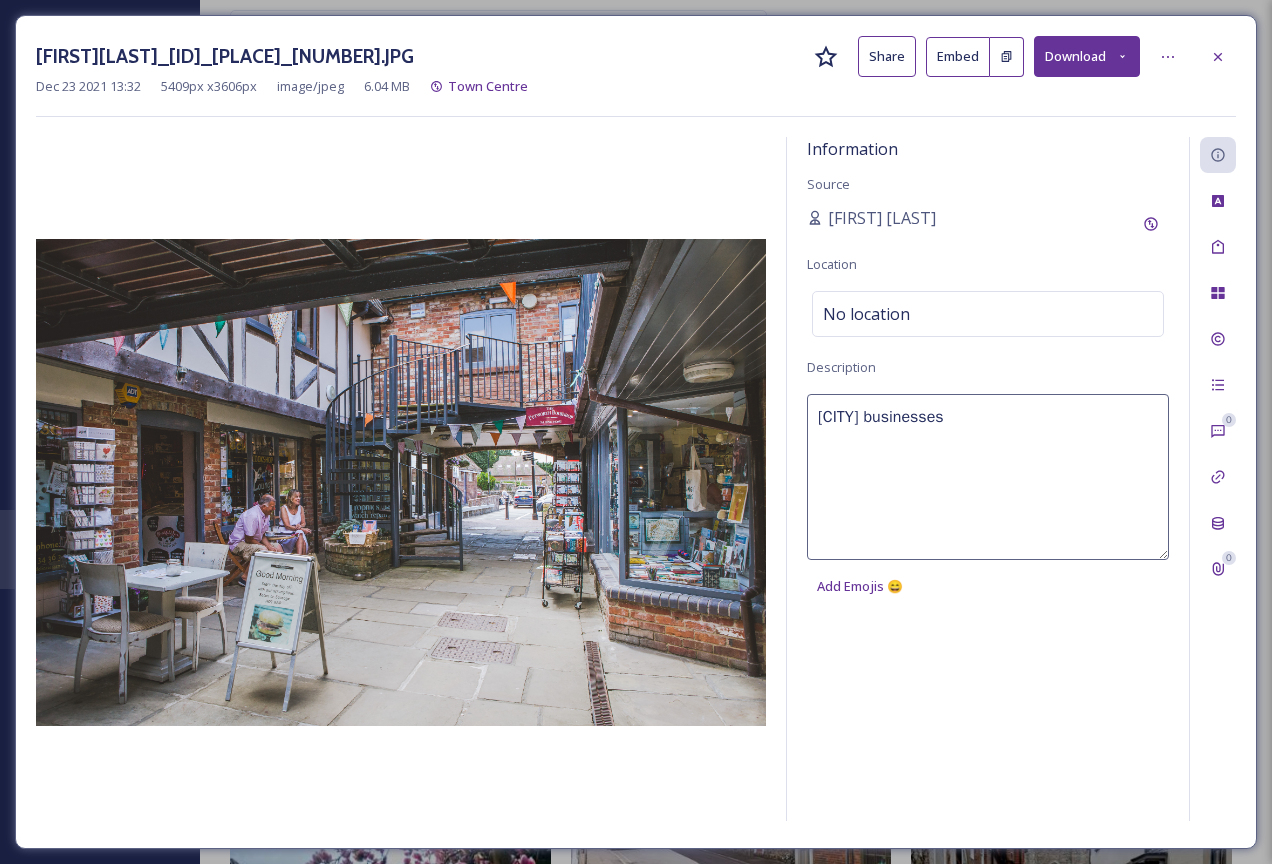 type on "[CITY] businesses" 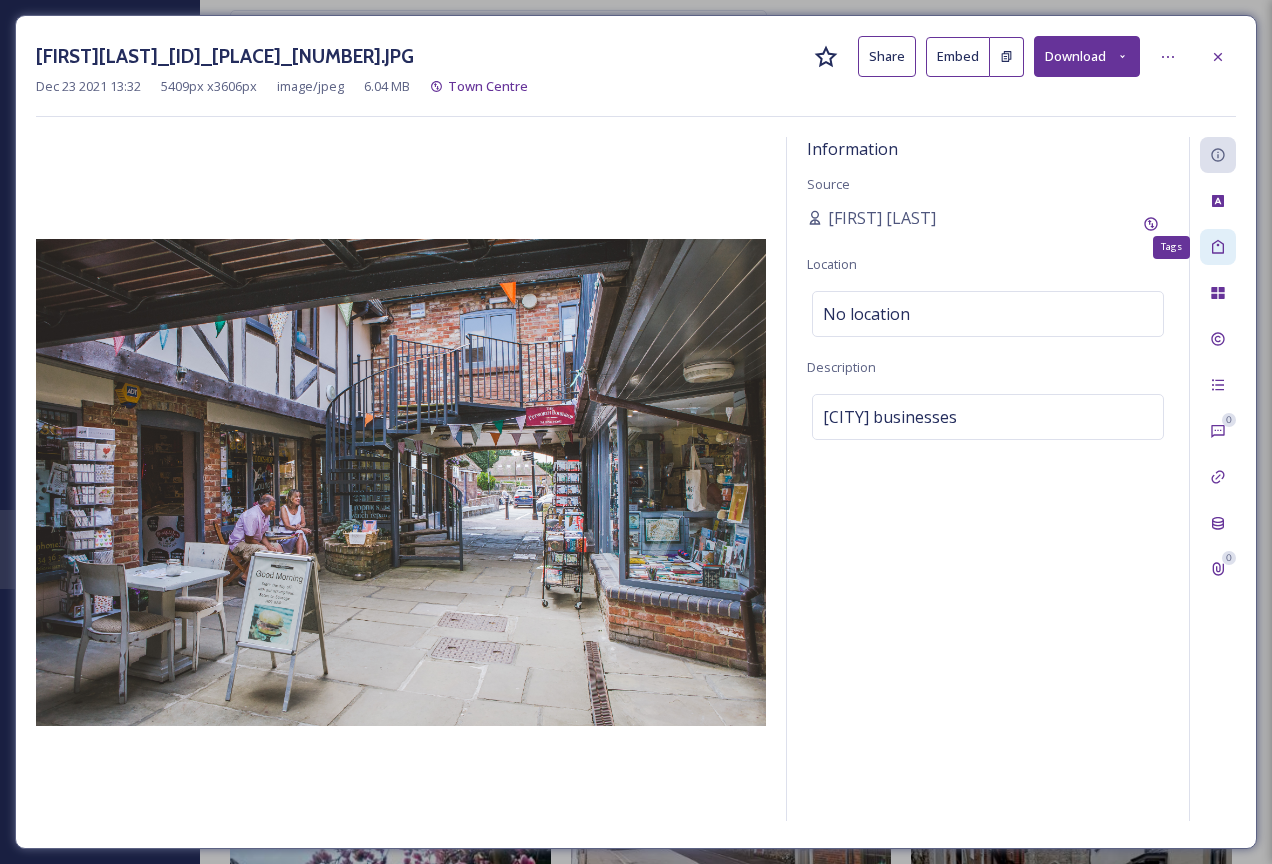 click on "Tags" at bounding box center (1218, 247) 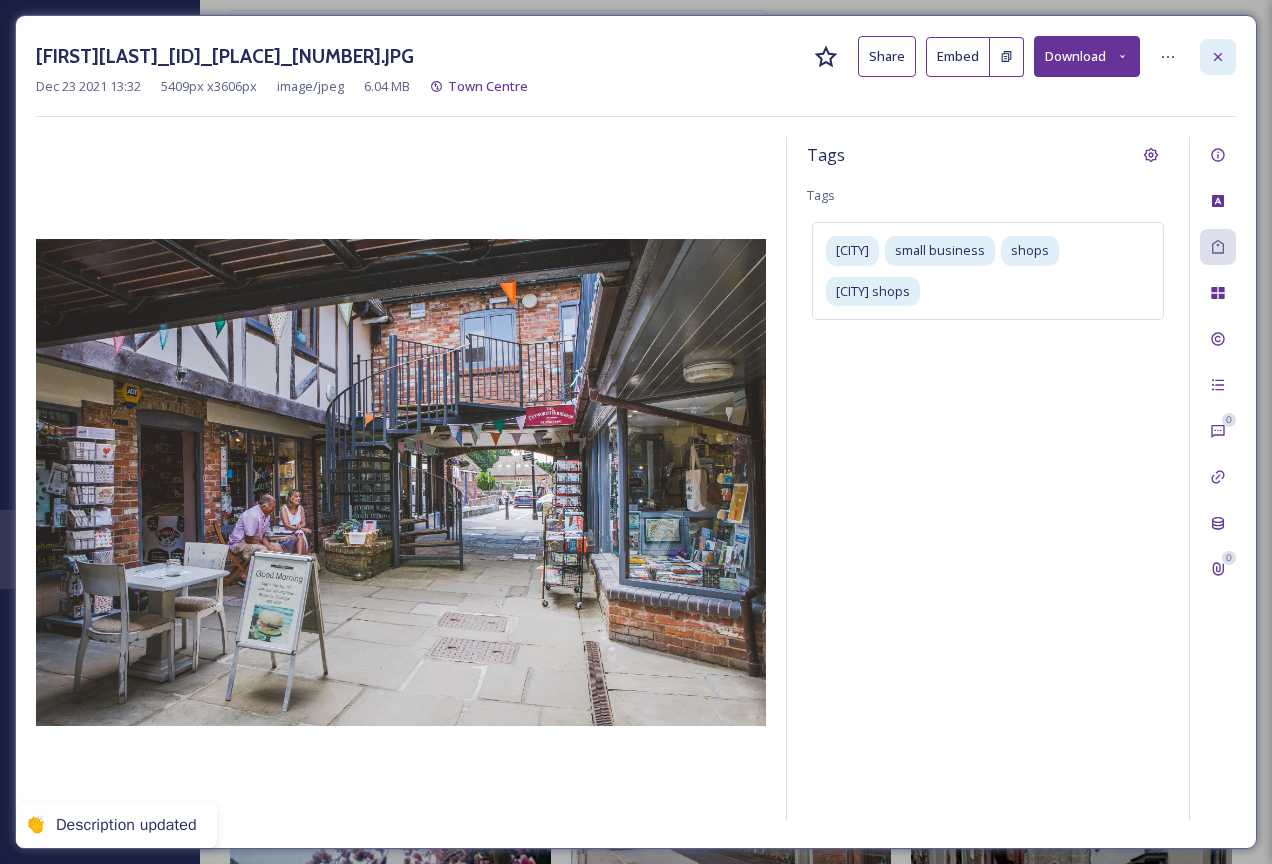 click 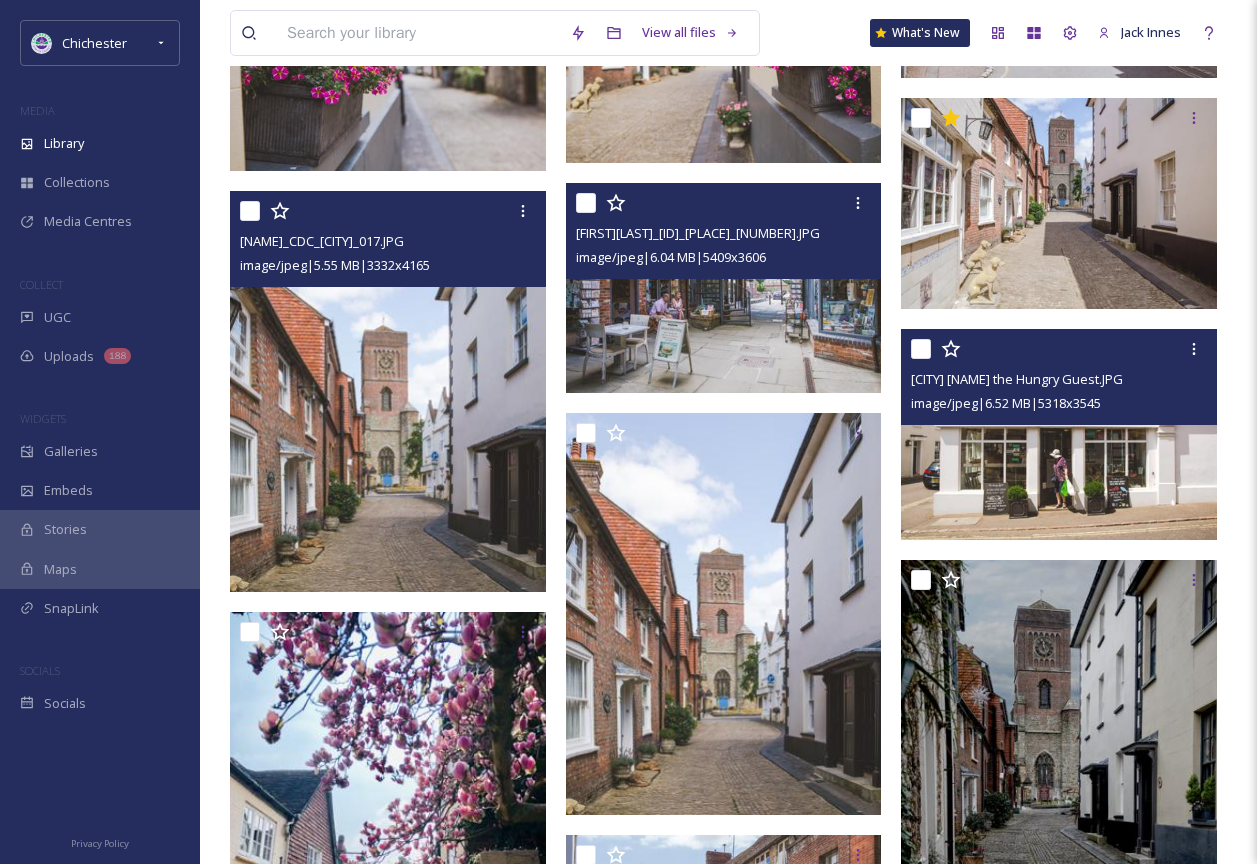scroll, scrollTop: 3500, scrollLeft: 0, axis: vertical 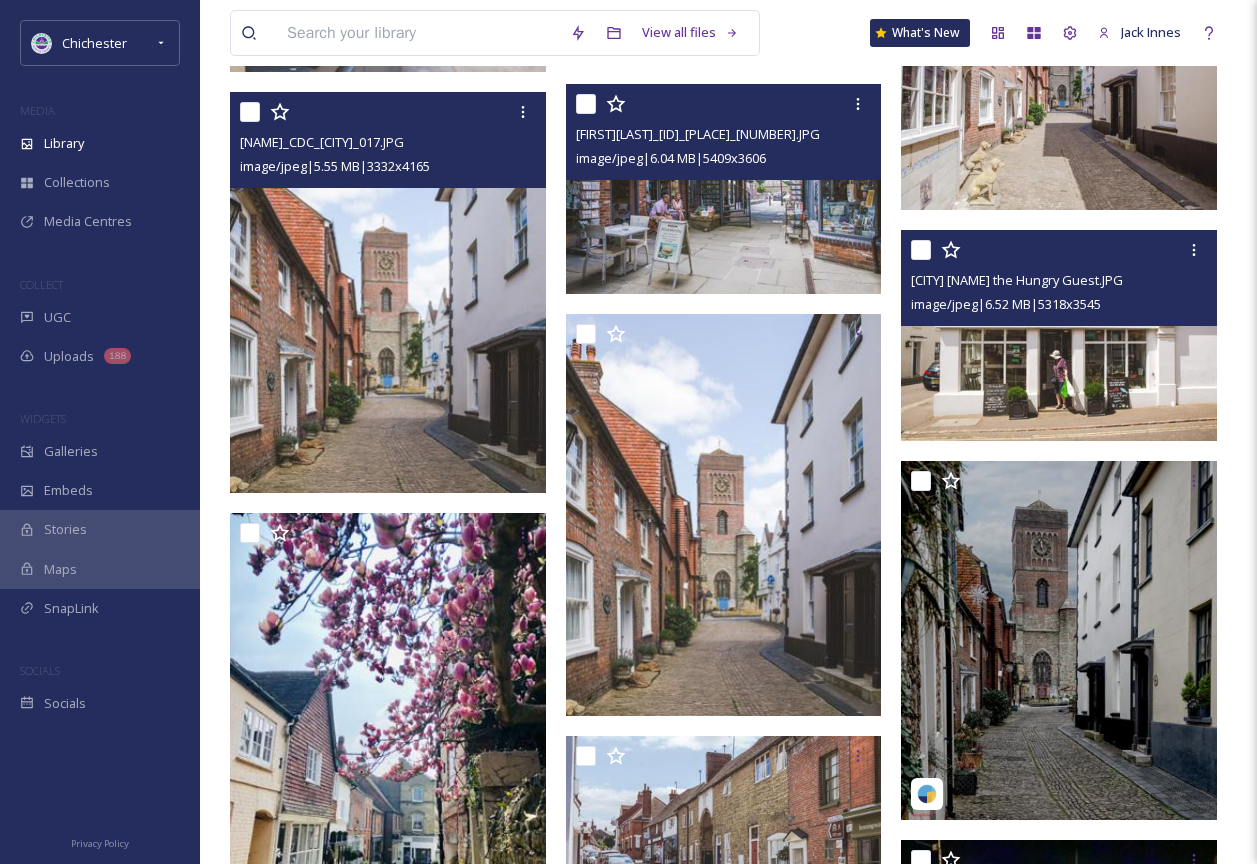 click at bounding box center [1059, 335] 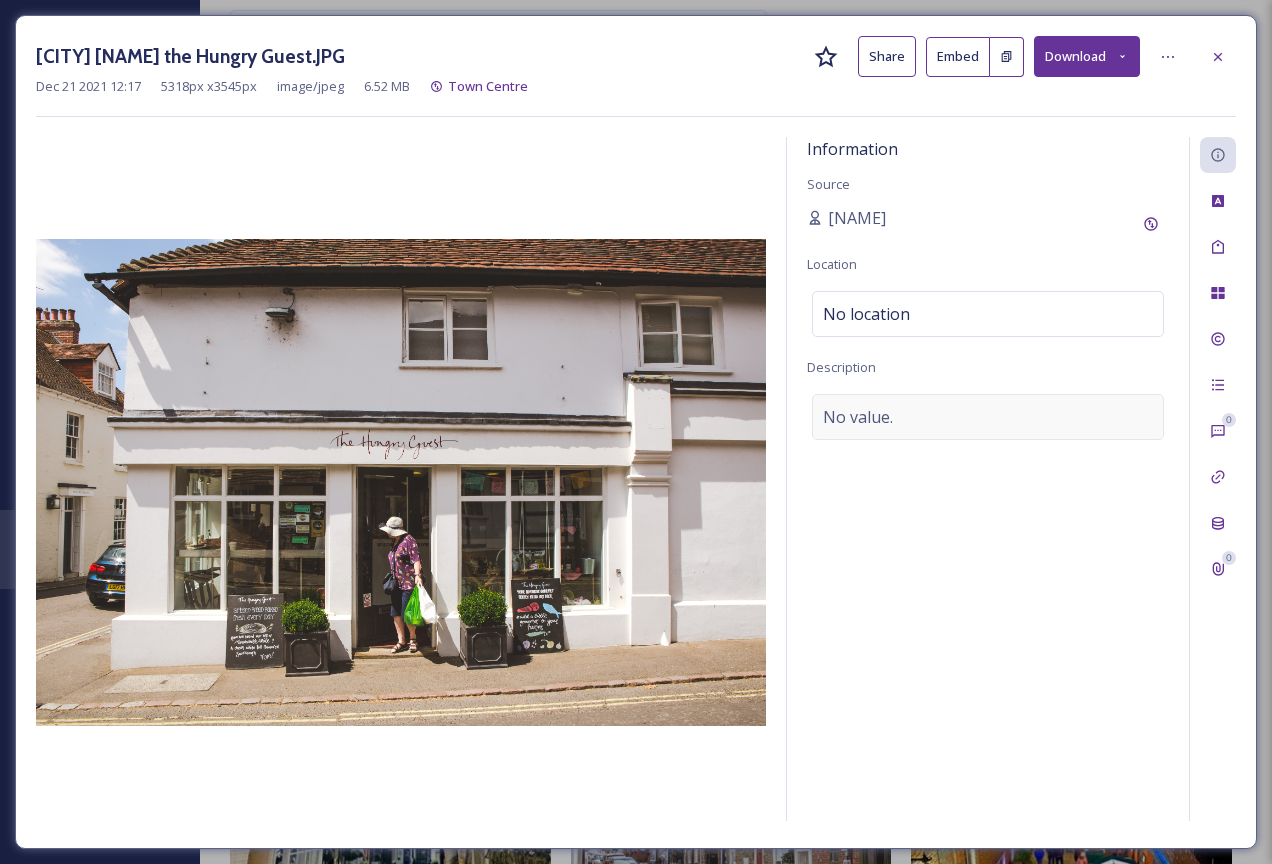 click on "No value." at bounding box center [988, 417] 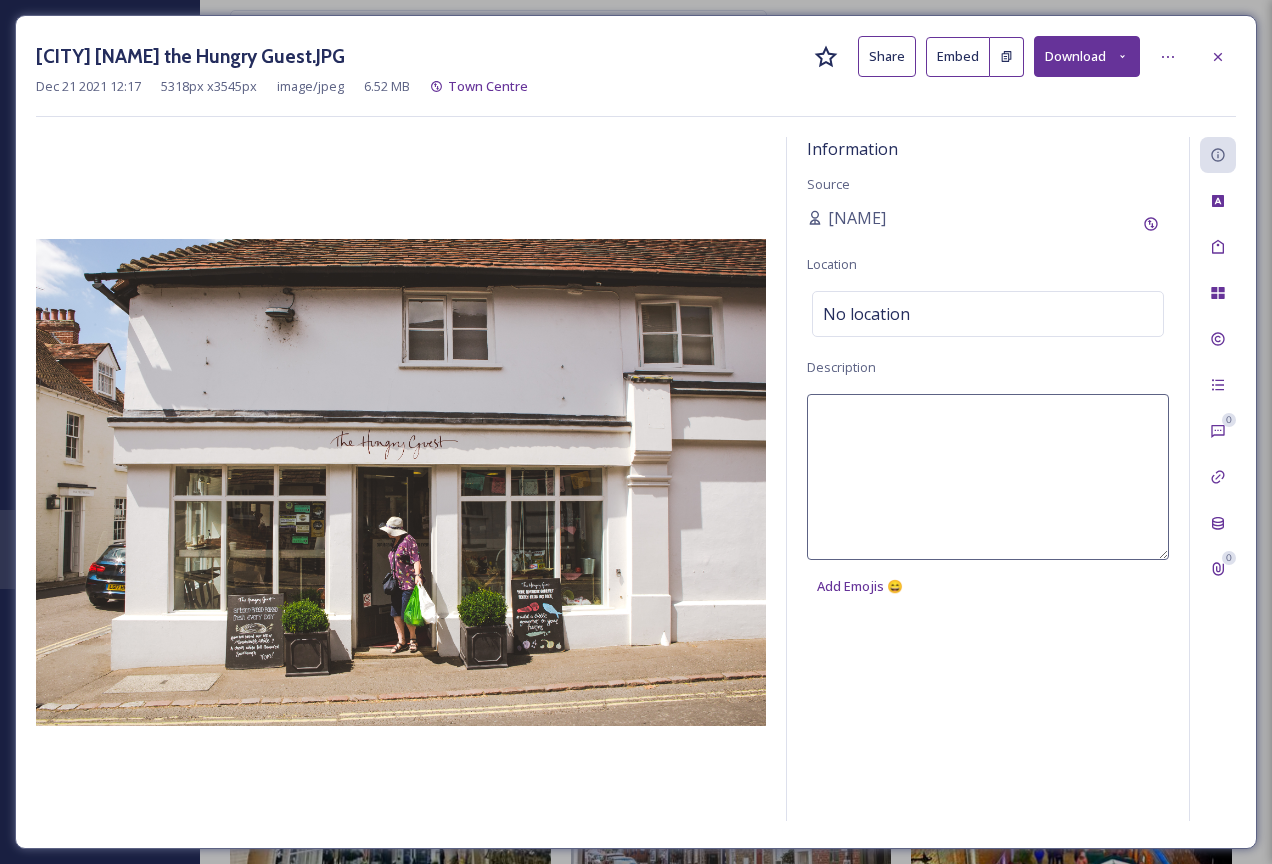 click at bounding box center (988, 477) 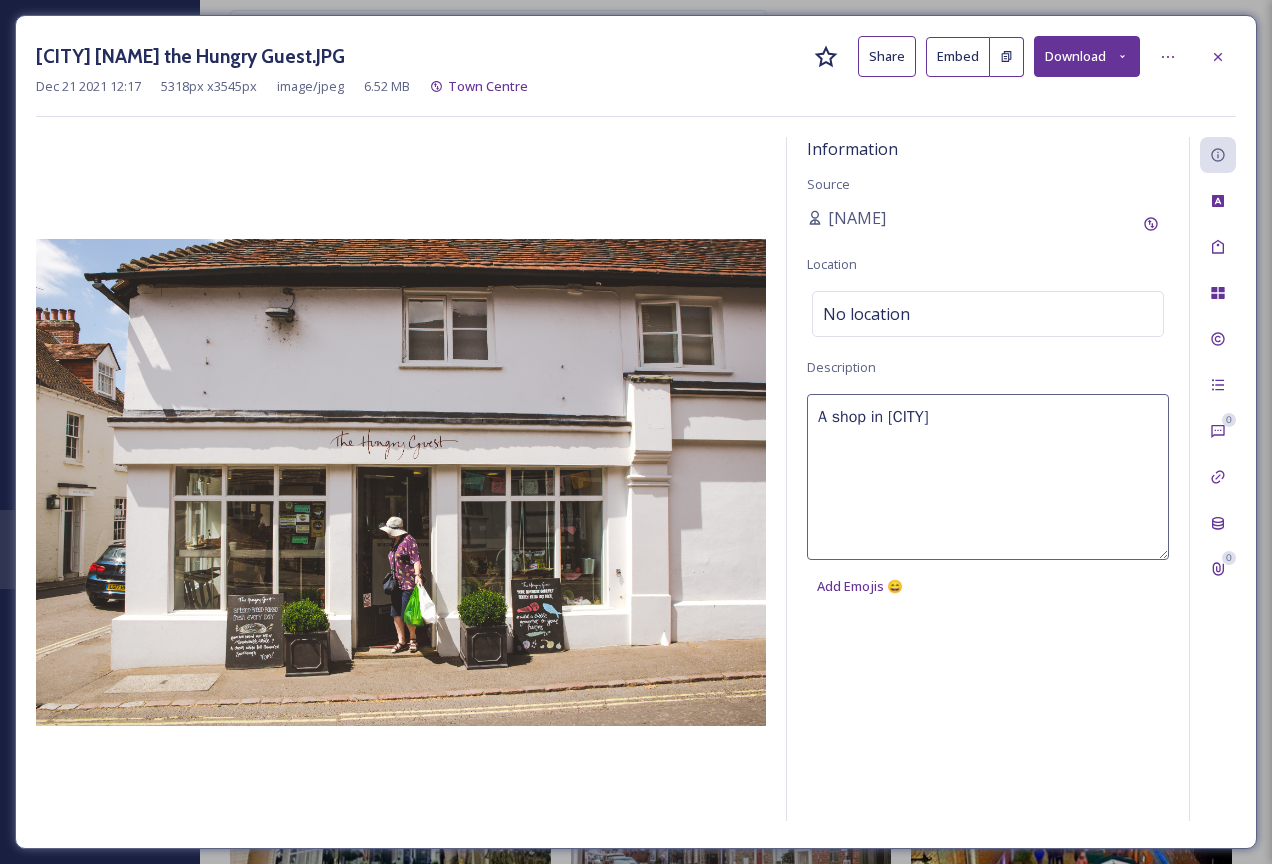 type on "A shop in [CITY]" 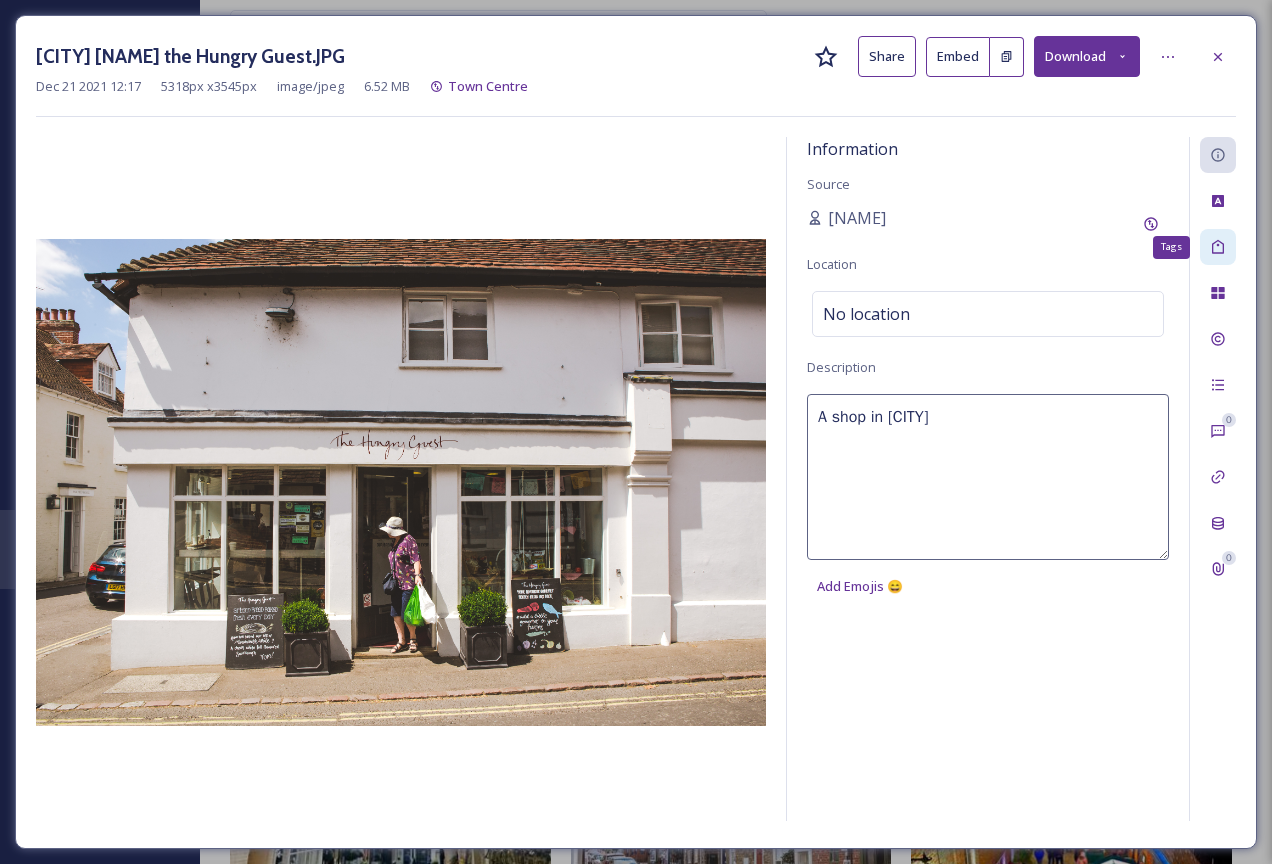 click on "Tags" at bounding box center [1218, 247] 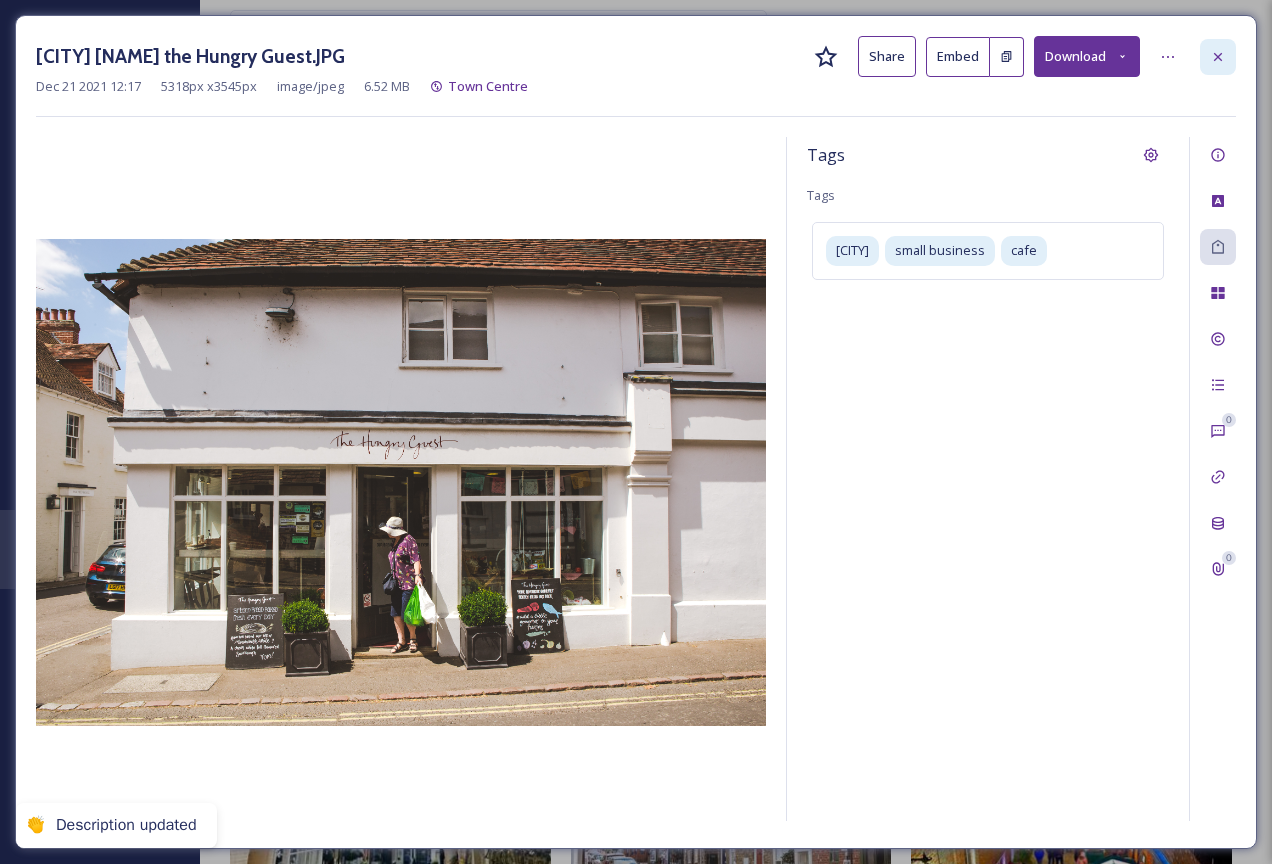click 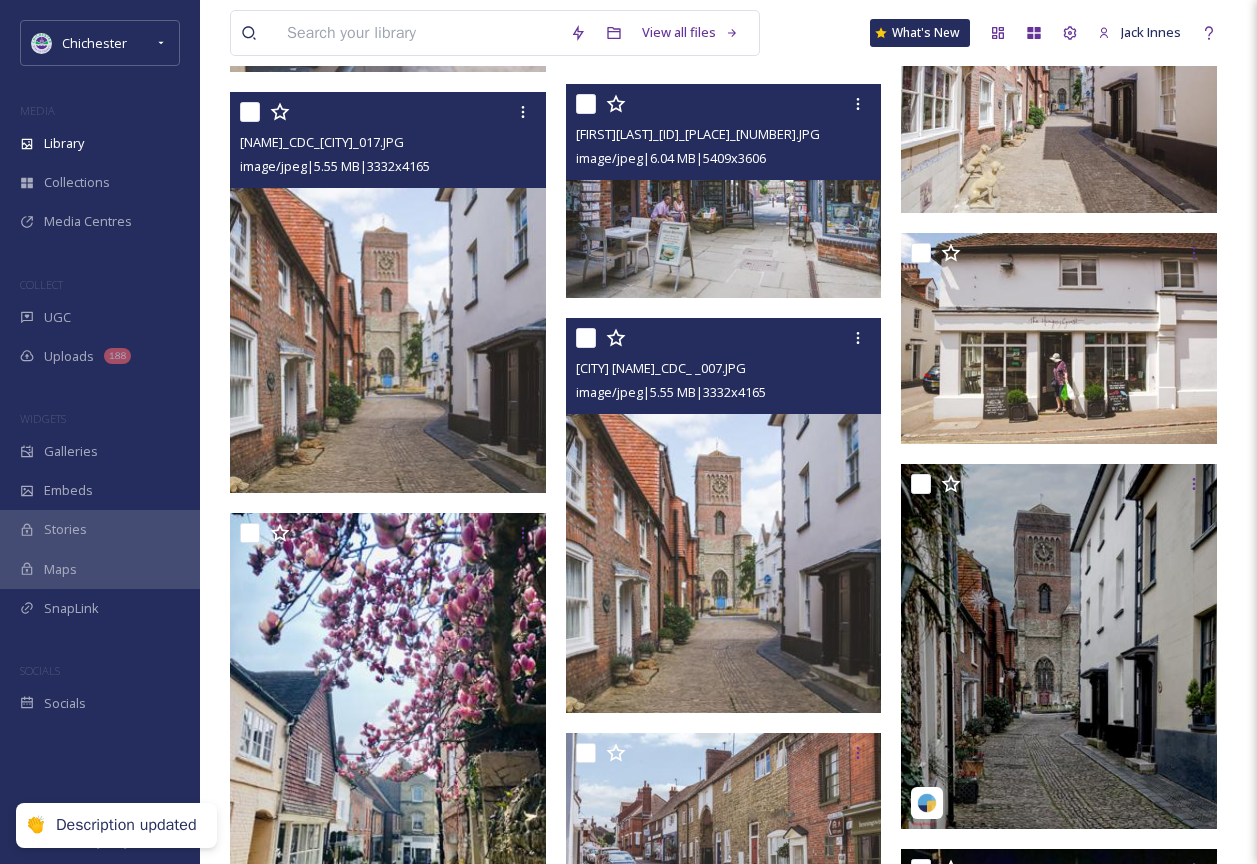click at bounding box center [724, 515] 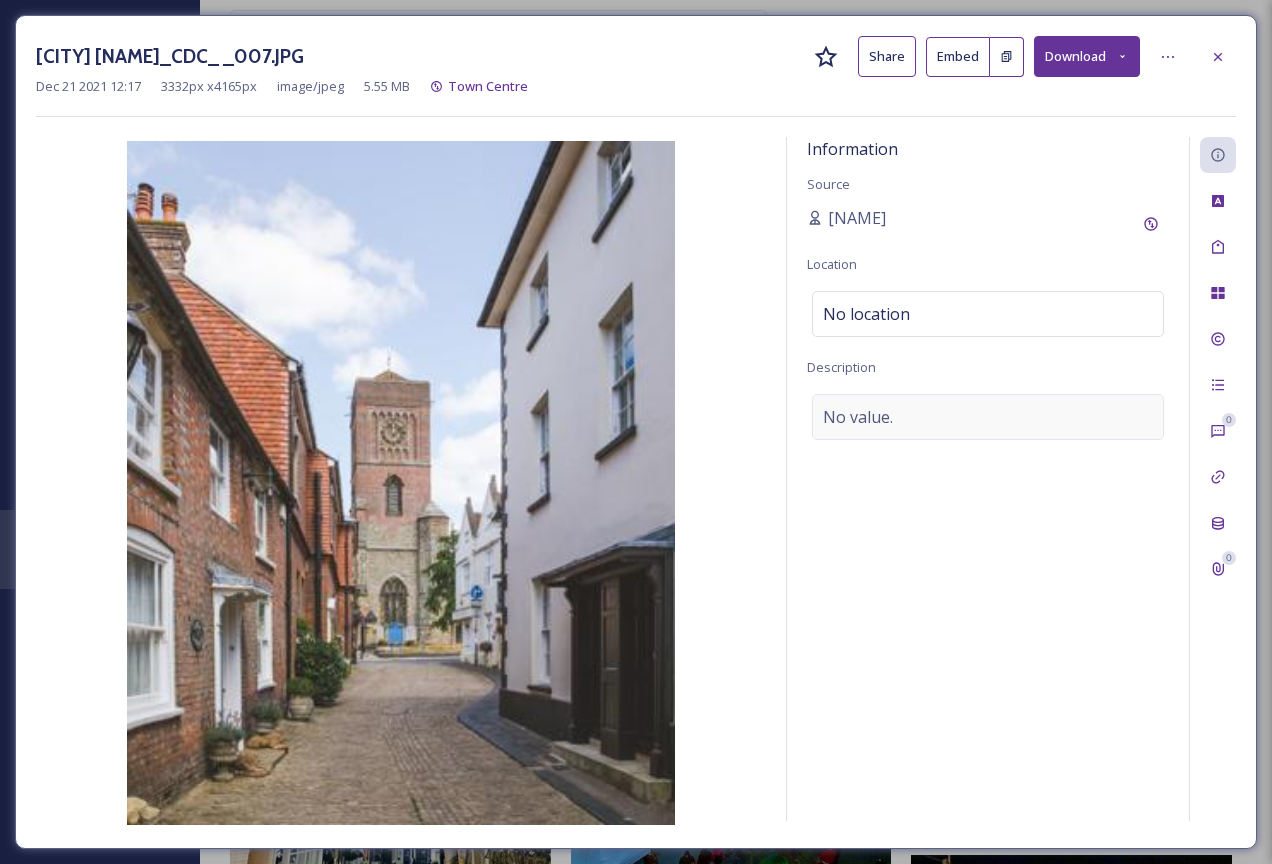 click on "No value." at bounding box center (858, 417) 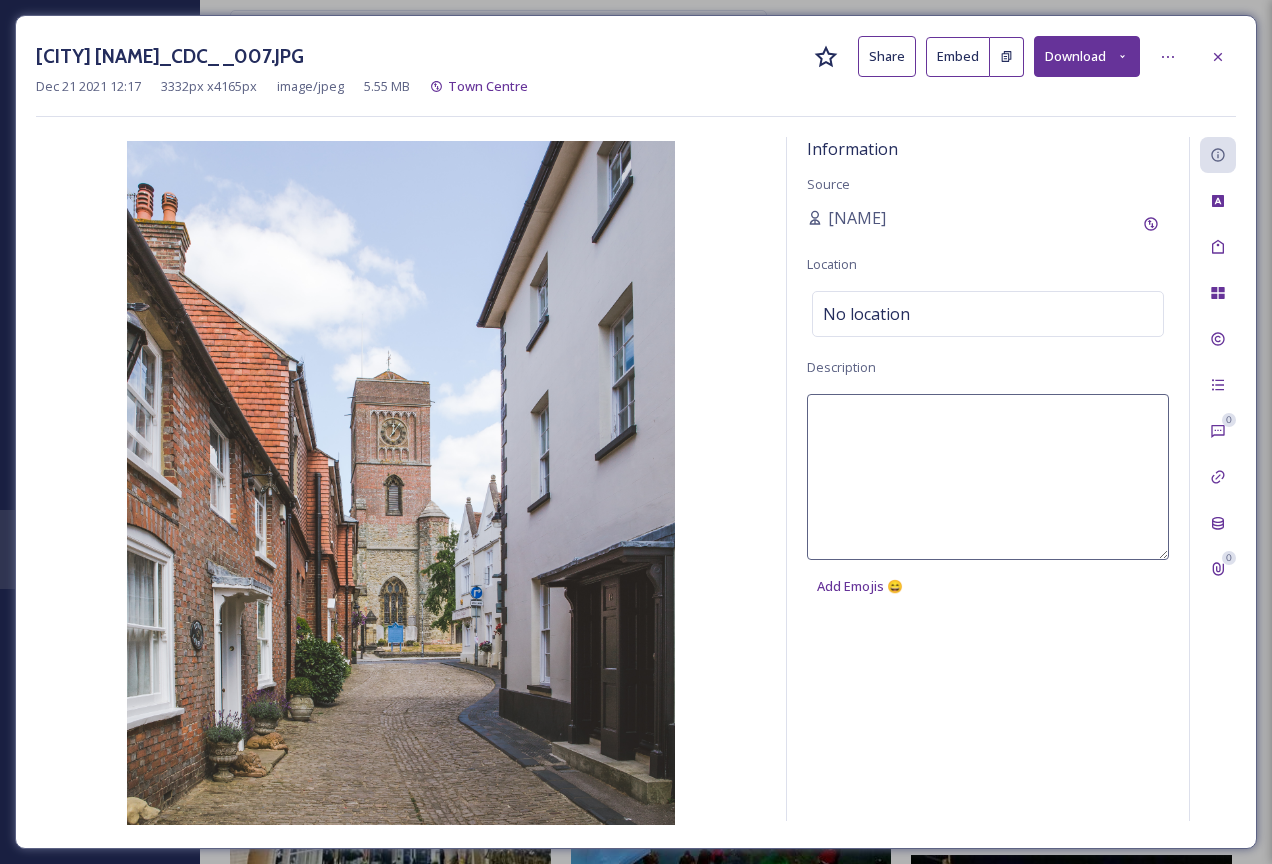 click at bounding box center (988, 477) 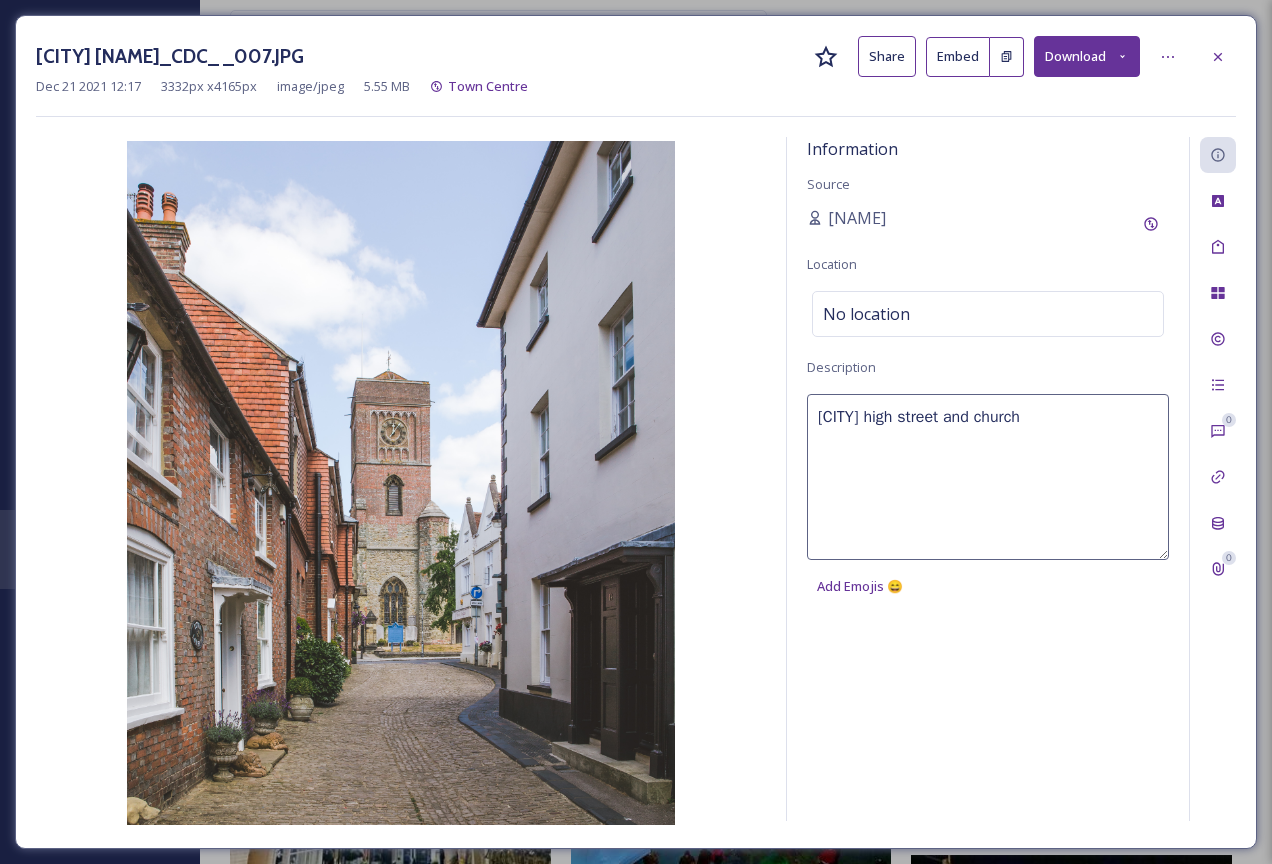type on "[CITY] high street and church" 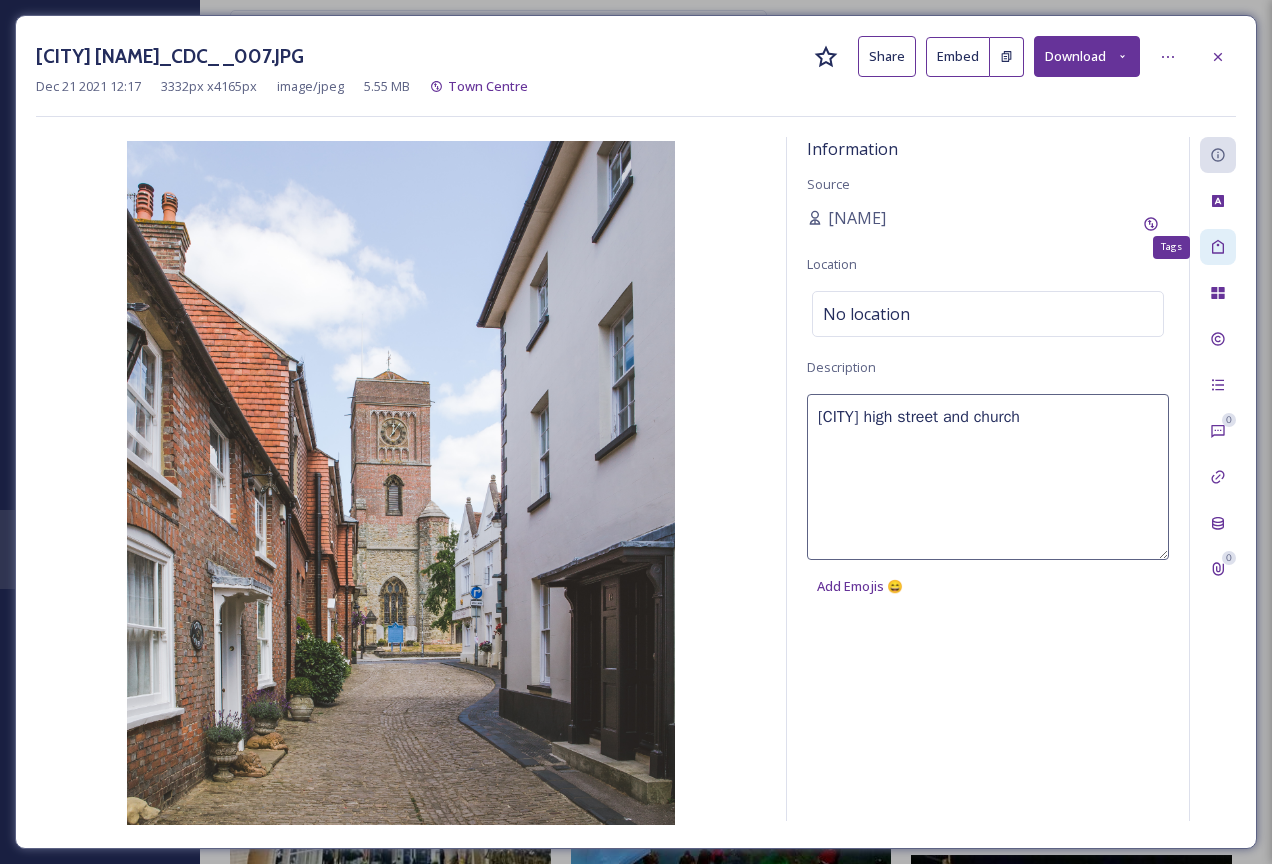 click 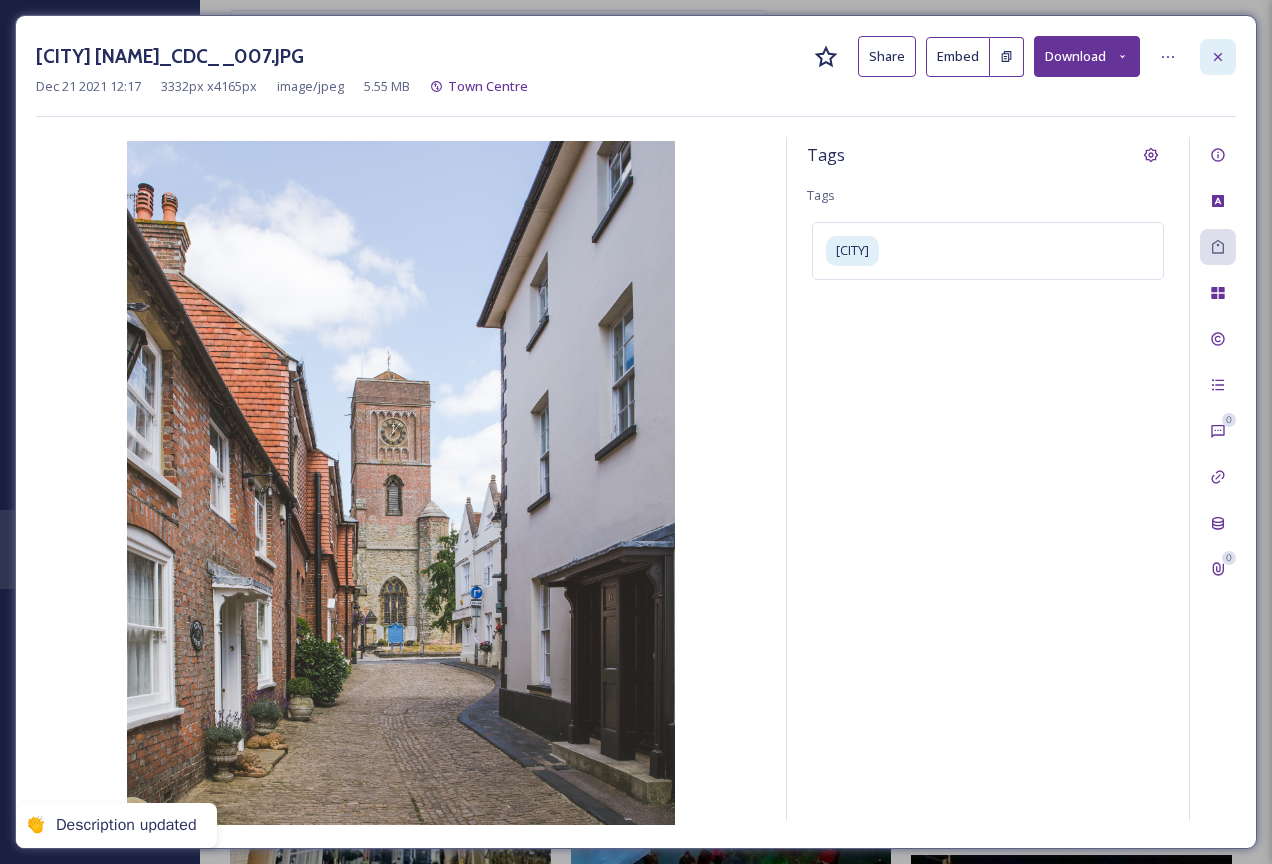 click at bounding box center (1218, 57) 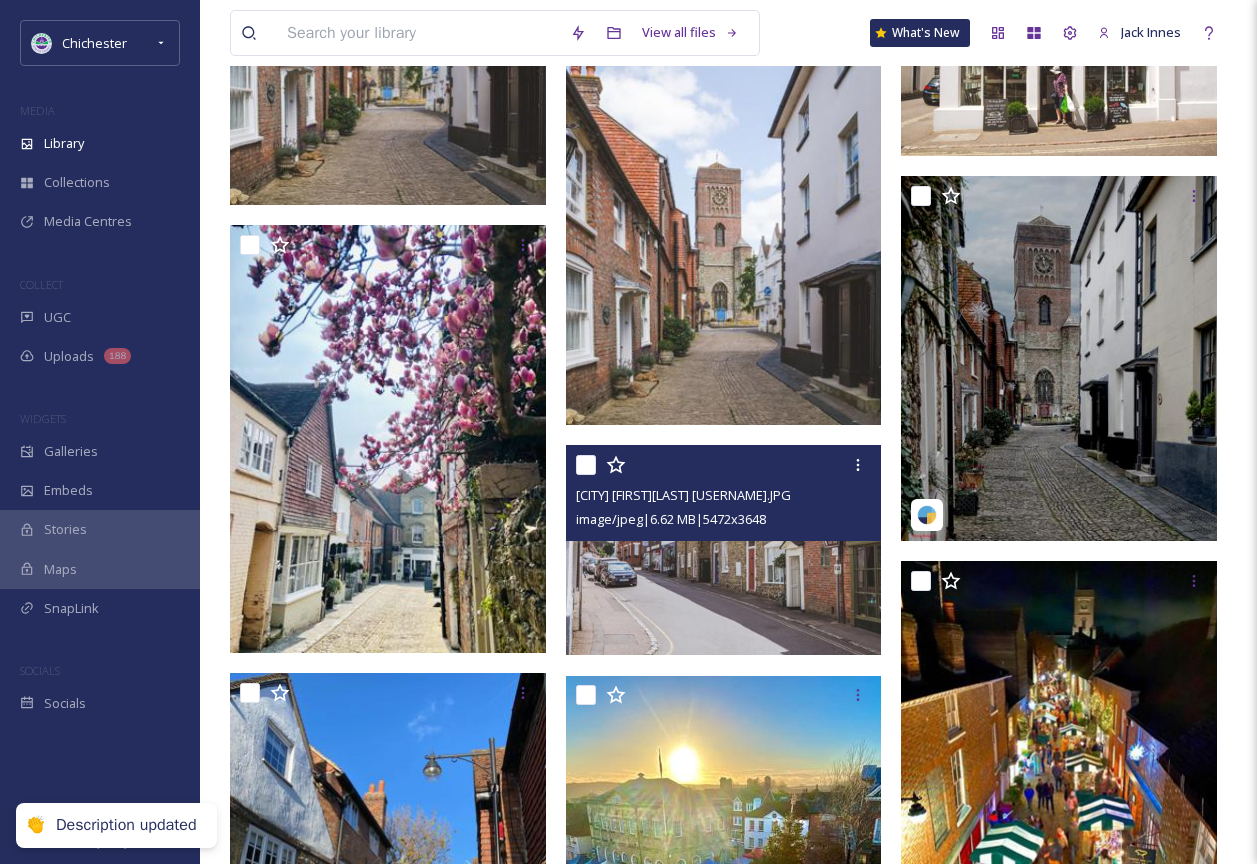 scroll, scrollTop: 3800, scrollLeft: 0, axis: vertical 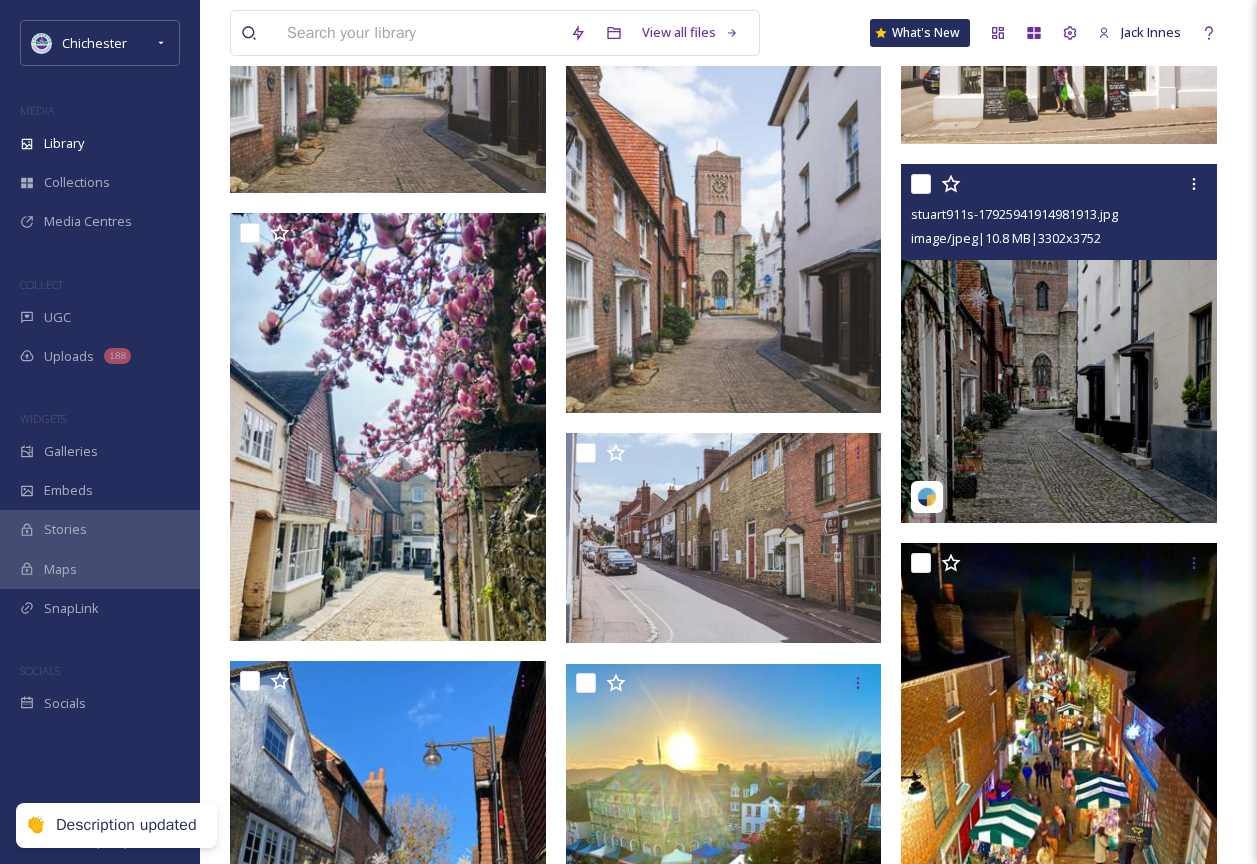 click at bounding box center [1059, 343] 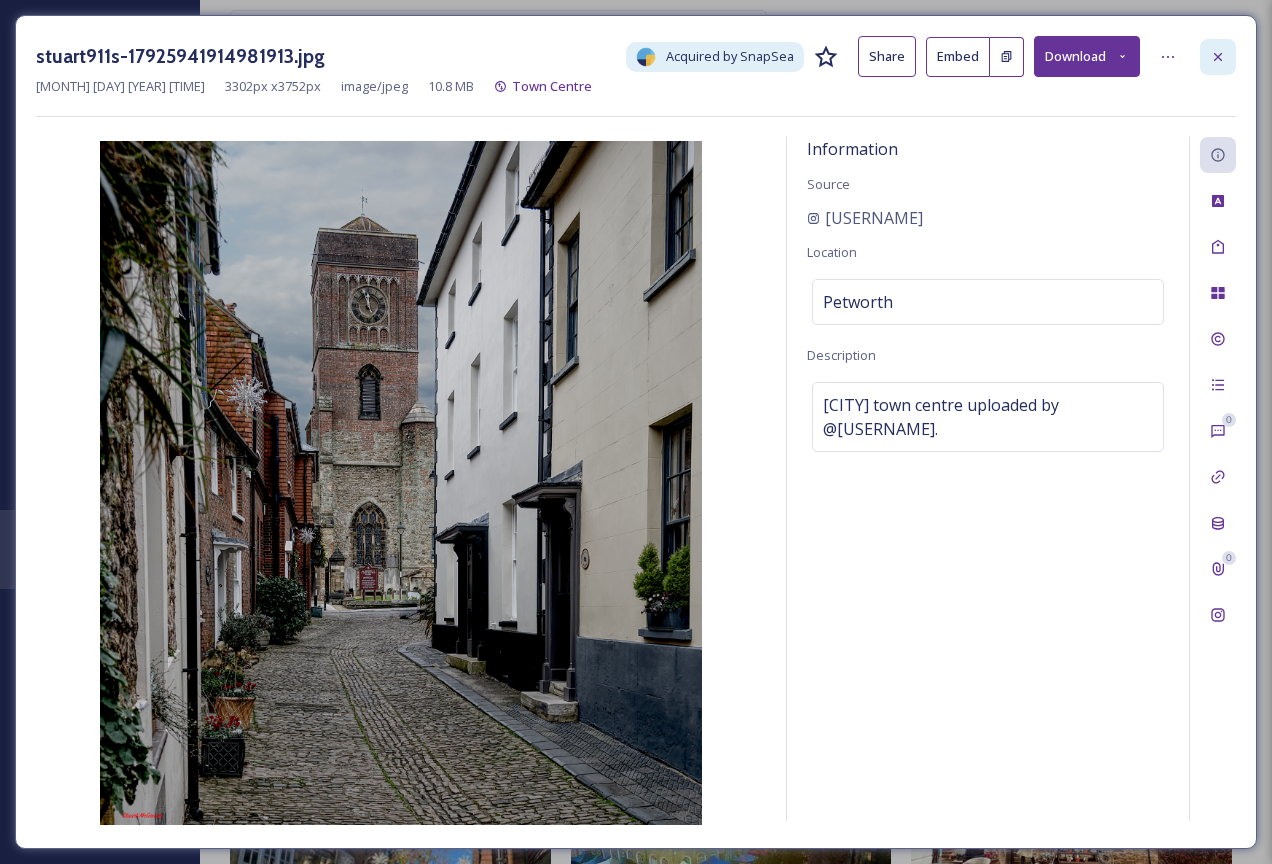 click 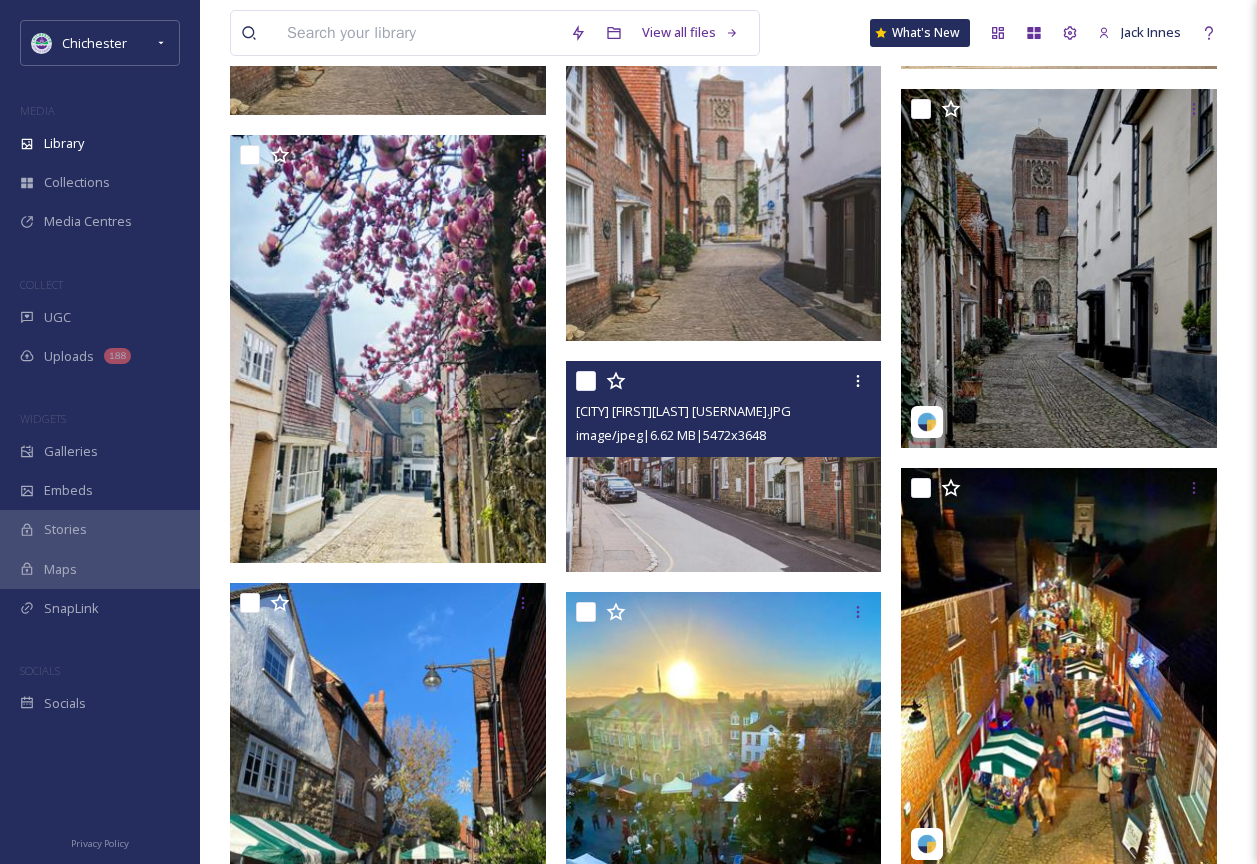 scroll, scrollTop: 3900, scrollLeft: 0, axis: vertical 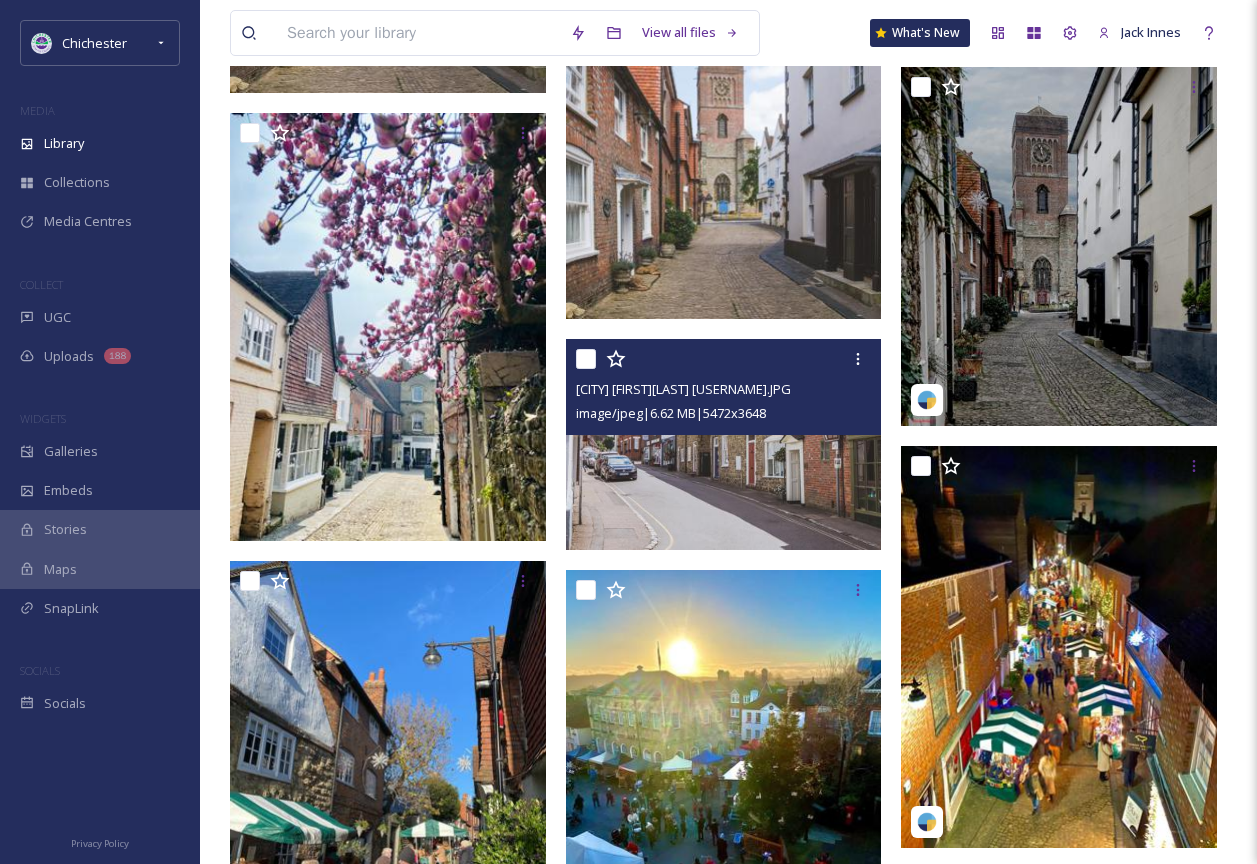 click at bounding box center [724, 444] 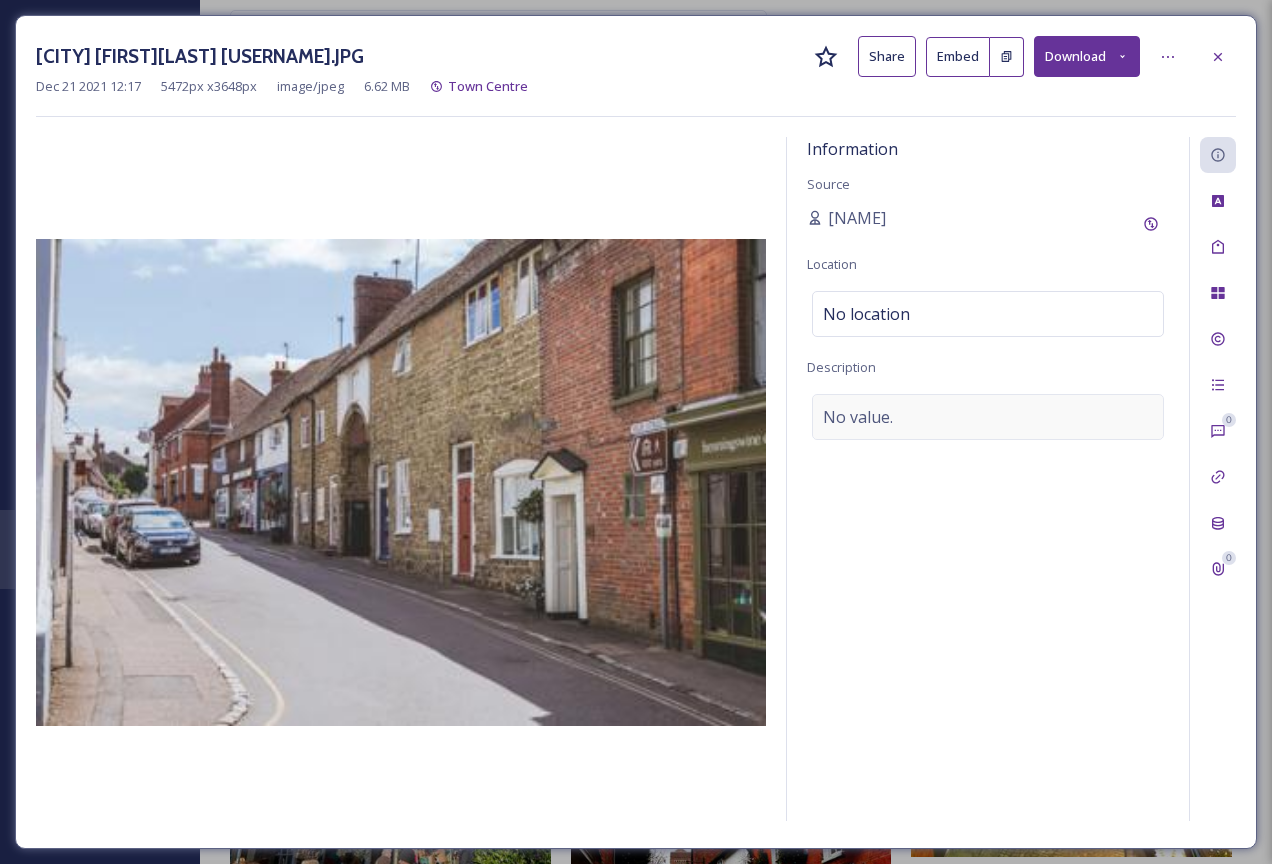 click on "No value." at bounding box center (858, 417) 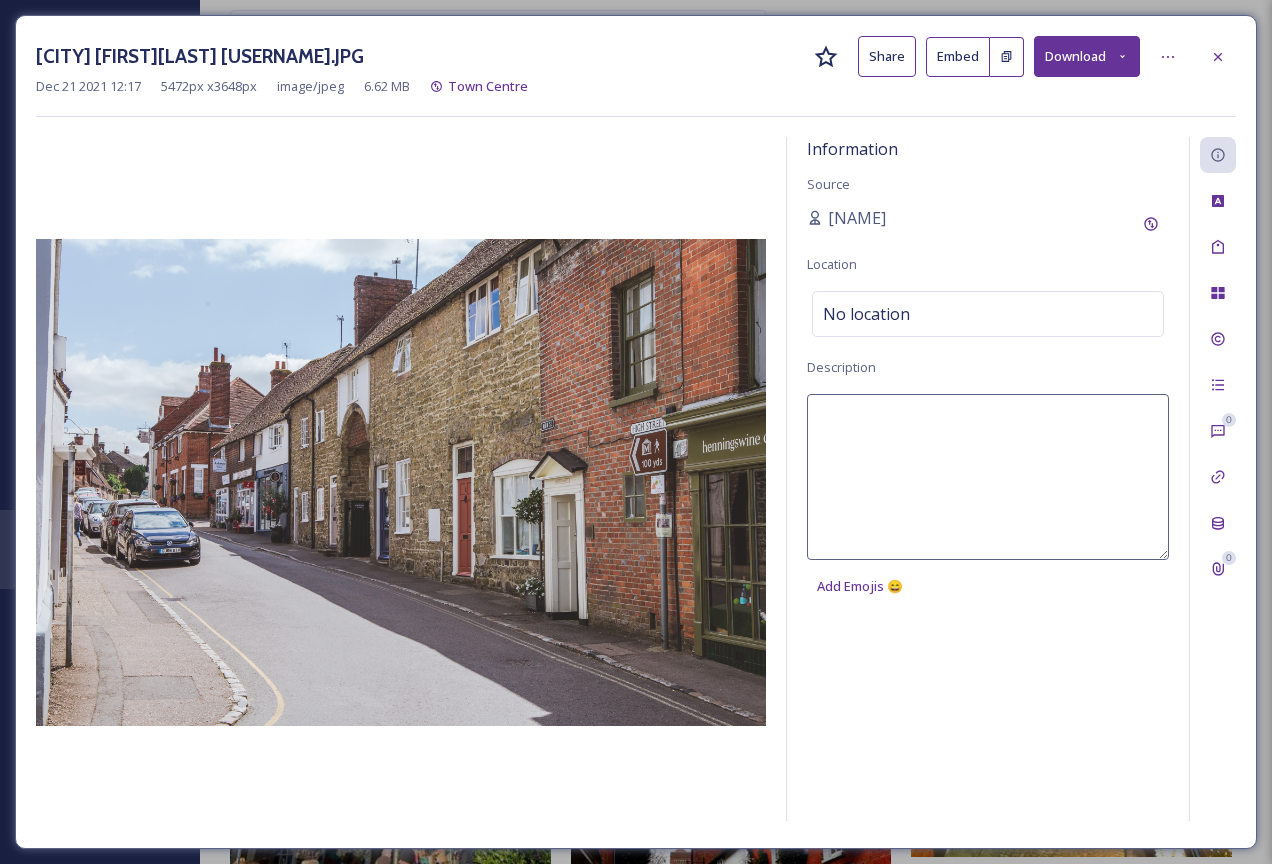 click at bounding box center (988, 477) 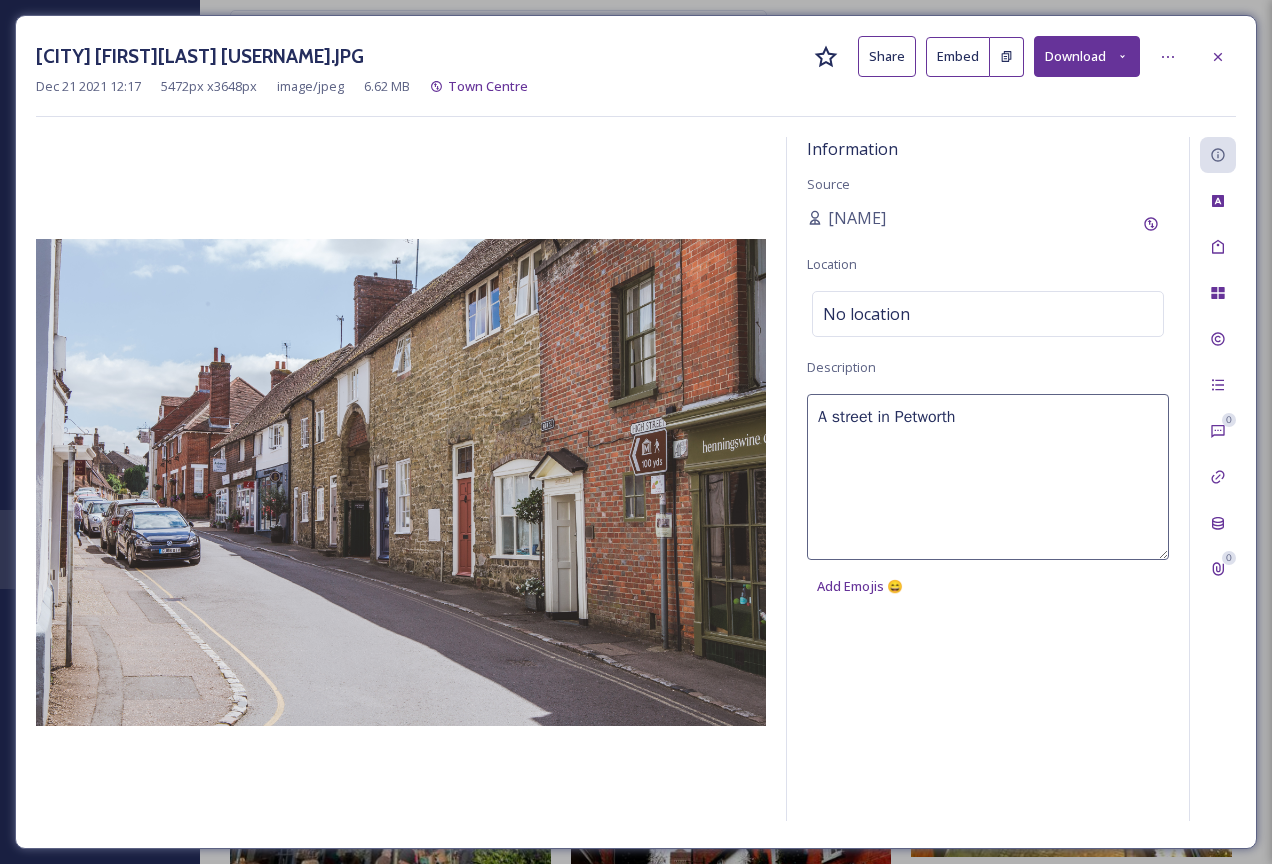 type on "A street in Petworth" 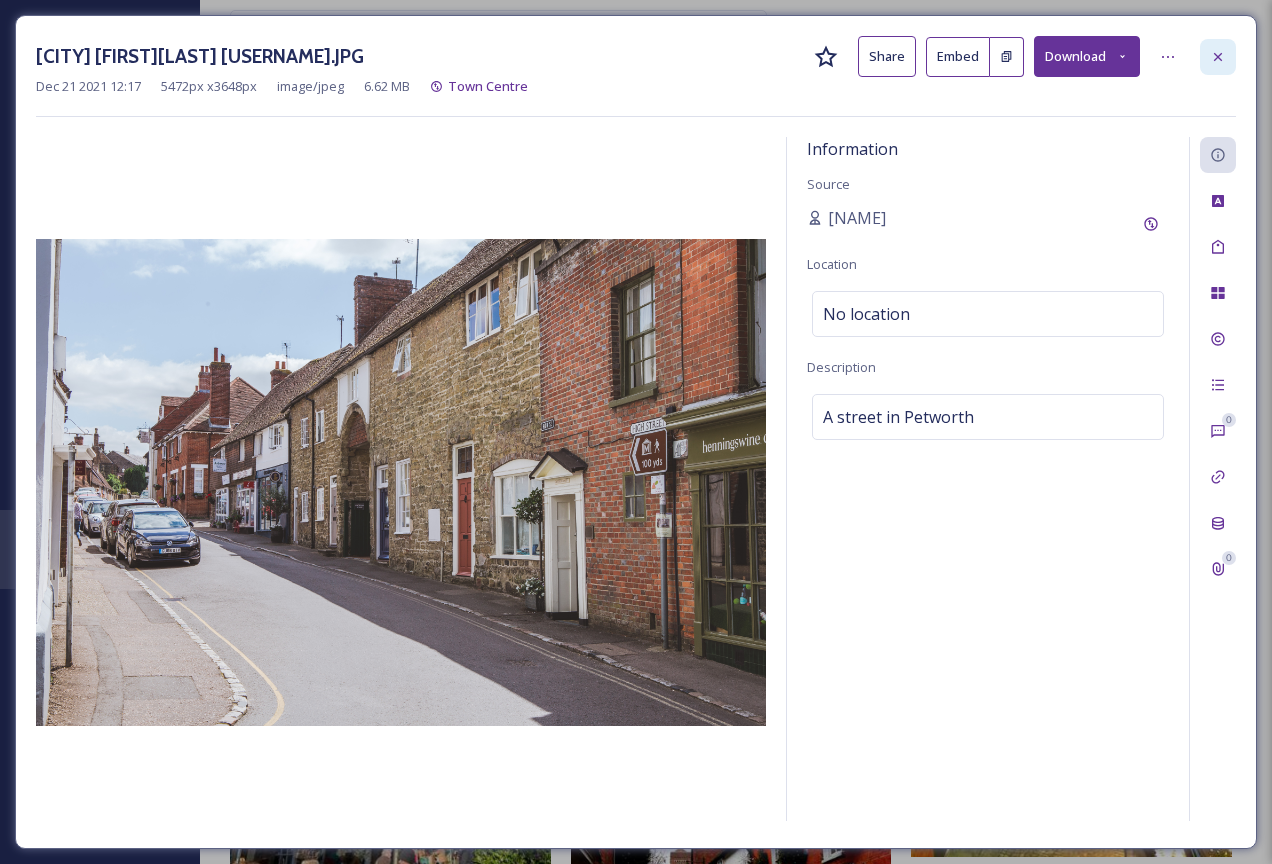click at bounding box center [1218, 57] 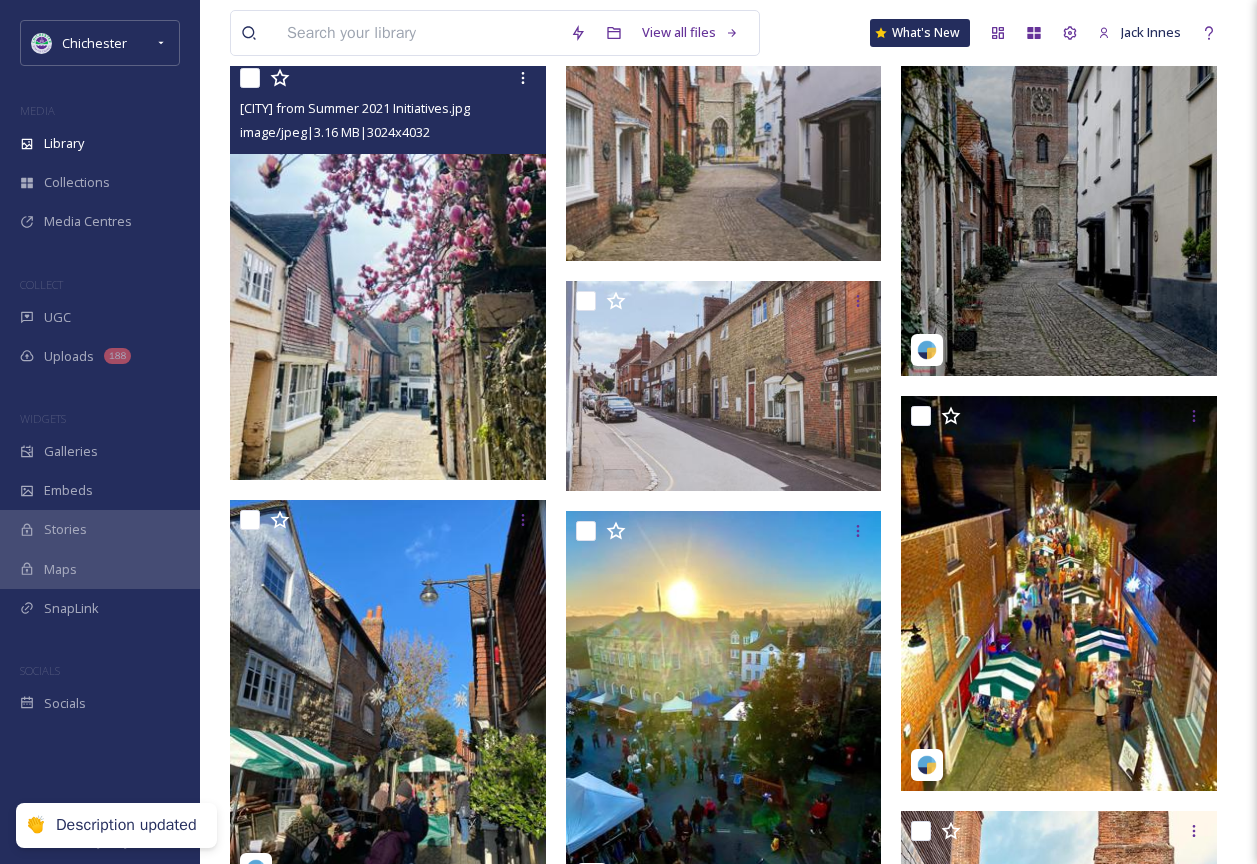 click at bounding box center (388, 268) 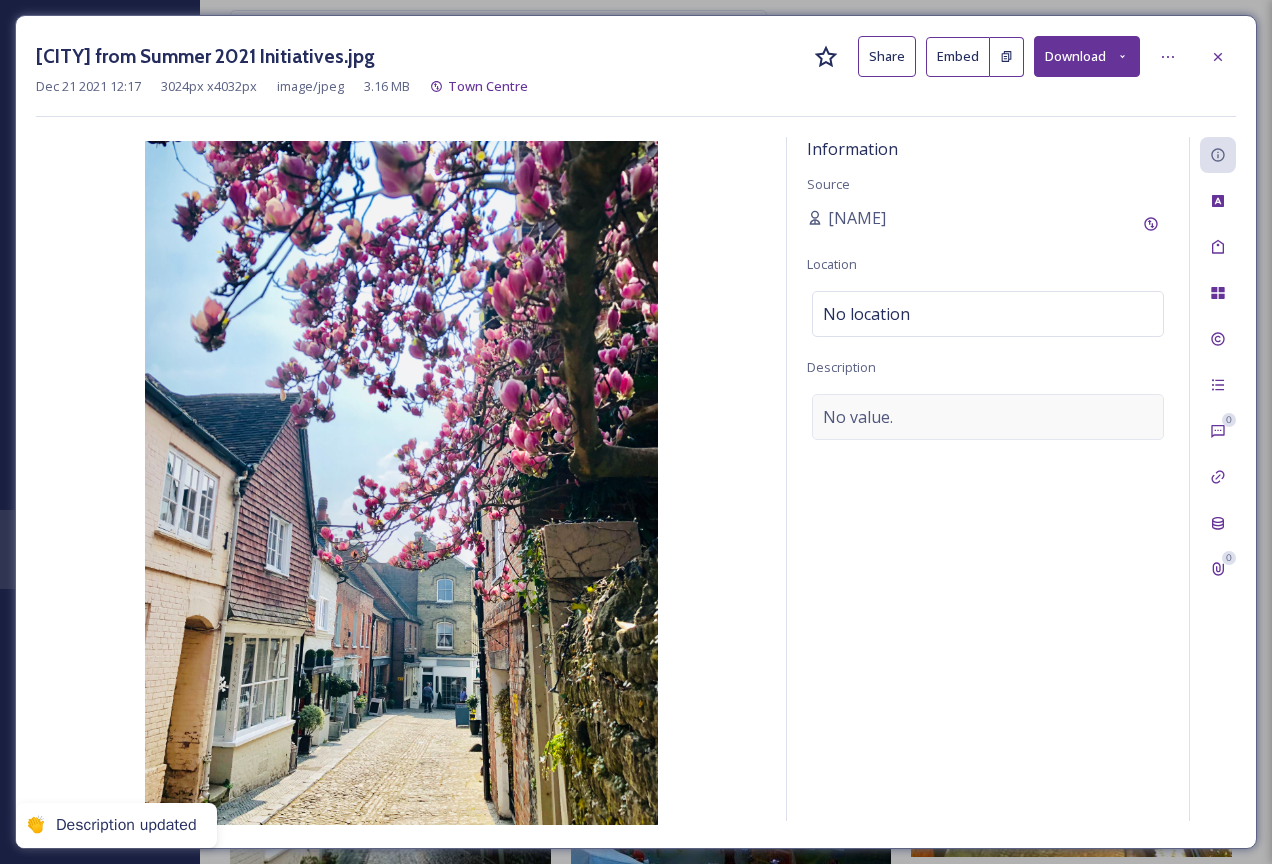 click on "No value." at bounding box center (988, 417) 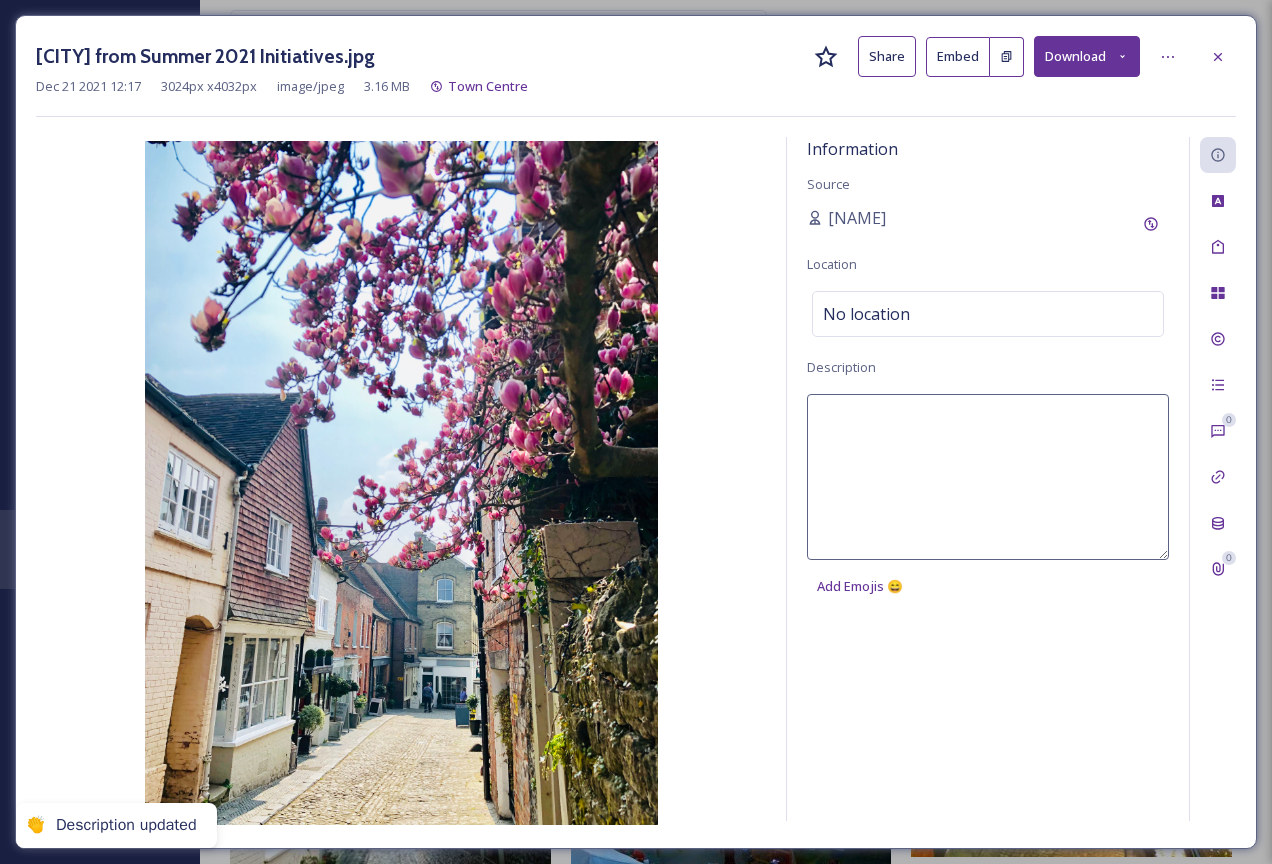 click at bounding box center [988, 477] 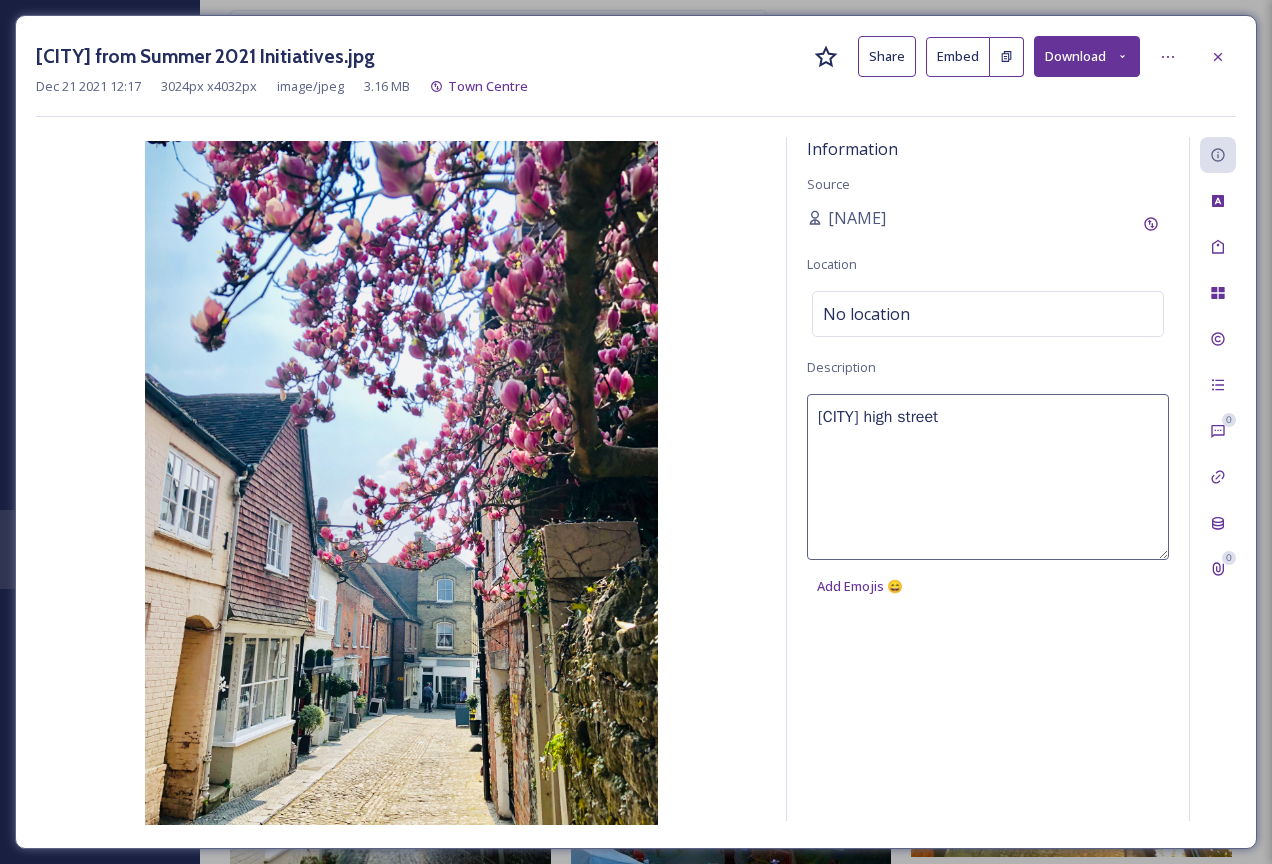 type on "[CITY] high street" 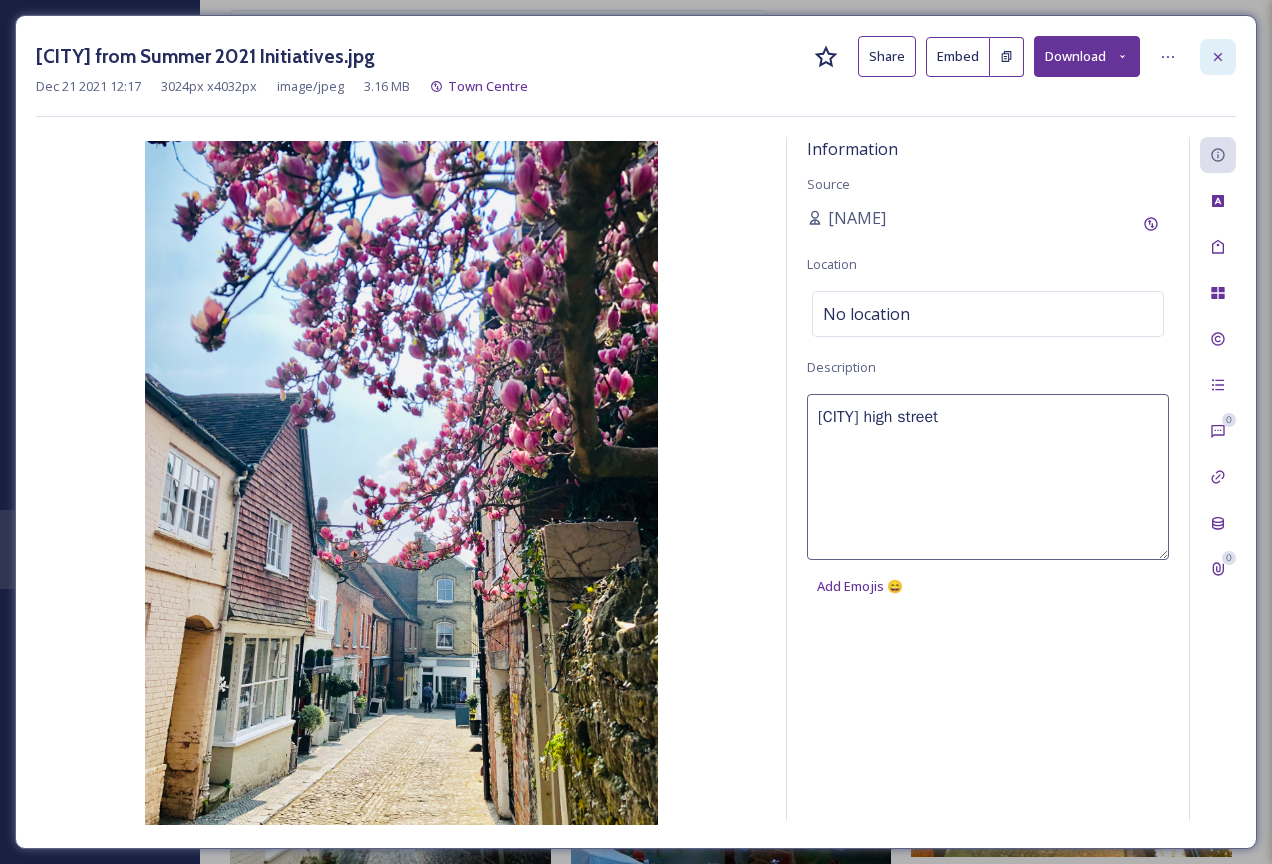 click at bounding box center (1218, 57) 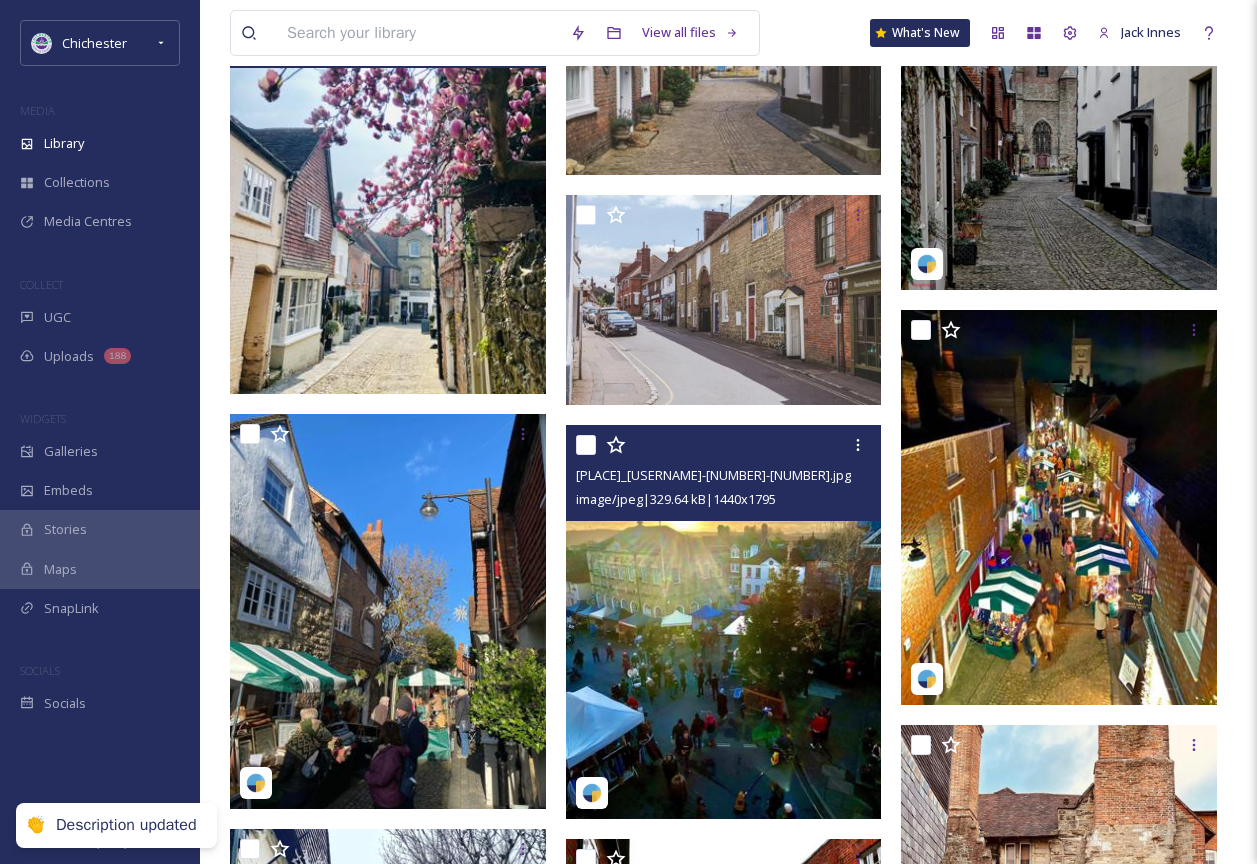 scroll, scrollTop: 4200, scrollLeft: 0, axis: vertical 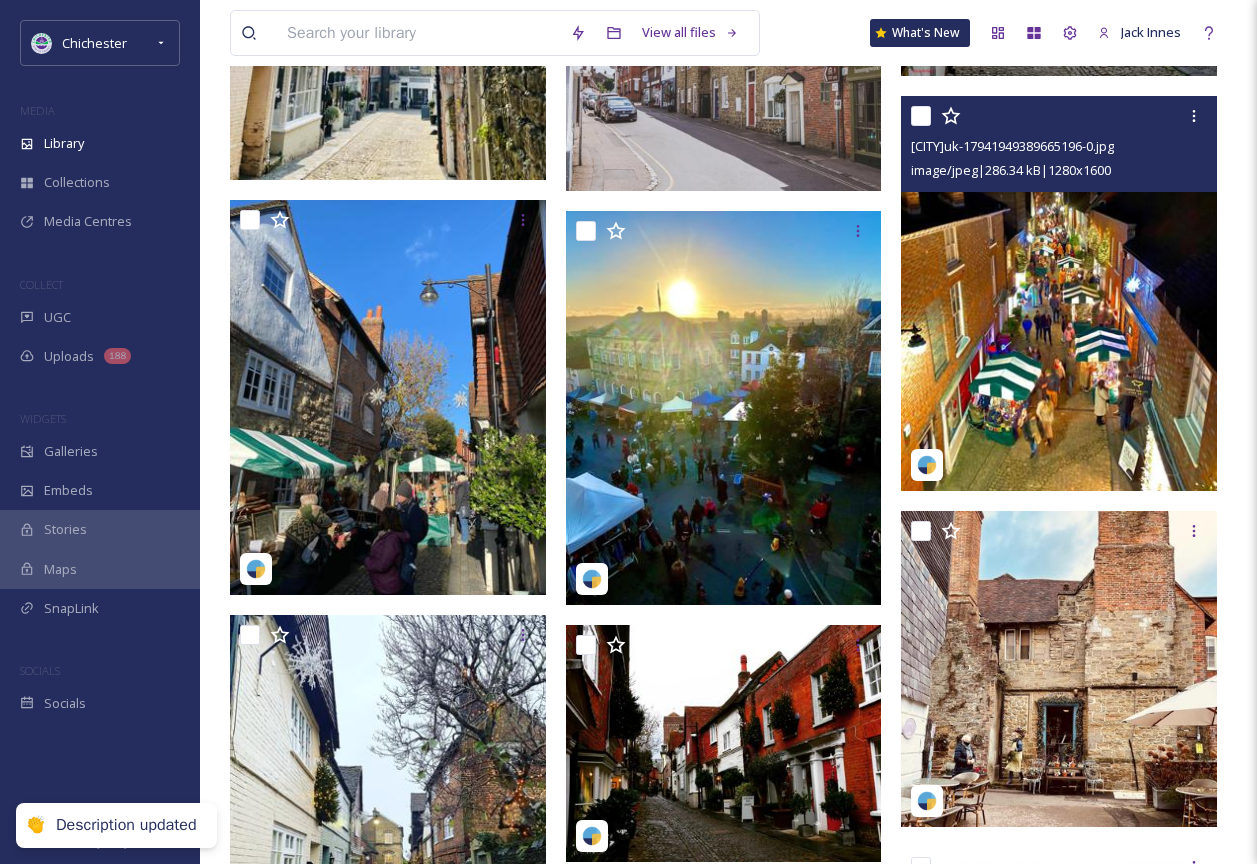 click at bounding box center (1059, 293) 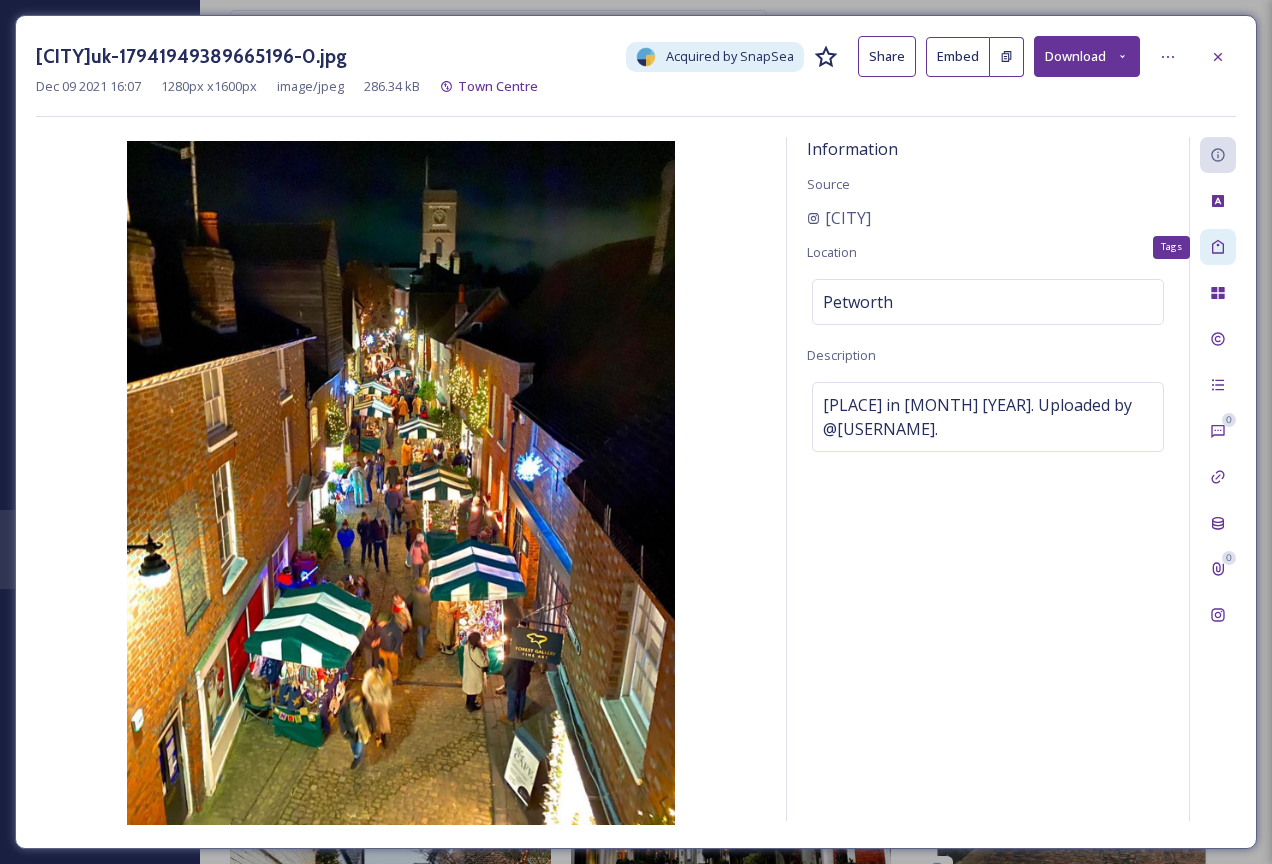 click on "Tags" at bounding box center (1218, 247) 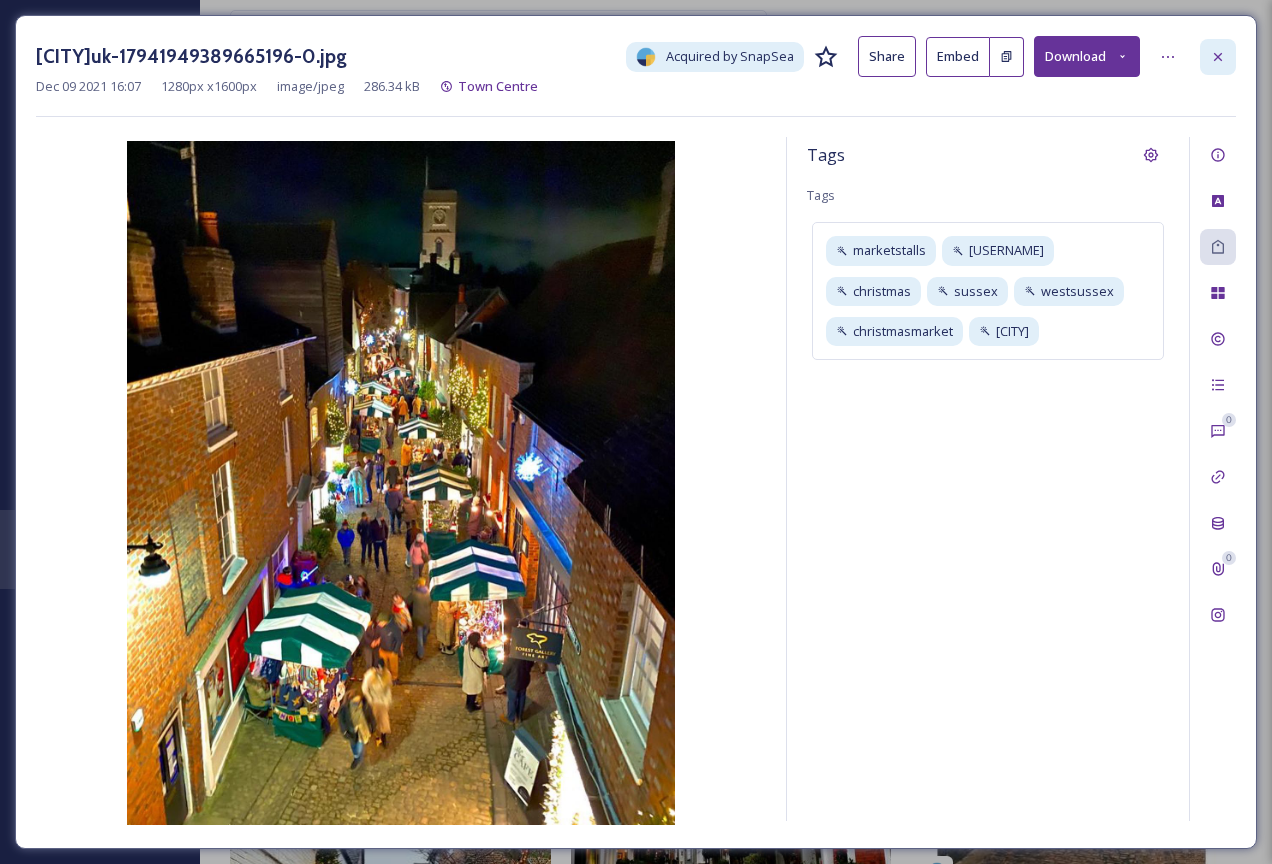 click at bounding box center [1218, 57] 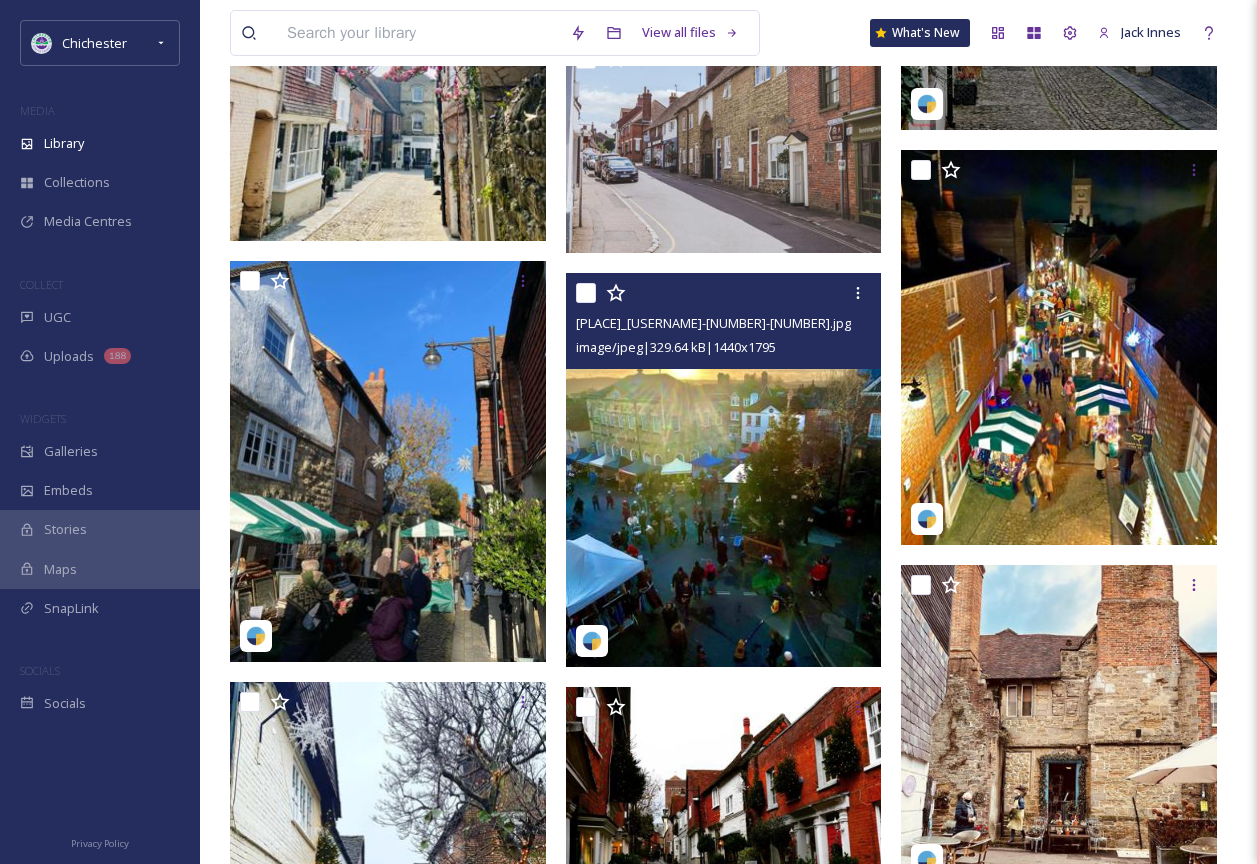 click at bounding box center (724, 470) 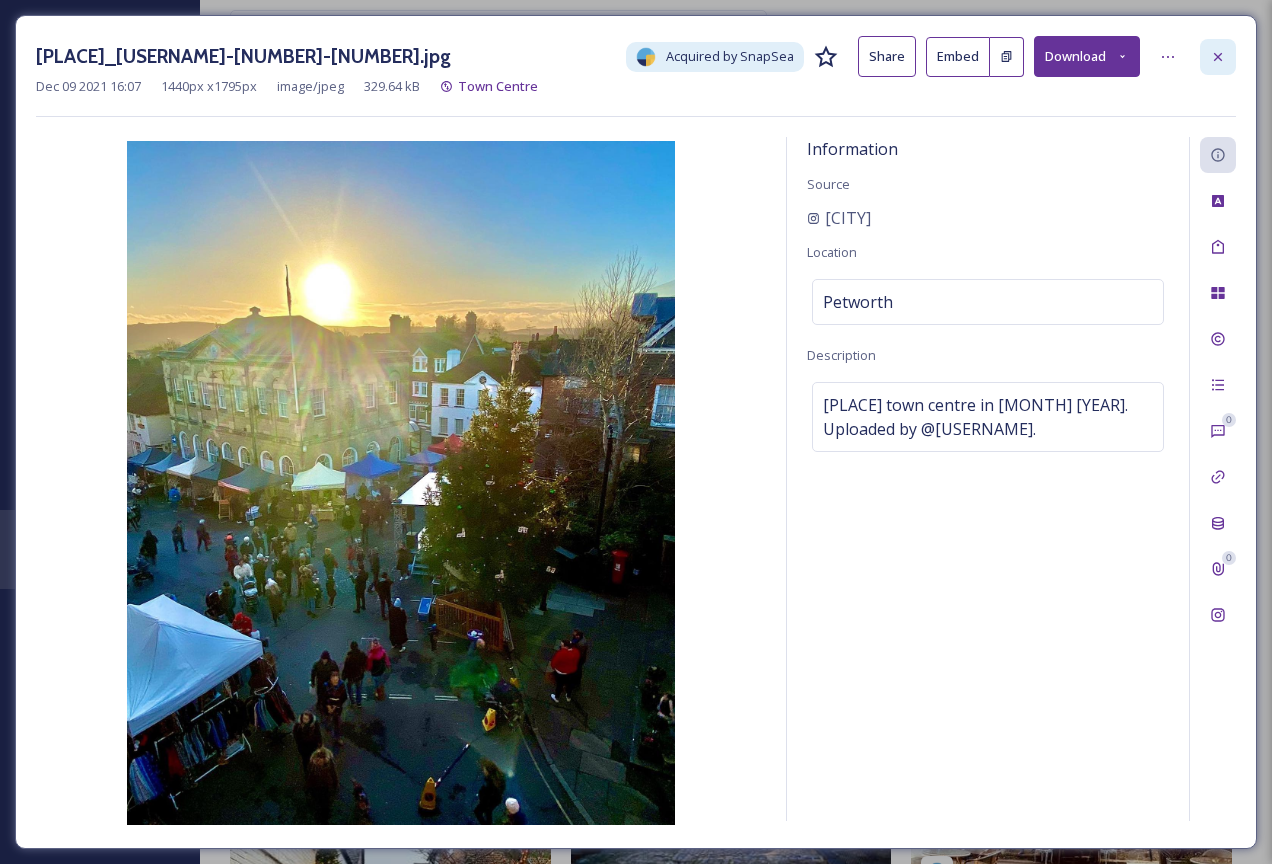 click at bounding box center [1218, 57] 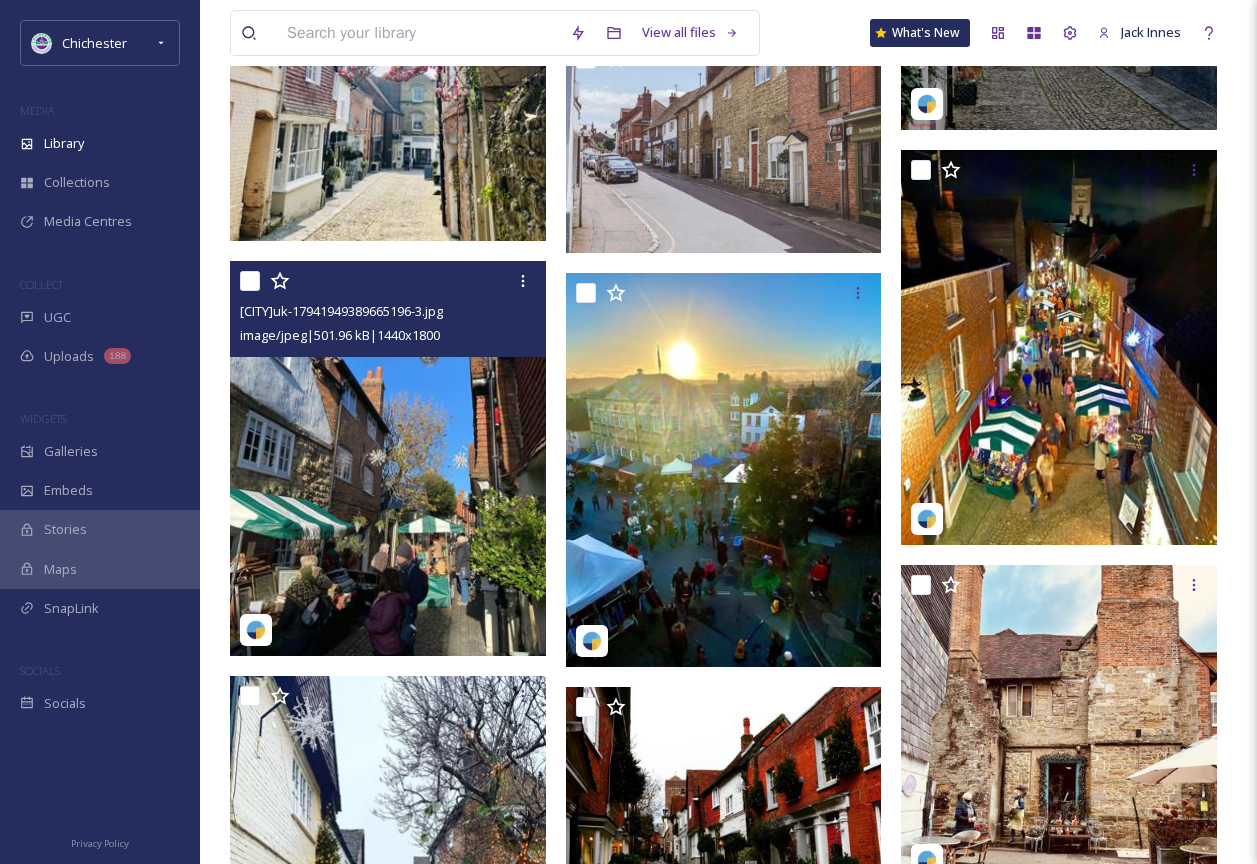 click at bounding box center [388, 458] 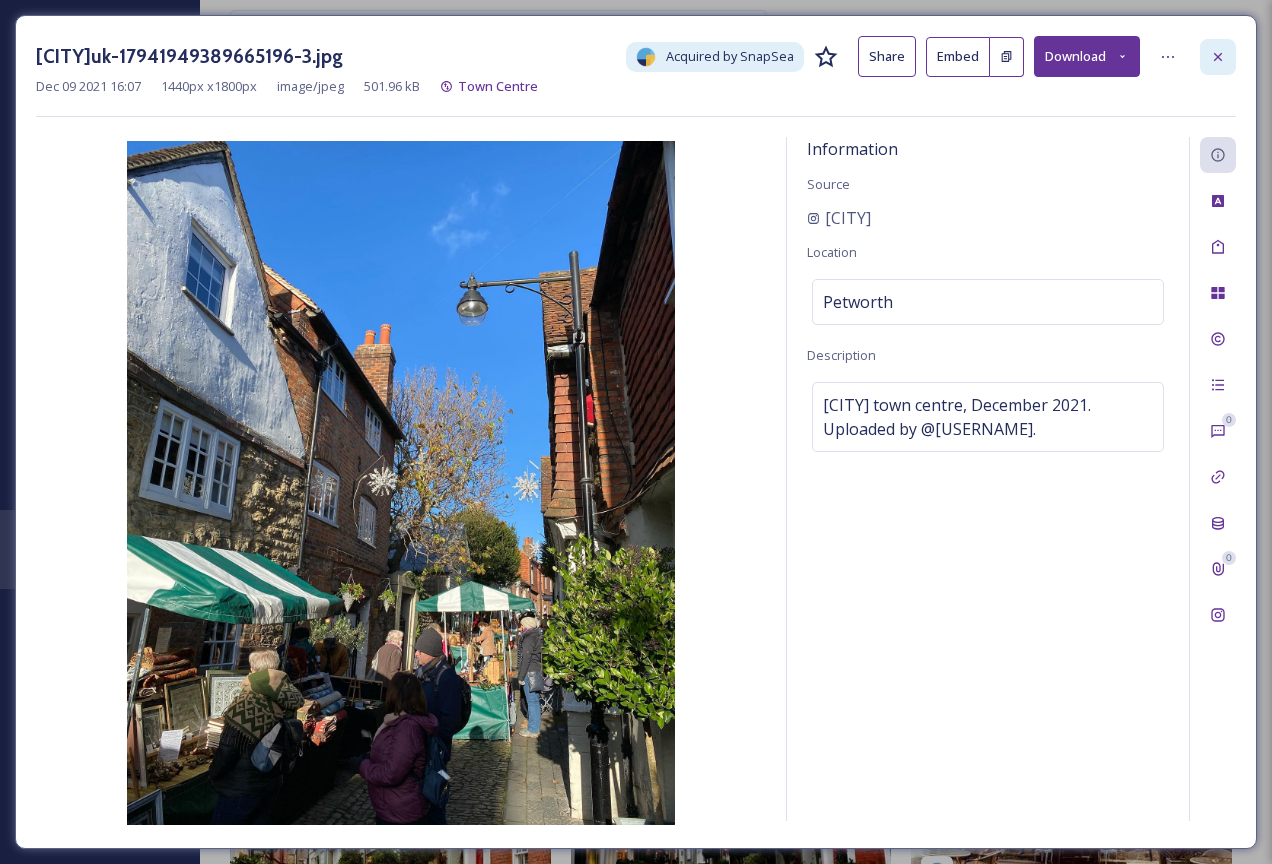 click at bounding box center [1218, 57] 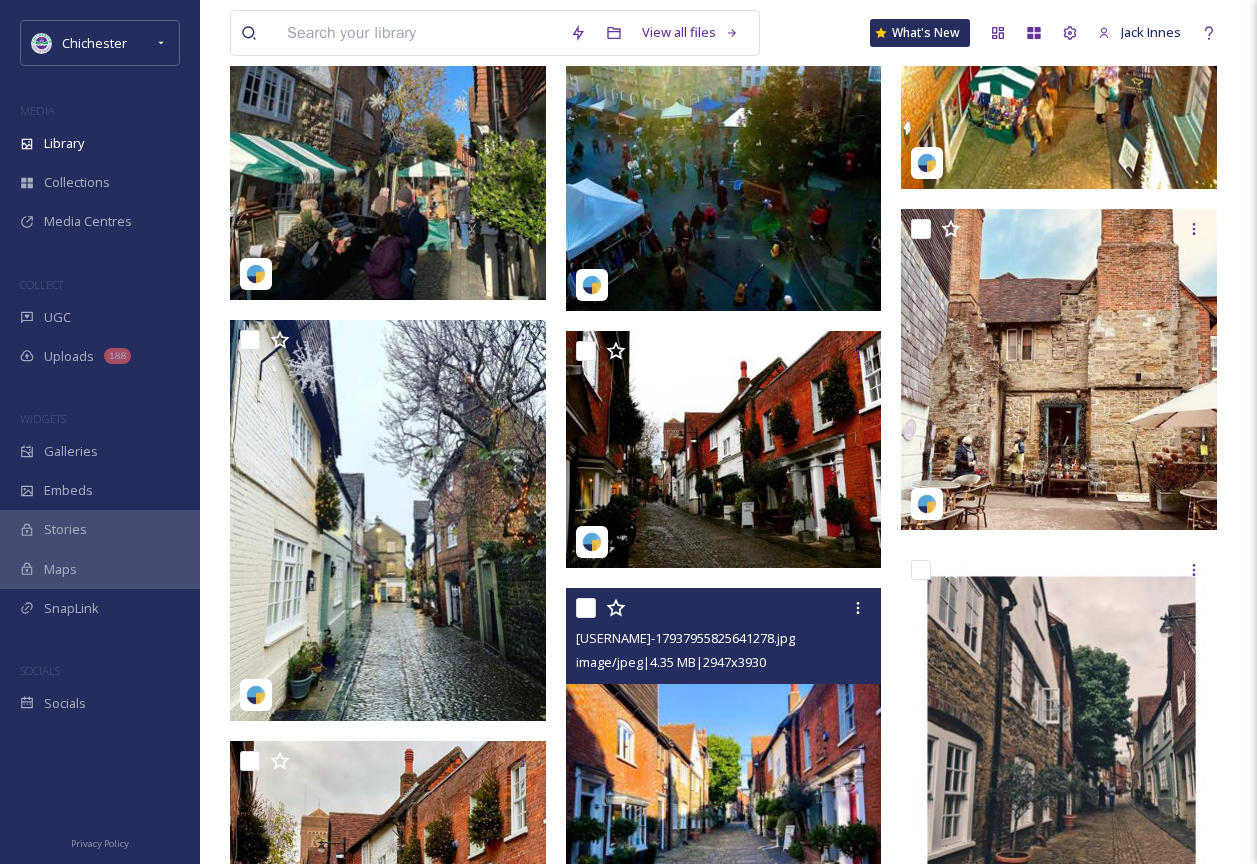 scroll, scrollTop: 4600, scrollLeft: 0, axis: vertical 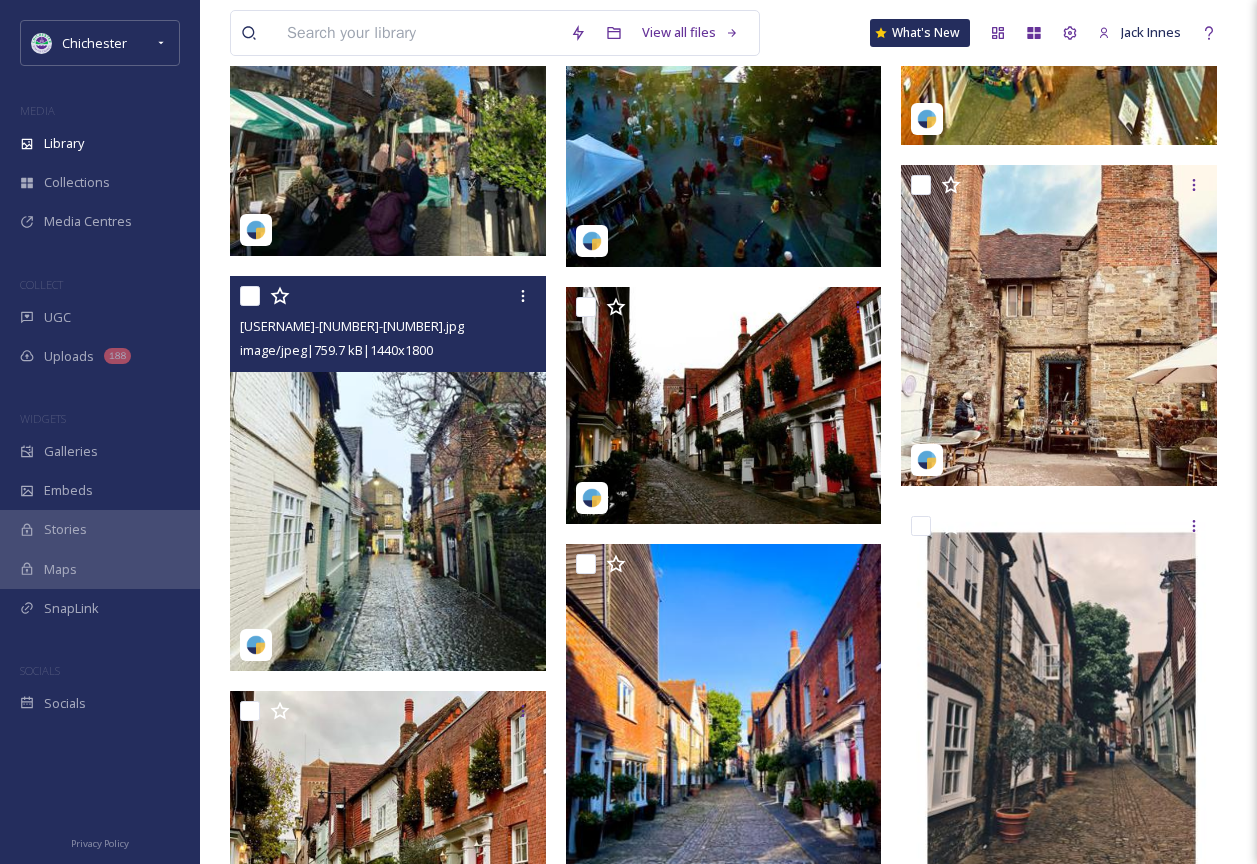 click at bounding box center (388, 473) 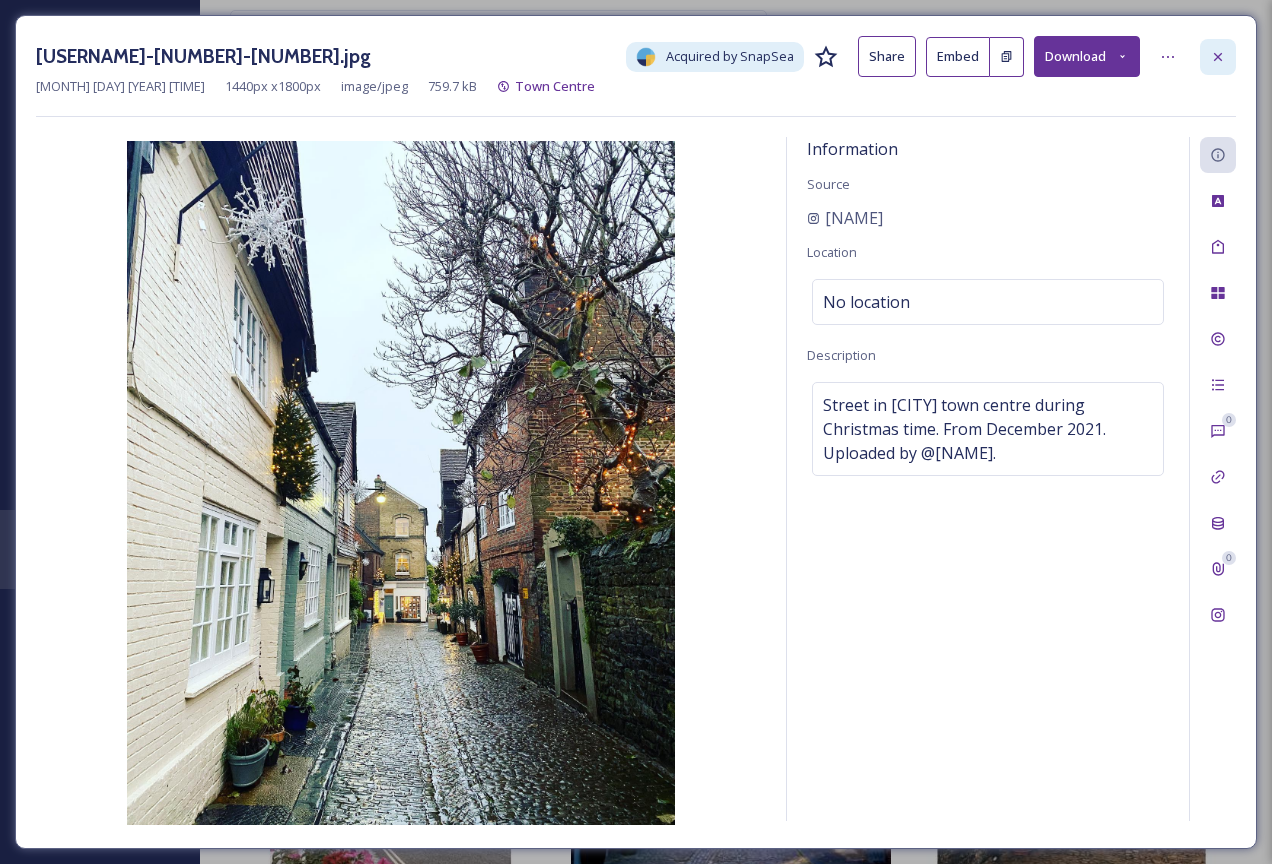 click at bounding box center (1218, 57) 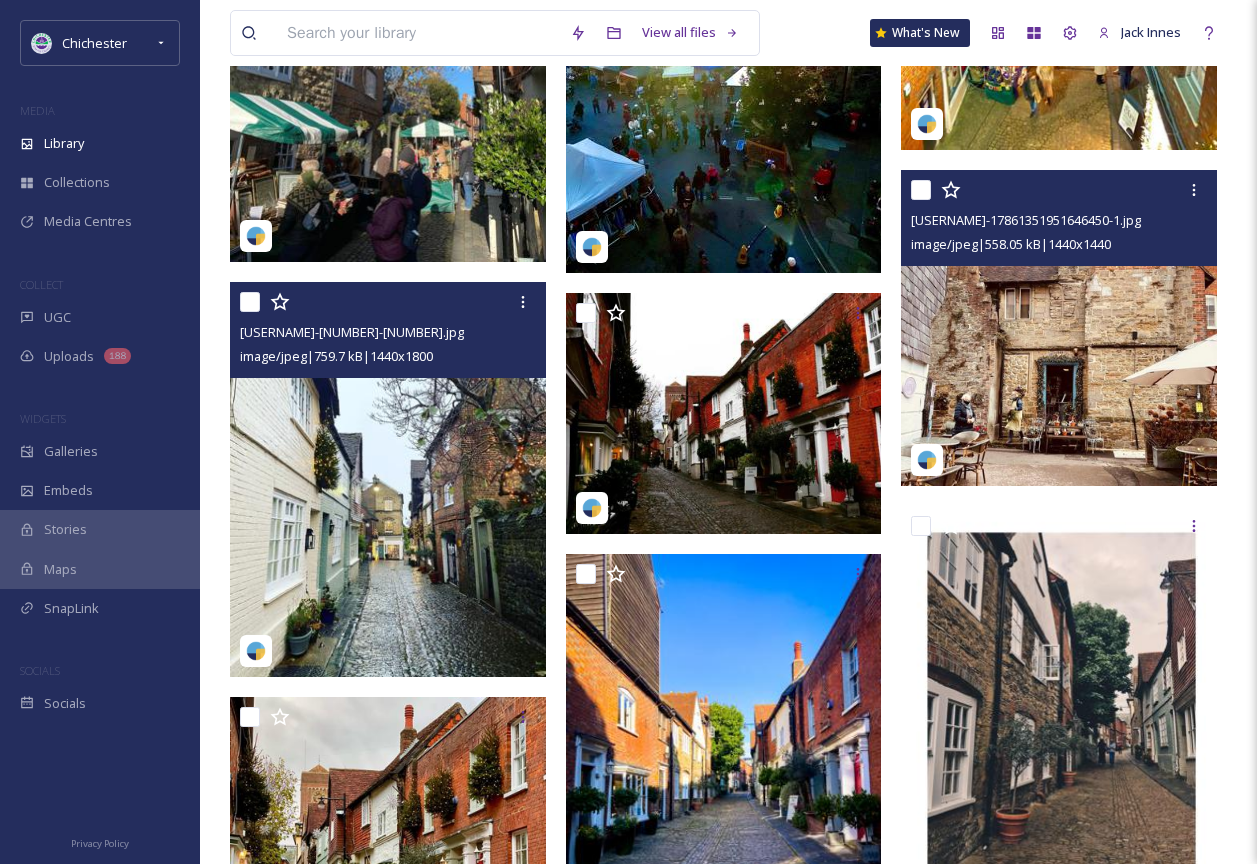 click at bounding box center [1059, 328] 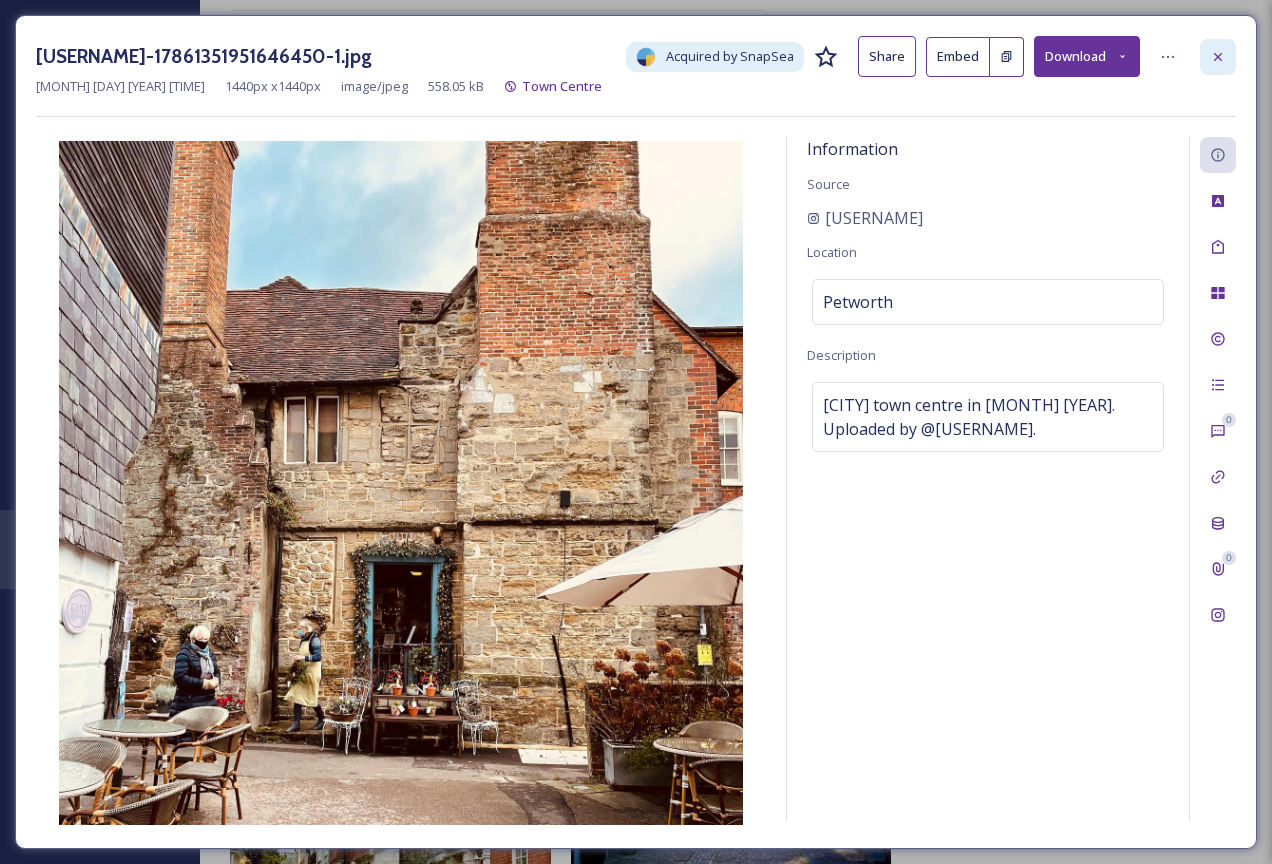 click 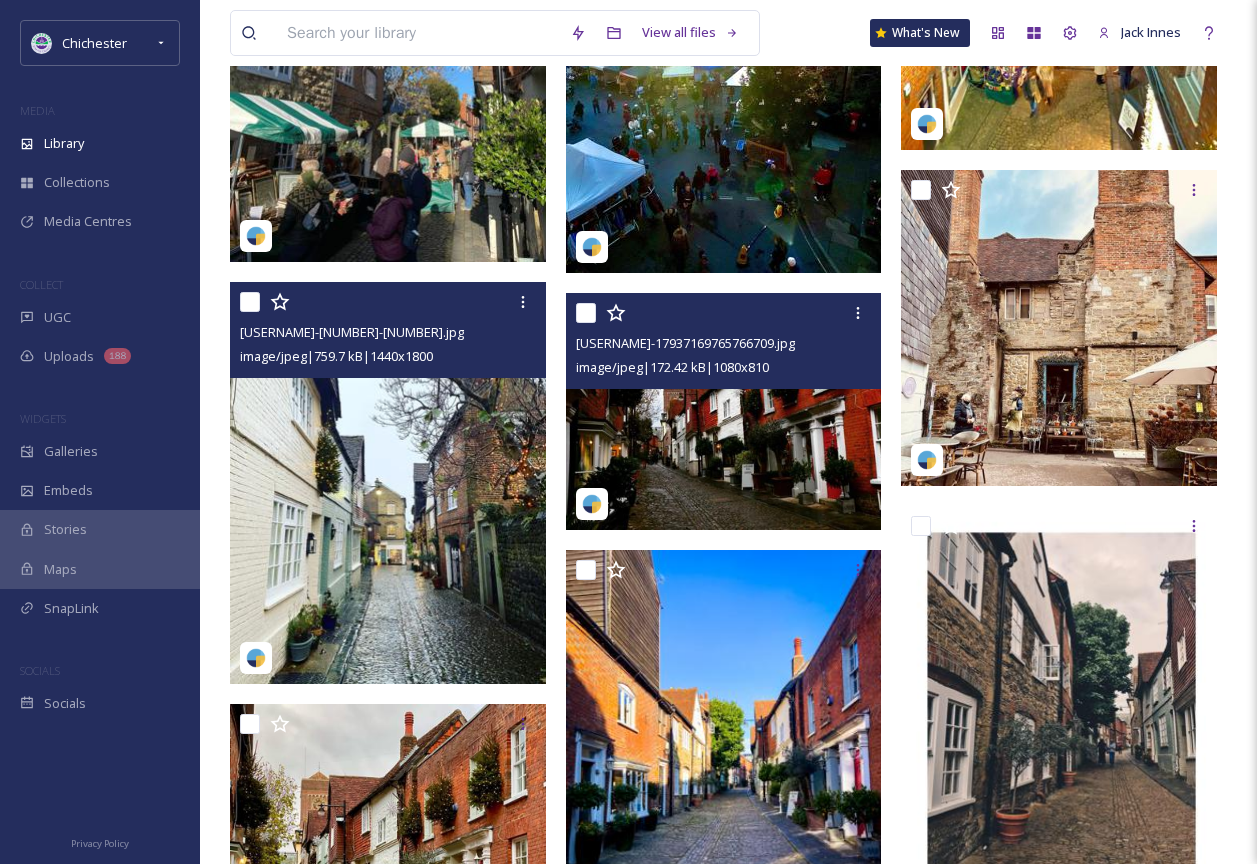 click at bounding box center (724, 411) 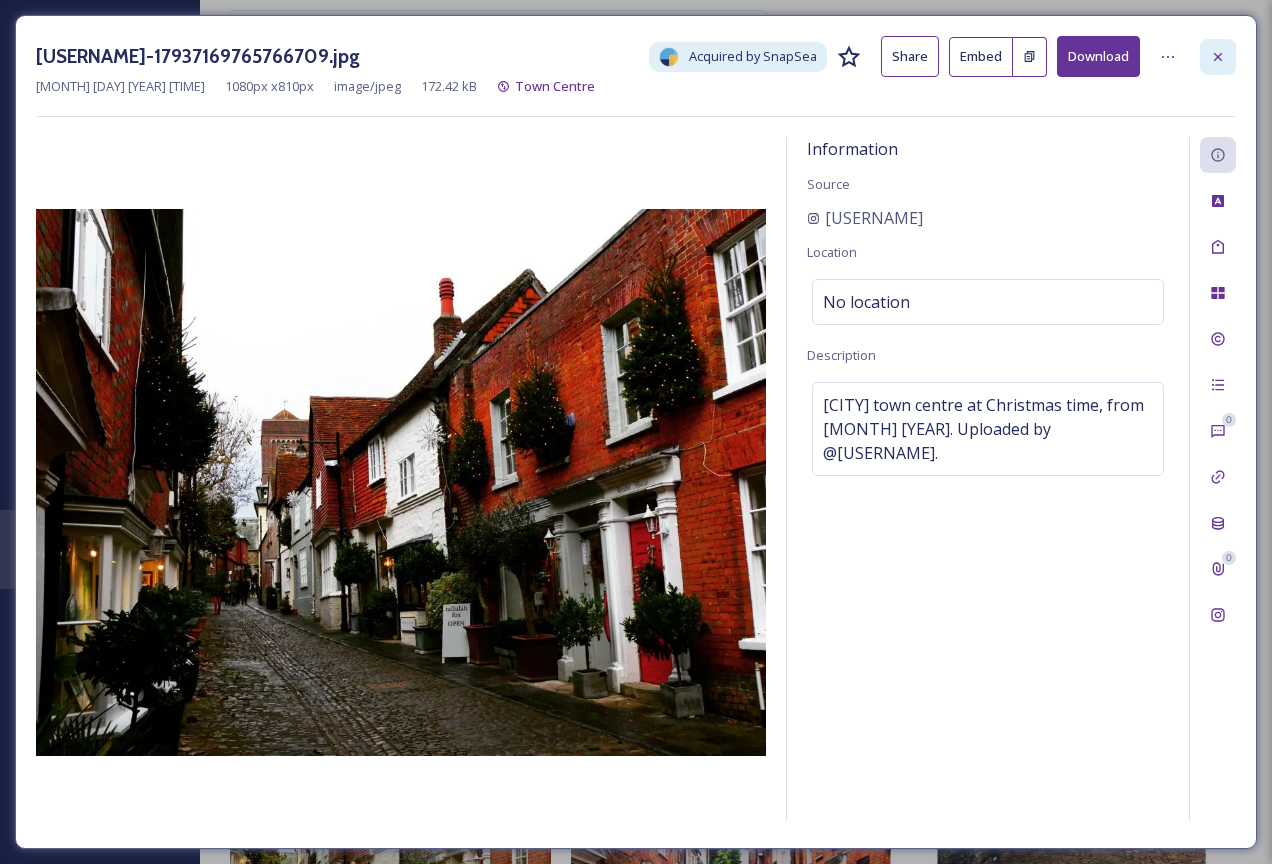 click 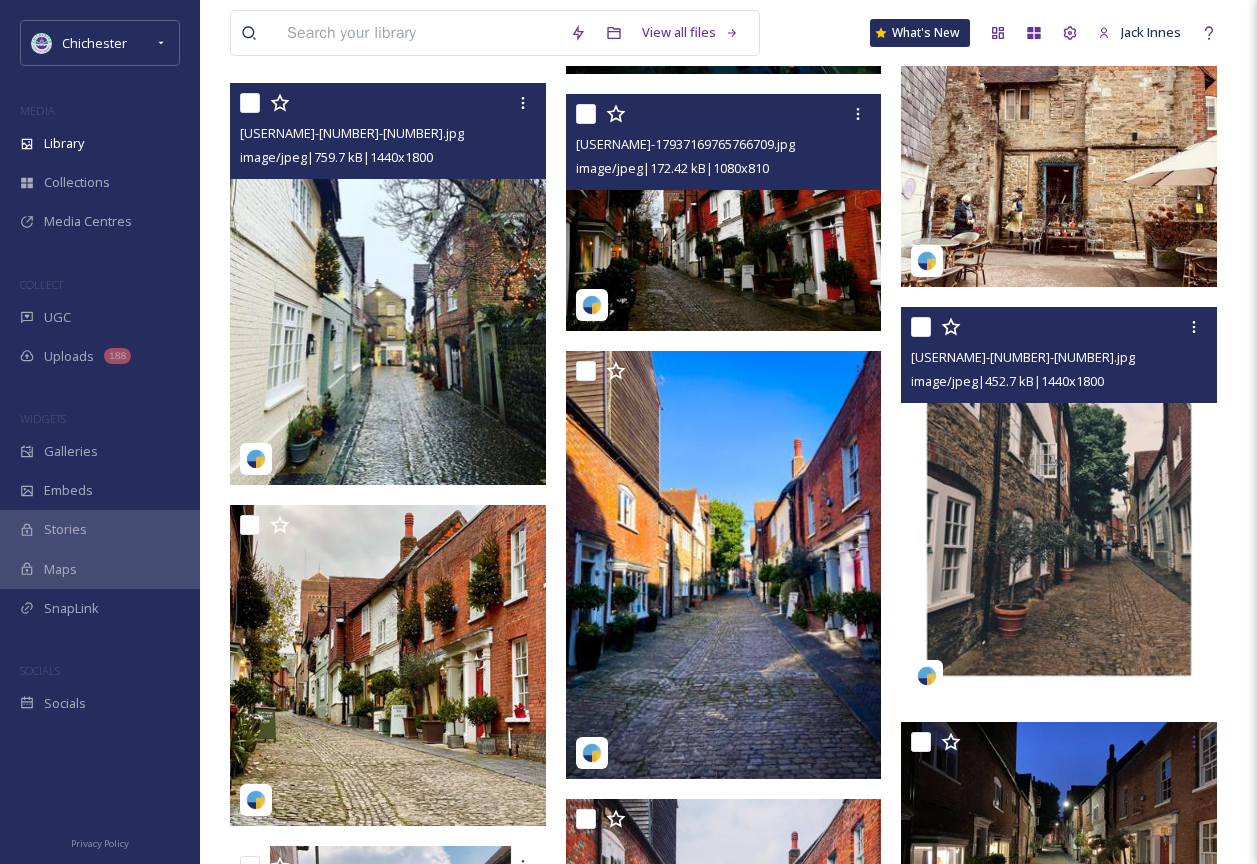 scroll, scrollTop: 4800, scrollLeft: 0, axis: vertical 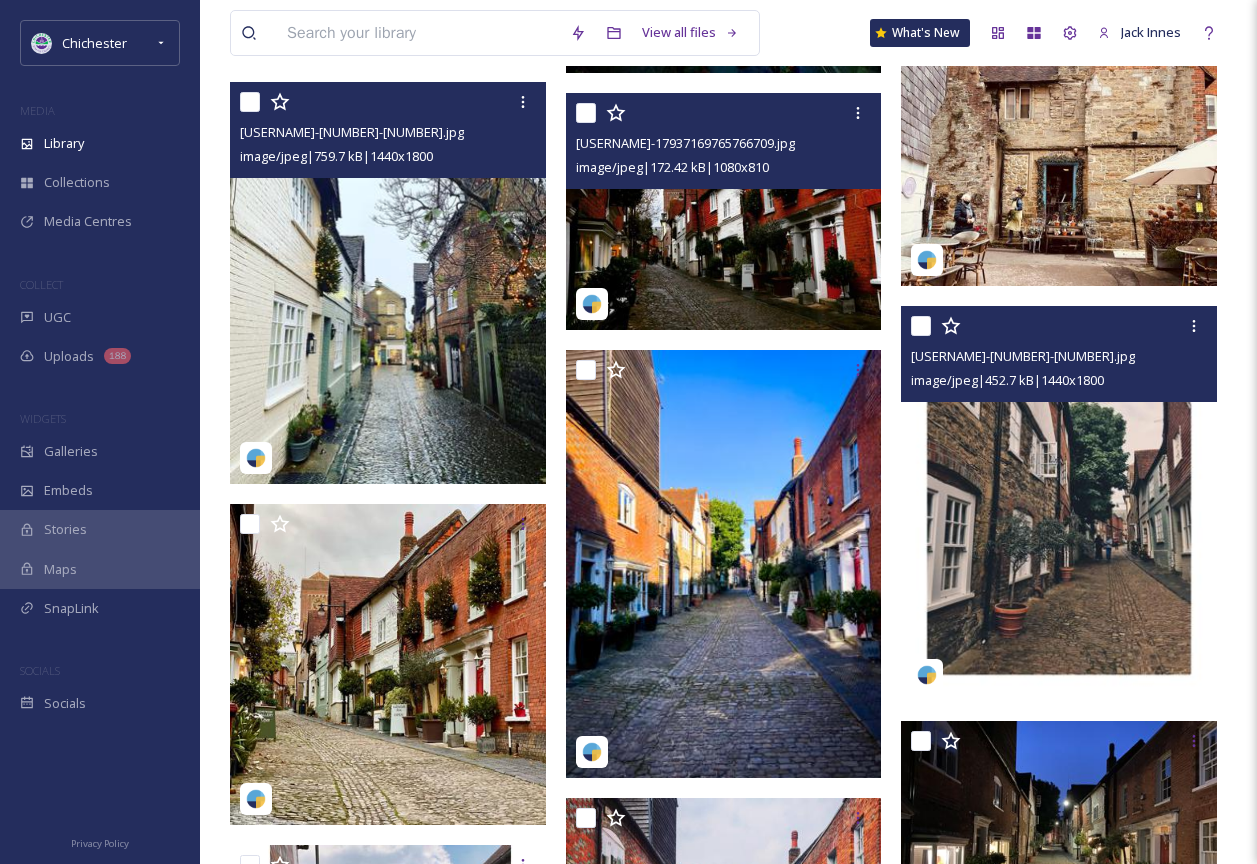 click at bounding box center [1059, 503] 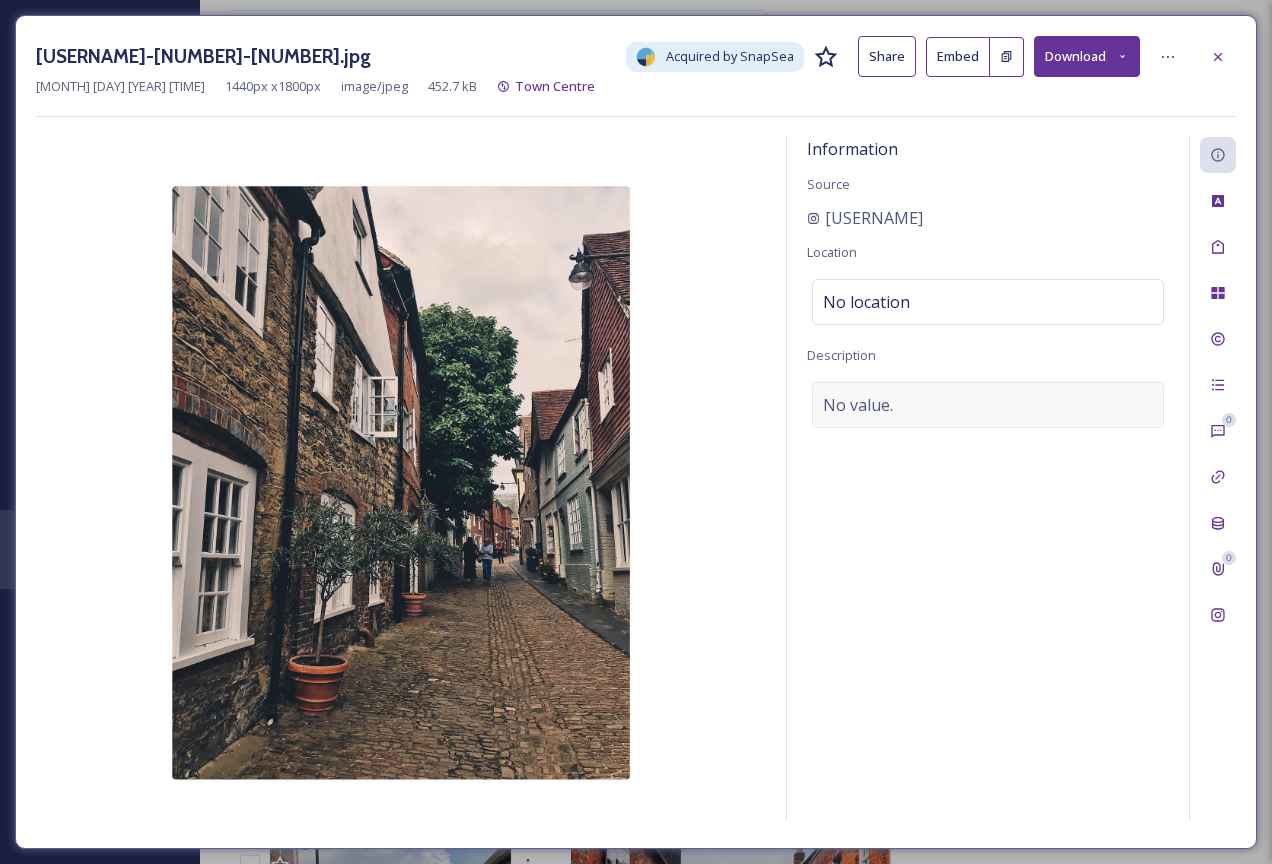 click on "No value." at bounding box center [988, 405] 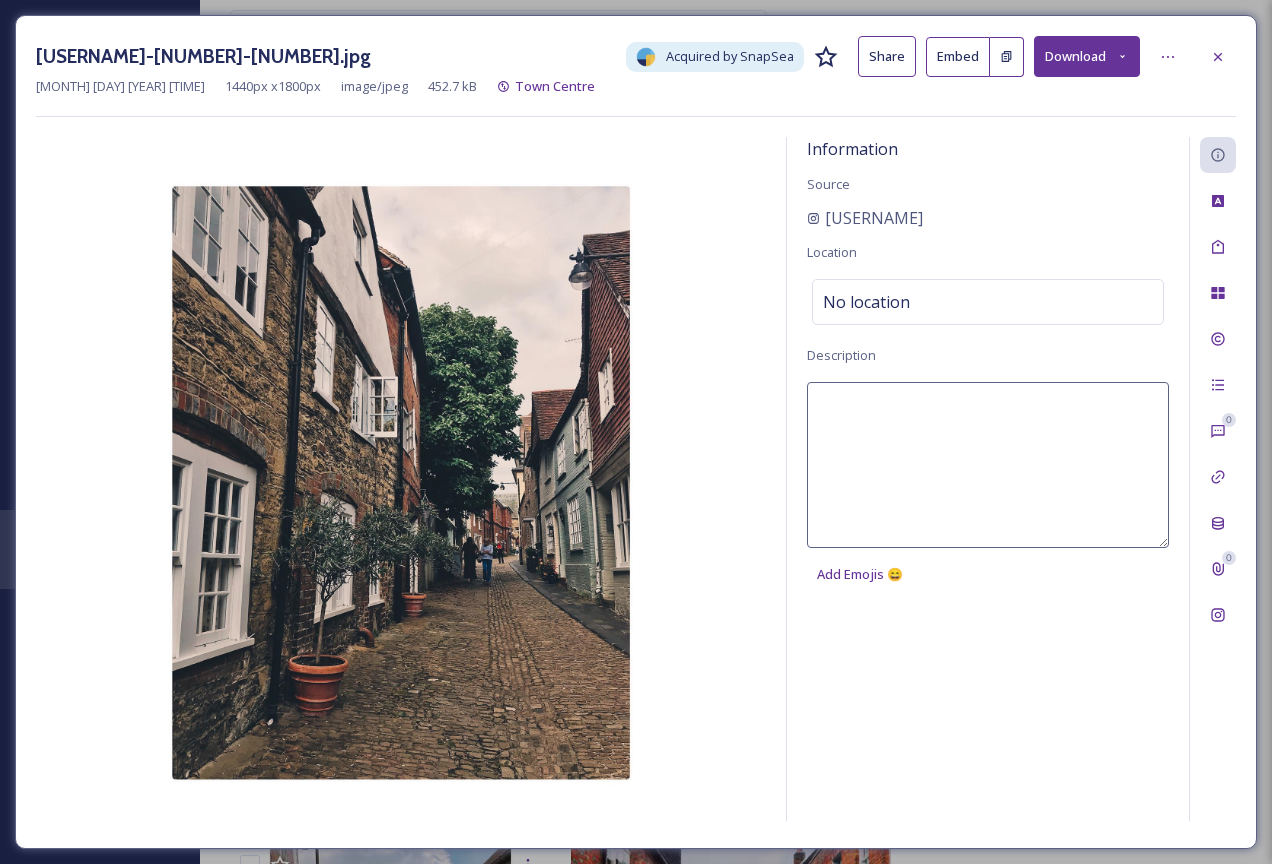 click at bounding box center (988, 465) 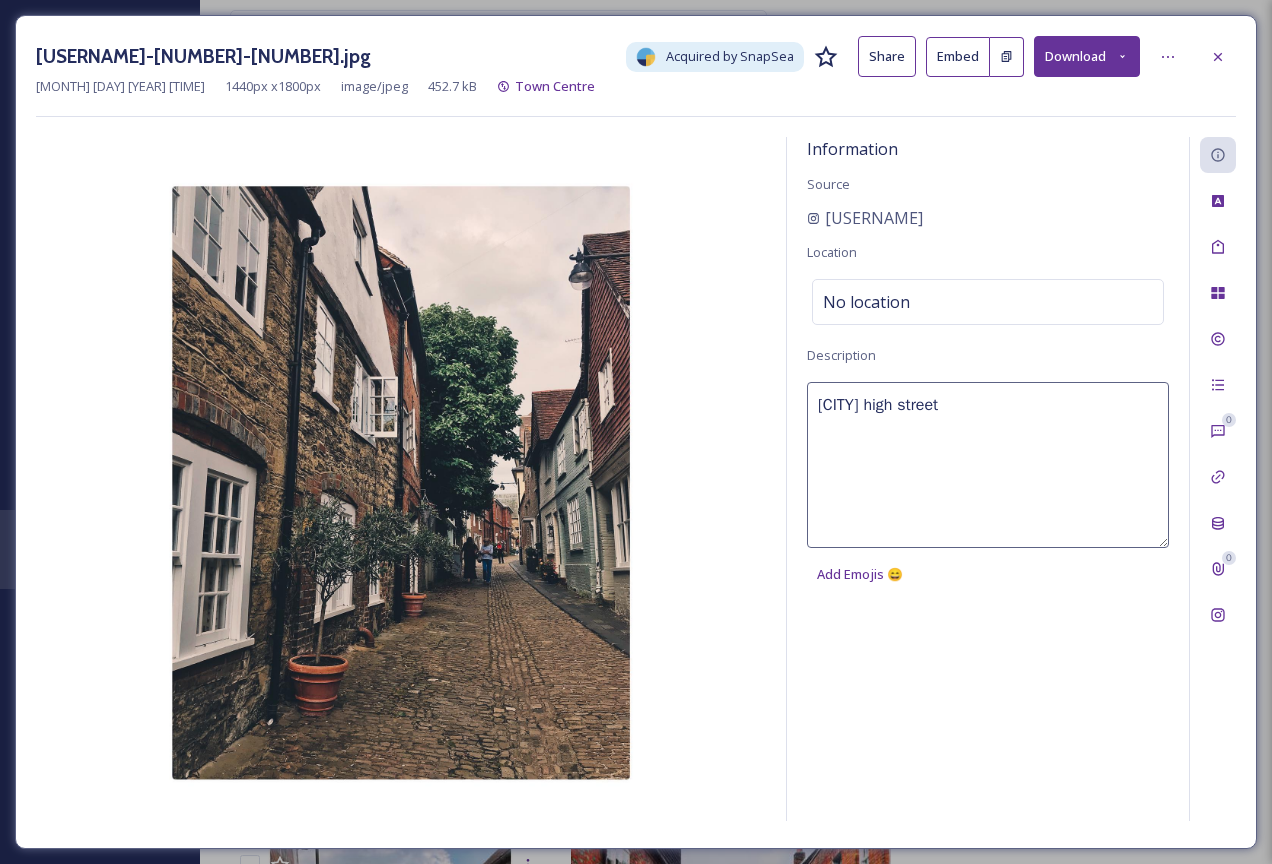 type on "[CITY] high street" 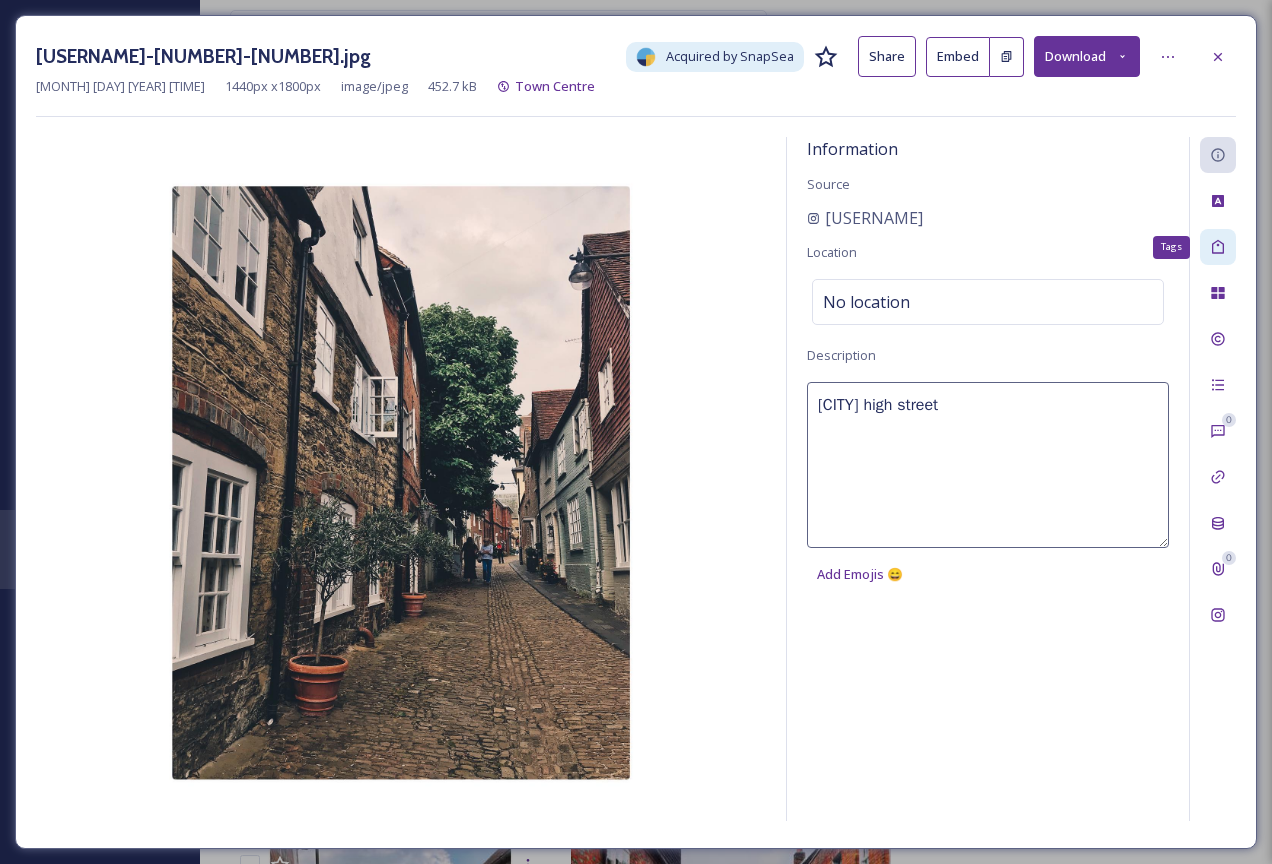 click 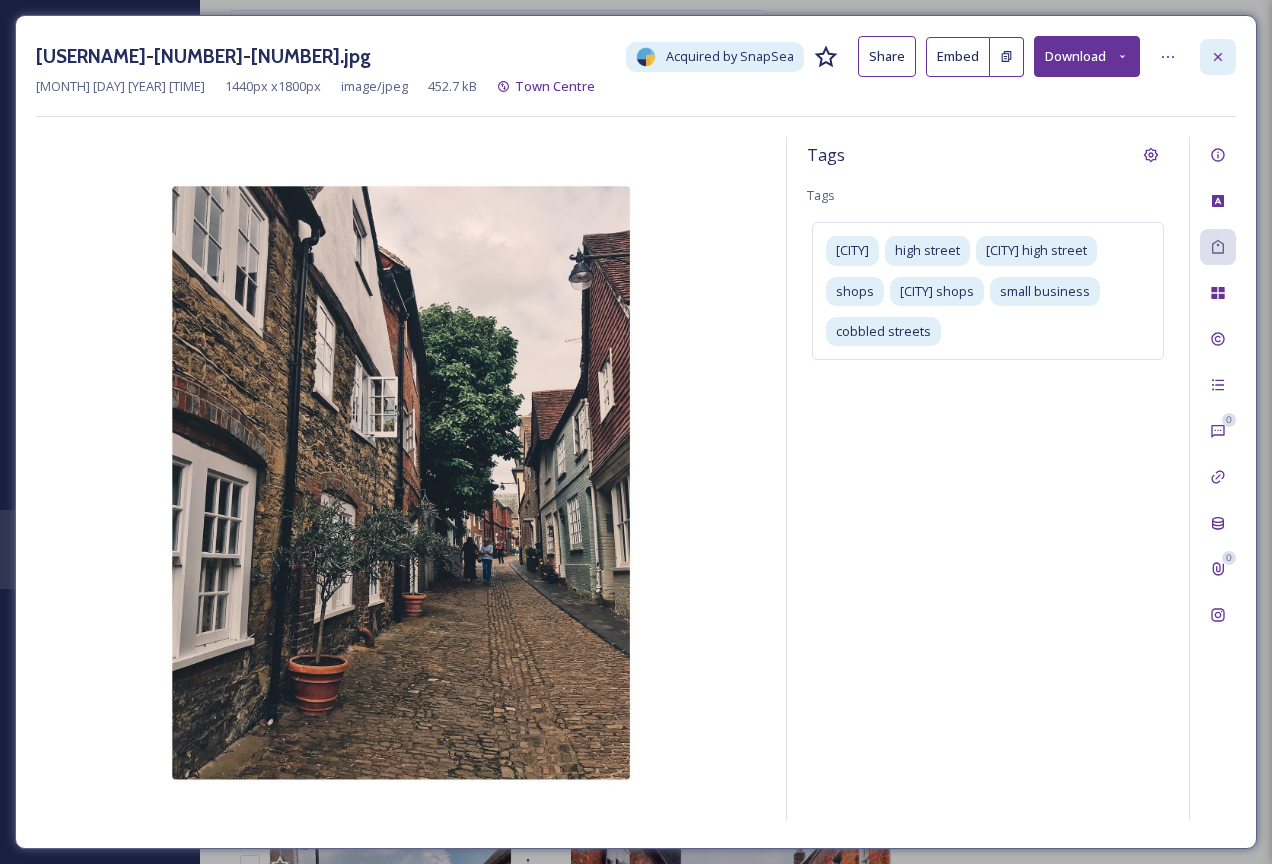 click 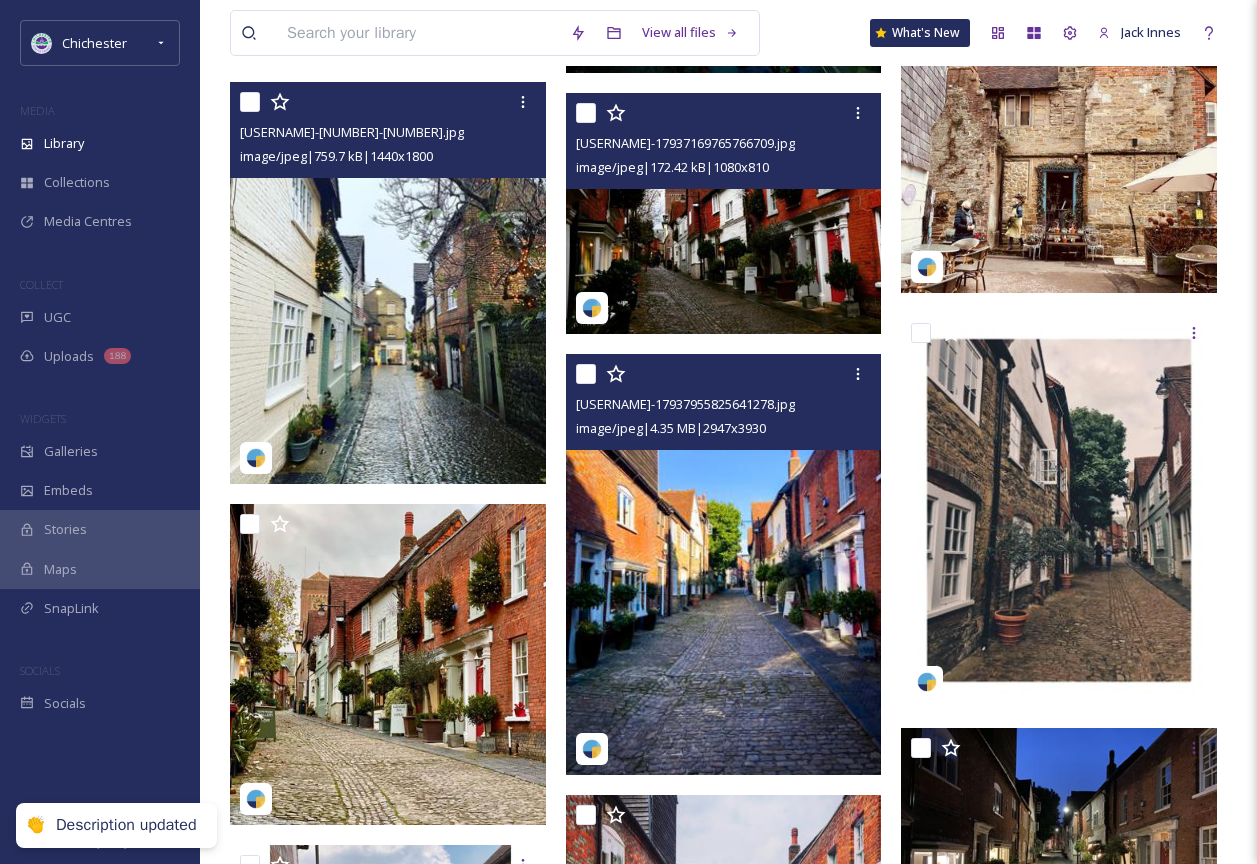 click at bounding box center [724, 564] 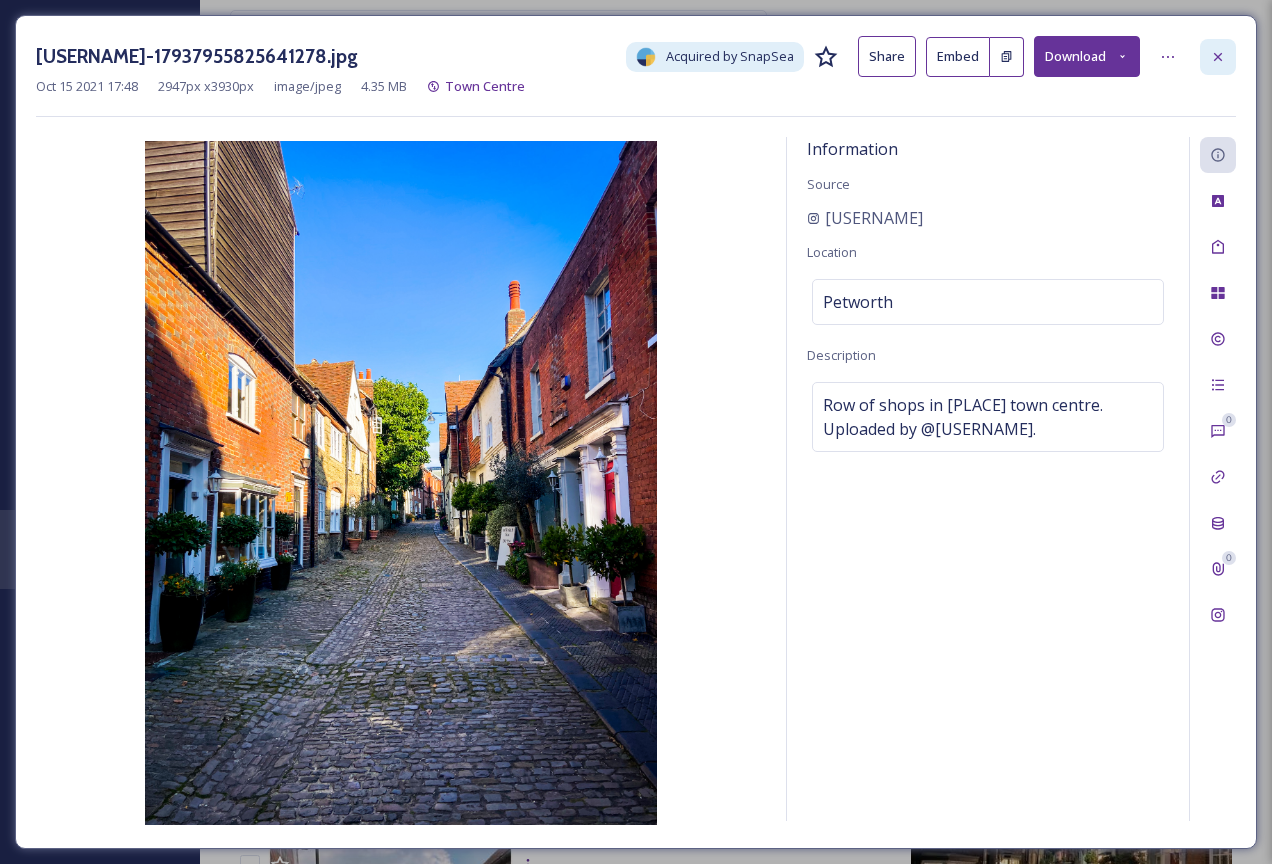 click 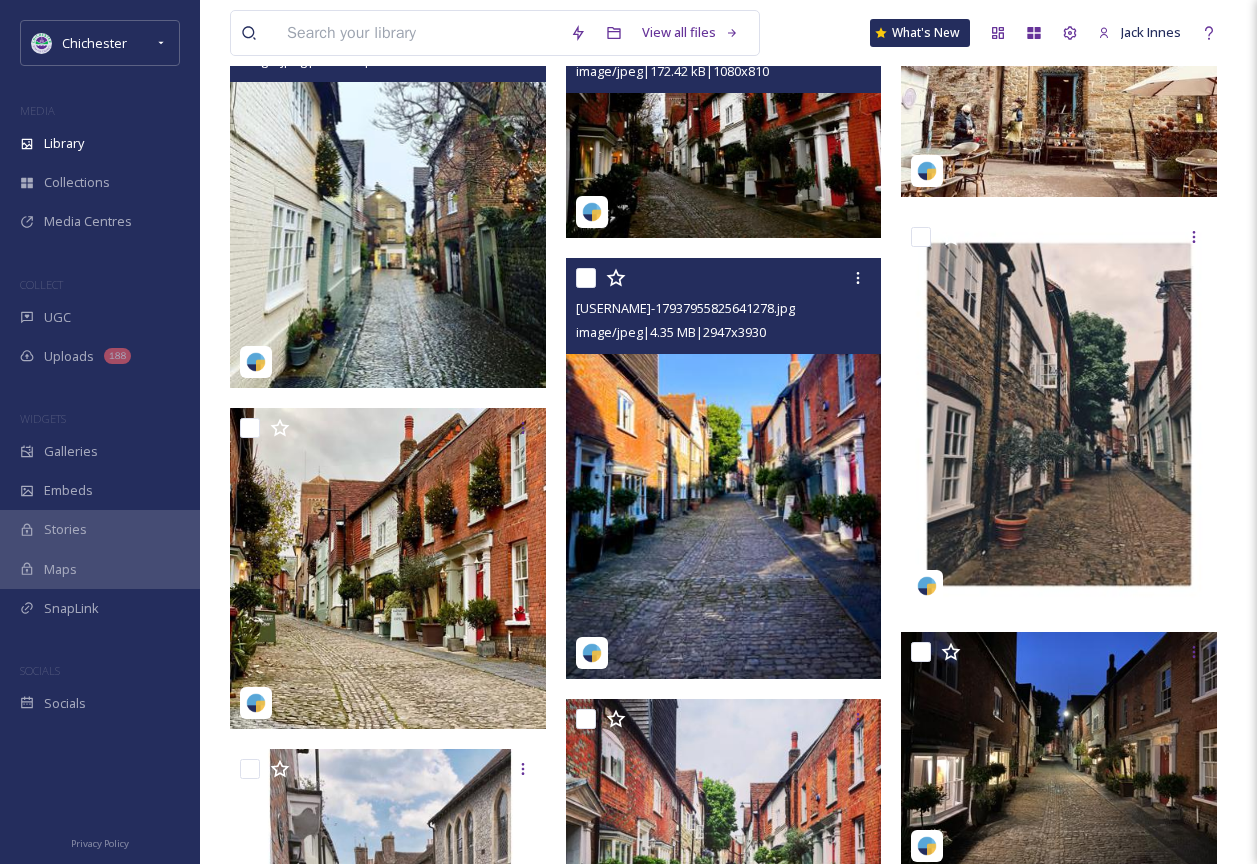 scroll, scrollTop: 5000, scrollLeft: 0, axis: vertical 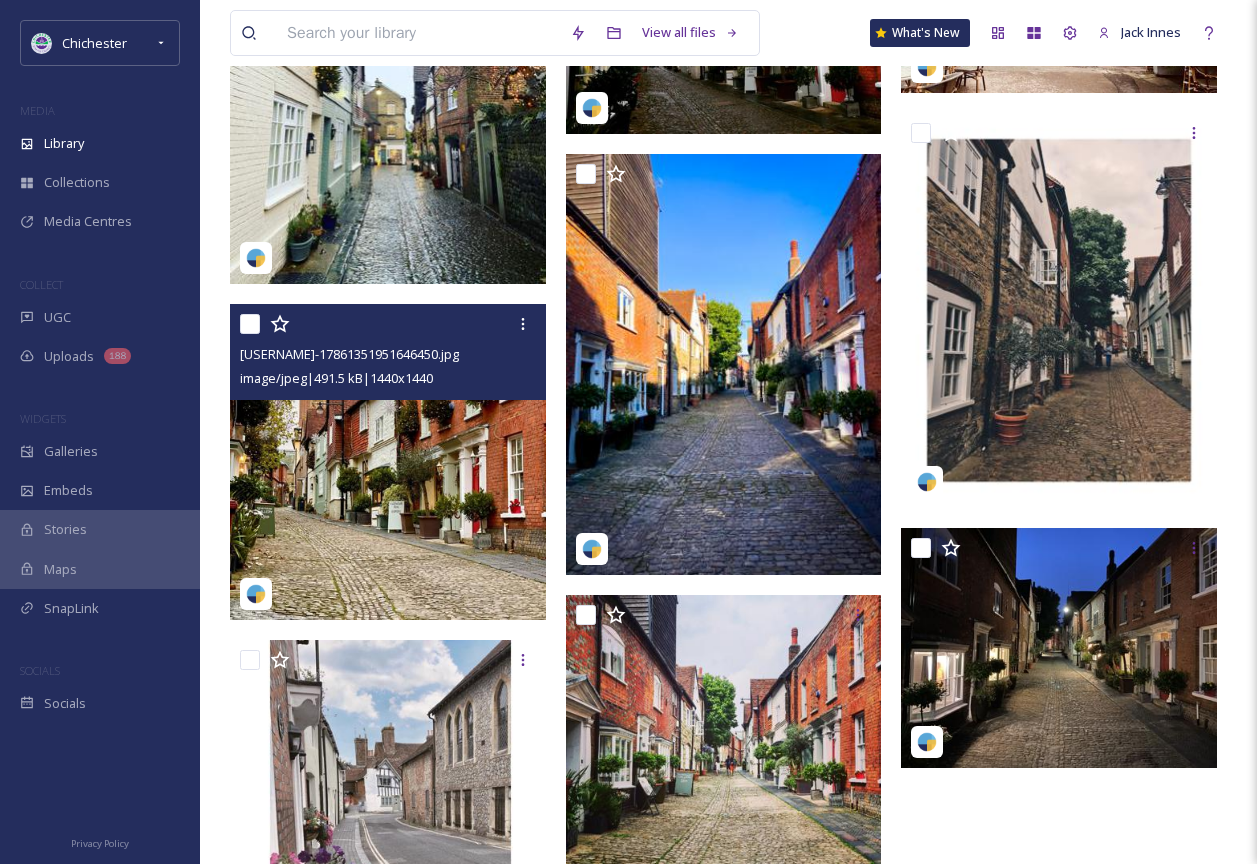 click at bounding box center (388, 462) 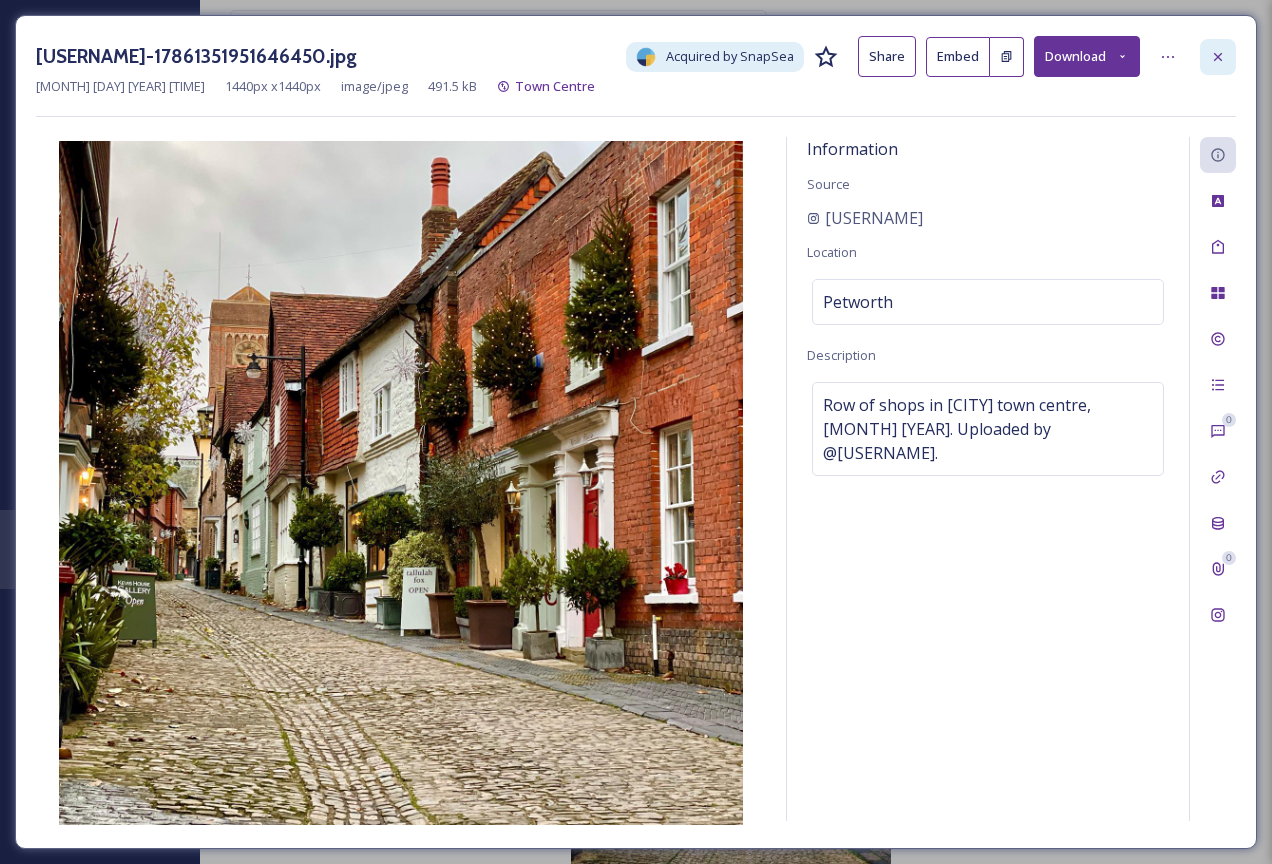 click at bounding box center [1218, 57] 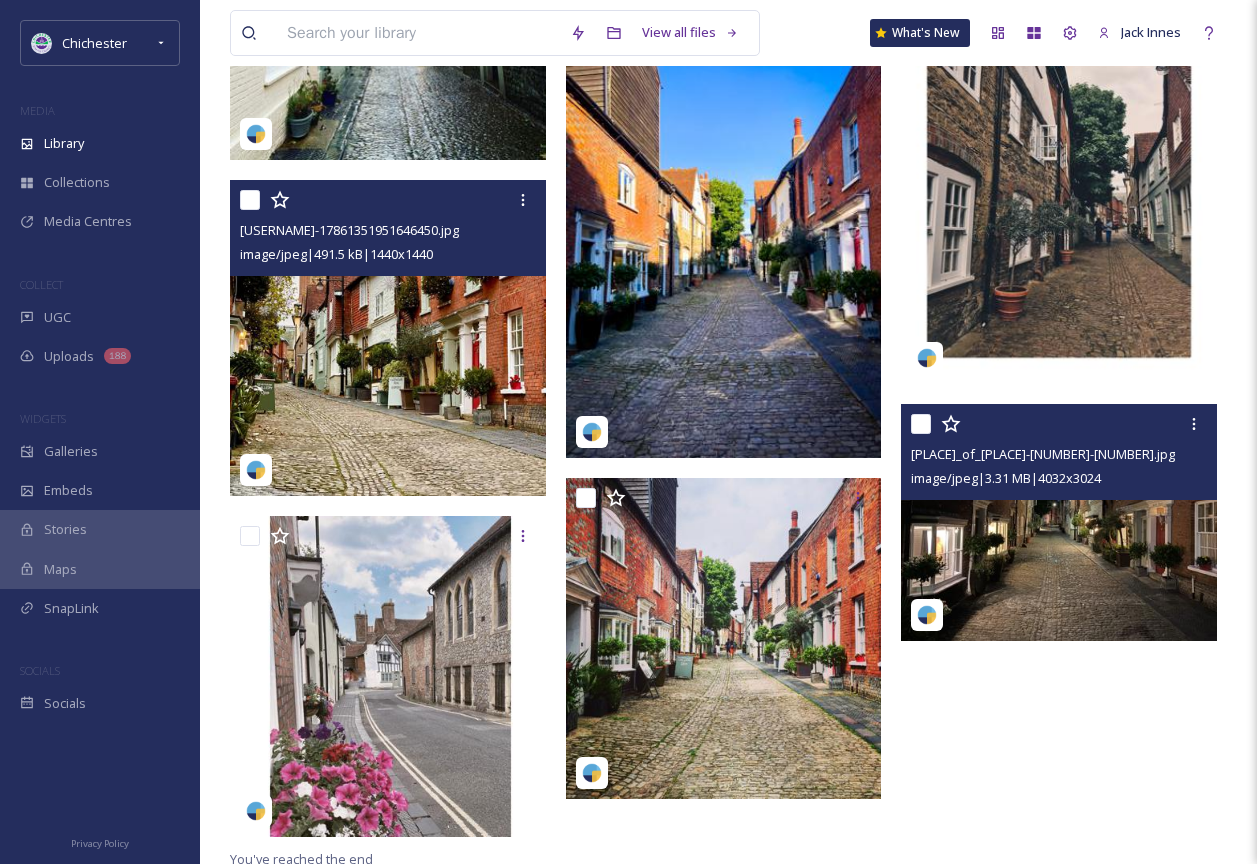 scroll, scrollTop: 5131, scrollLeft: 0, axis: vertical 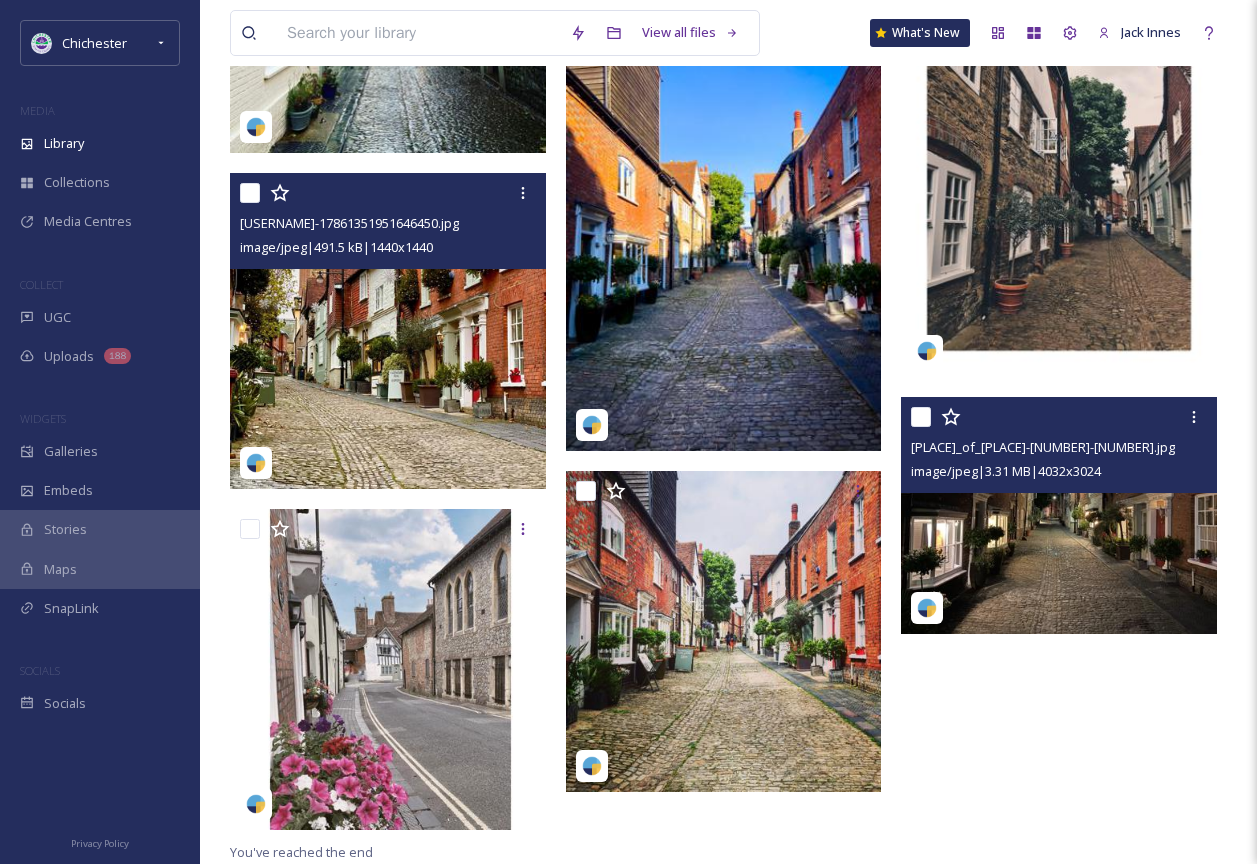 click on "[PLACE]_of_[PLACE]-[NUMBER]-[NUMBER].jpg image/[TYPE] | [NUMBER] [UNIT] | [NUMBER] x [NUMBER]" at bounding box center (1059, 445) 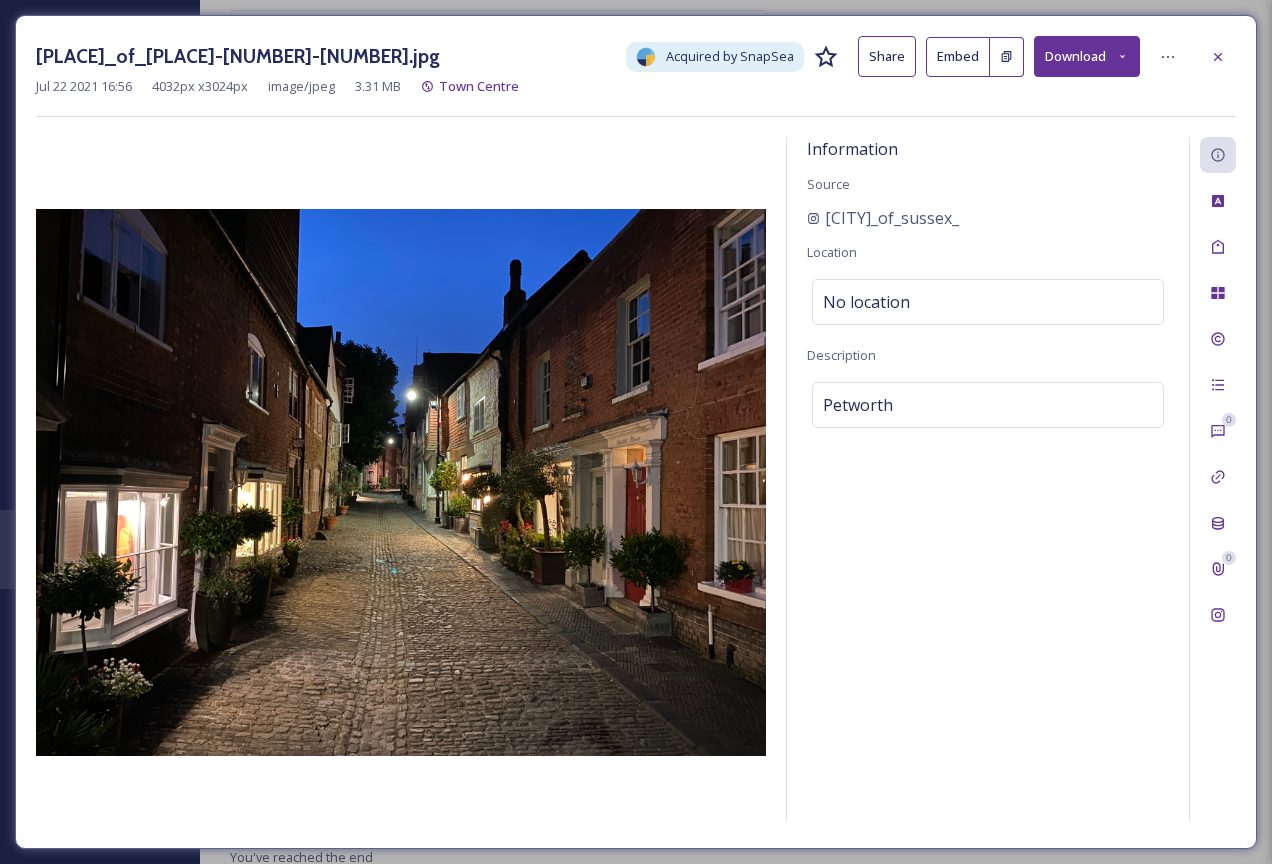 drag, startPoint x: 1229, startPoint y: 67, endPoint x: 1202, endPoint y: 134, distance: 72.235725 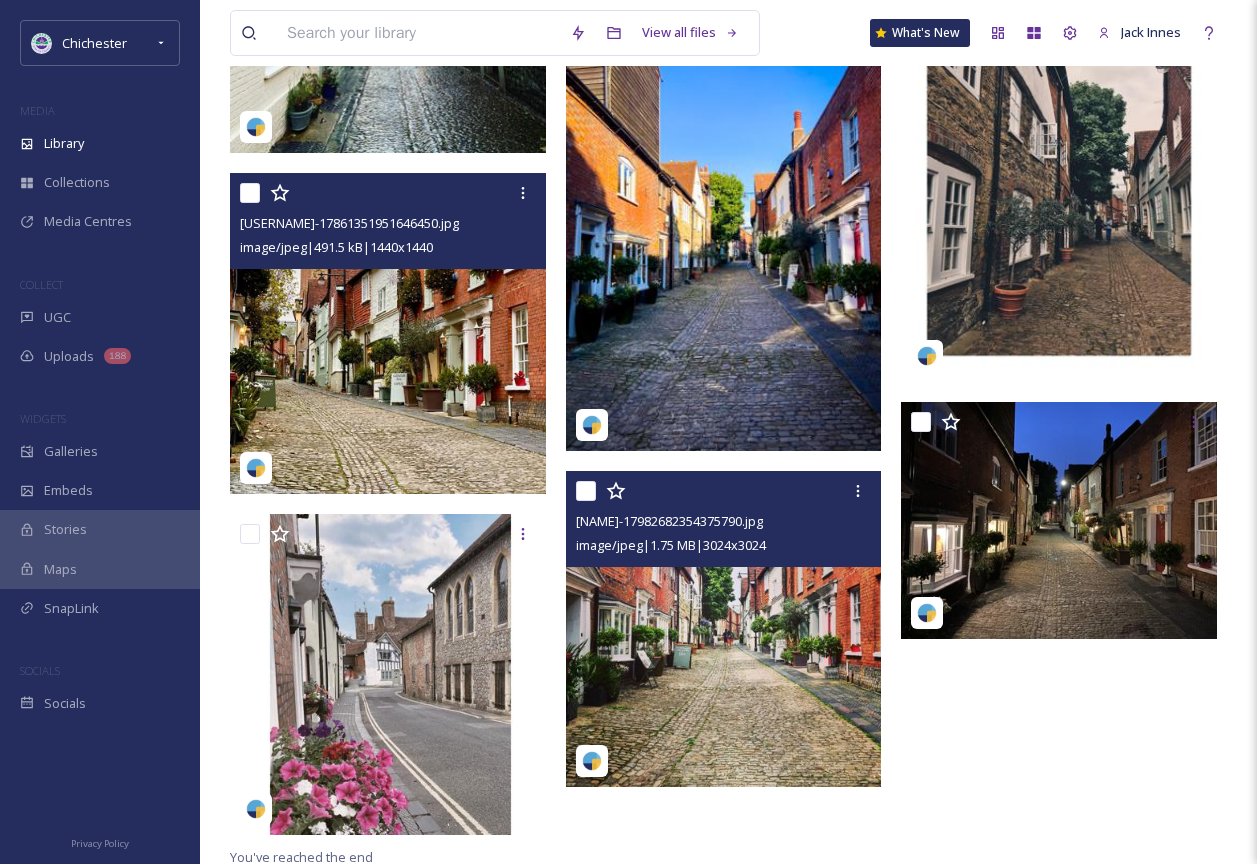 click at bounding box center [724, 629] 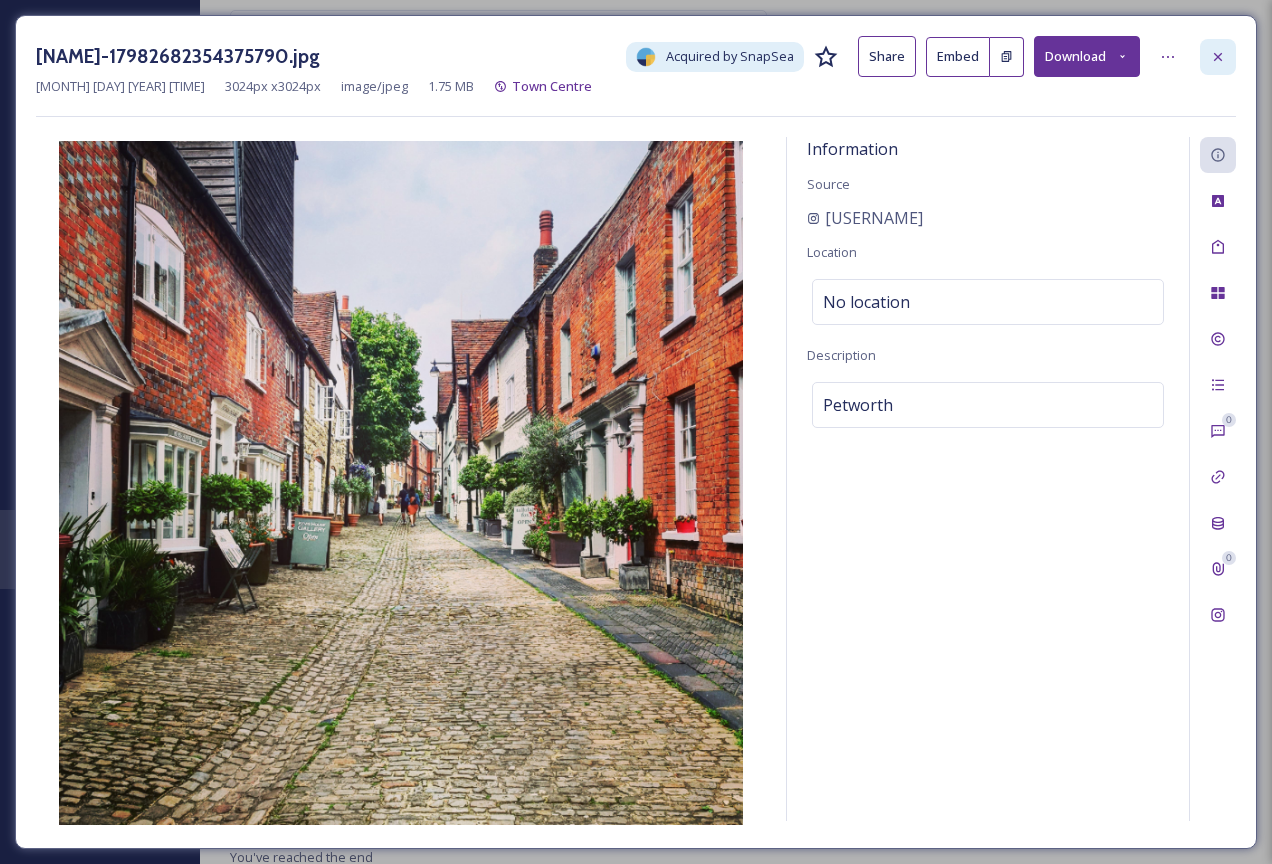 click 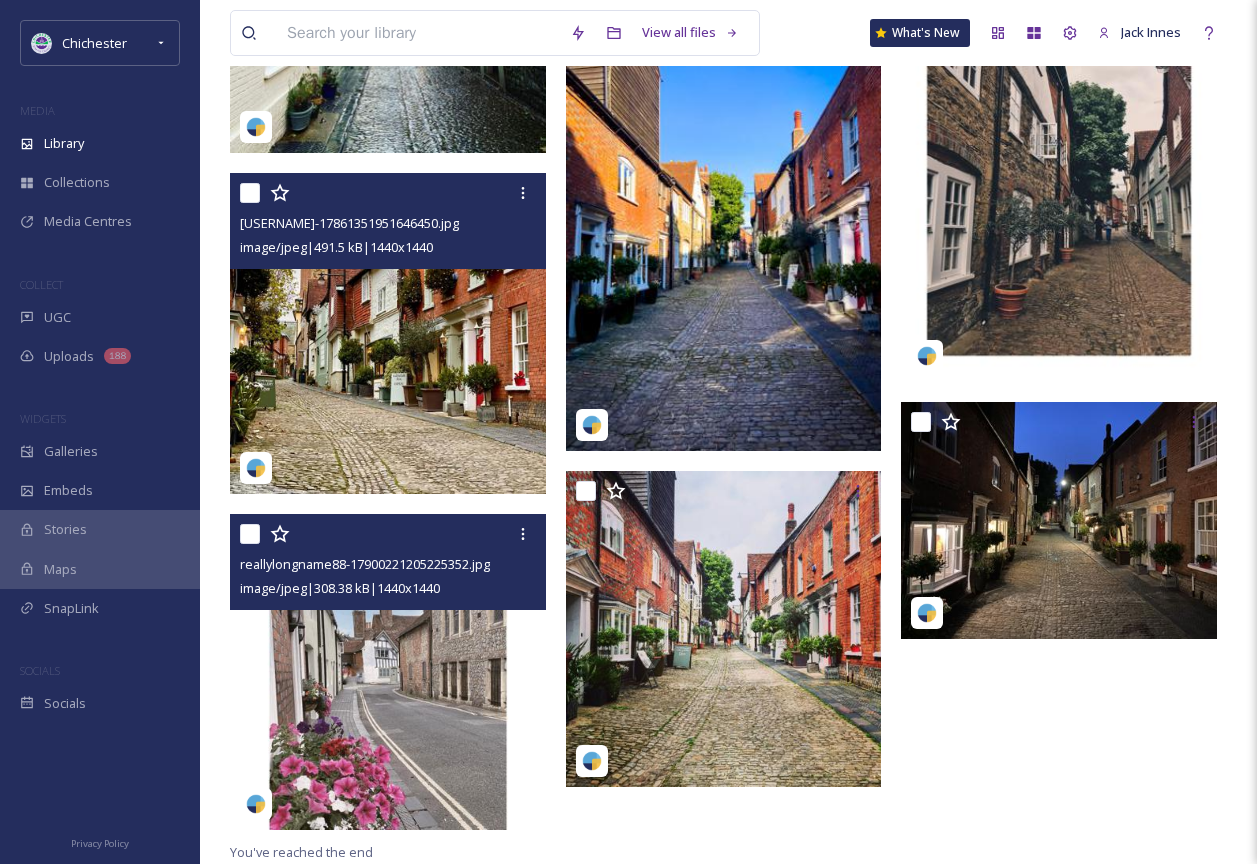 click at bounding box center (388, 672) 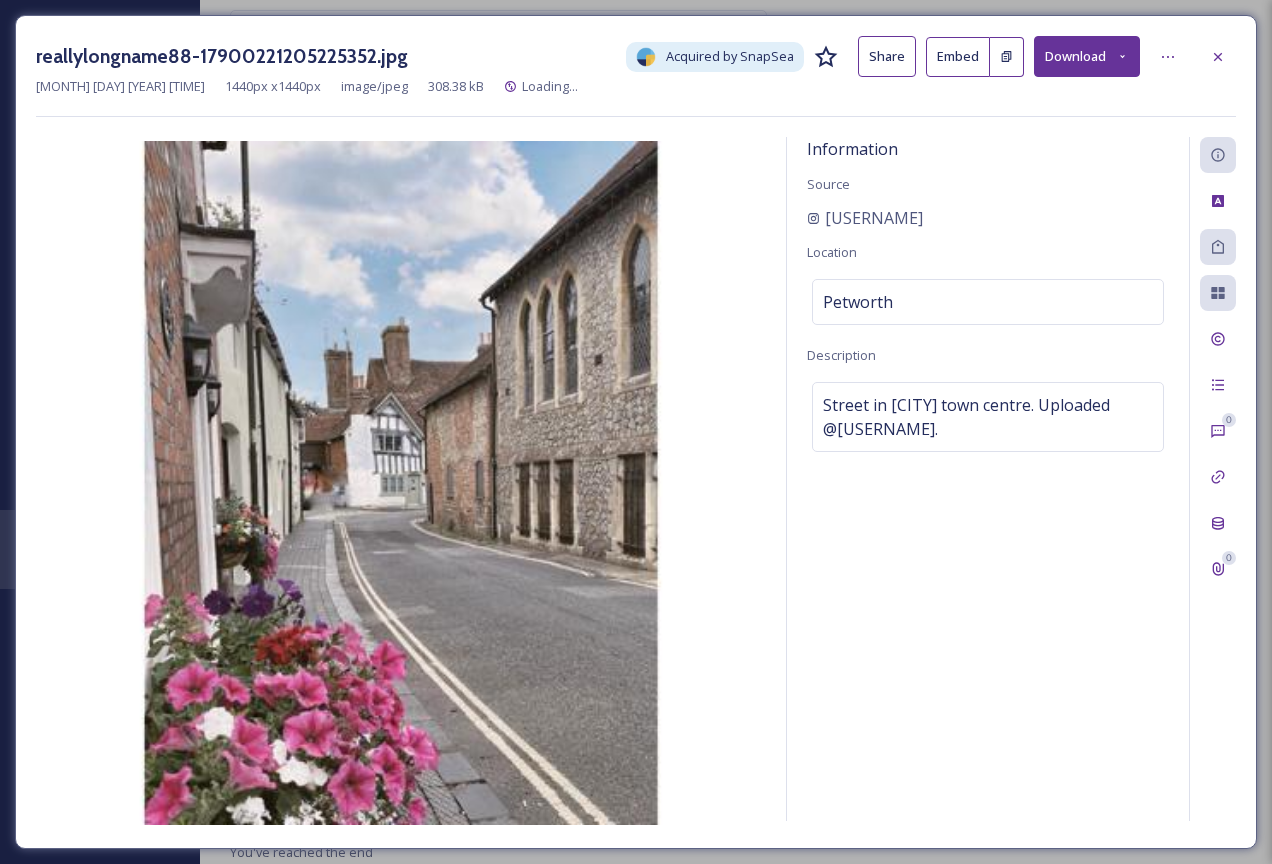 scroll, scrollTop: 5093, scrollLeft: 0, axis: vertical 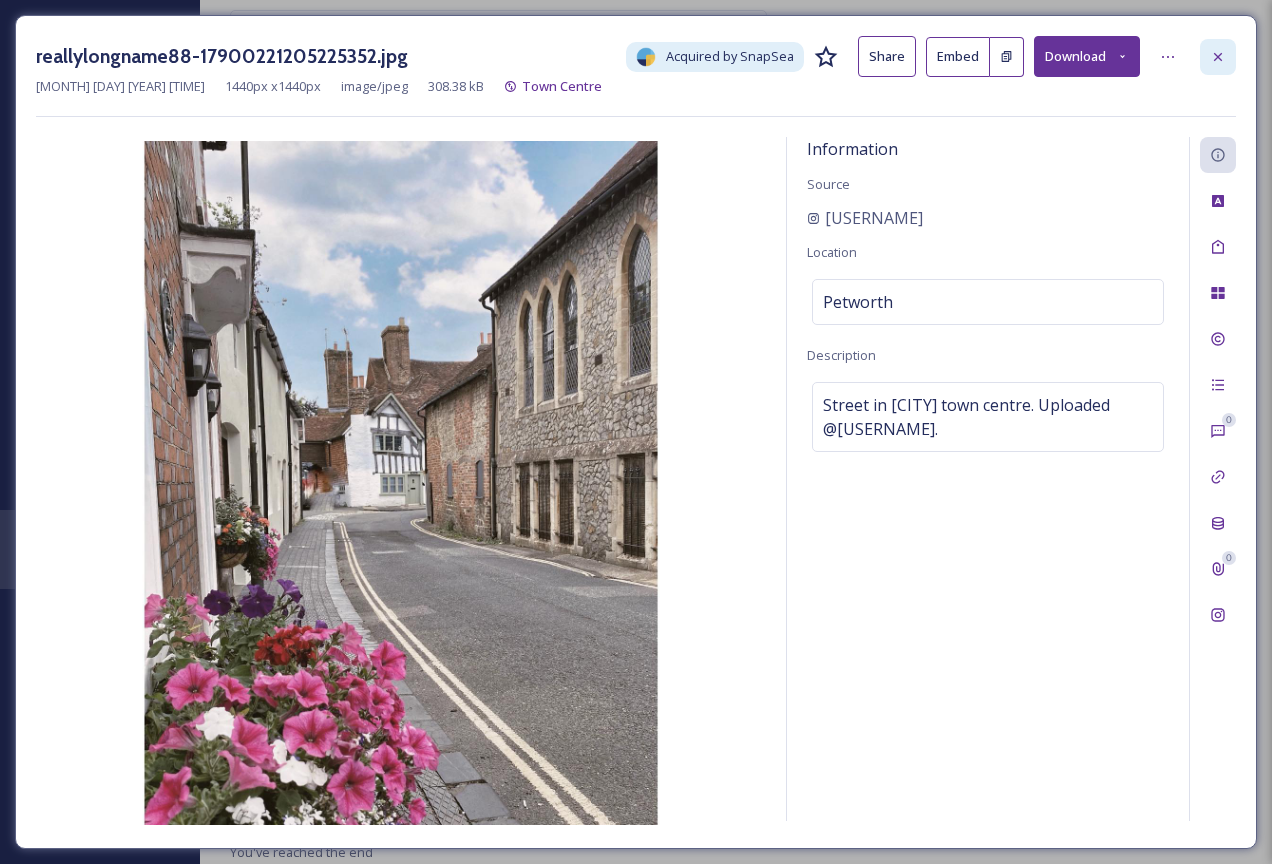 click 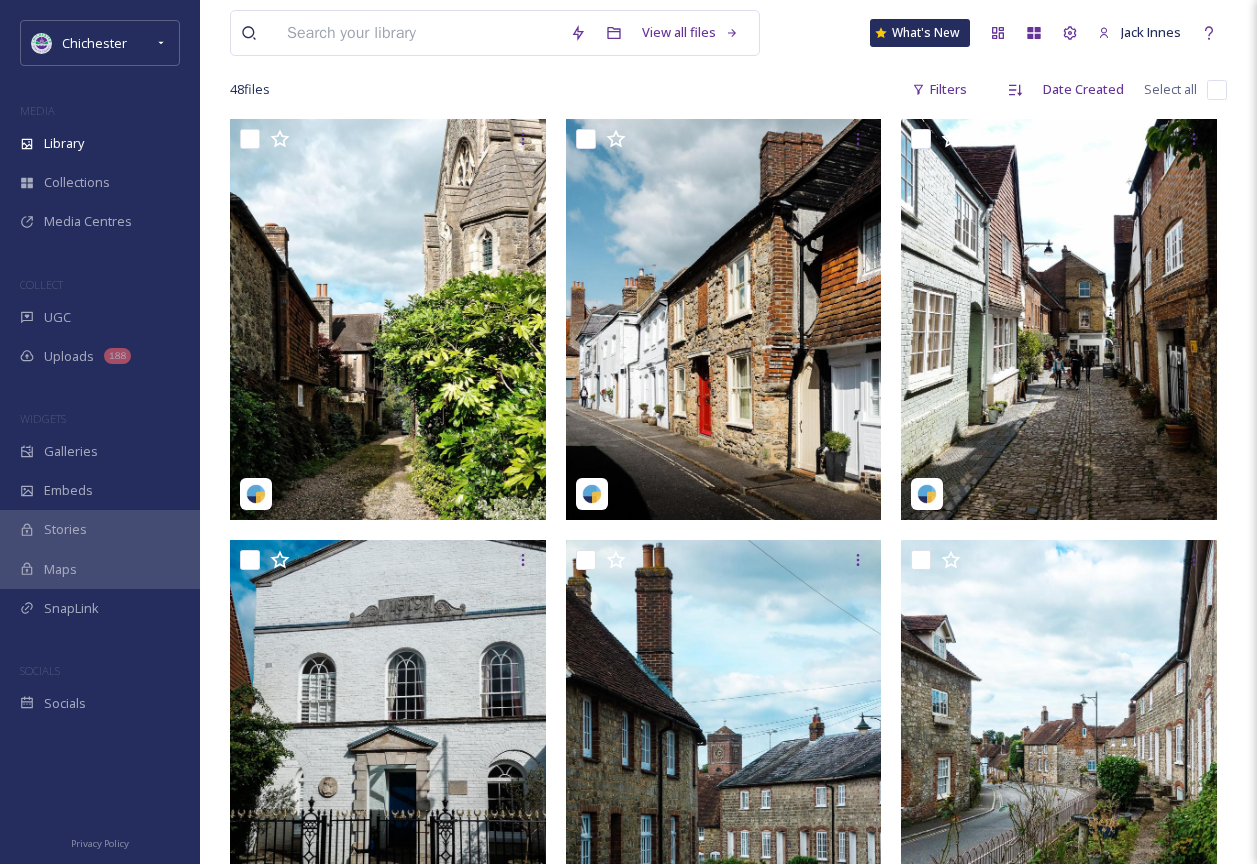scroll, scrollTop: 0, scrollLeft: 0, axis: both 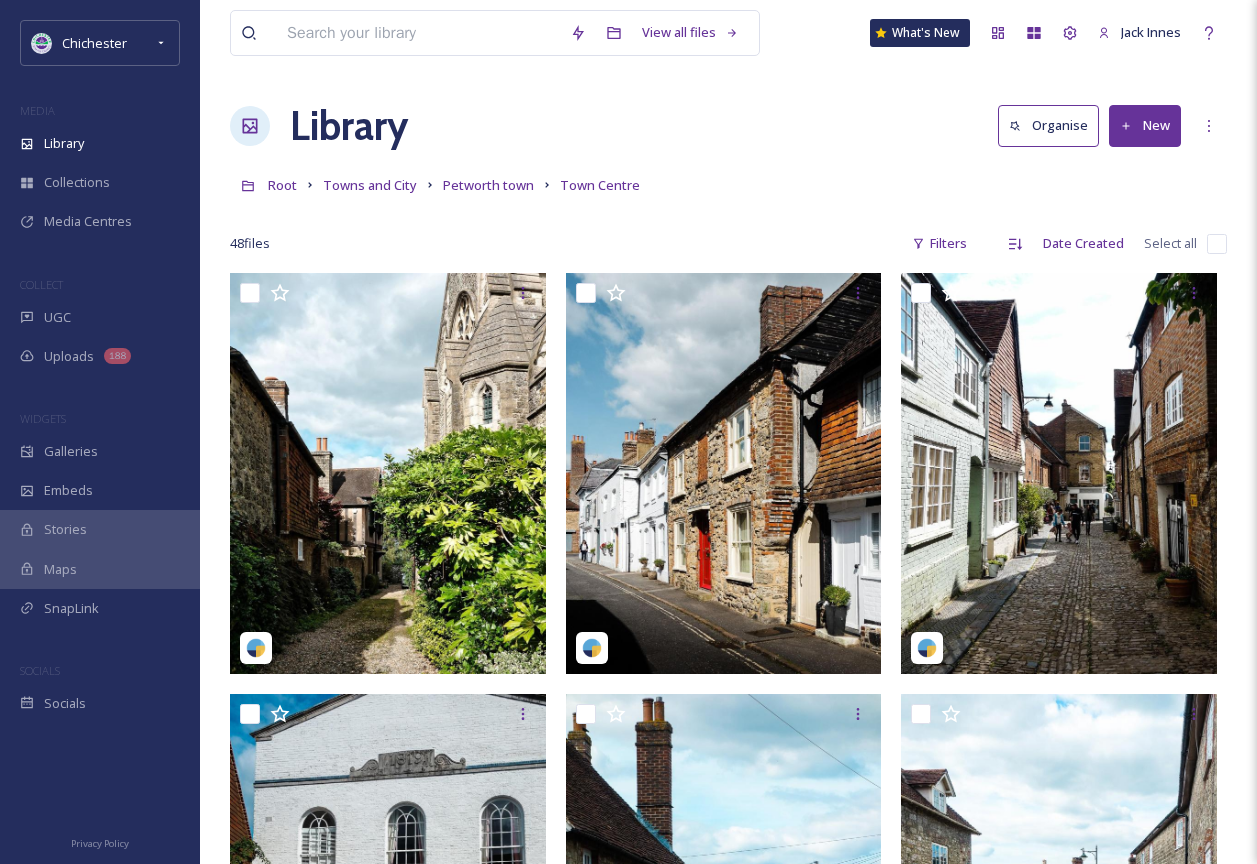 click on "Root Towns and City [CITY] town Town Centre" at bounding box center (728, 185) 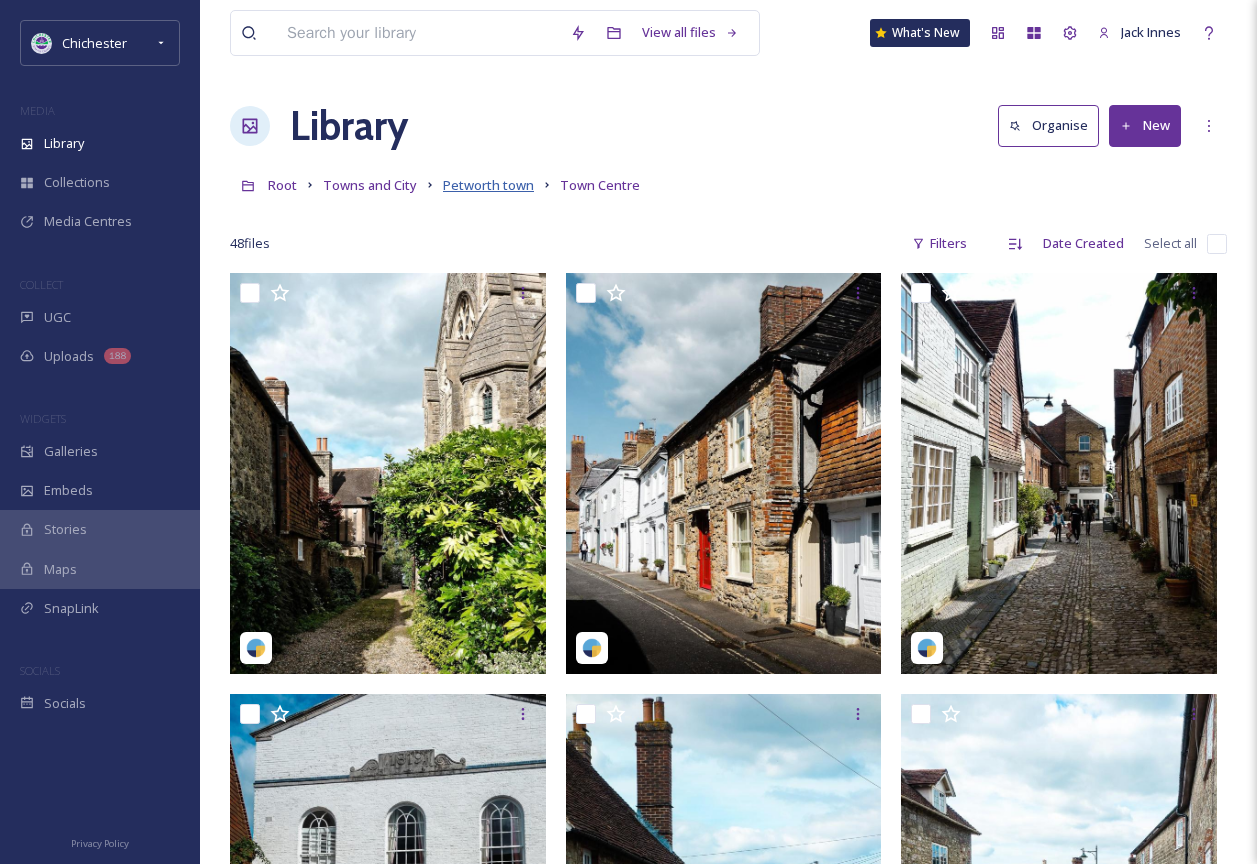 click on "Petworth town" at bounding box center [488, 185] 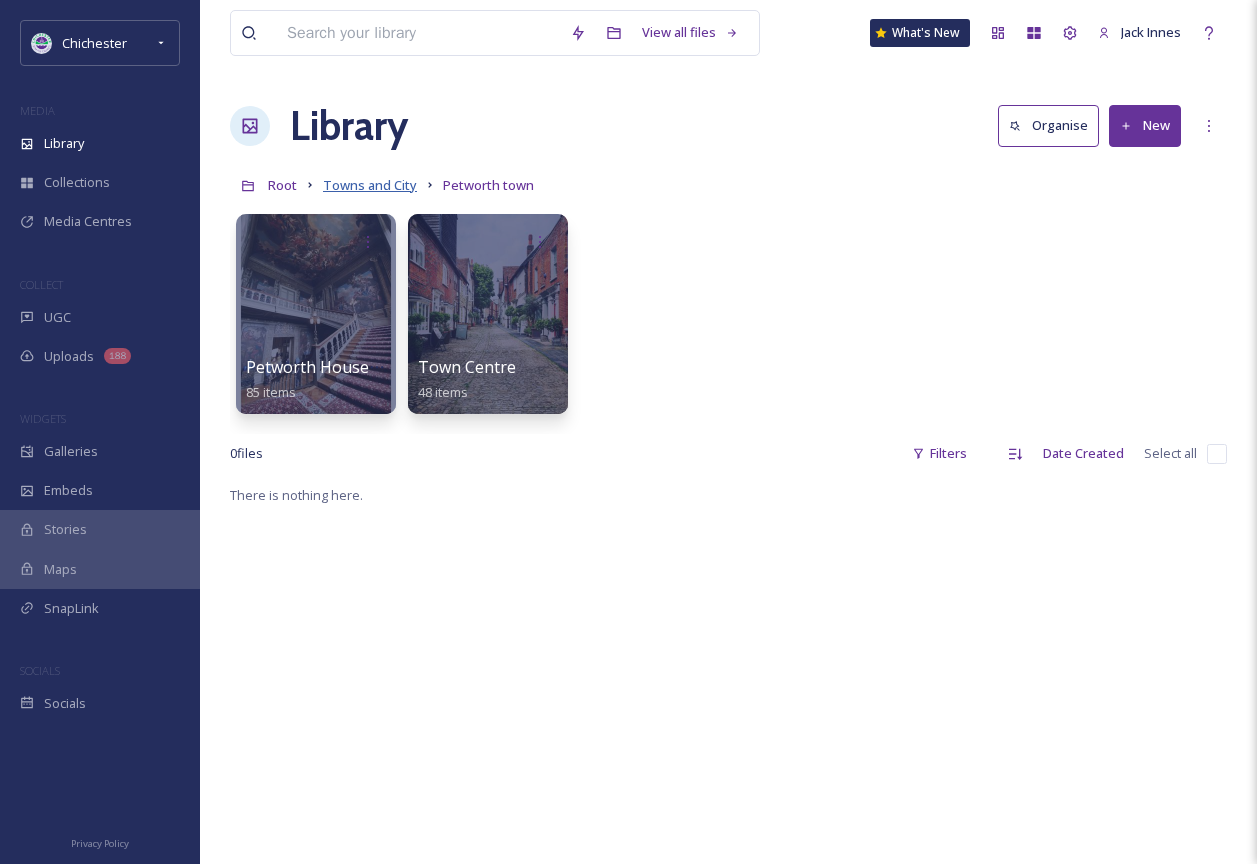 click on "Towns and City" at bounding box center [370, 185] 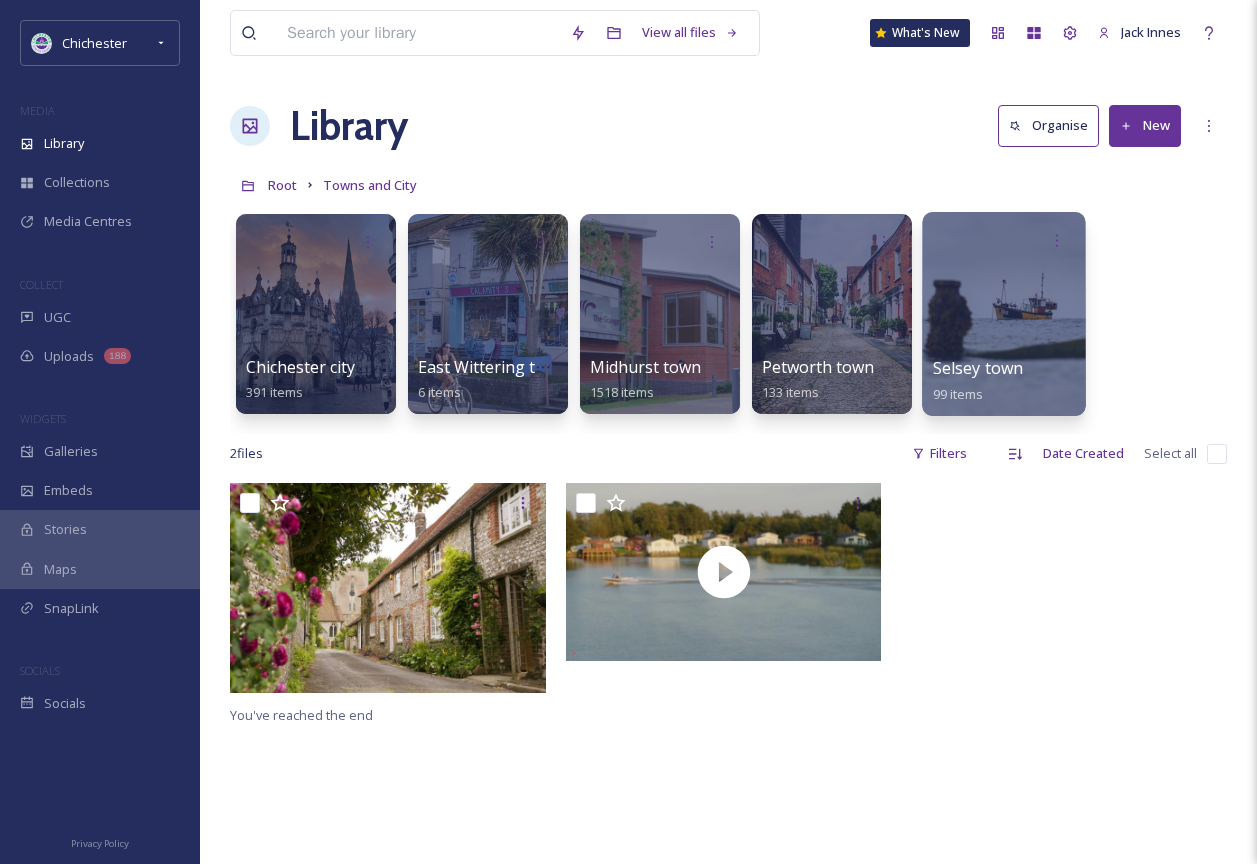 click on "Selsey town" at bounding box center (978, 368) 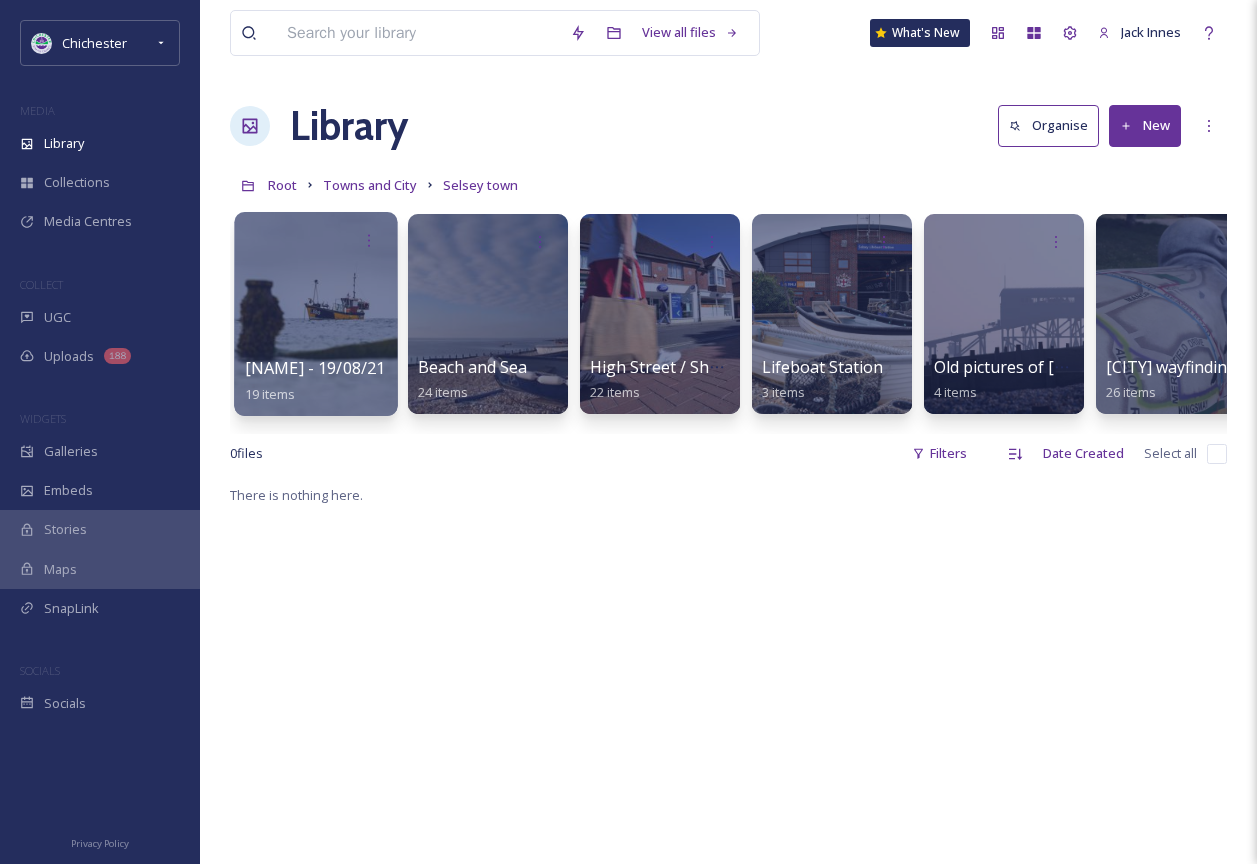 click at bounding box center [315, 314] 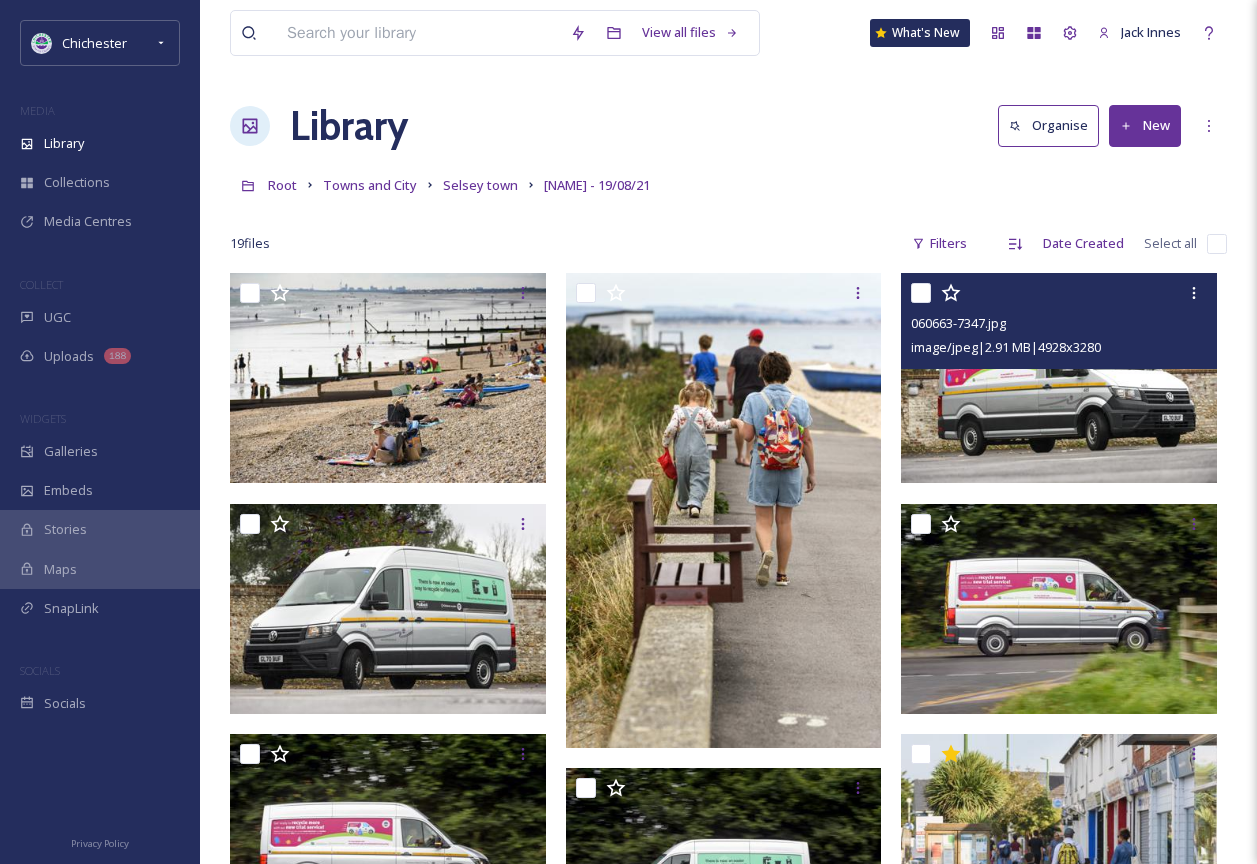 click at bounding box center [1059, 378] 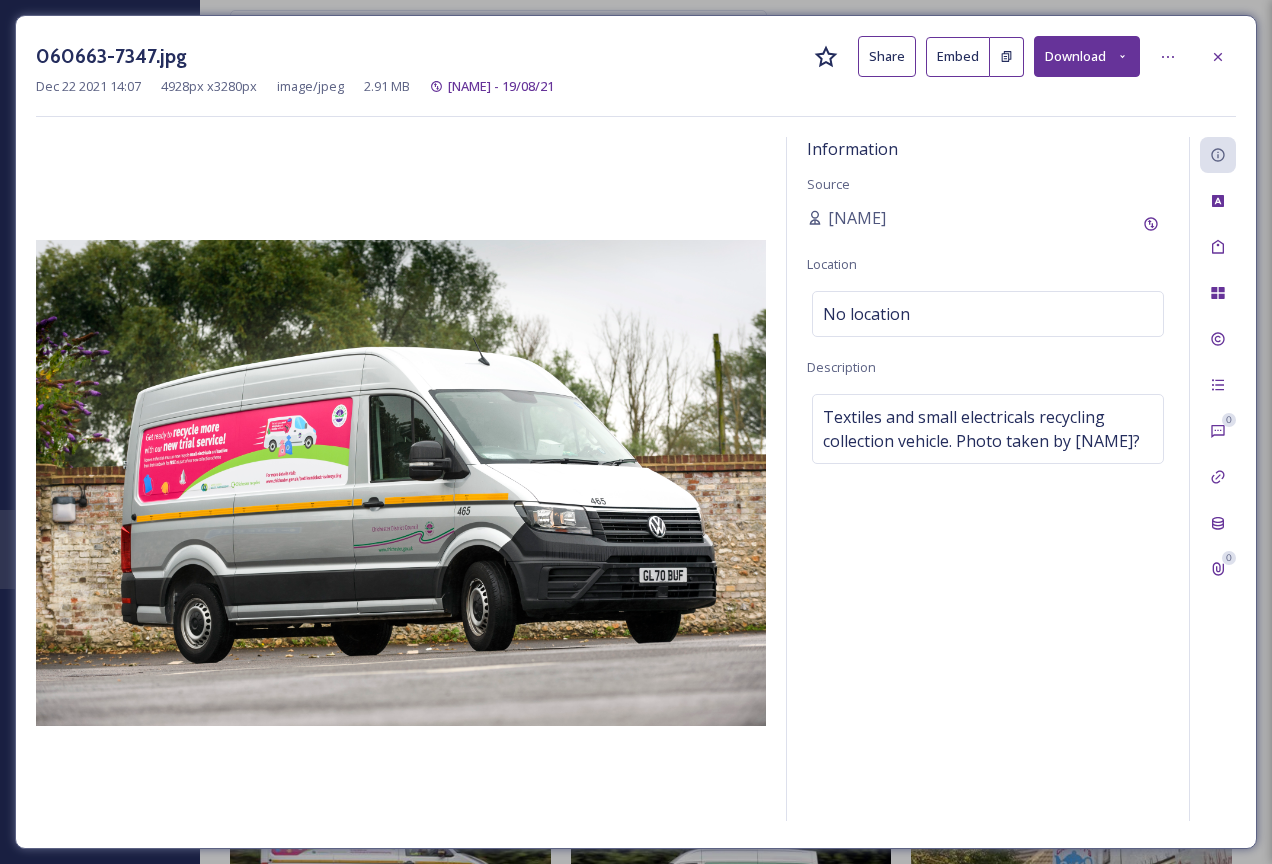 click 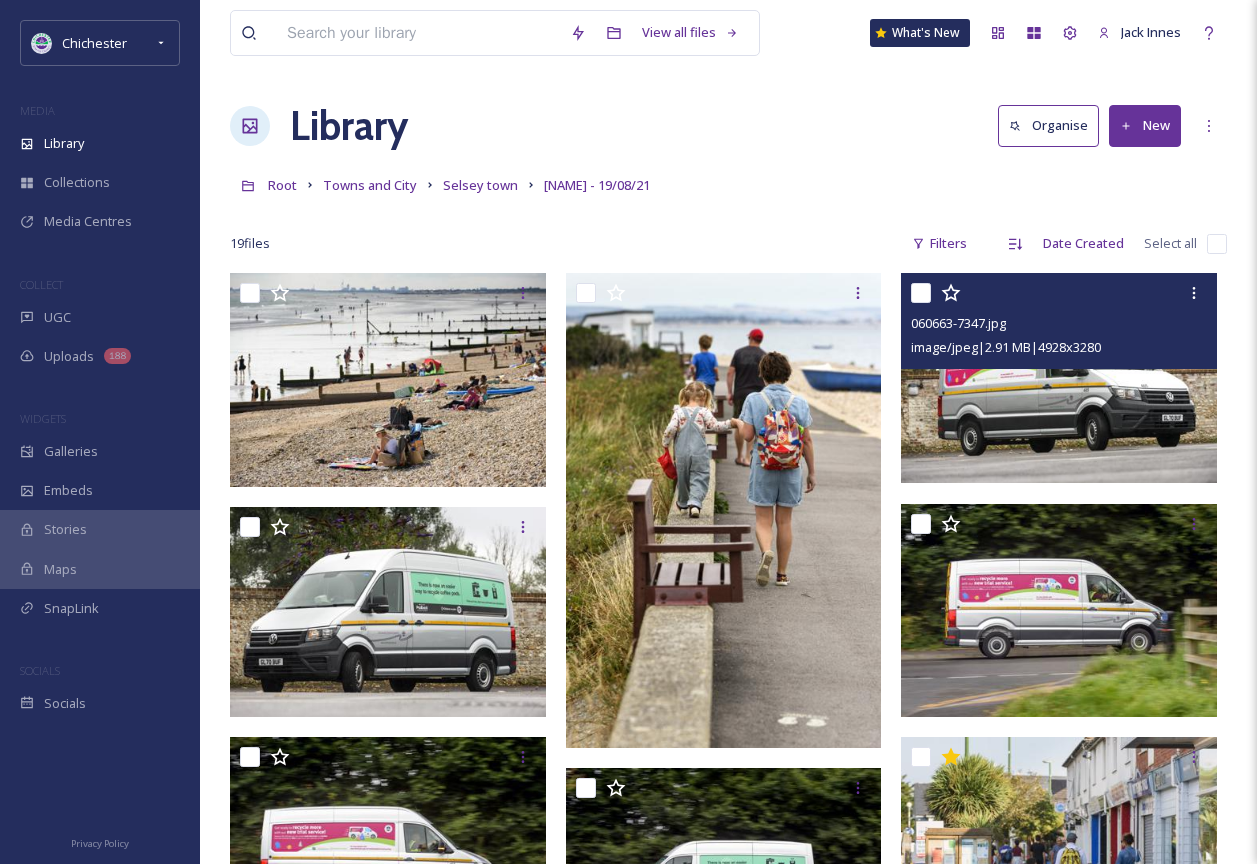 click at bounding box center (724, 510) 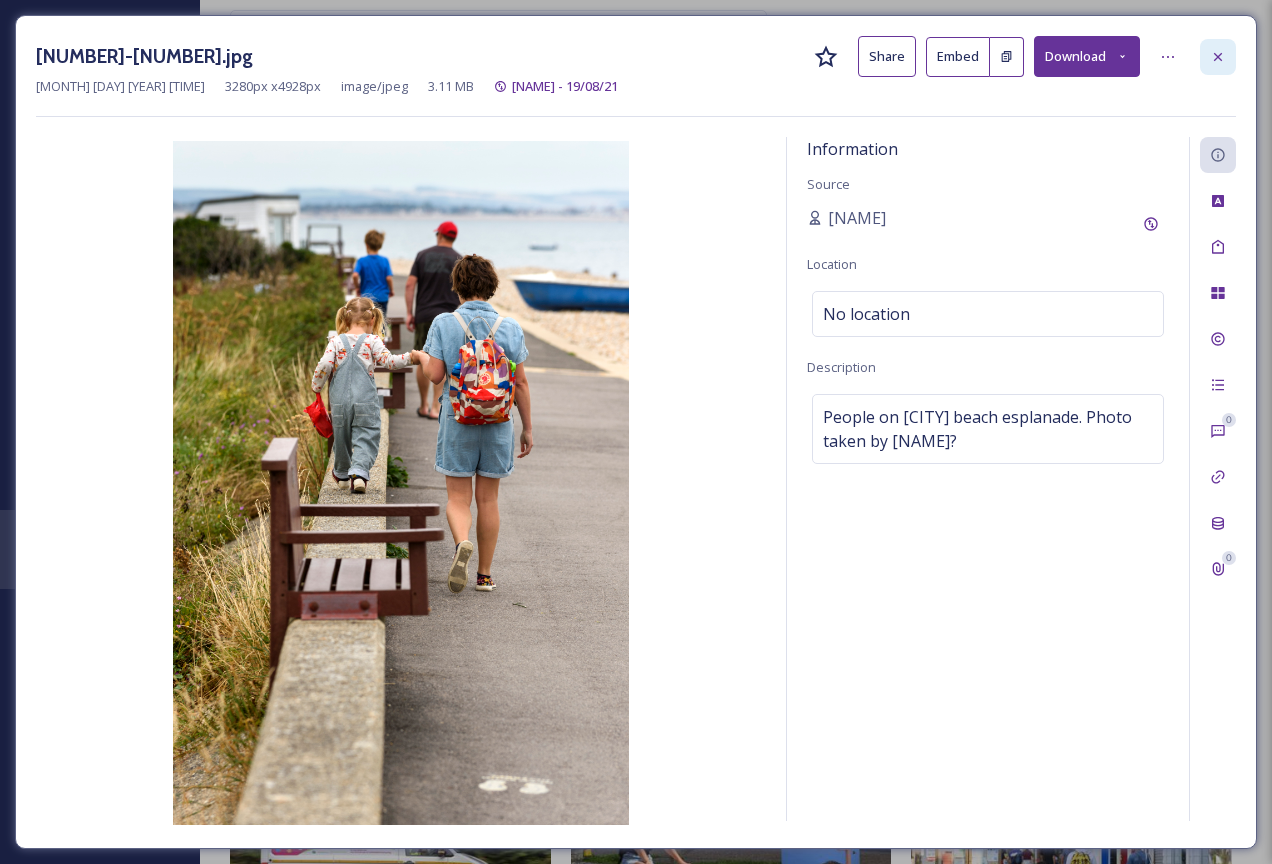 click at bounding box center [1218, 57] 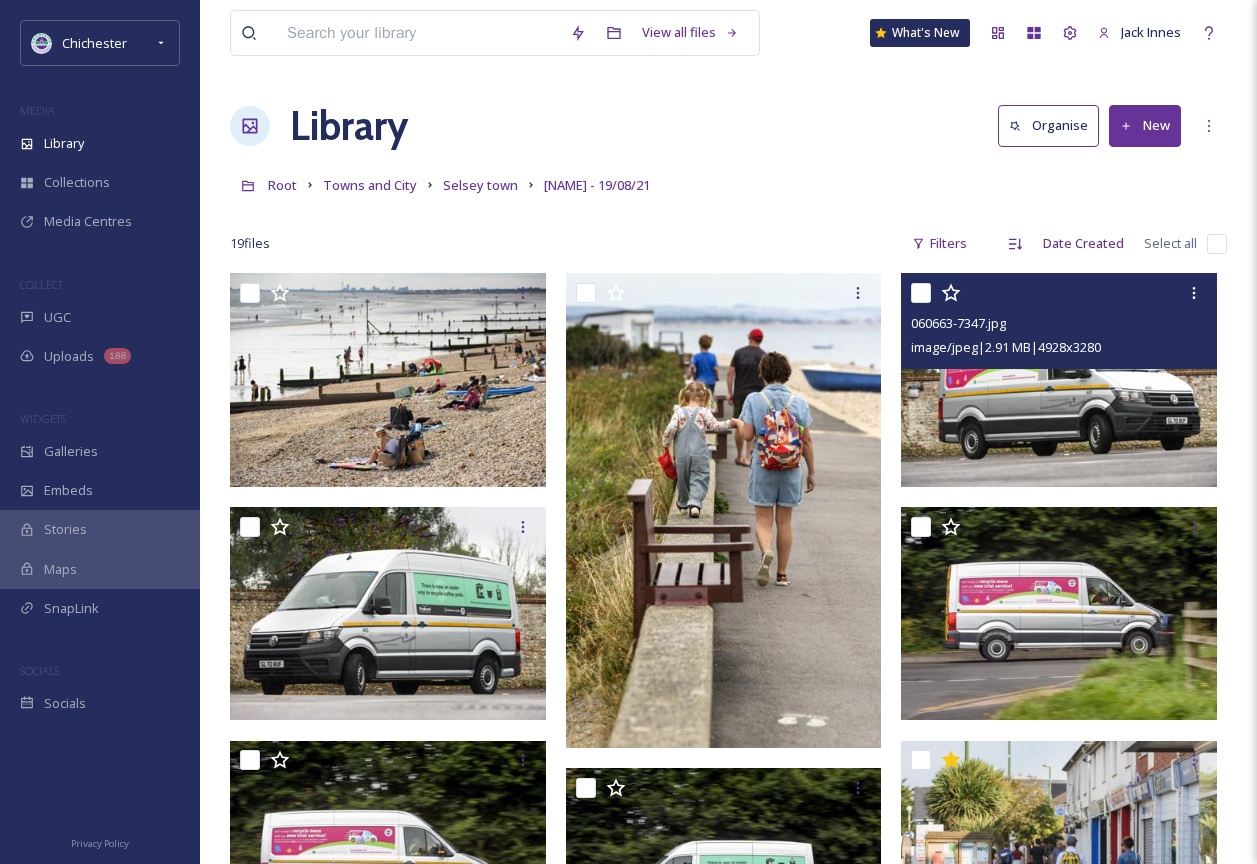 click at bounding box center (390, 379) 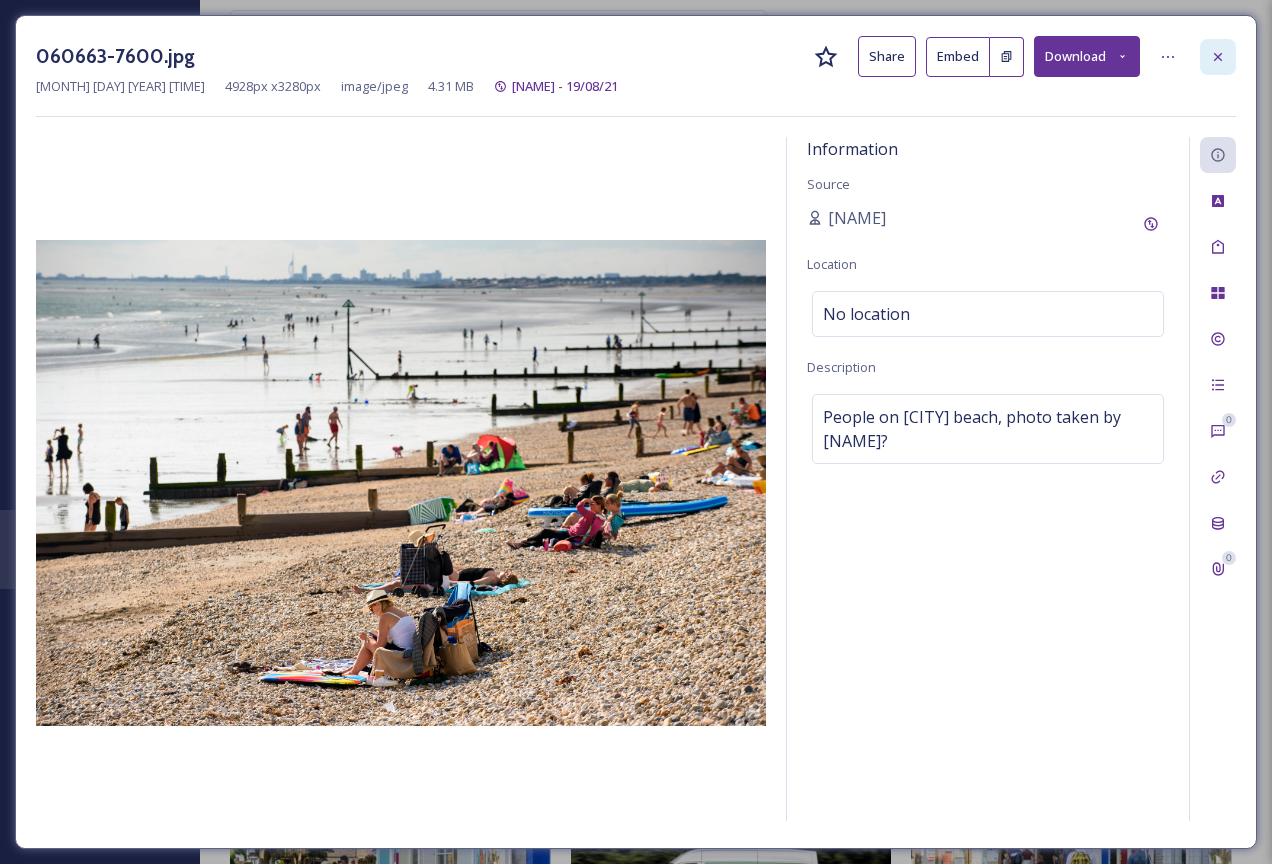 click at bounding box center [1218, 57] 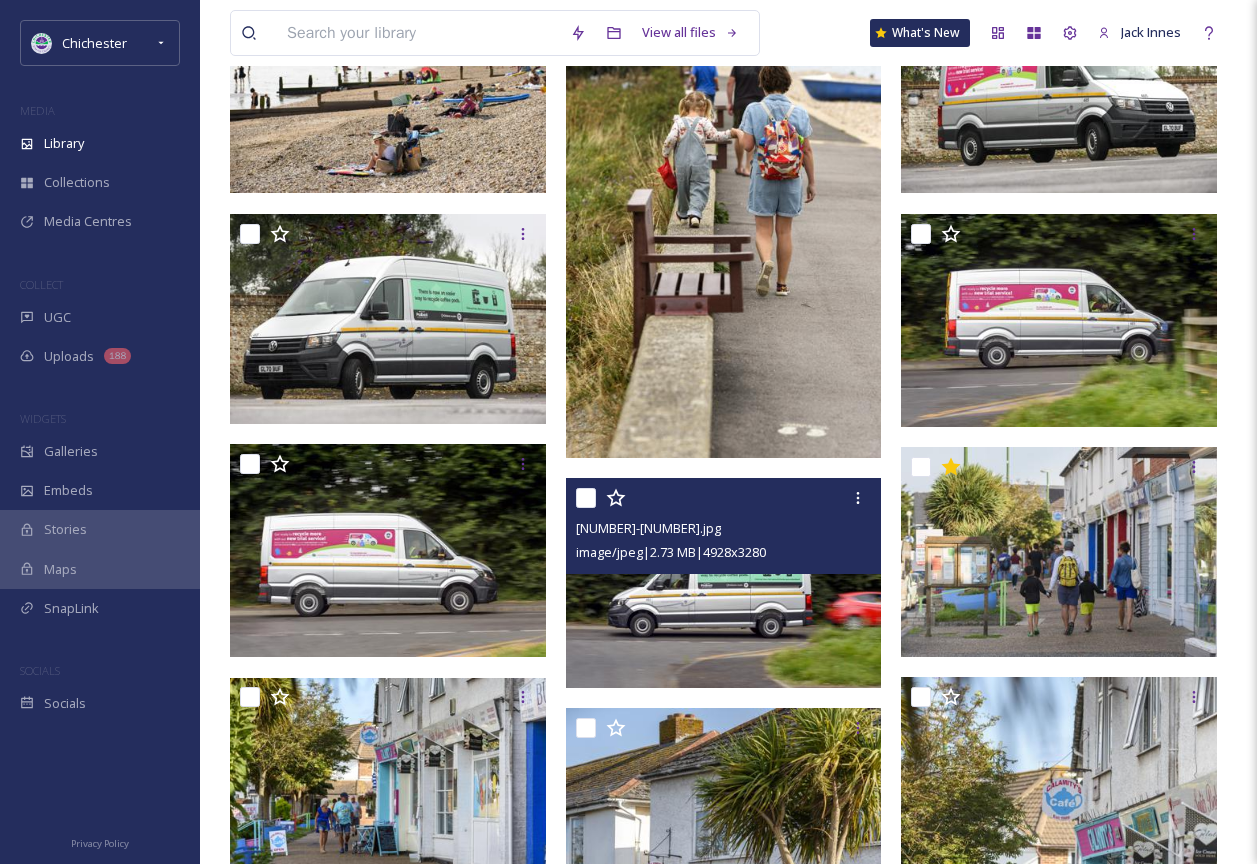scroll, scrollTop: 300, scrollLeft: 0, axis: vertical 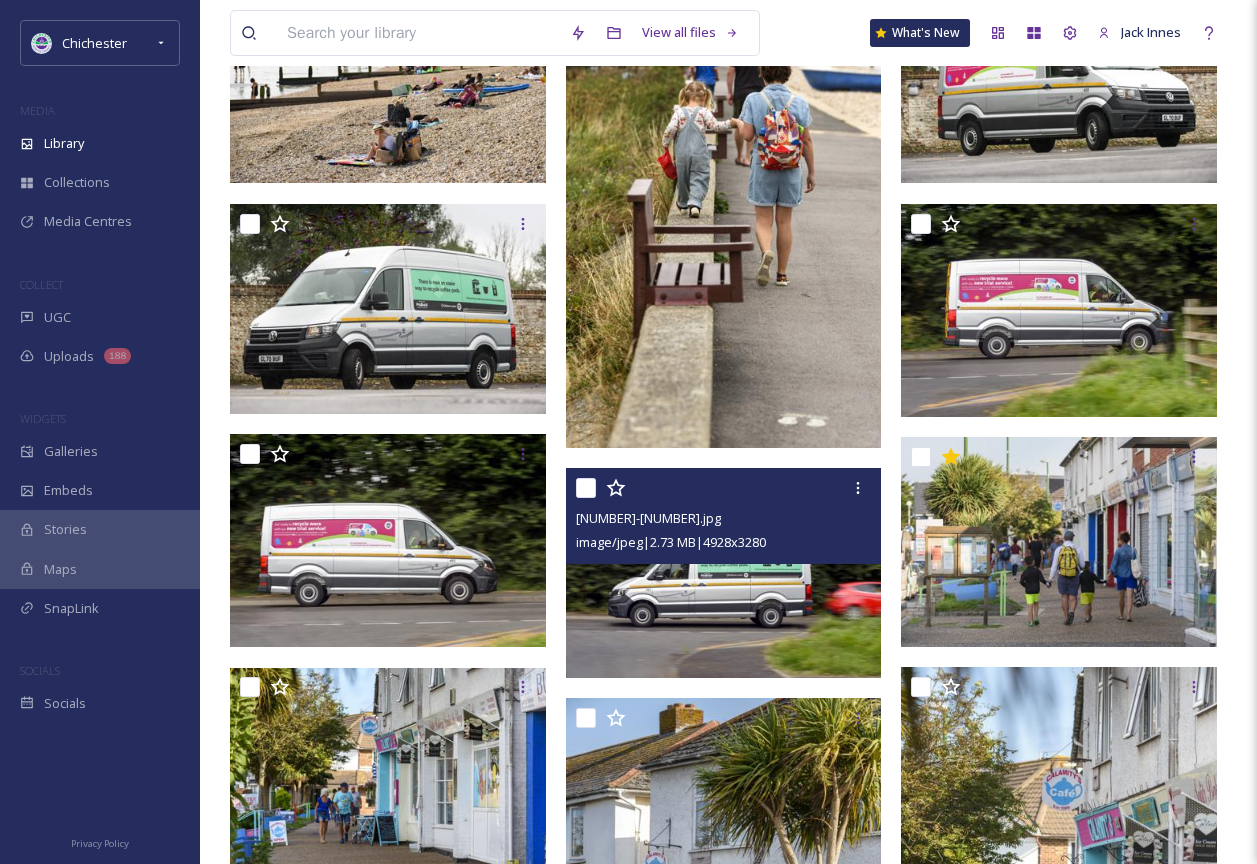 click at bounding box center (724, 573) 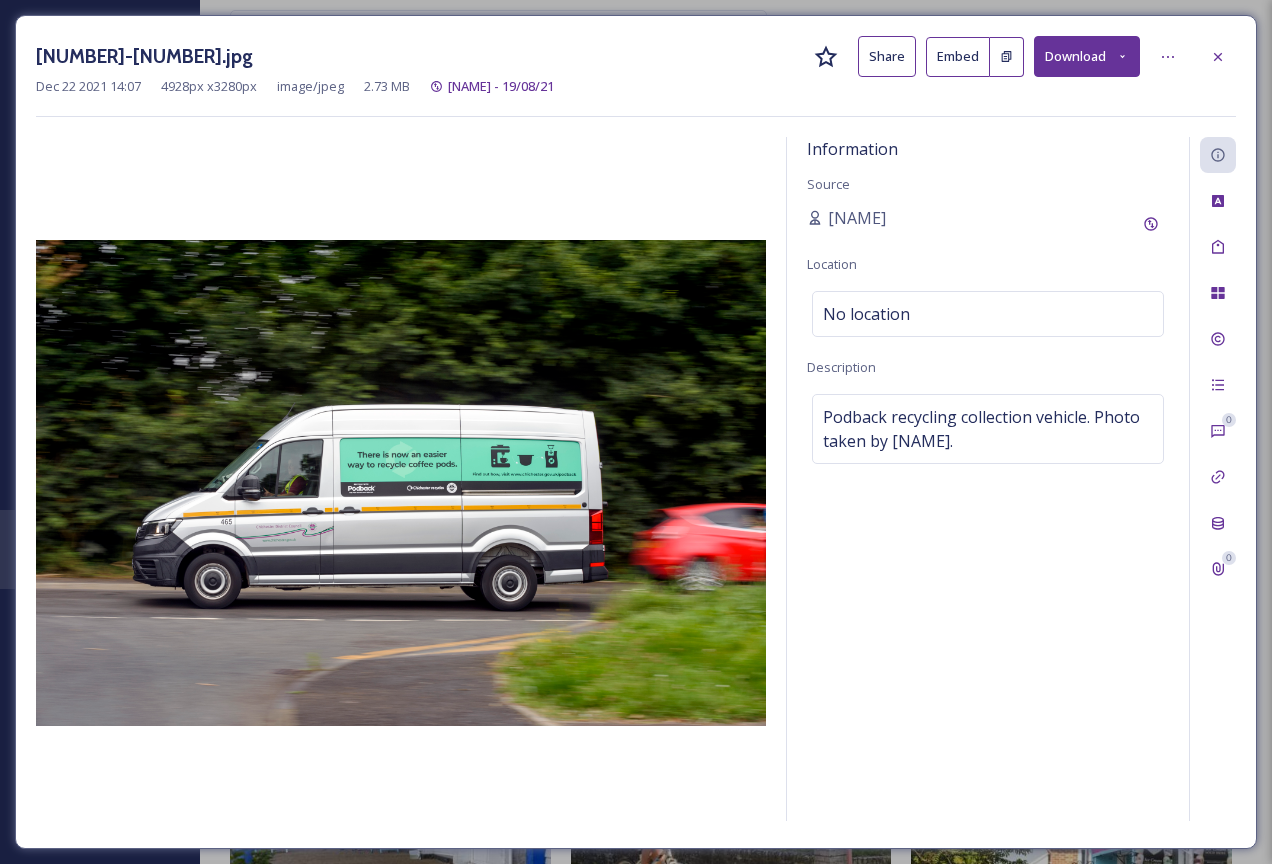click on "060663-7443.jpg Share Embed Download" at bounding box center [636, 56] 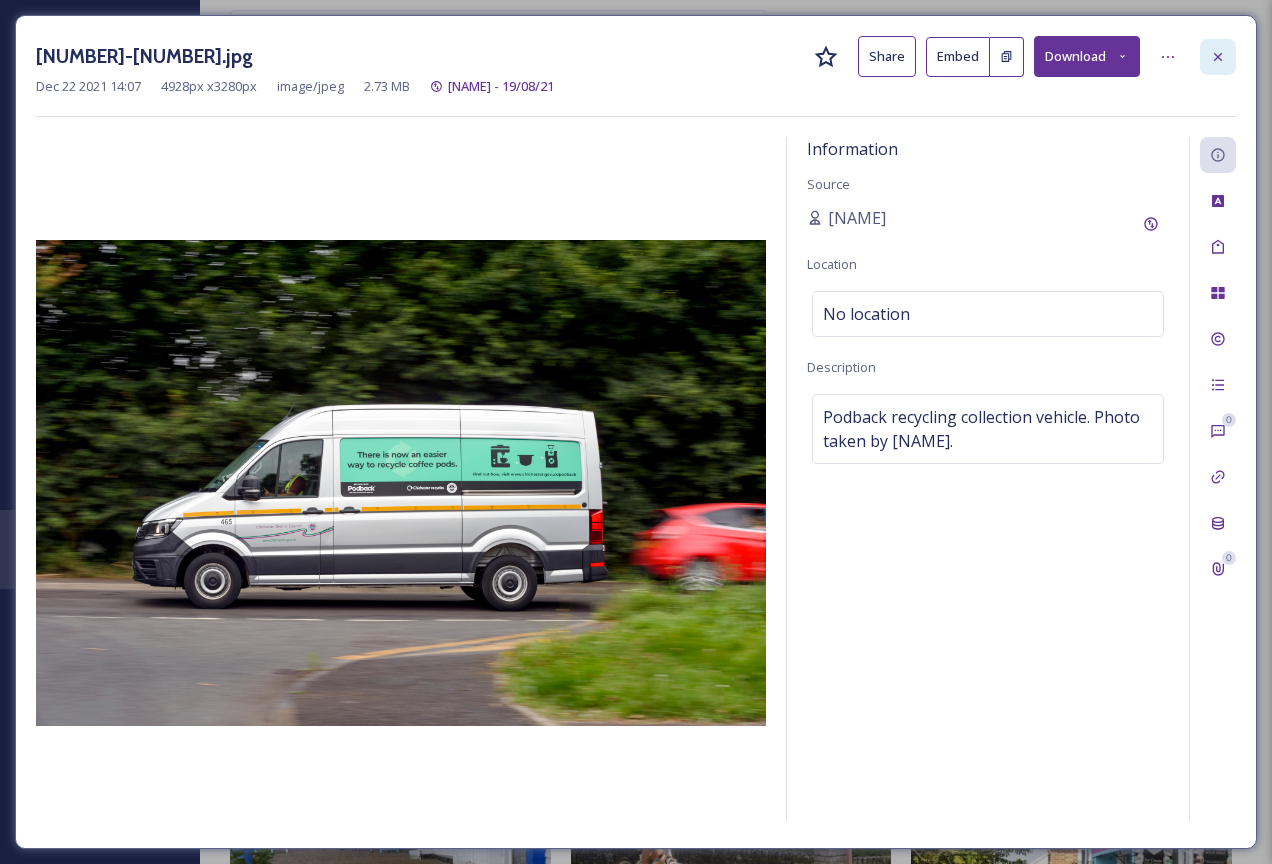 click 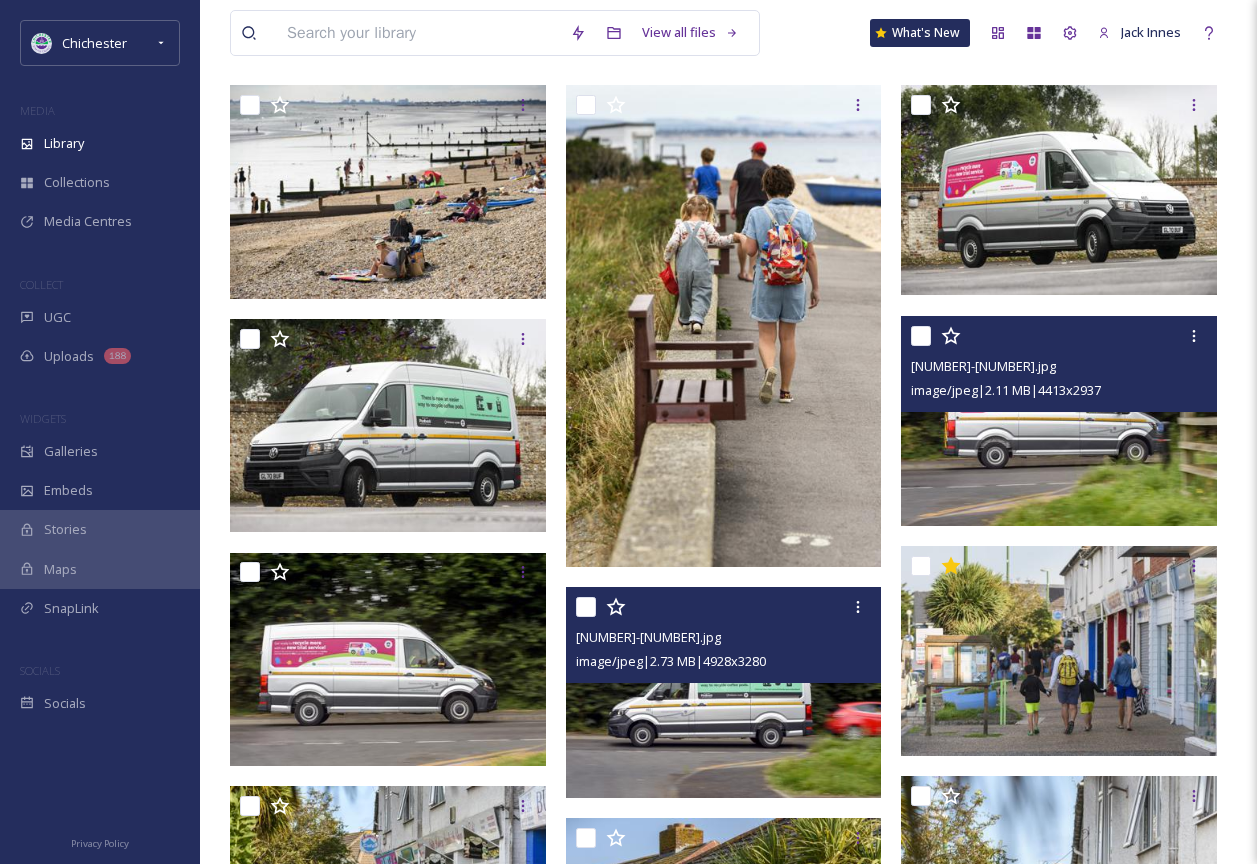 scroll, scrollTop: 100, scrollLeft: 0, axis: vertical 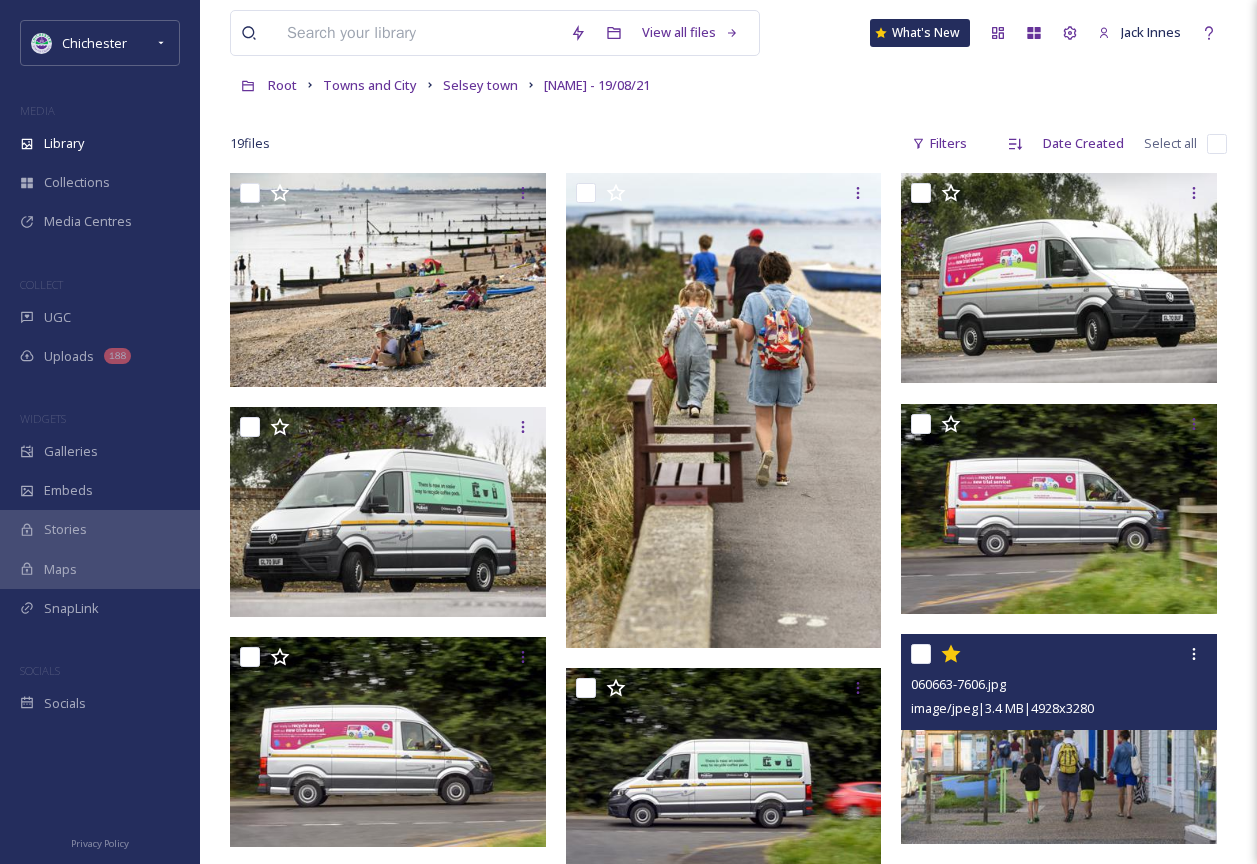 click at bounding box center [1059, 739] 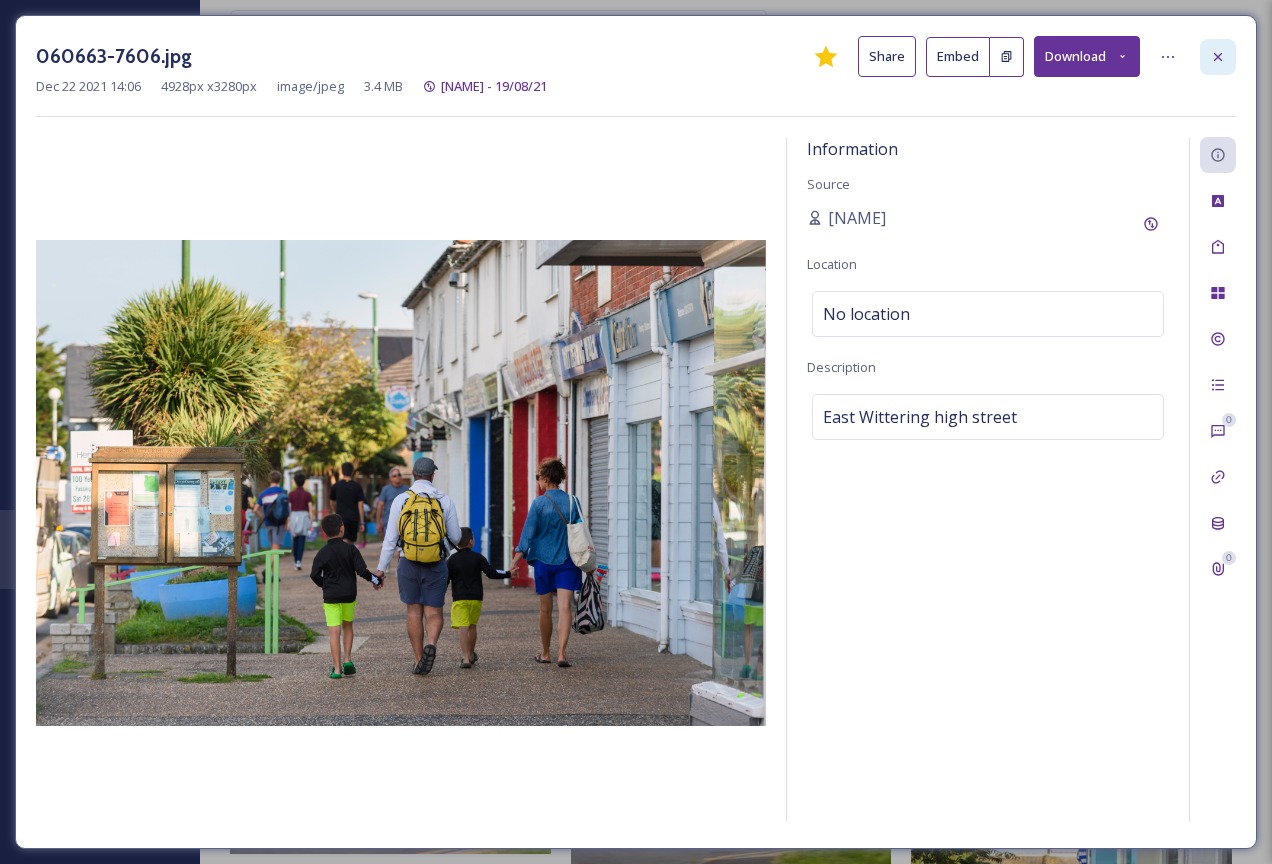 click 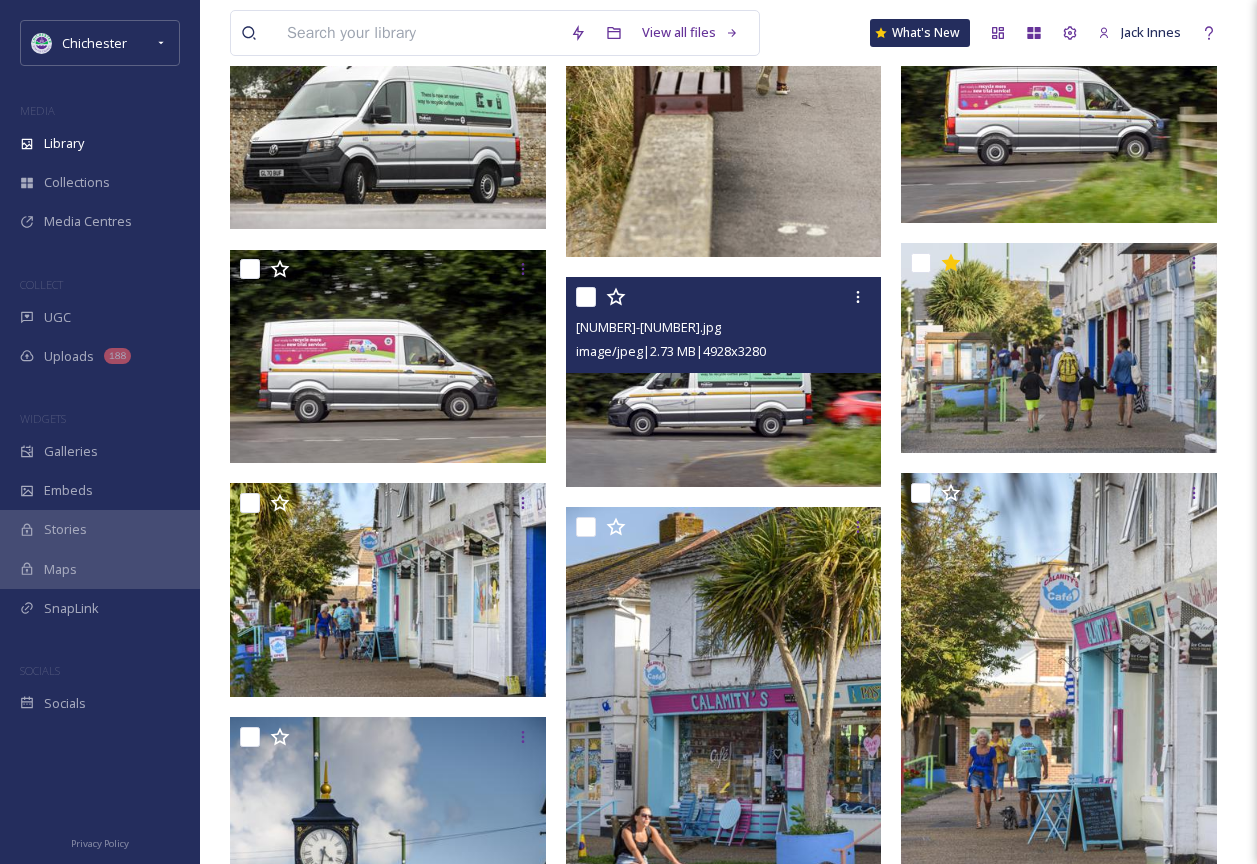 scroll, scrollTop: 500, scrollLeft: 0, axis: vertical 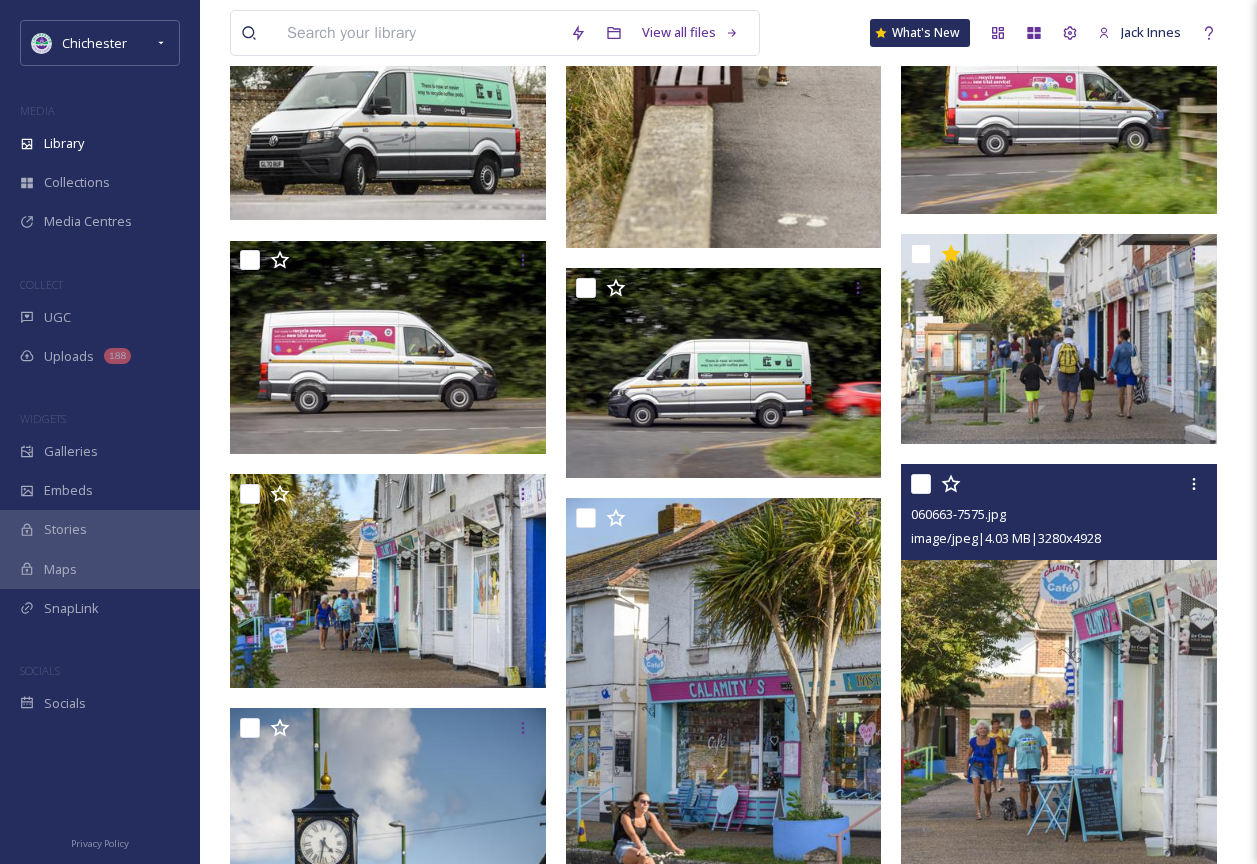 click at bounding box center (1059, 701) 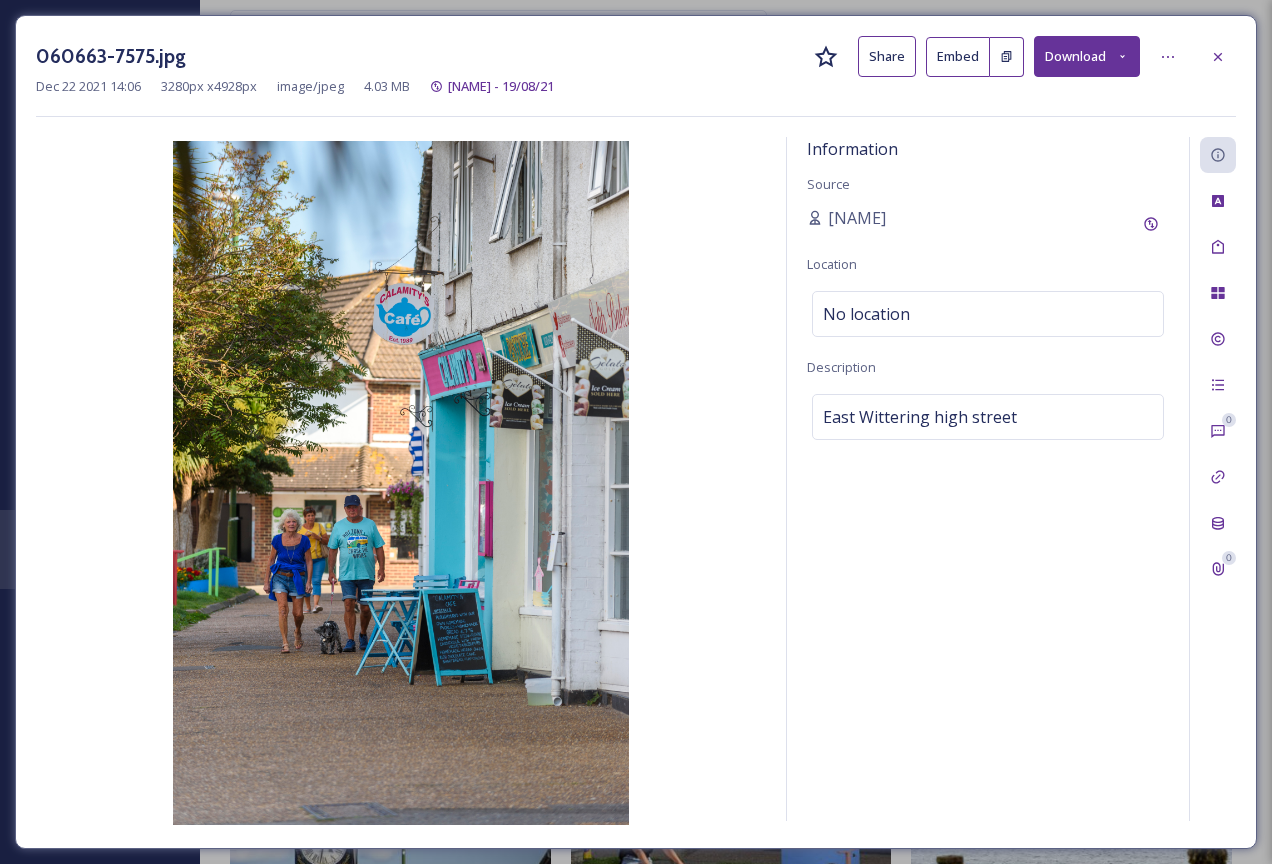 click on "[NUMBER]-[NUMBER].jpg Share Embed Download [MONTH] [DAY] [YEAR] [TIME] [NUMBER] px x [NUMBER] px image/[TYPE] [NUMBER] [UNIT] [FIRST] - [MONTH]/[DAY]/[YEAR] Information Source [USERNAME] Location No location Description [PLACE] high street [NUMBER] [NUMBER]" at bounding box center (636, 432) 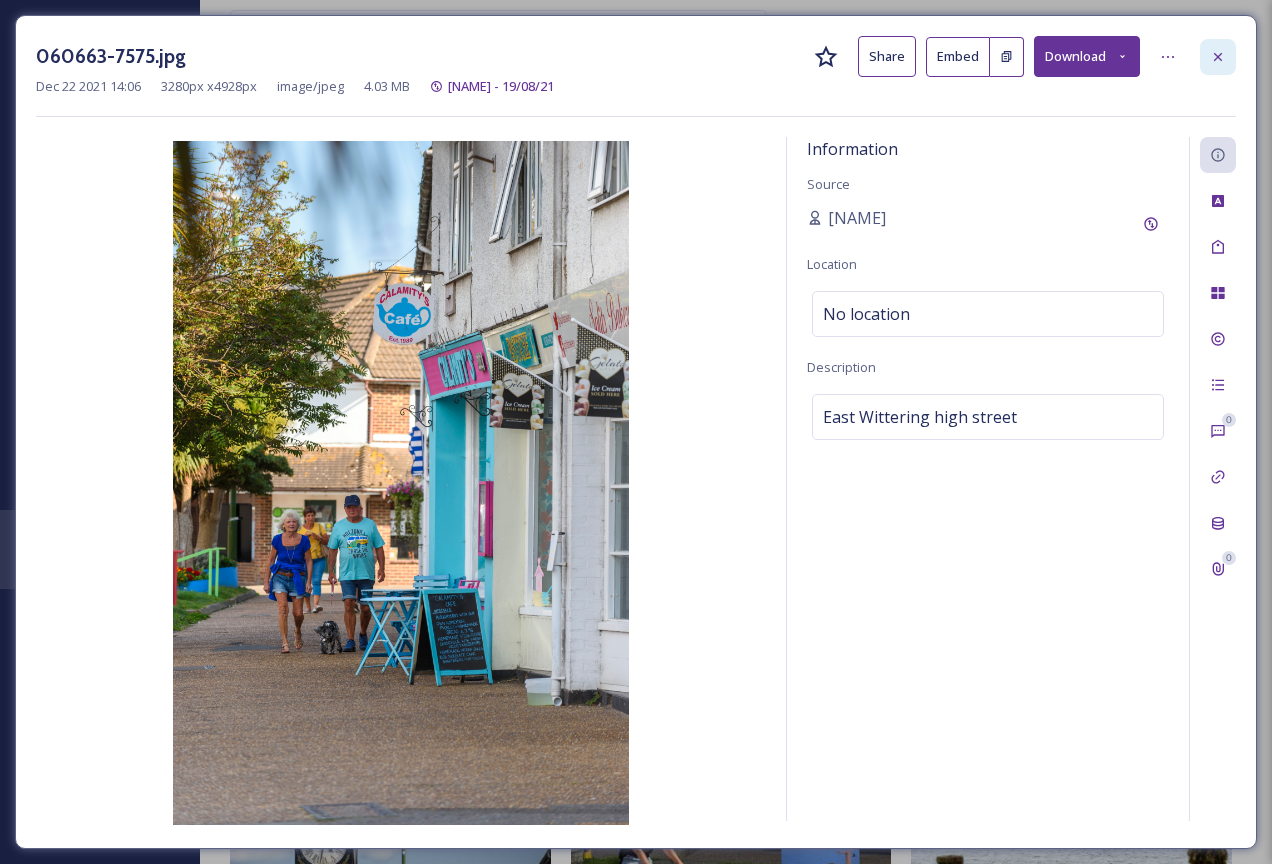 click at bounding box center [1218, 57] 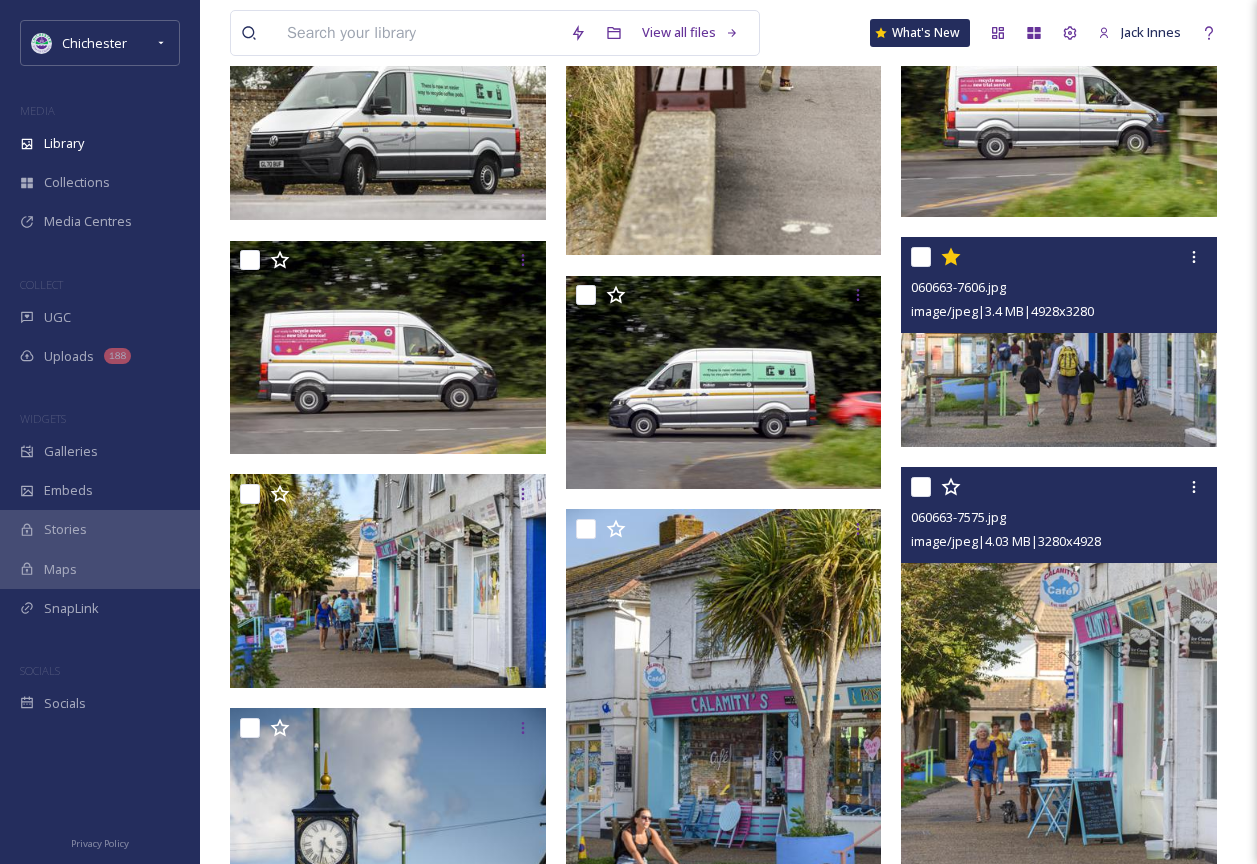 click at bounding box center [921, 257] 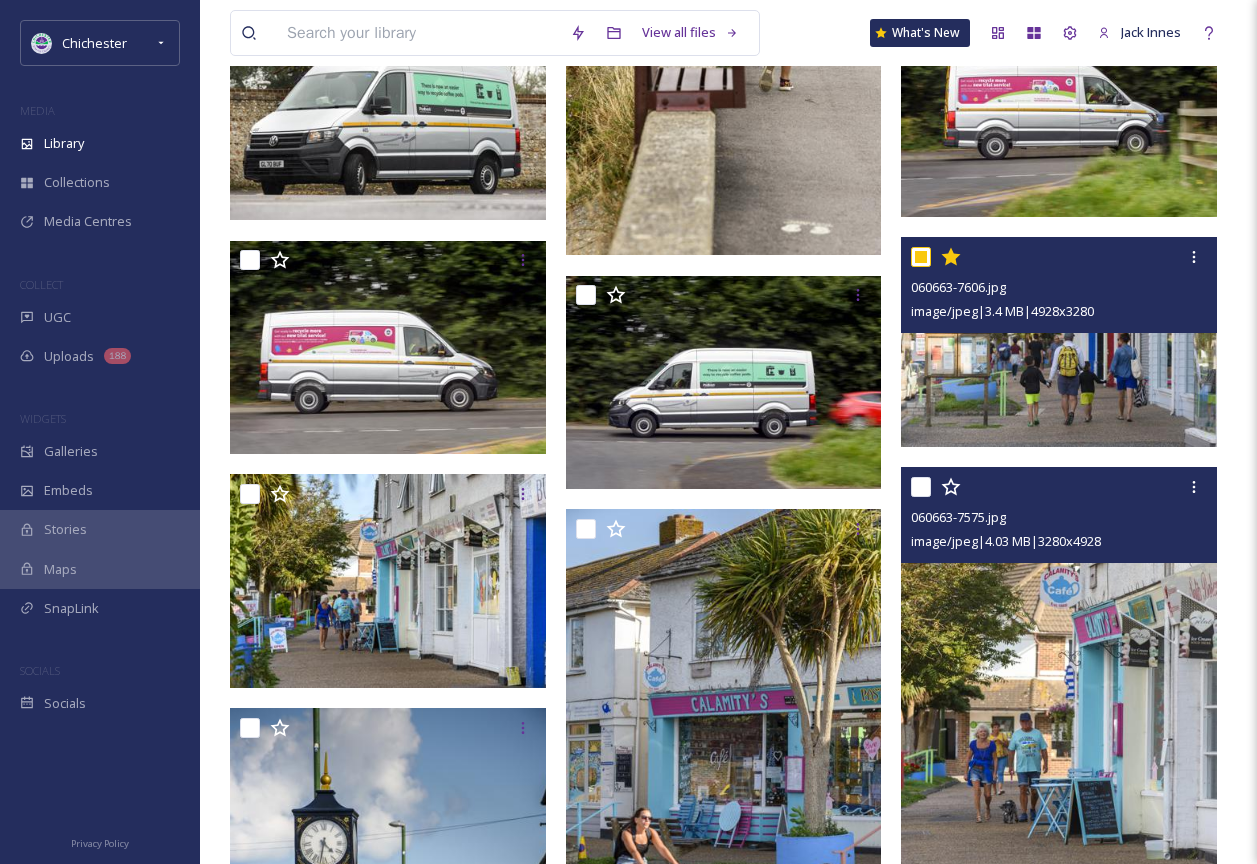 checkbox on "true" 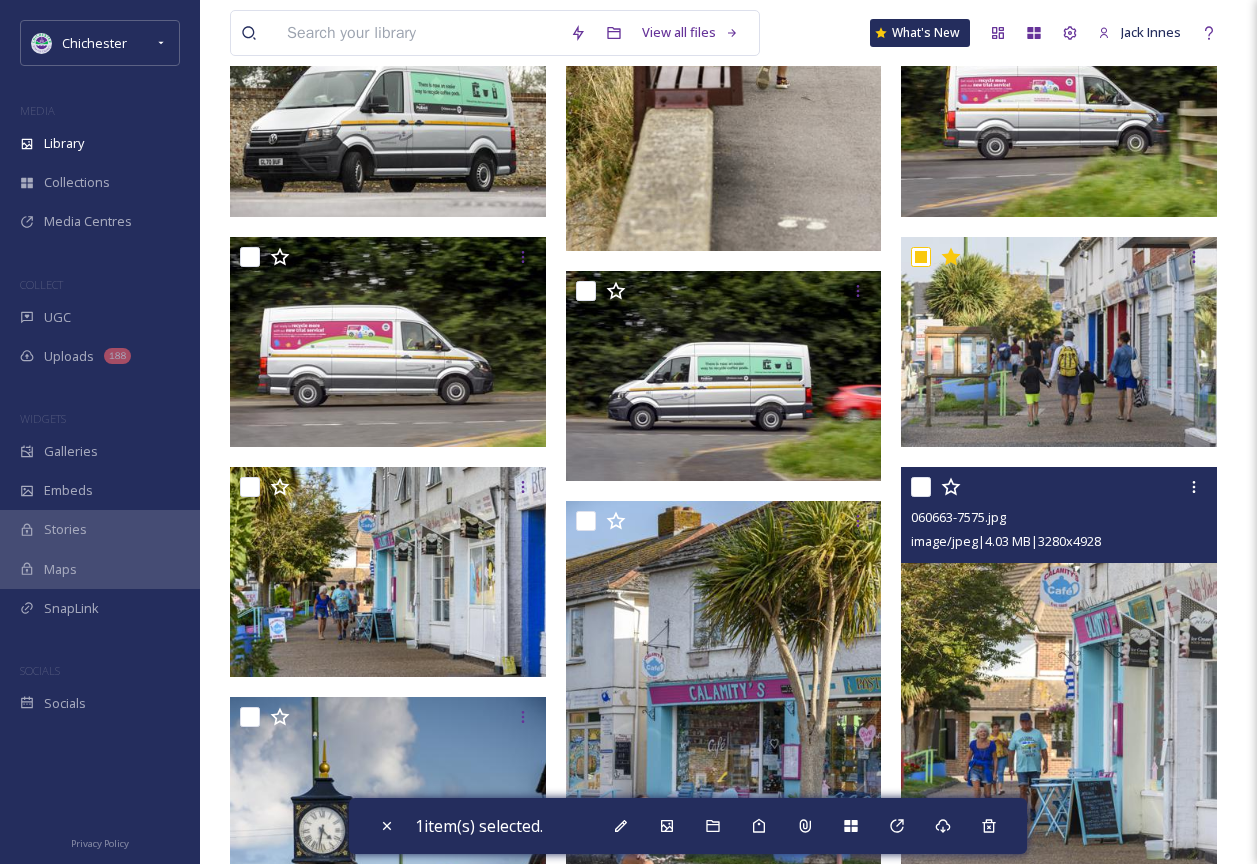 click at bounding box center (921, 487) 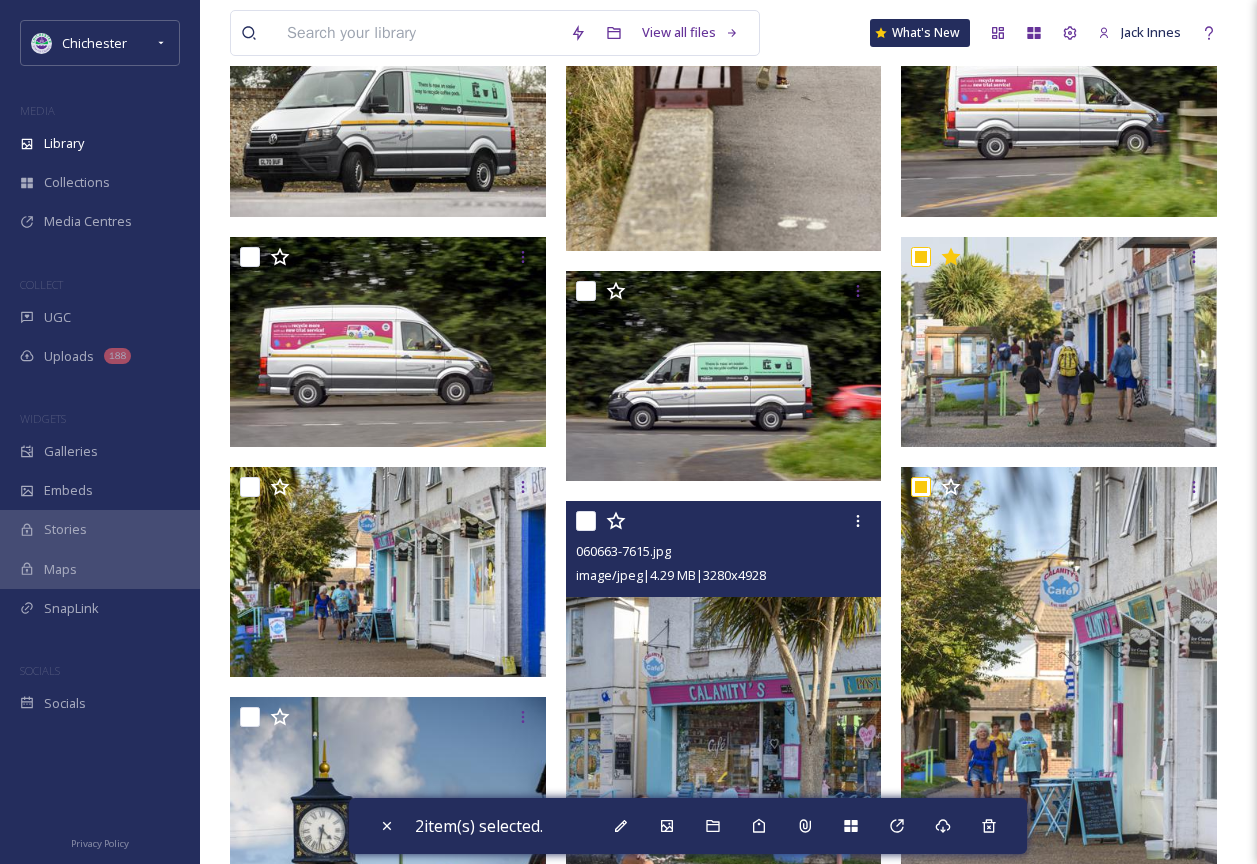 click at bounding box center [586, 521] 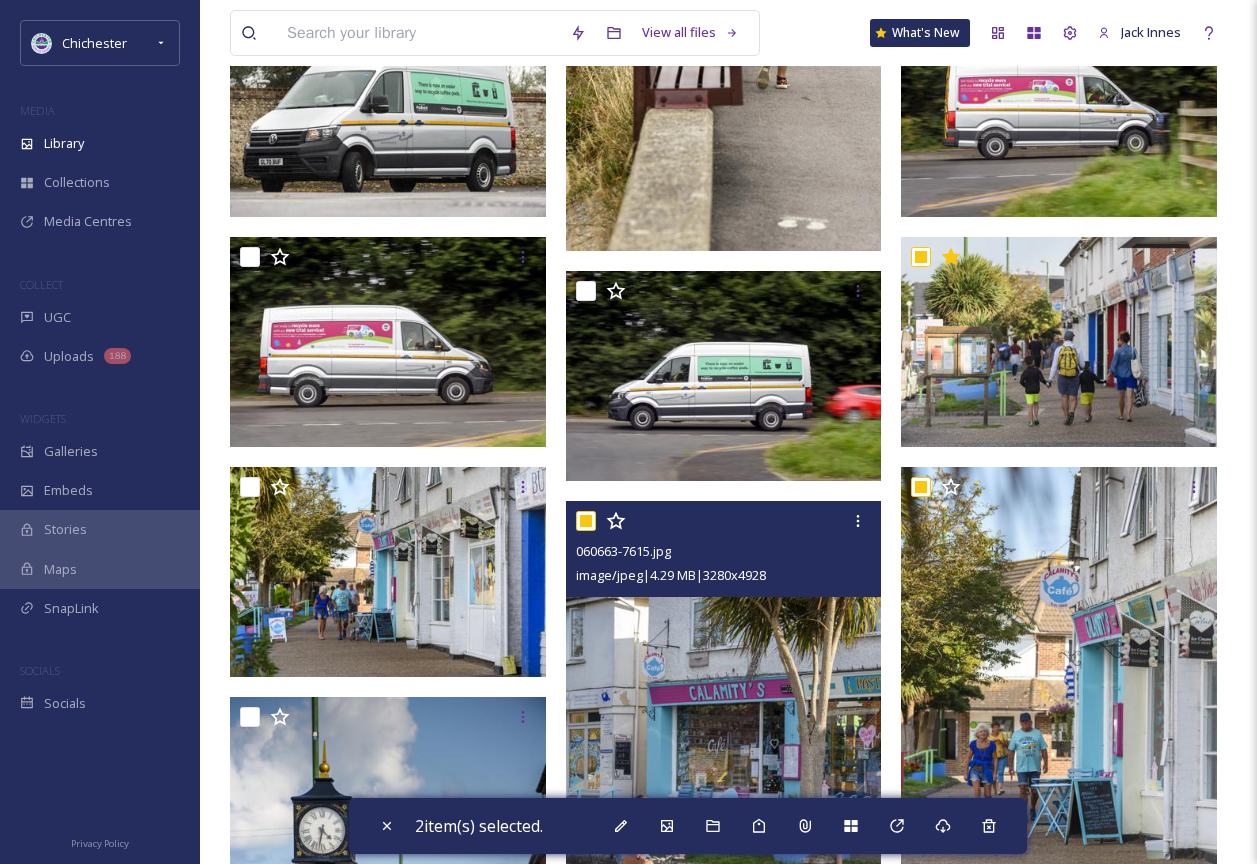 checkbox on "true" 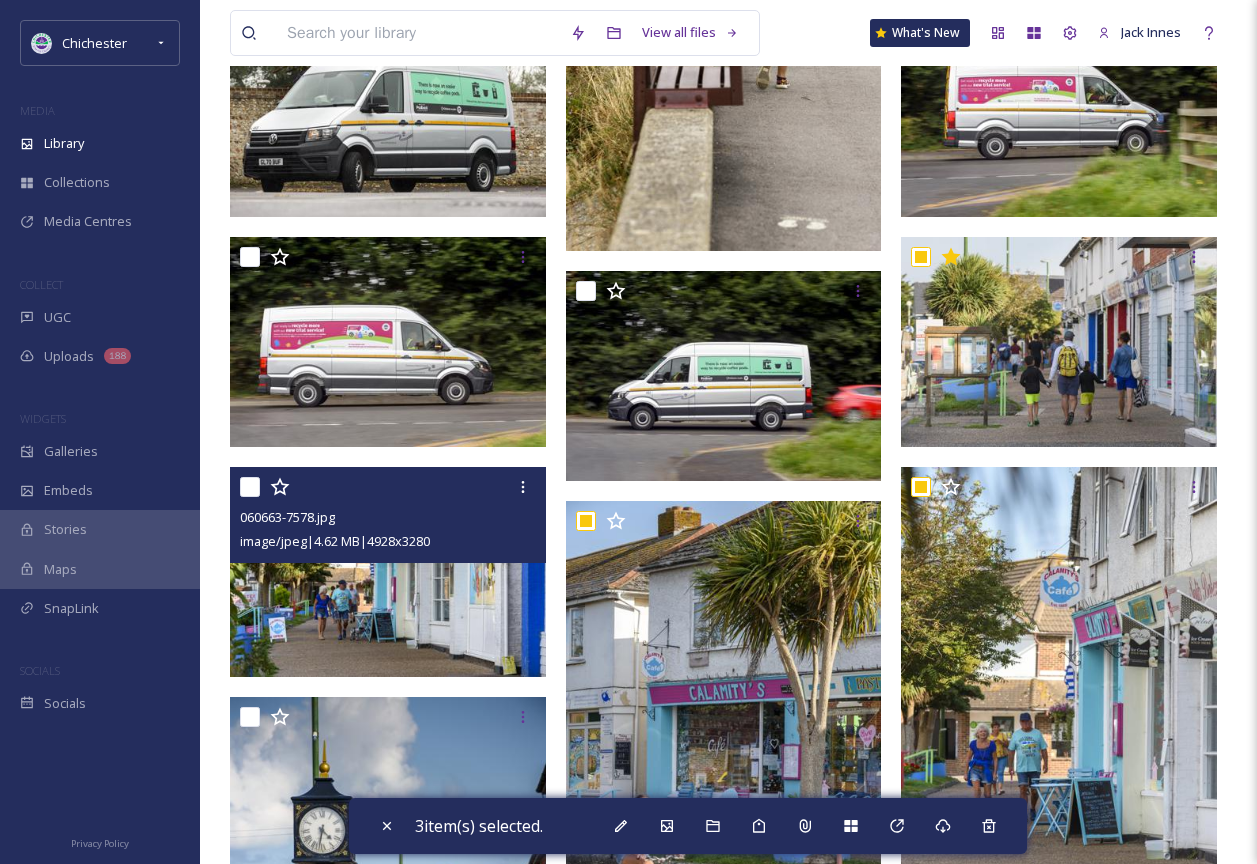 click at bounding box center [250, 487] 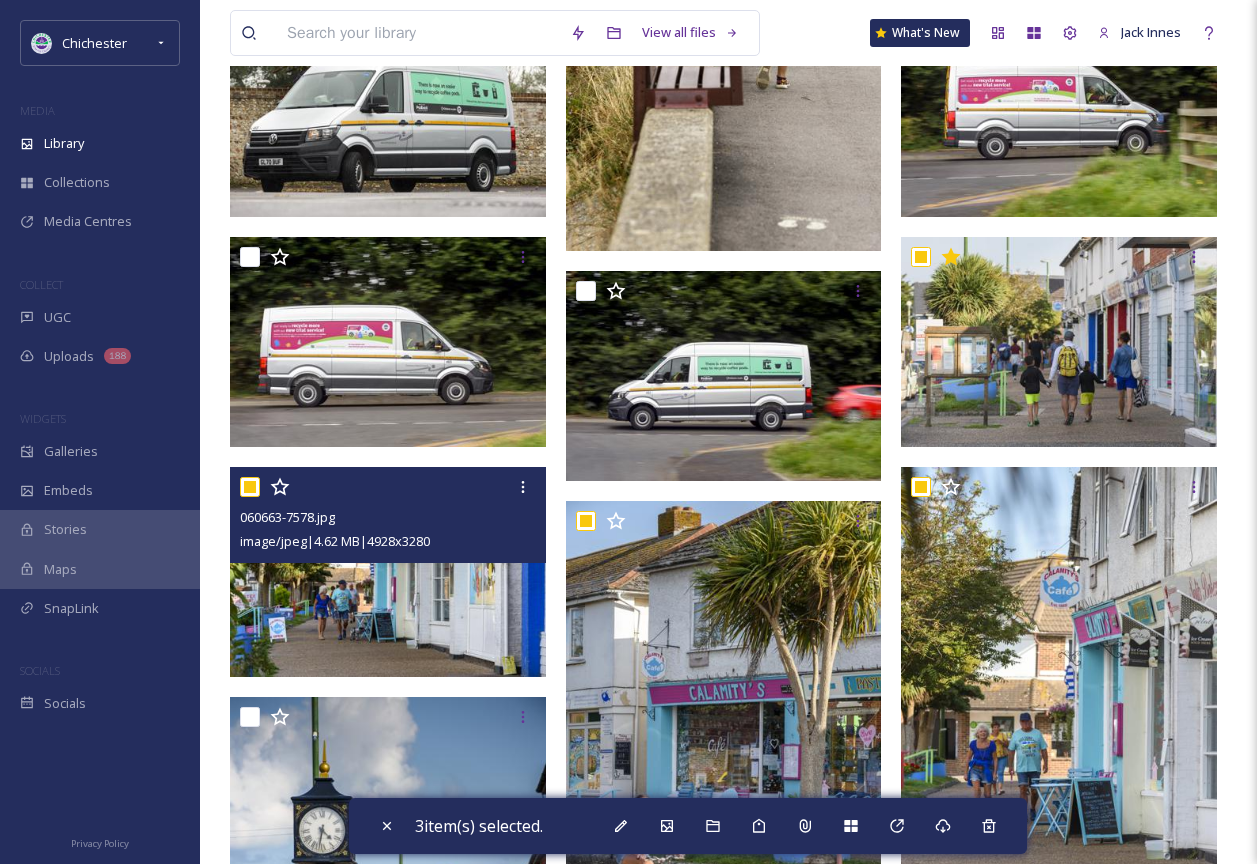 checkbox on "true" 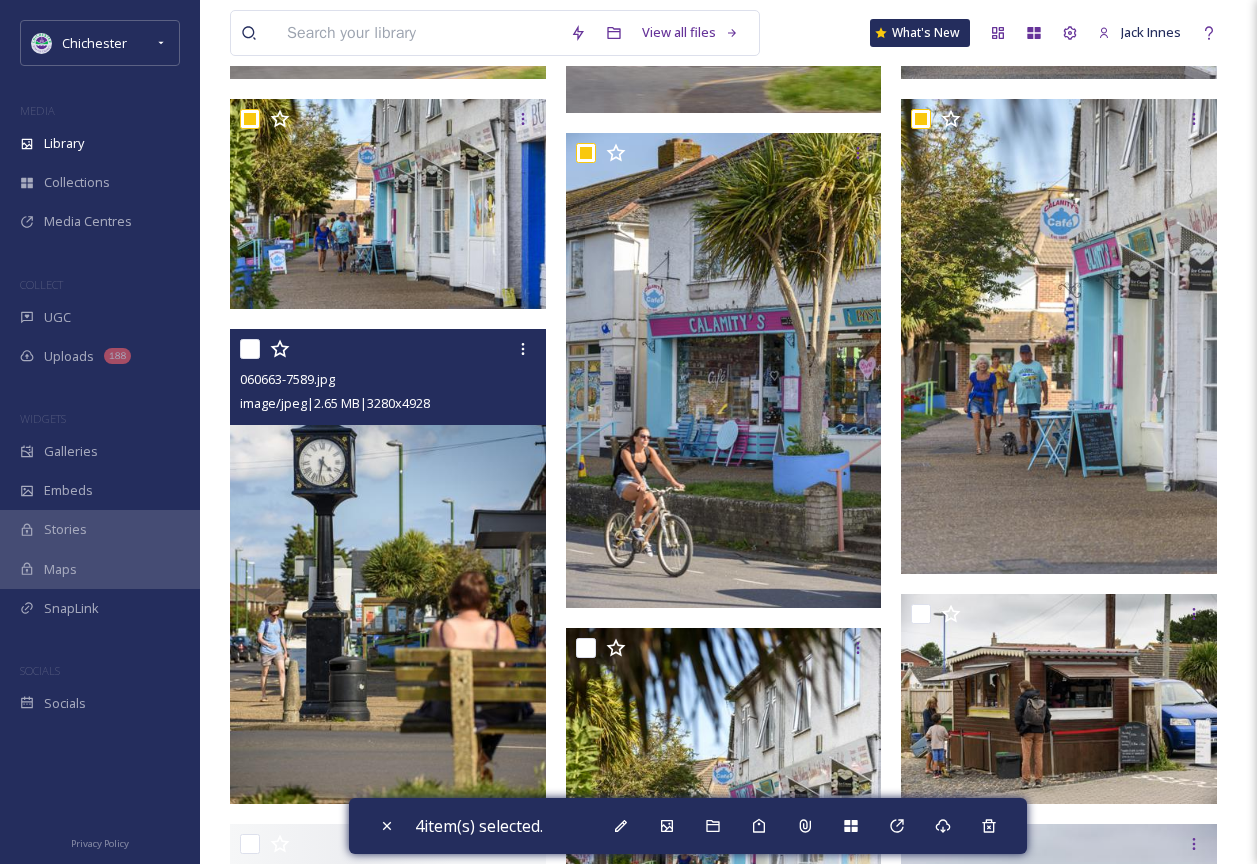 scroll, scrollTop: 897, scrollLeft: 0, axis: vertical 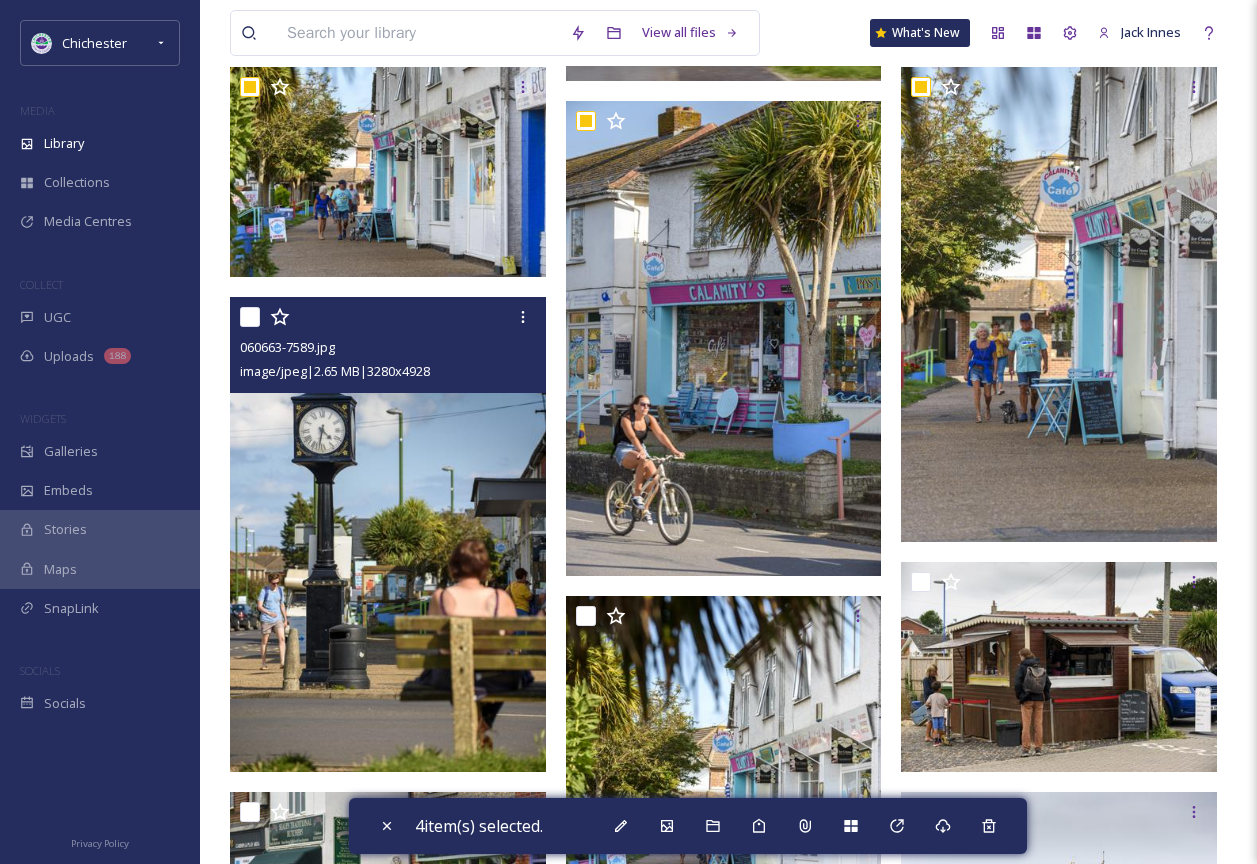 click at bounding box center (388, 534) 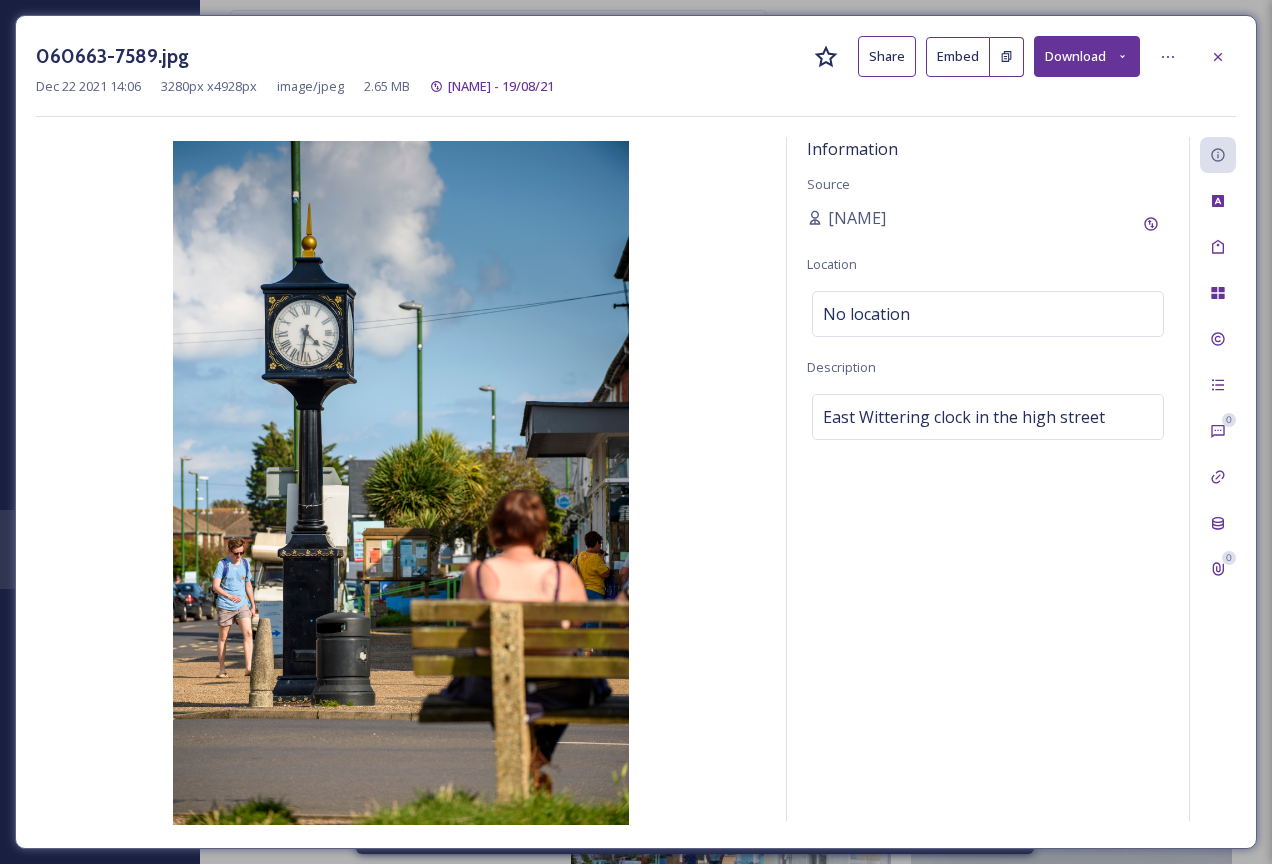 click 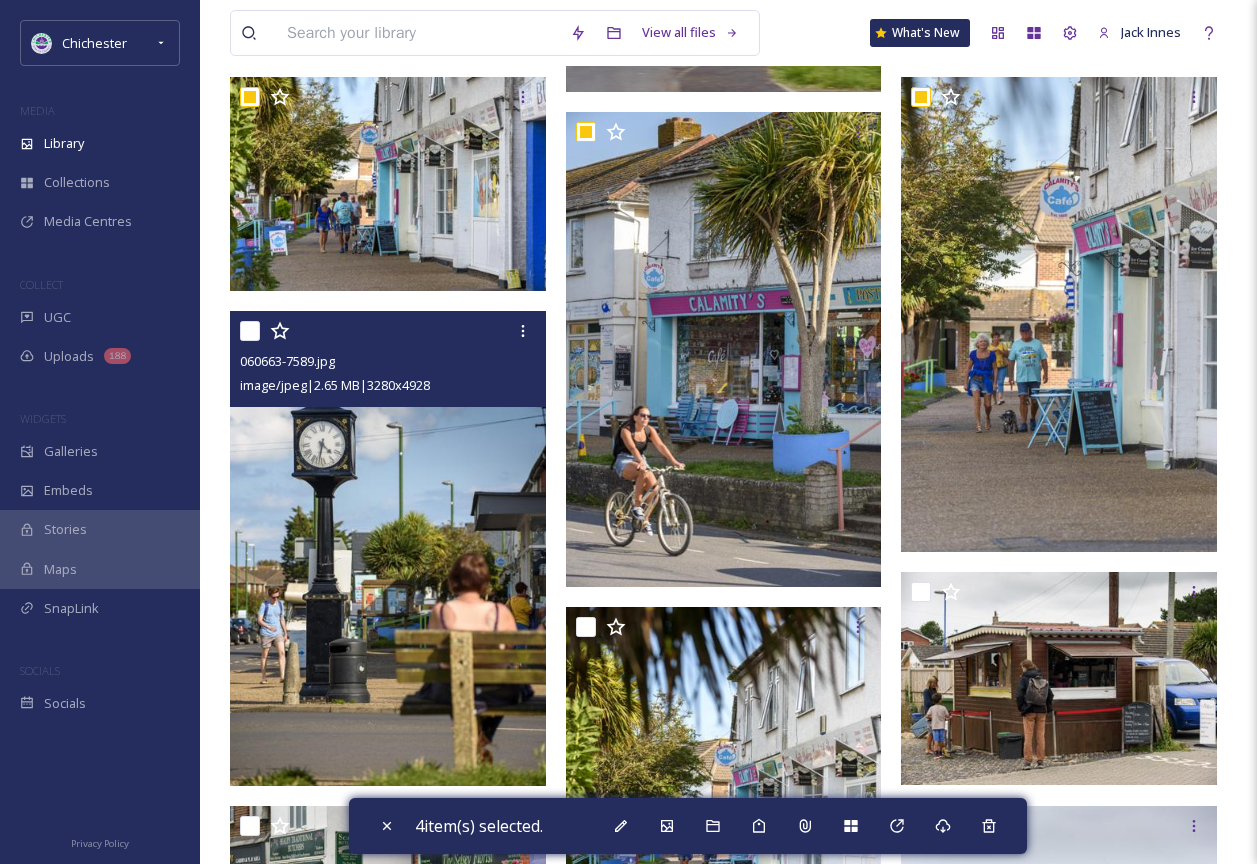 click at bounding box center (250, 331) 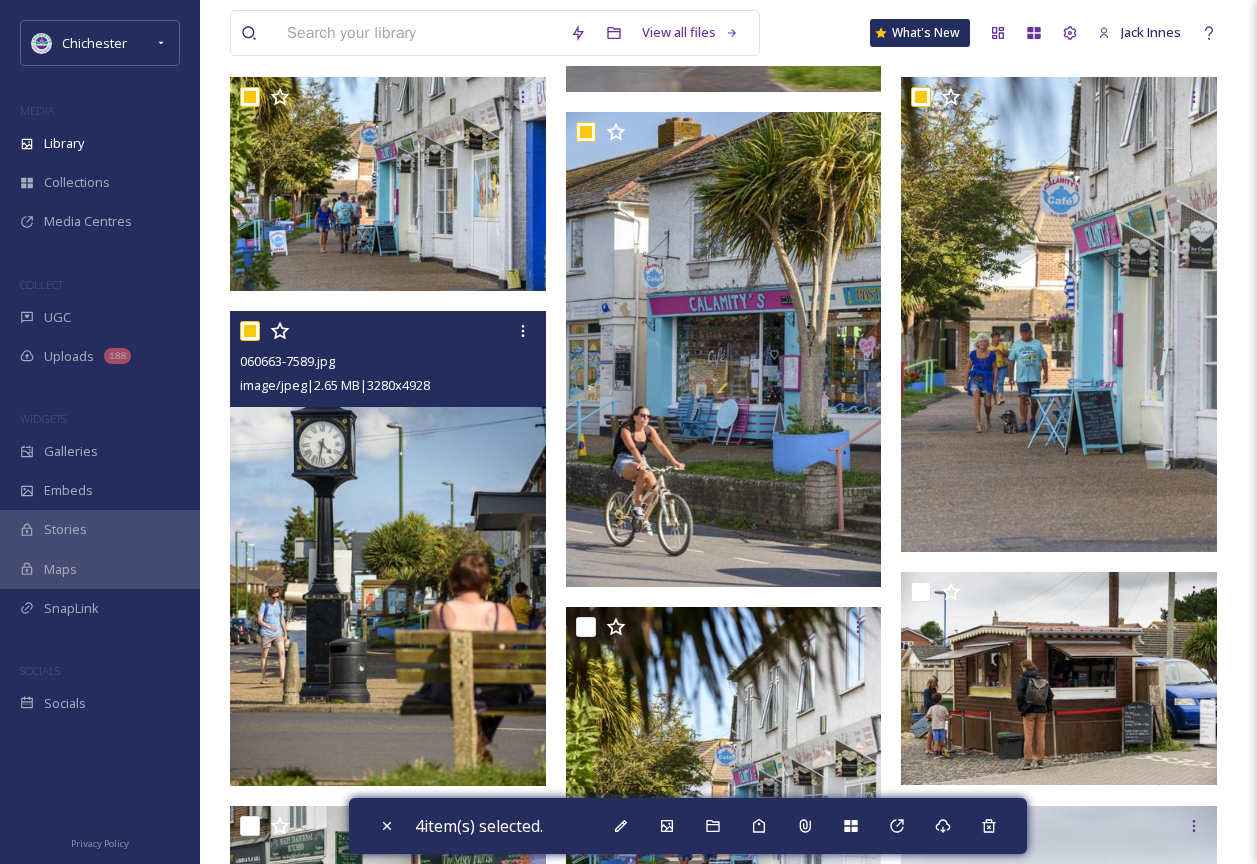 checkbox on "true" 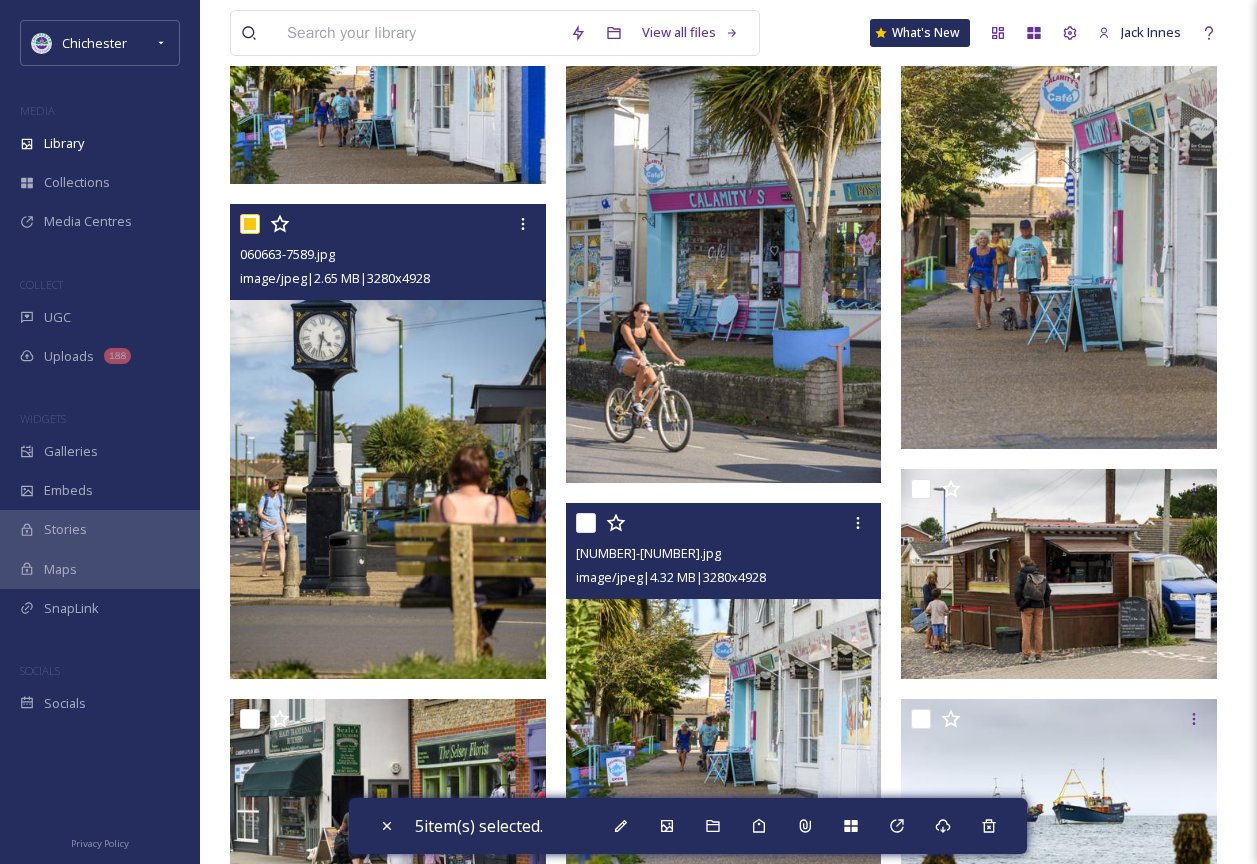scroll, scrollTop: 1097, scrollLeft: 0, axis: vertical 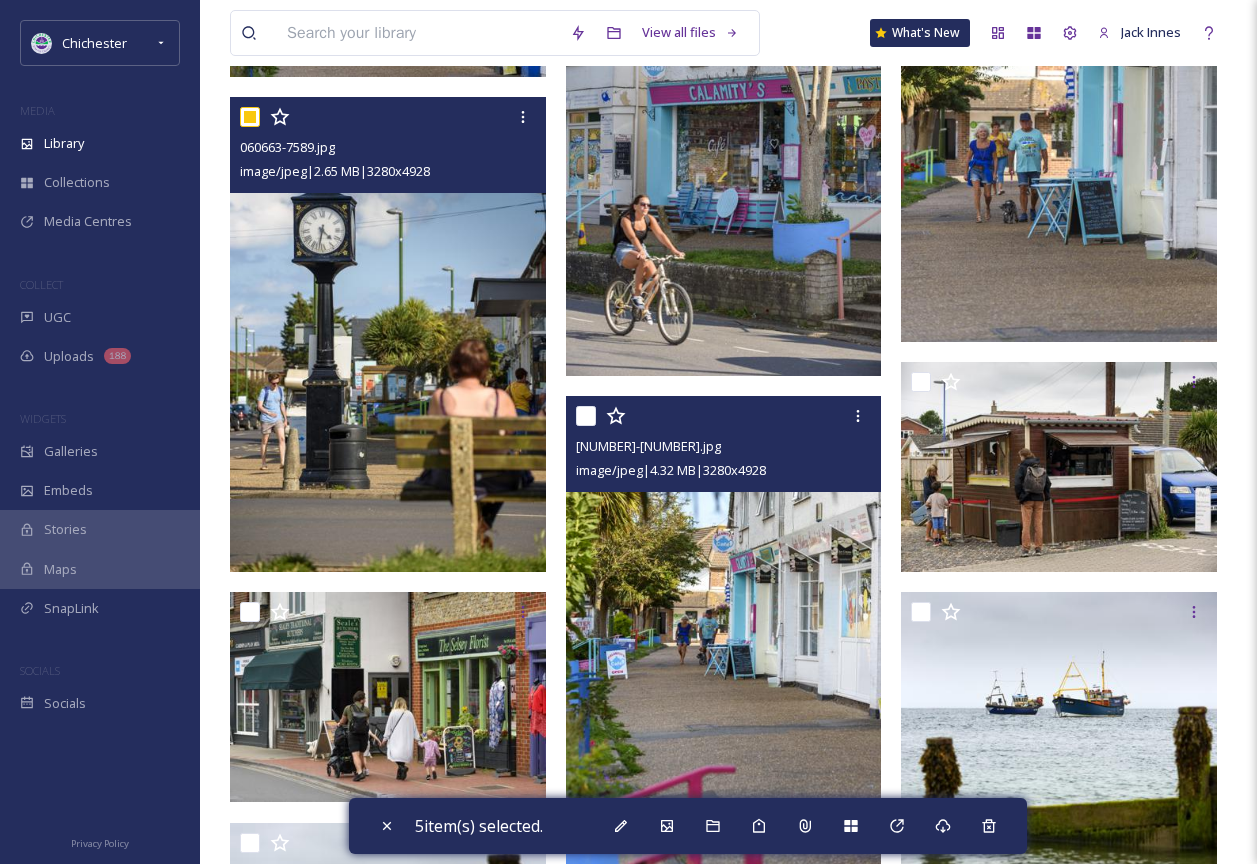 click at bounding box center (586, 416) 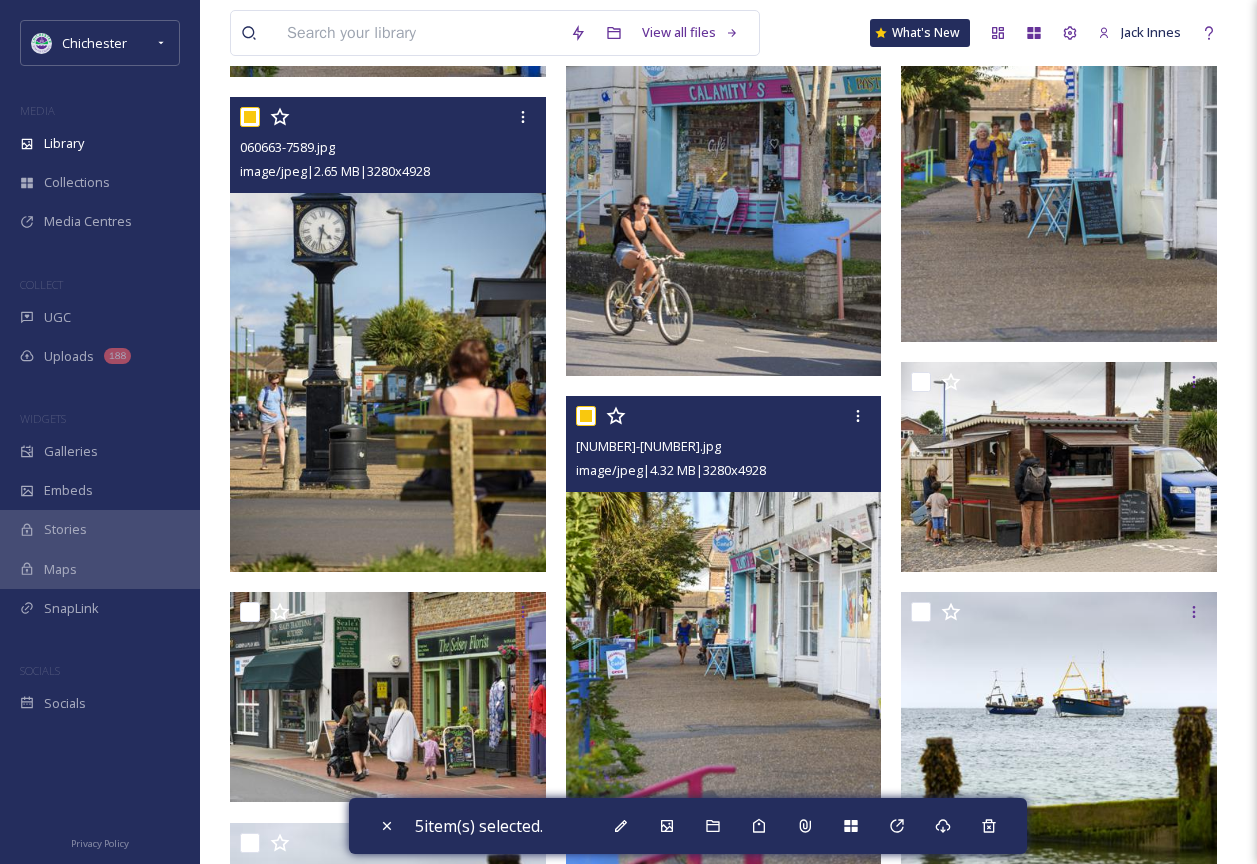checkbox on "true" 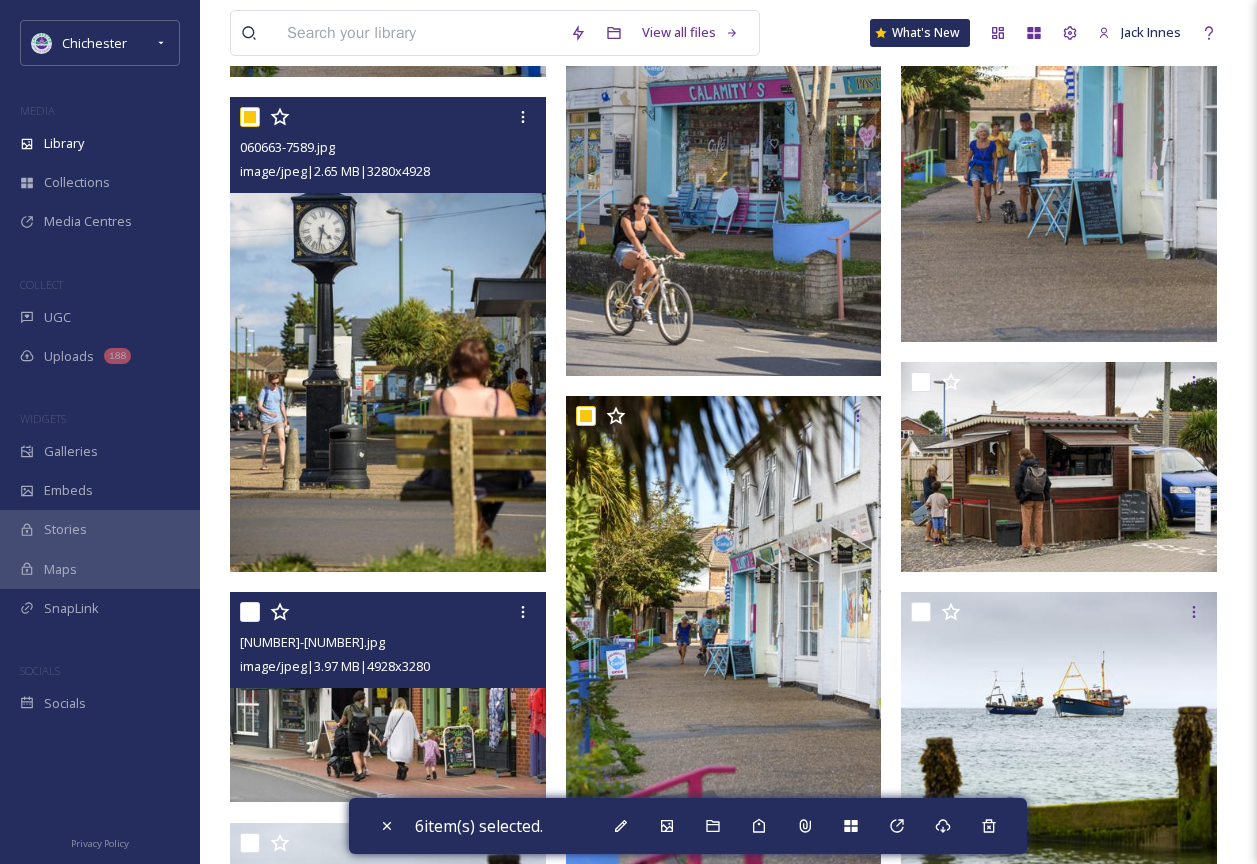 click at bounding box center [388, 697] 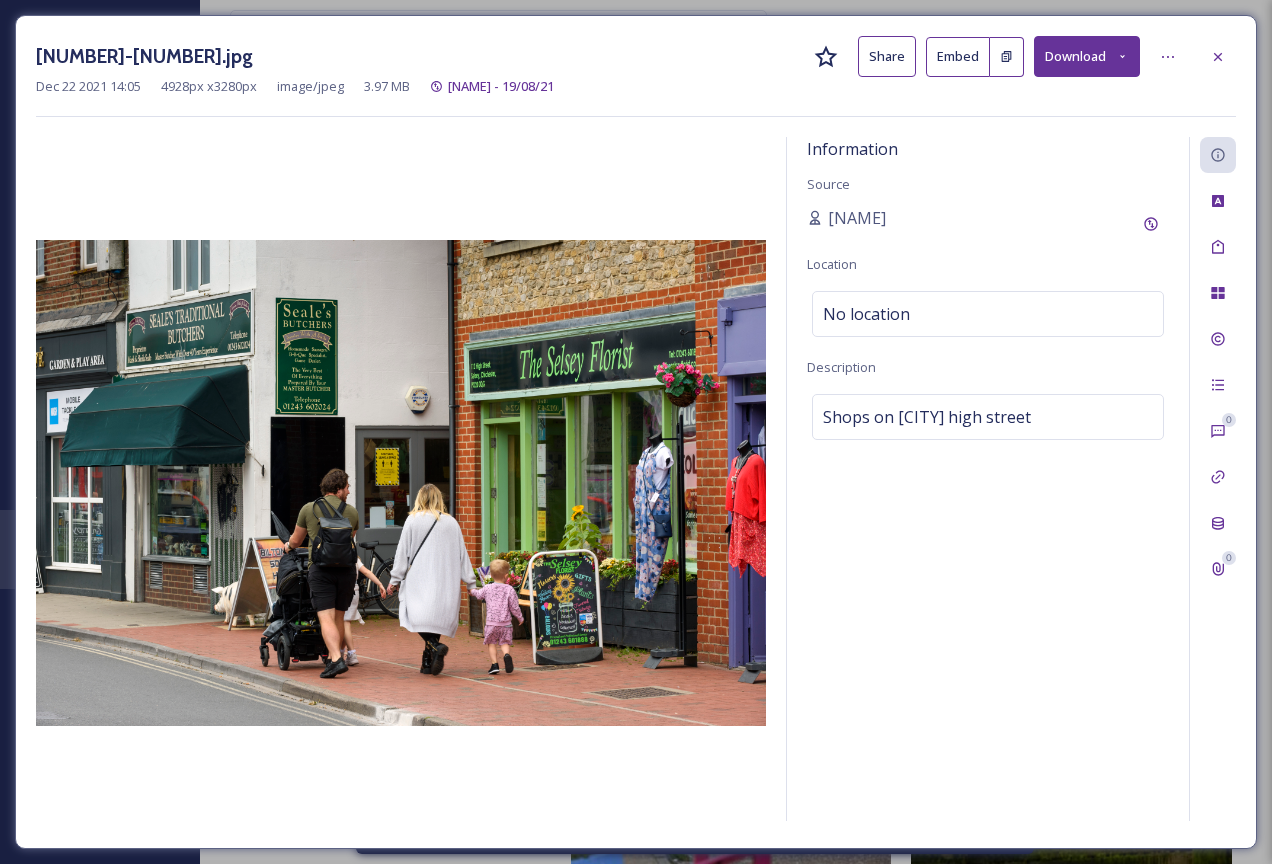 click on "[MONTH] [DAY] [YEAR] [TIME] [NUMBER] px x [NUMBER] px image/[TYPE] [NUMBER] [UNIT] [FIRST] - [MONTH]/[DAY]/[YEAR]" at bounding box center [636, 86] 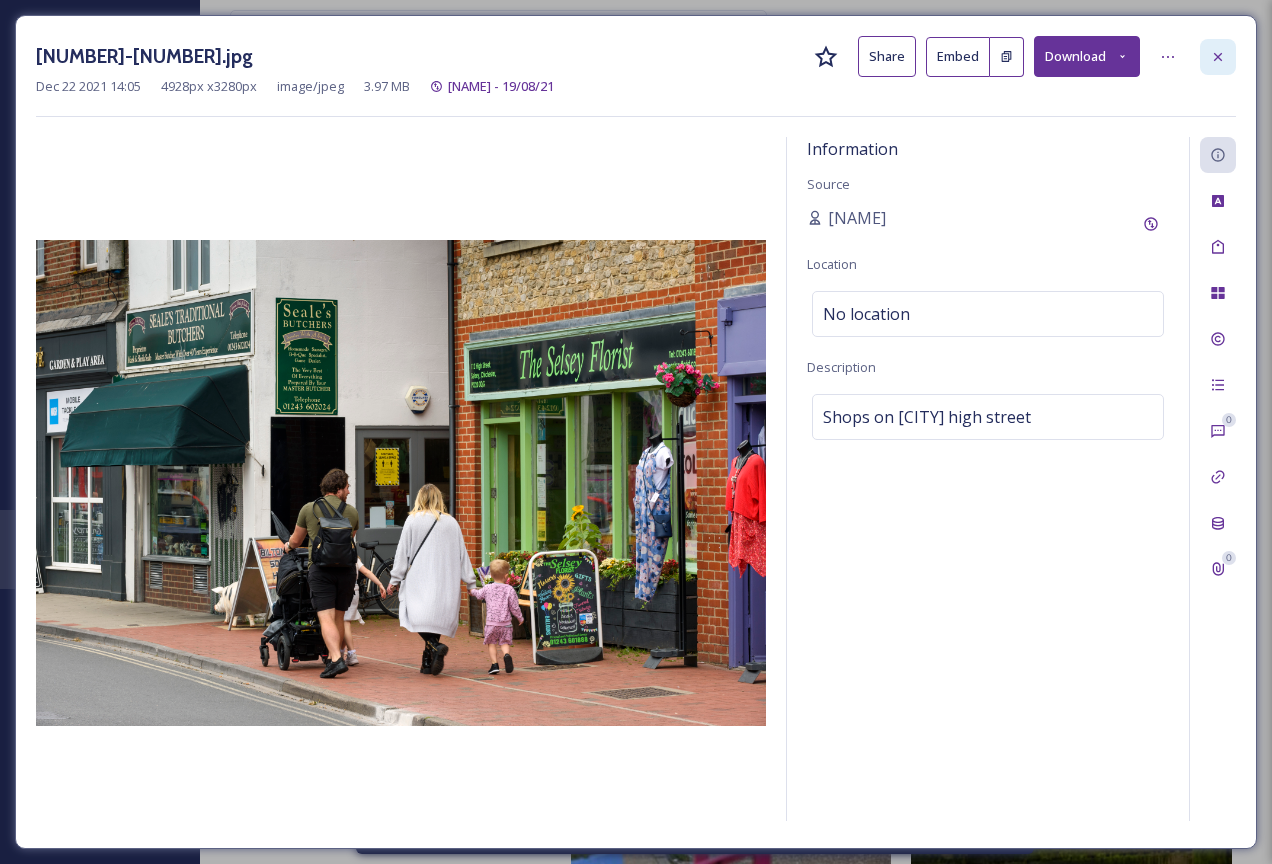 click at bounding box center [1218, 57] 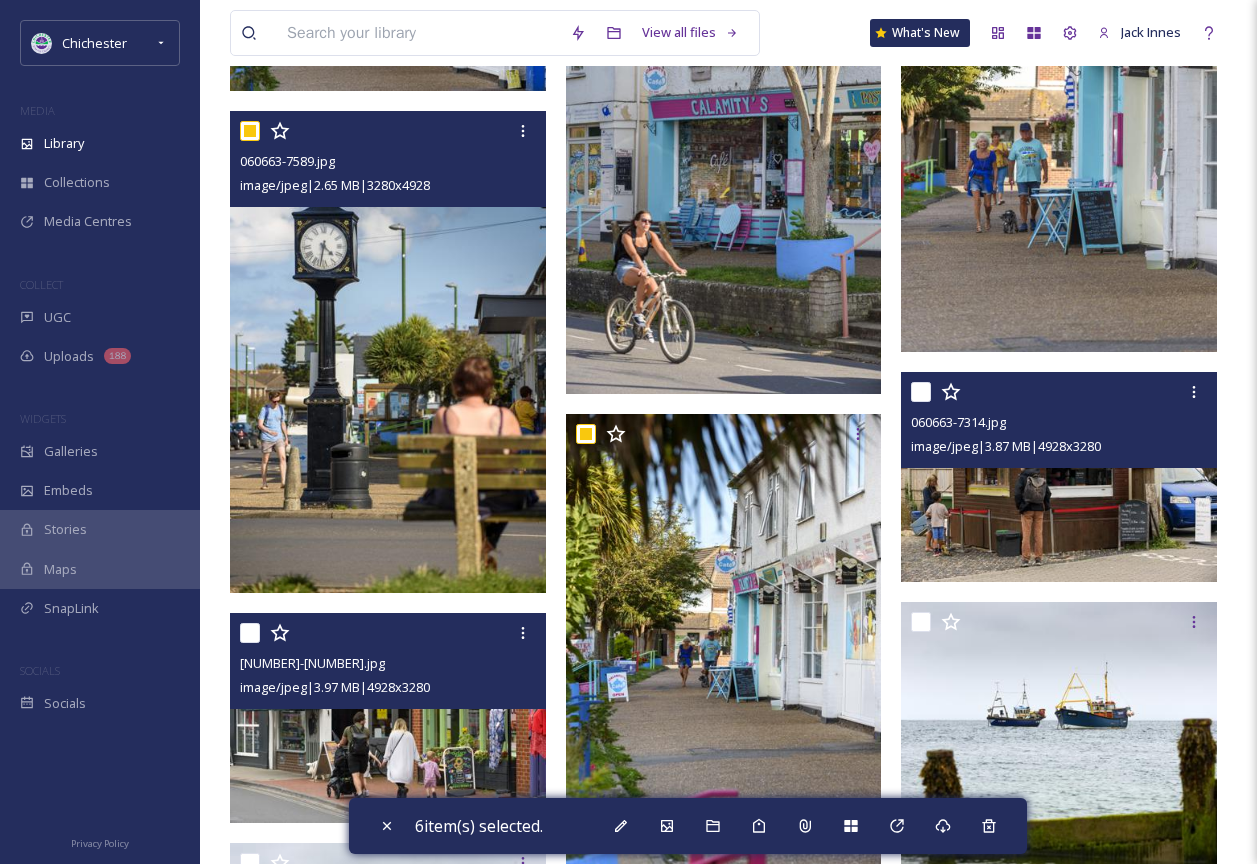 click at bounding box center [1059, 477] 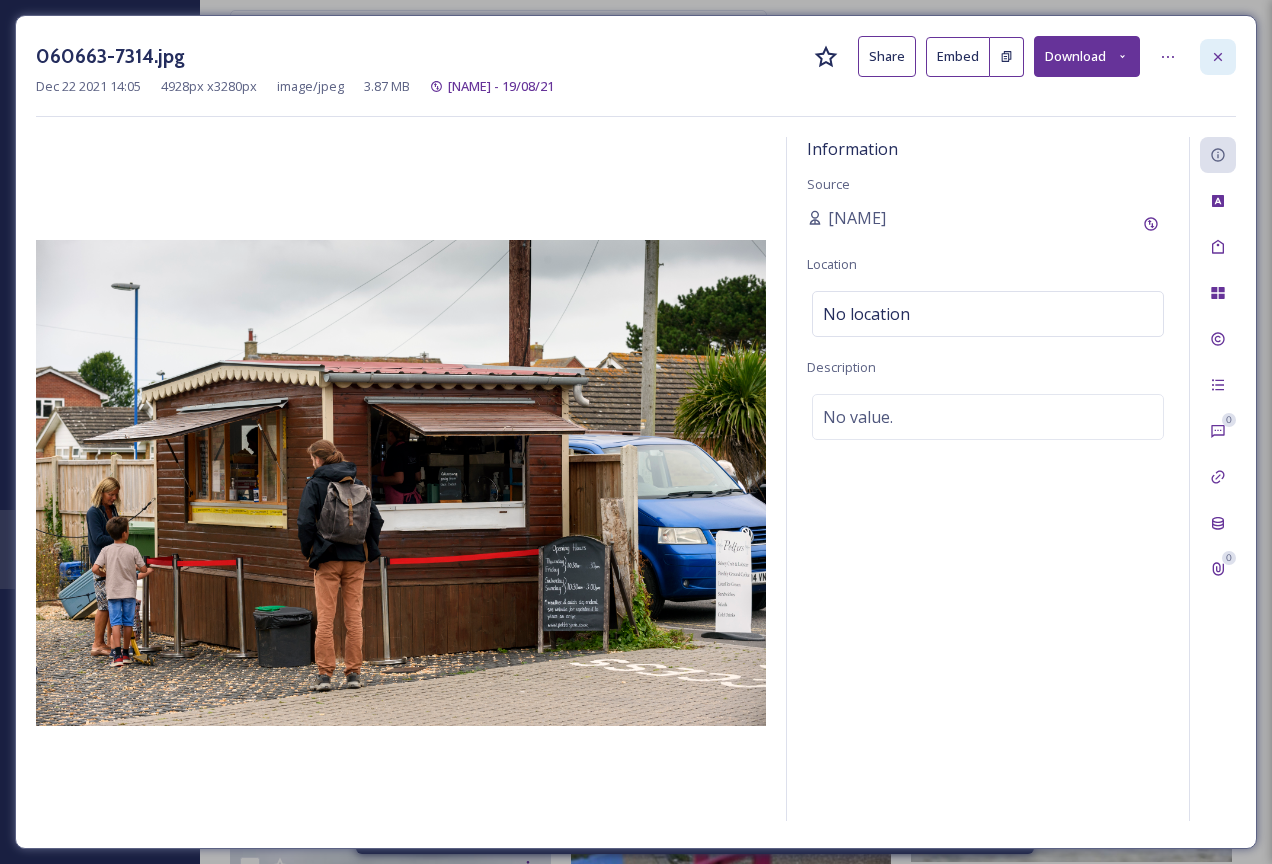click 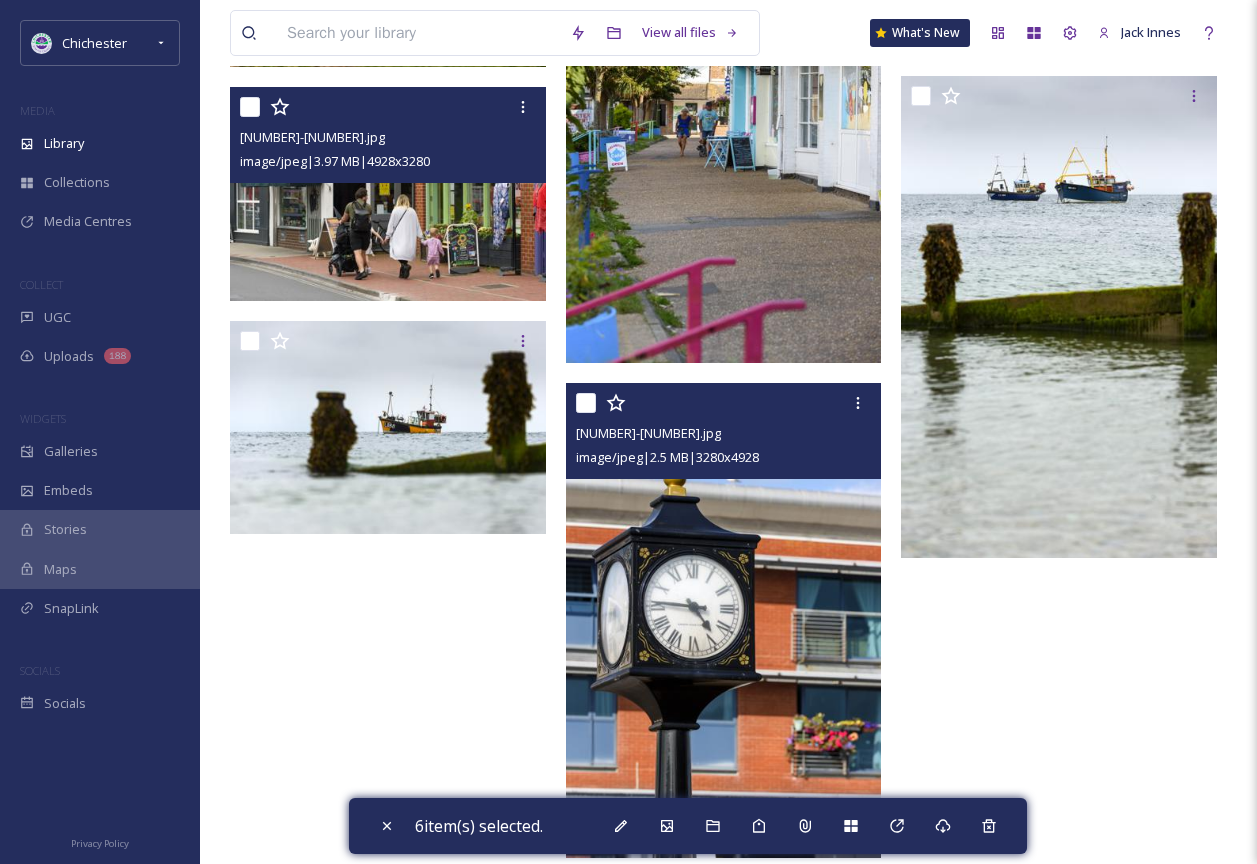 scroll, scrollTop: 1597, scrollLeft: 0, axis: vertical 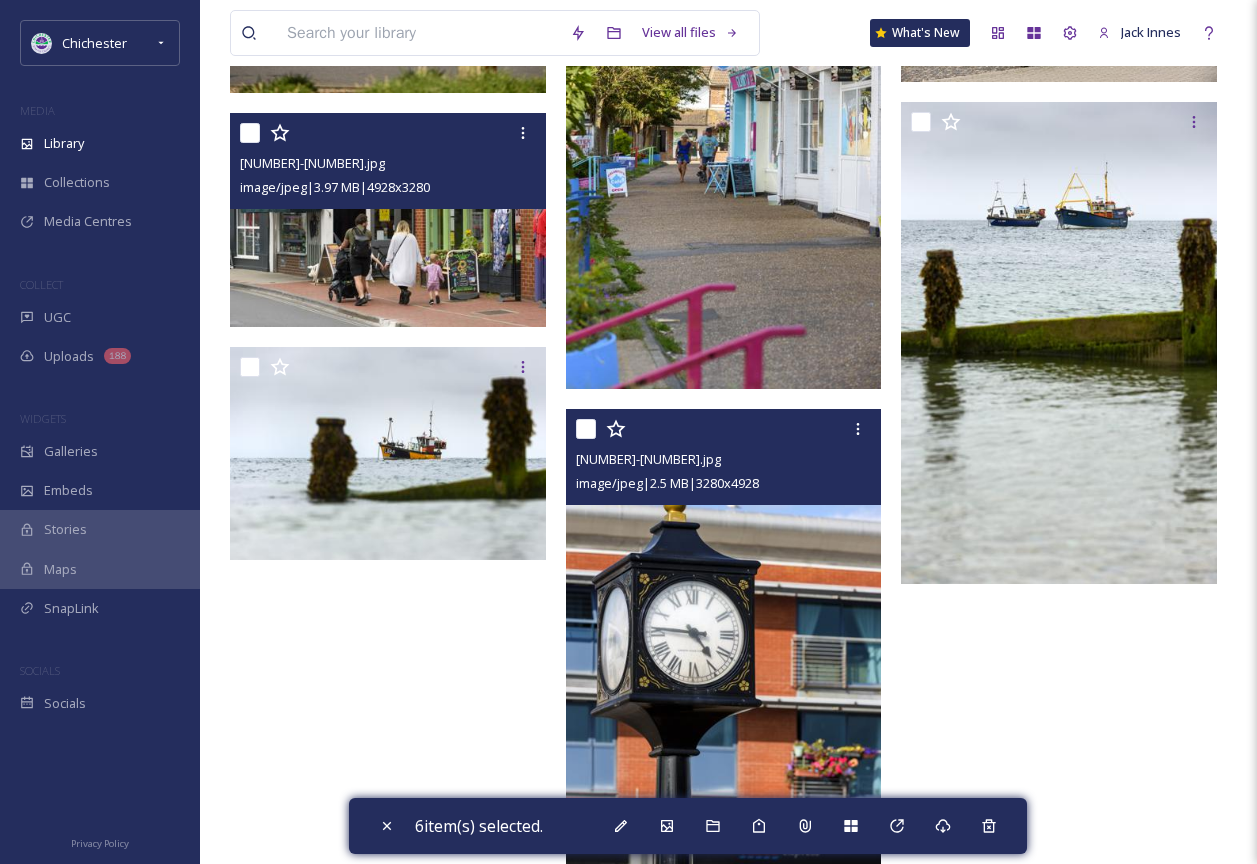 drag, startPoint x: 583, startPoint y: 429, endPoint x: 610, endPoint y: 443, distance: 30.413813 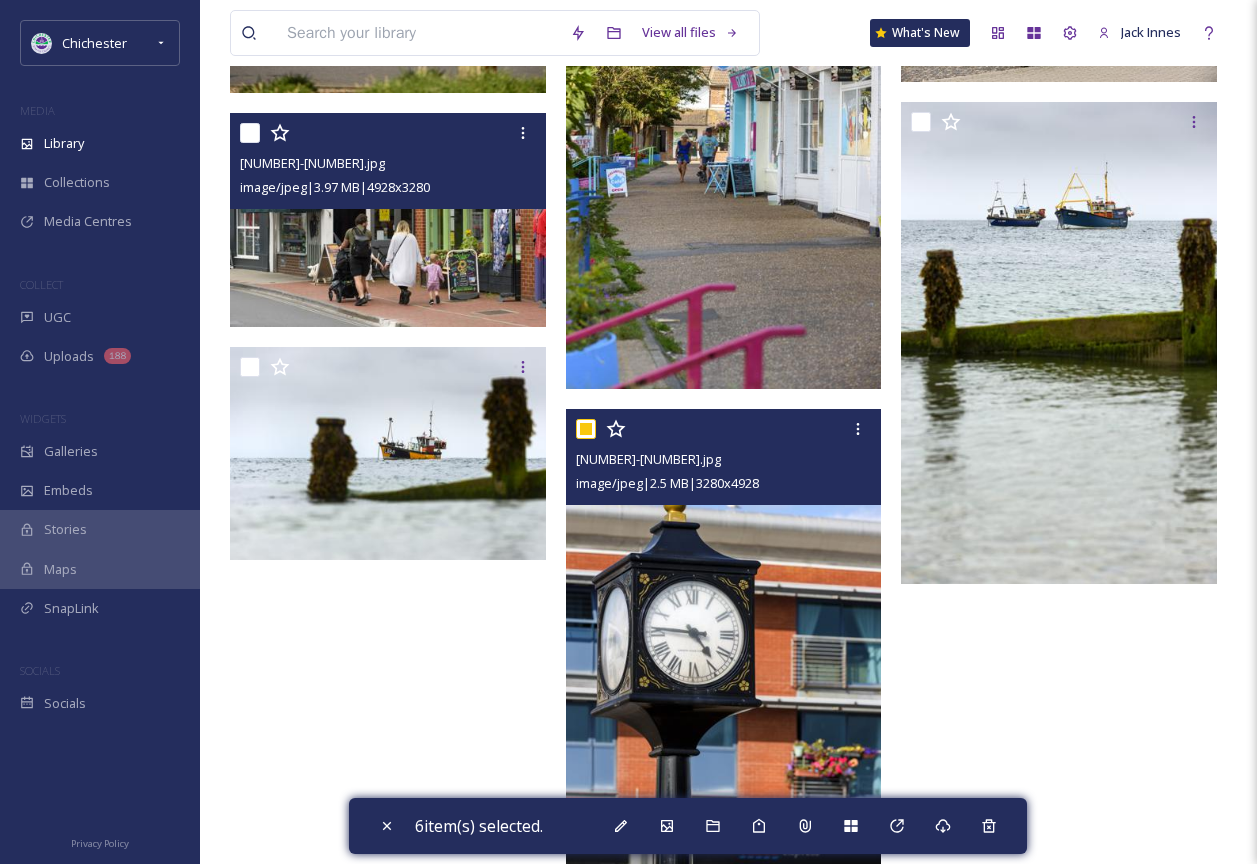 checkbox on "true" 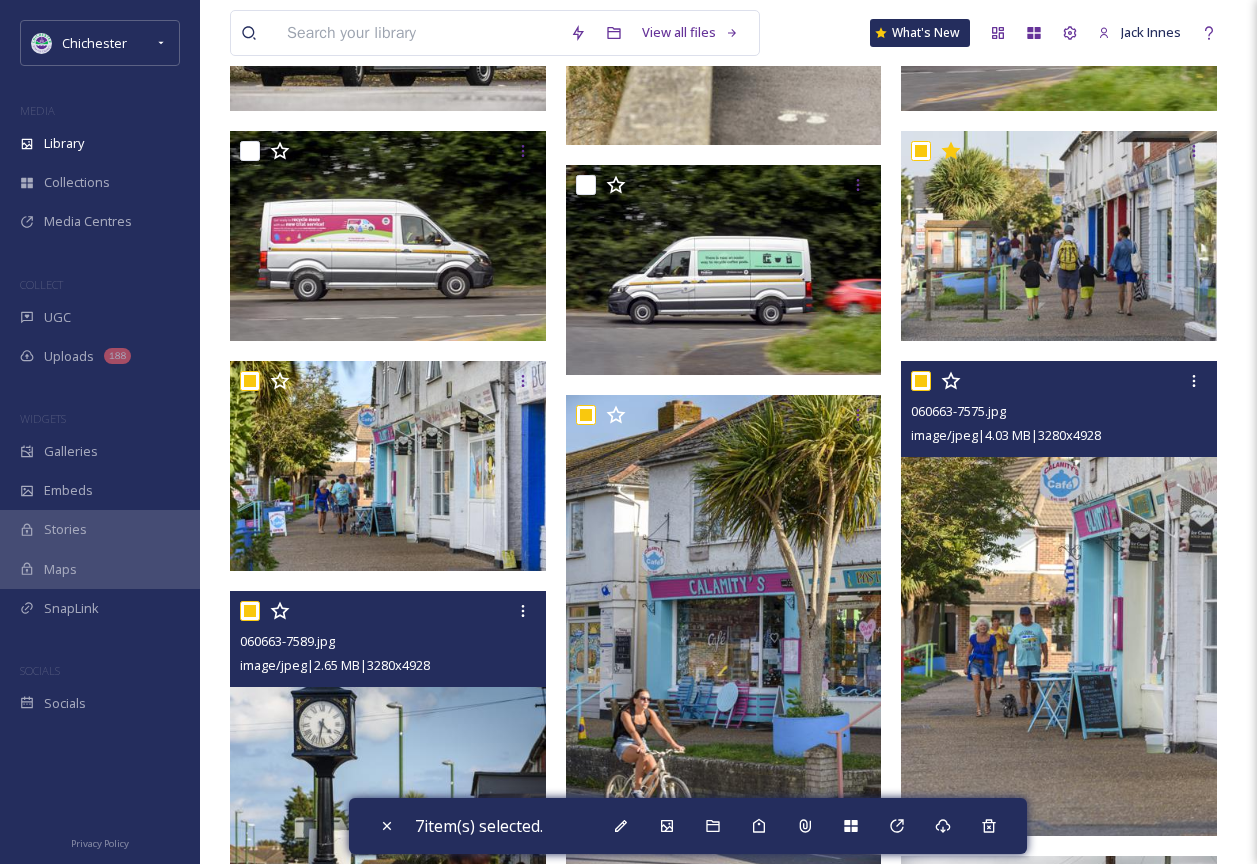 scroll, scrollTop: 597, scrollLeft: 0, axis: vertical 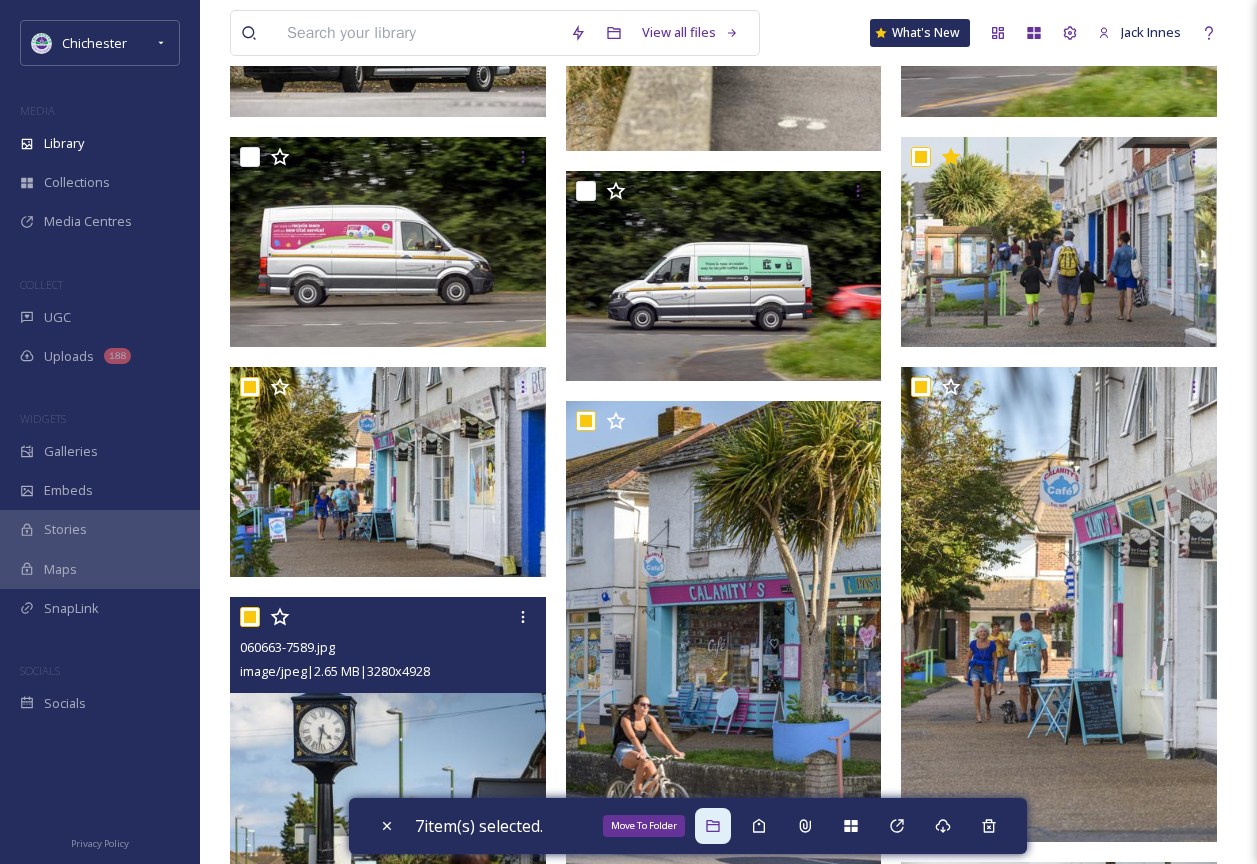 click 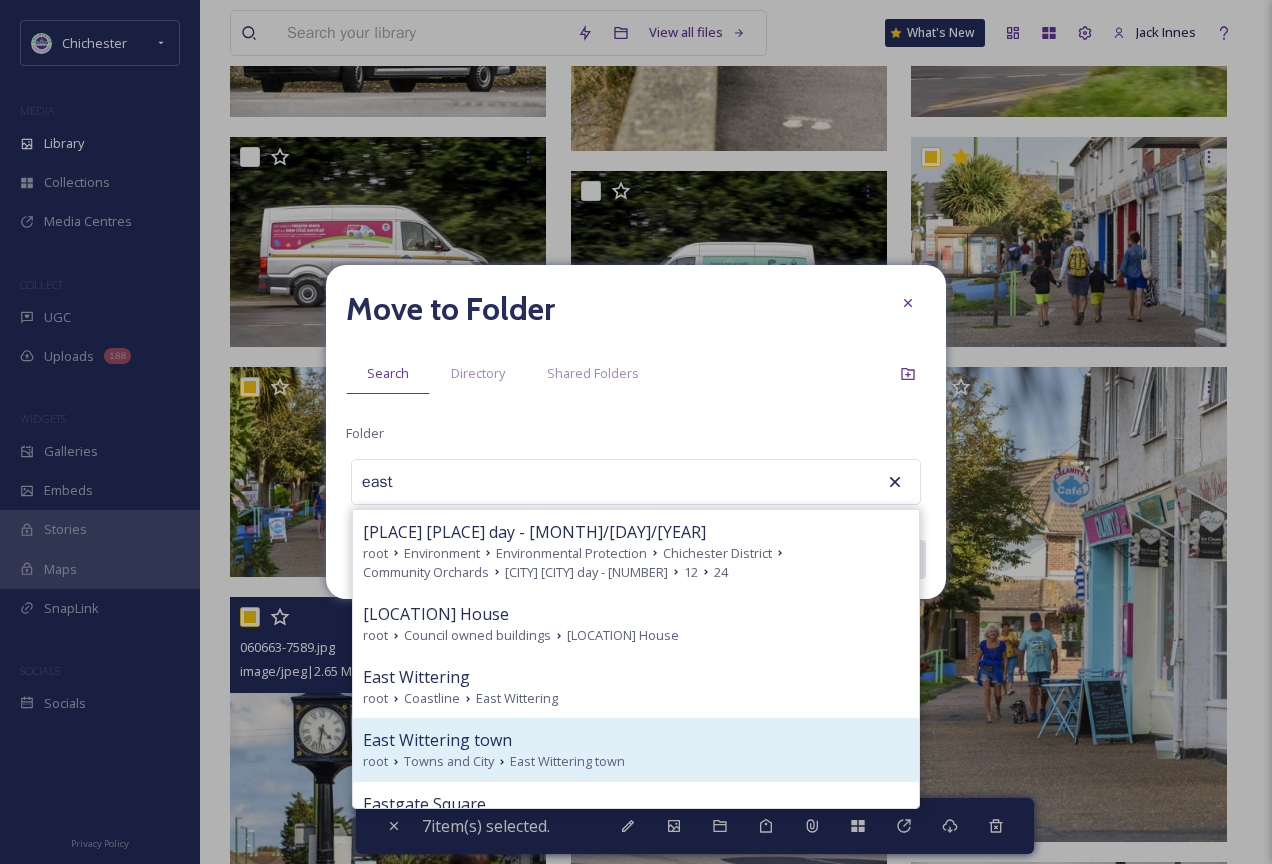 click on "East Wittering town" at bounding box center [636, 740] 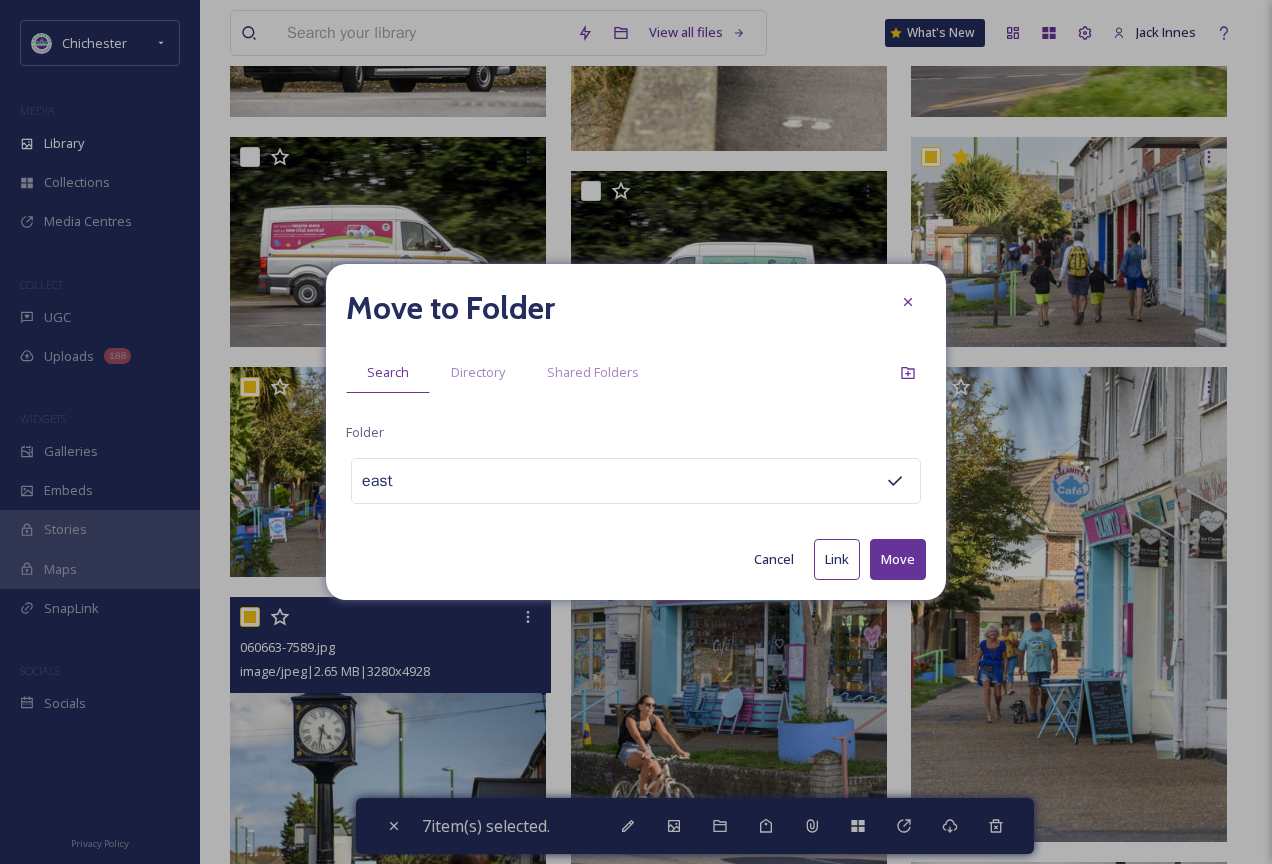 type on "East Wittering town" 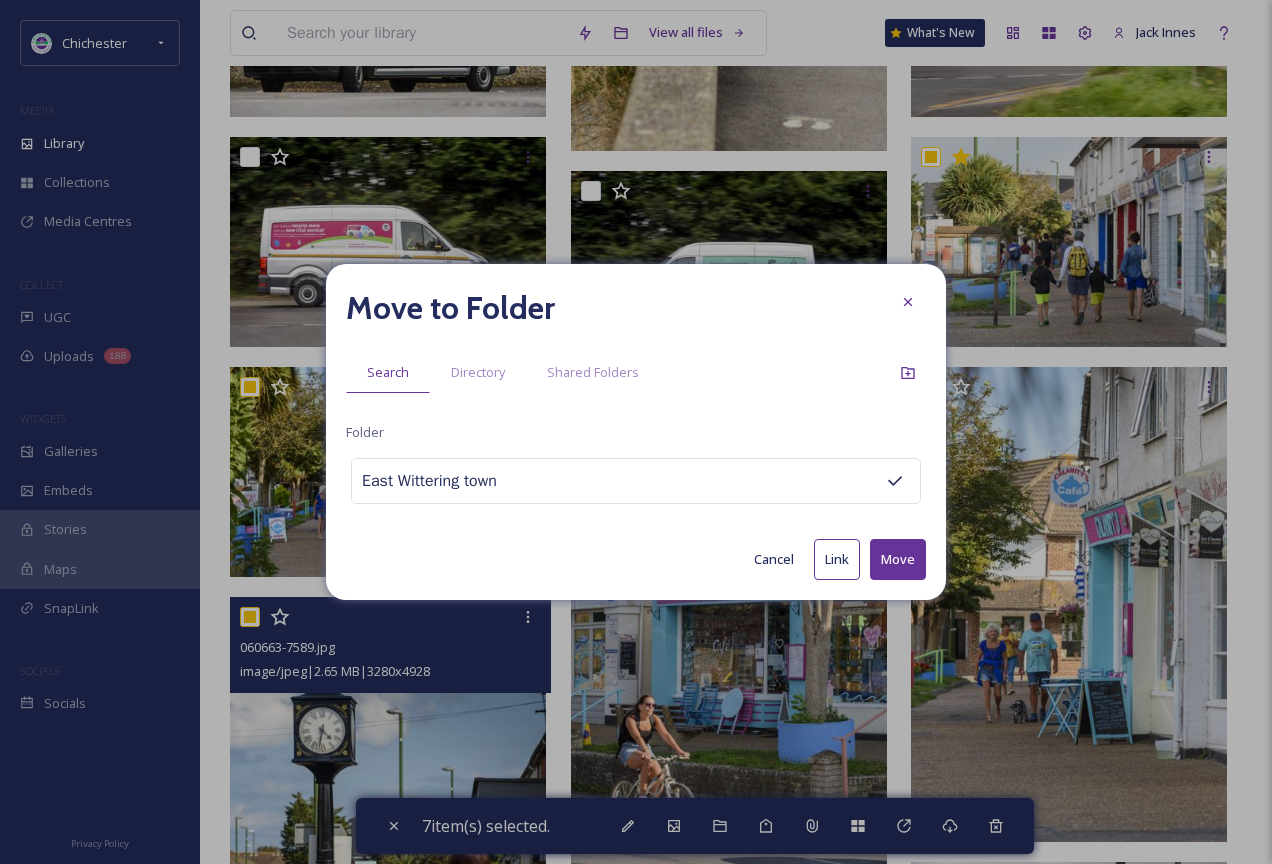click on "Move" at bounding box center (898, 559) 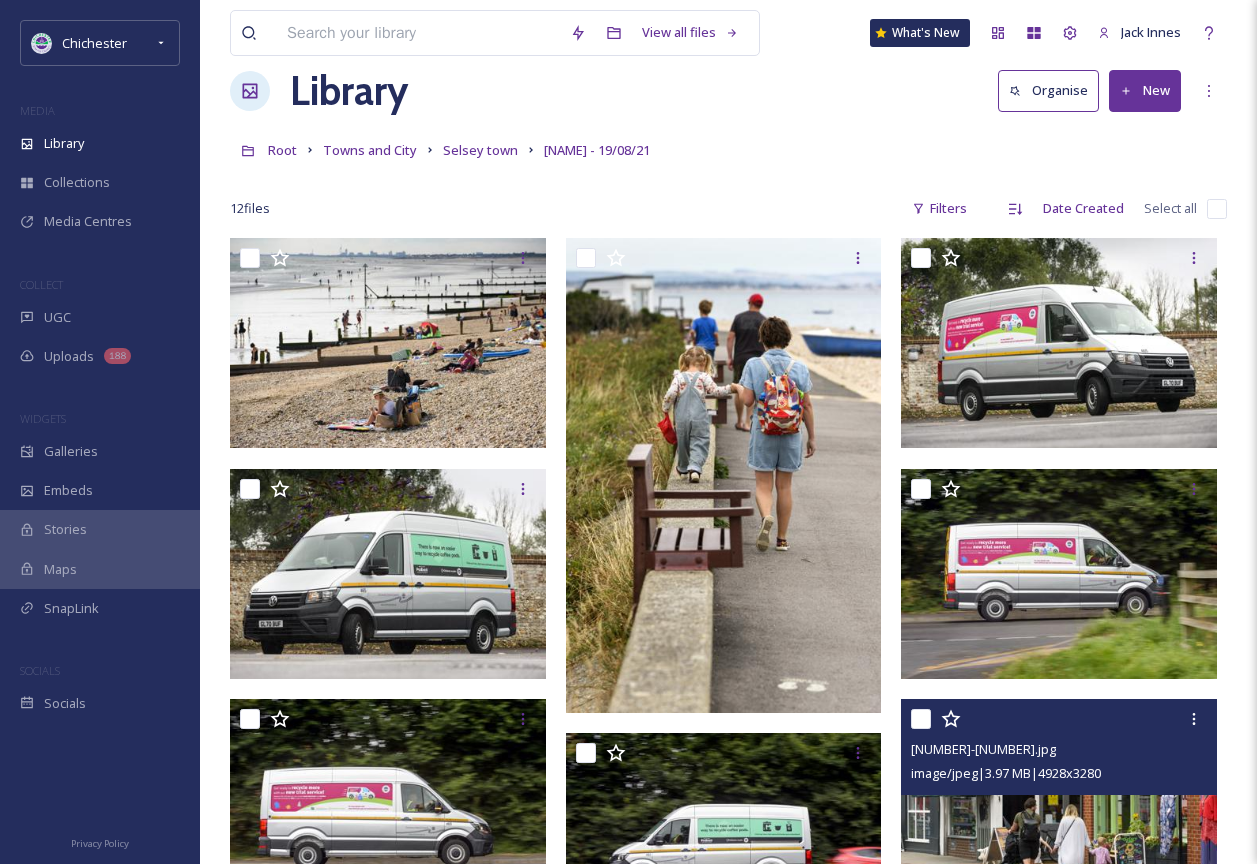 scroll, scrollTop: 0, scrollLeft: 0, axis: both 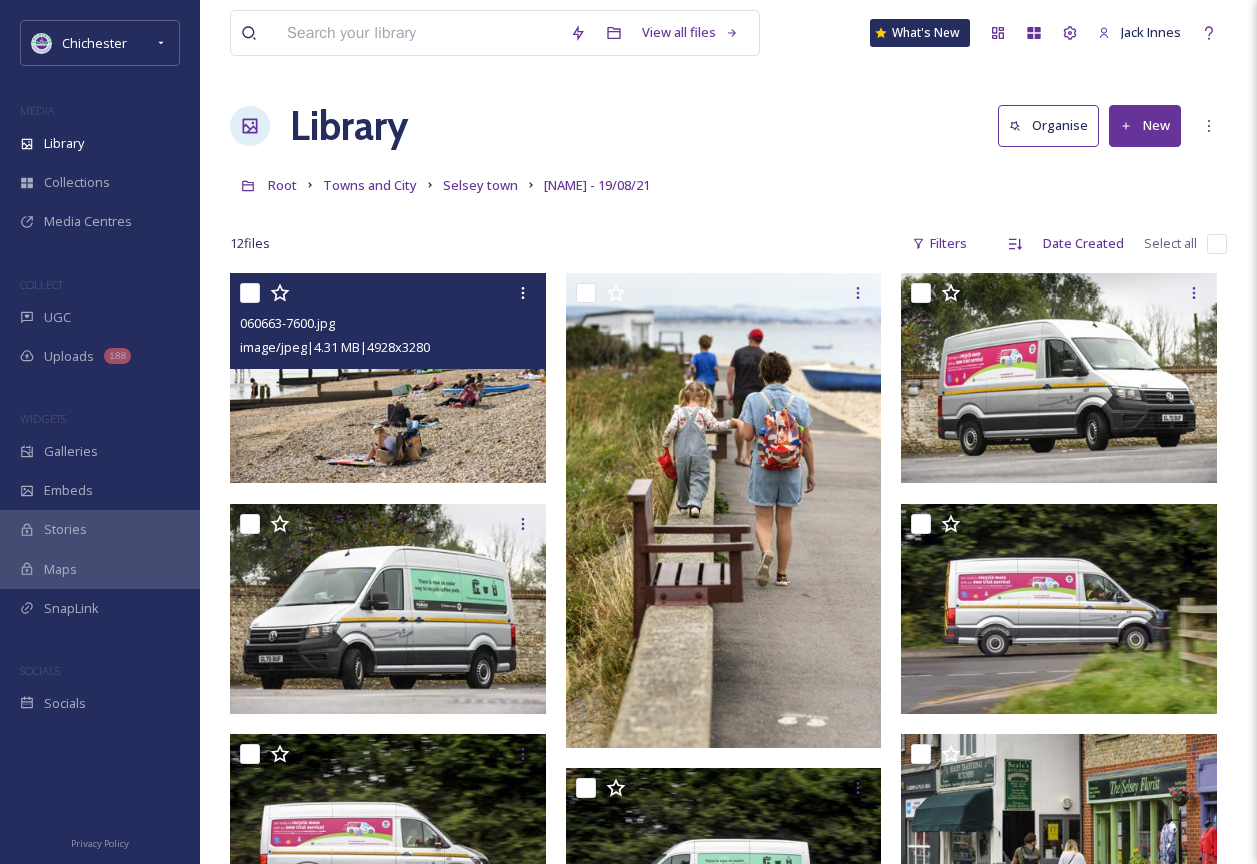 click at bounding box center [388, 378] 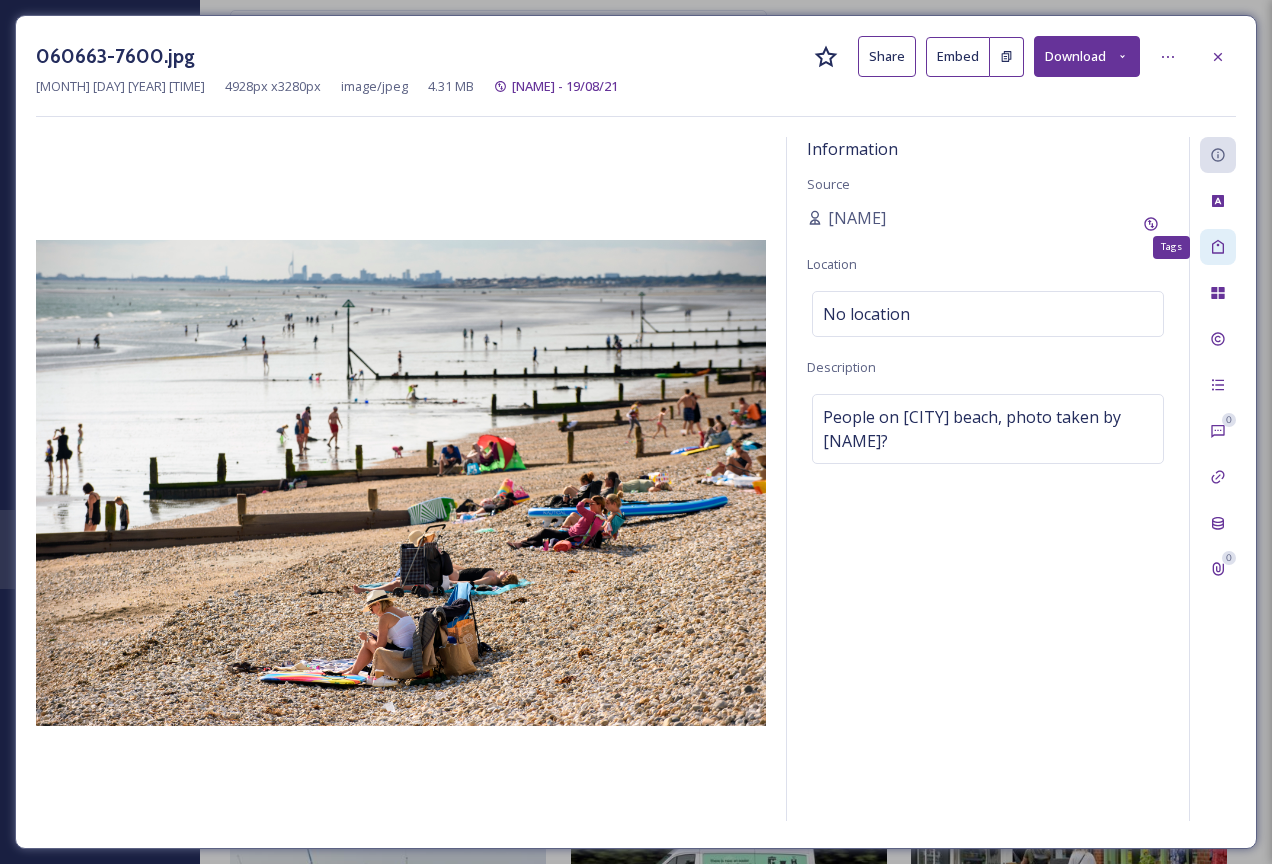 click 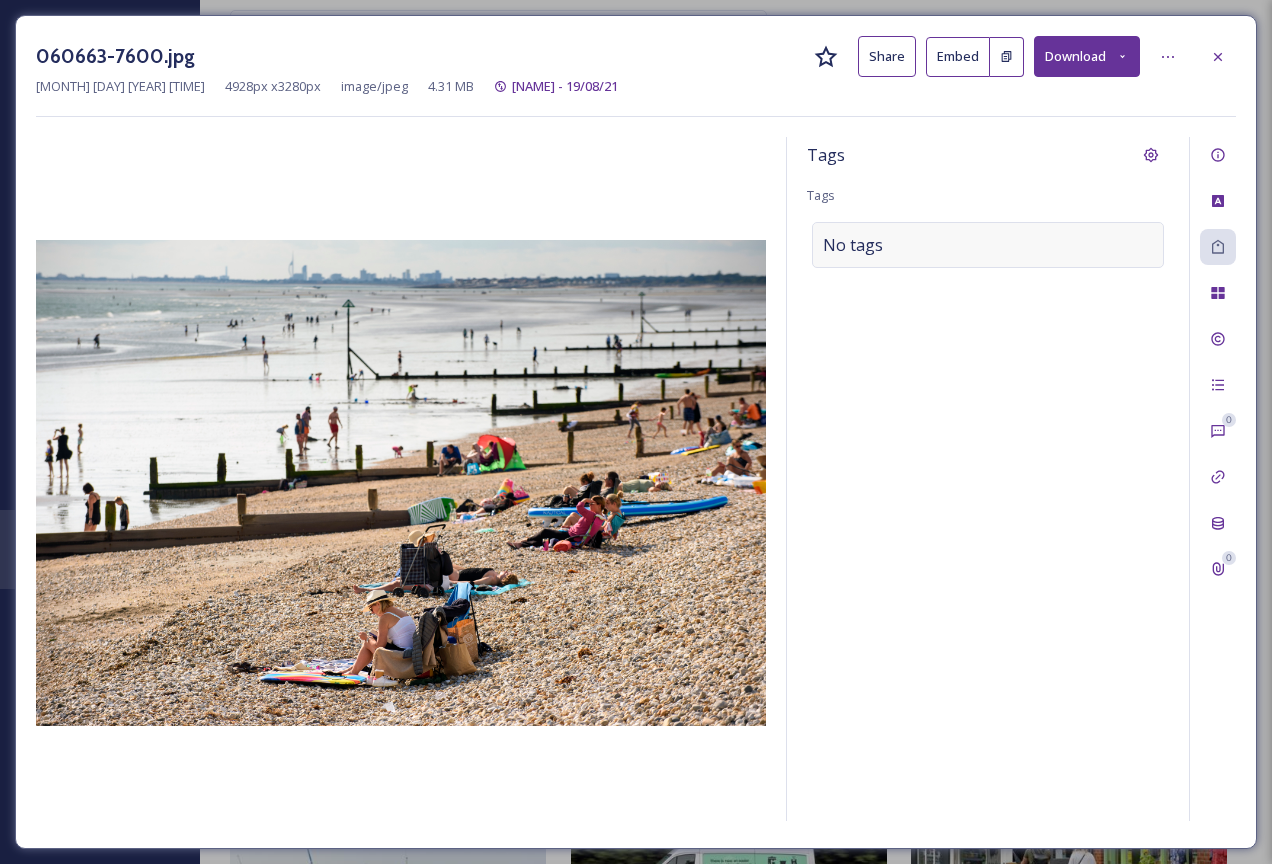 click on "No tags" at bounding box center [988, 245] 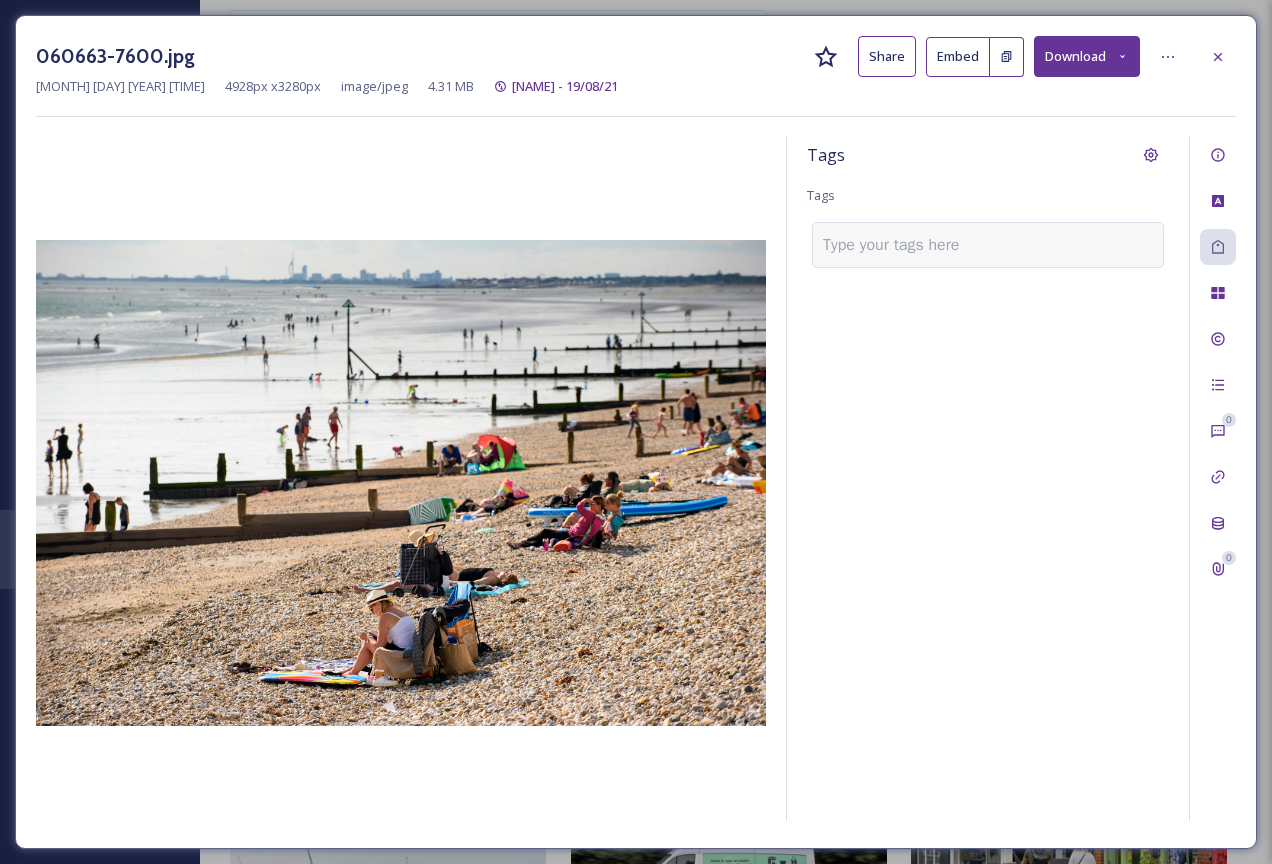 click at bounding box center [899, 245] 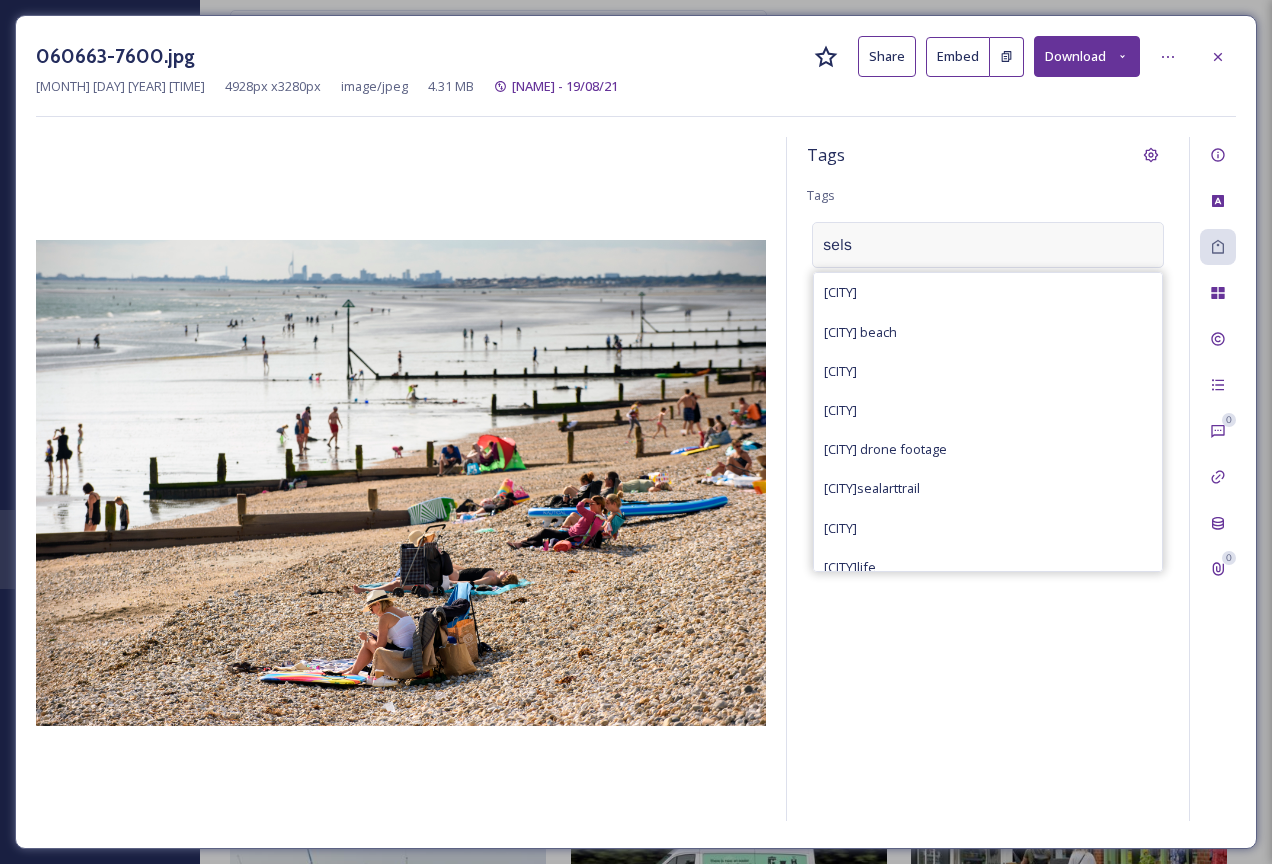 type on "sels" 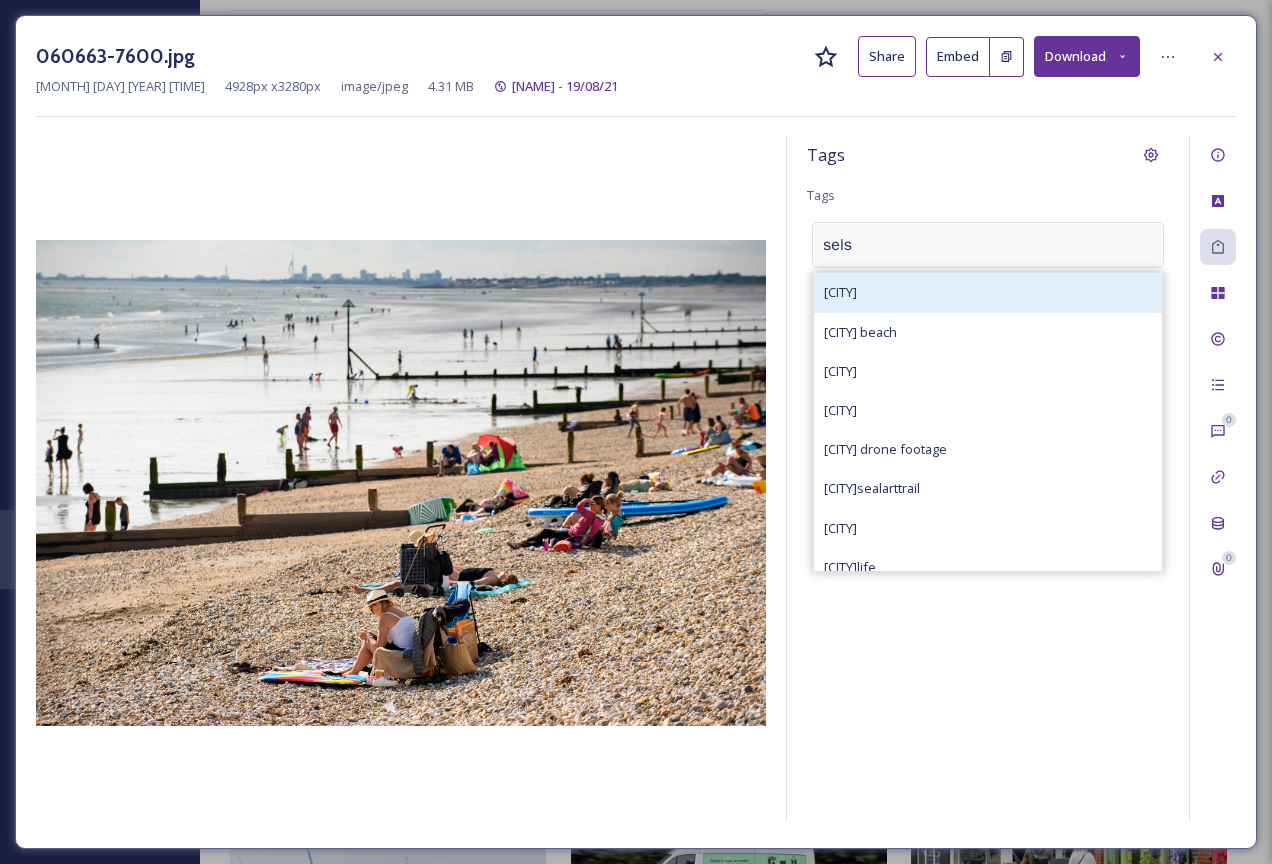 click on "[CITY]" at bounding box center [988, 292] 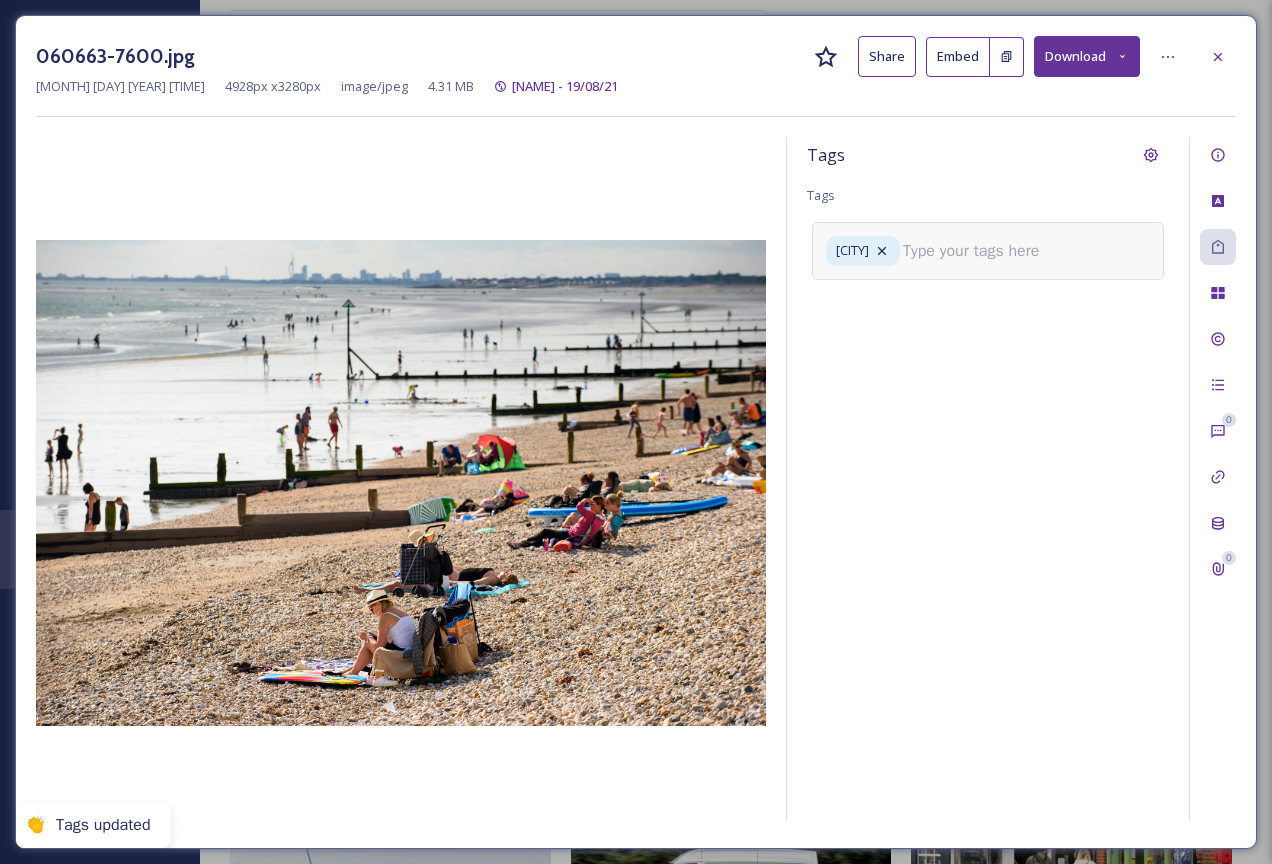 click at bounding box center (979, 251) 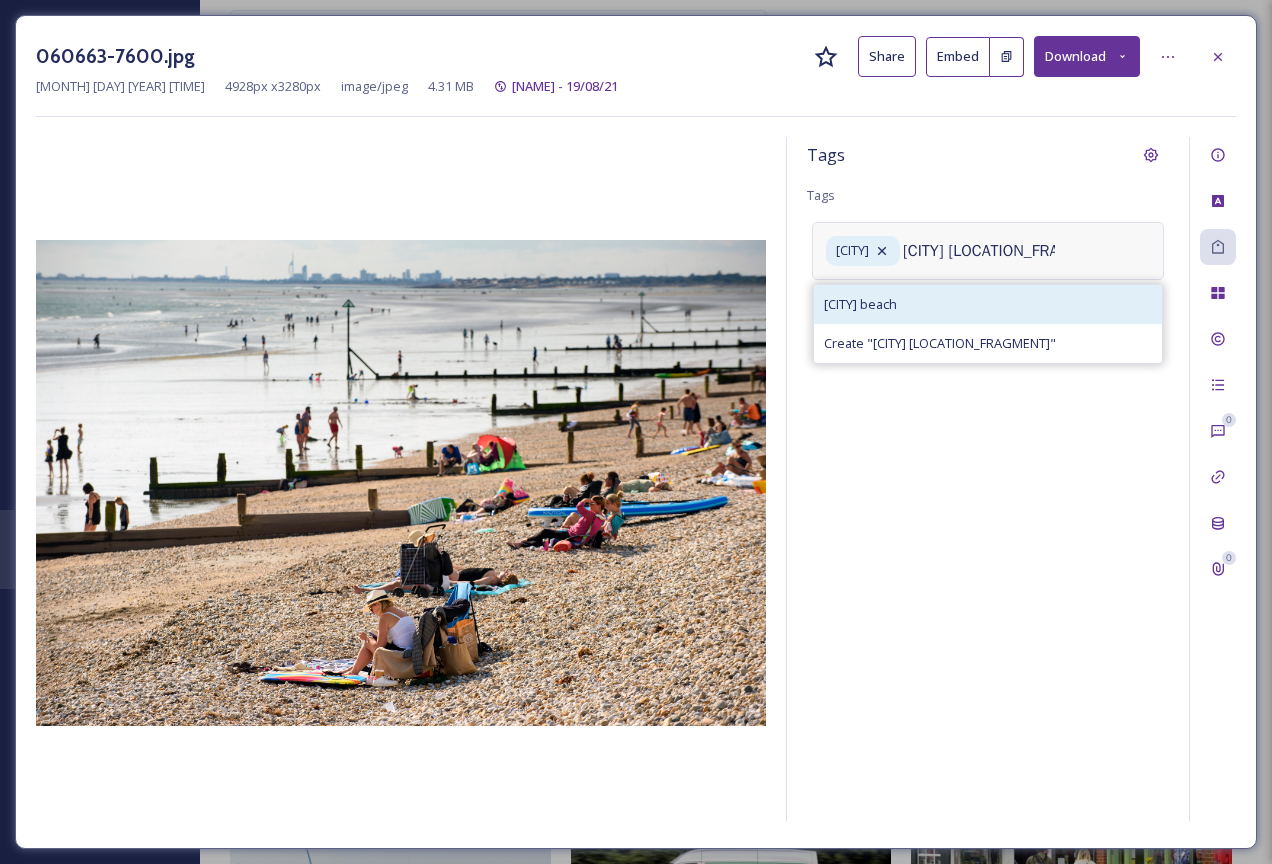 type on "[CITY] [LOCATION_FRAGMENT]" 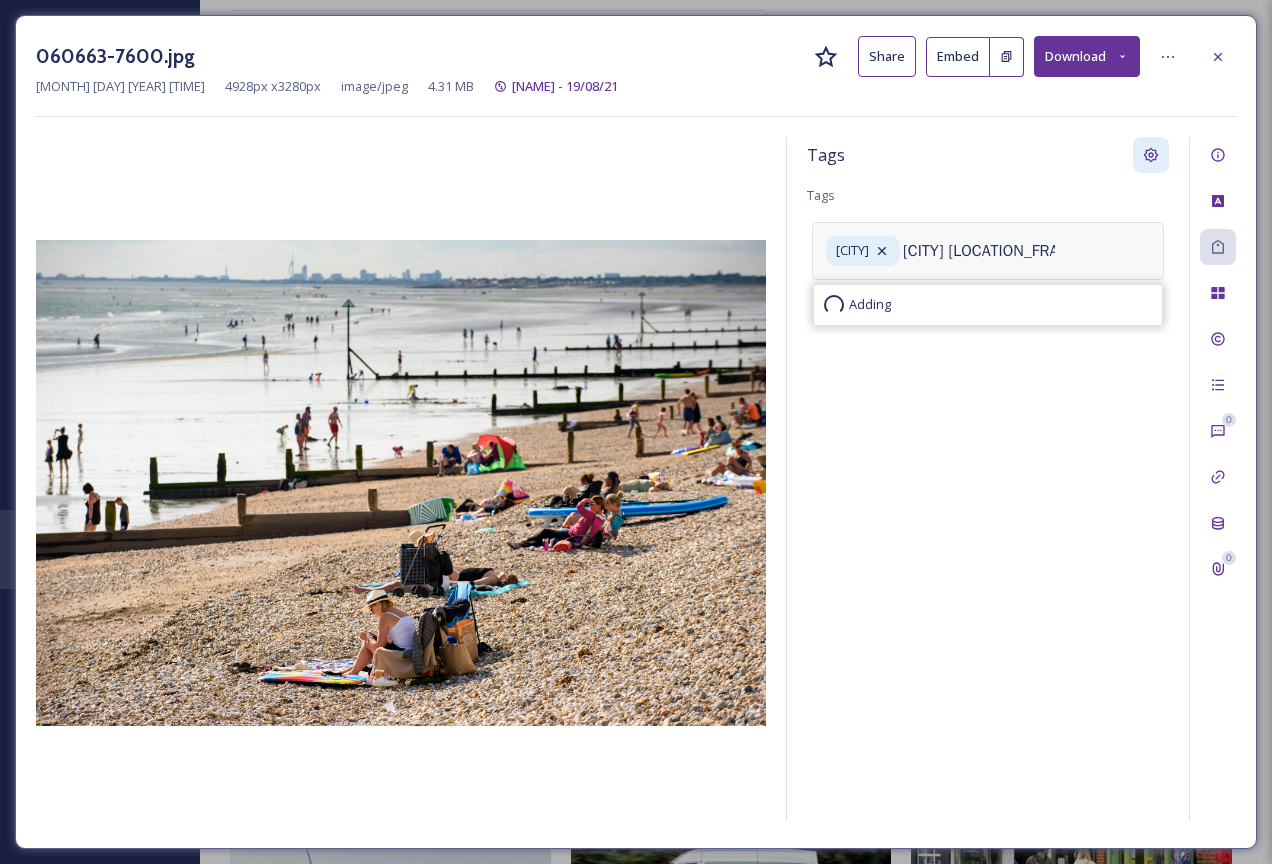 type 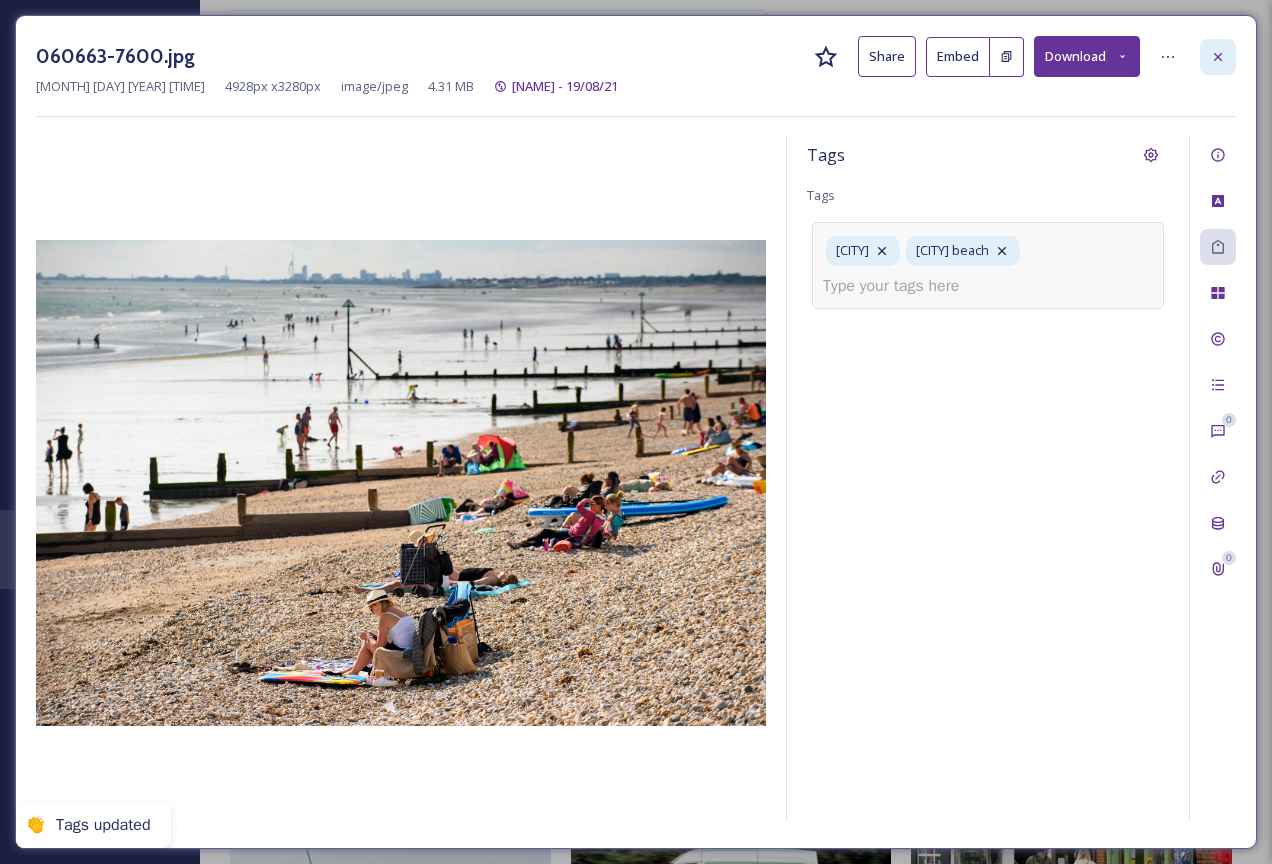 click at bounding box center [1218, 57] 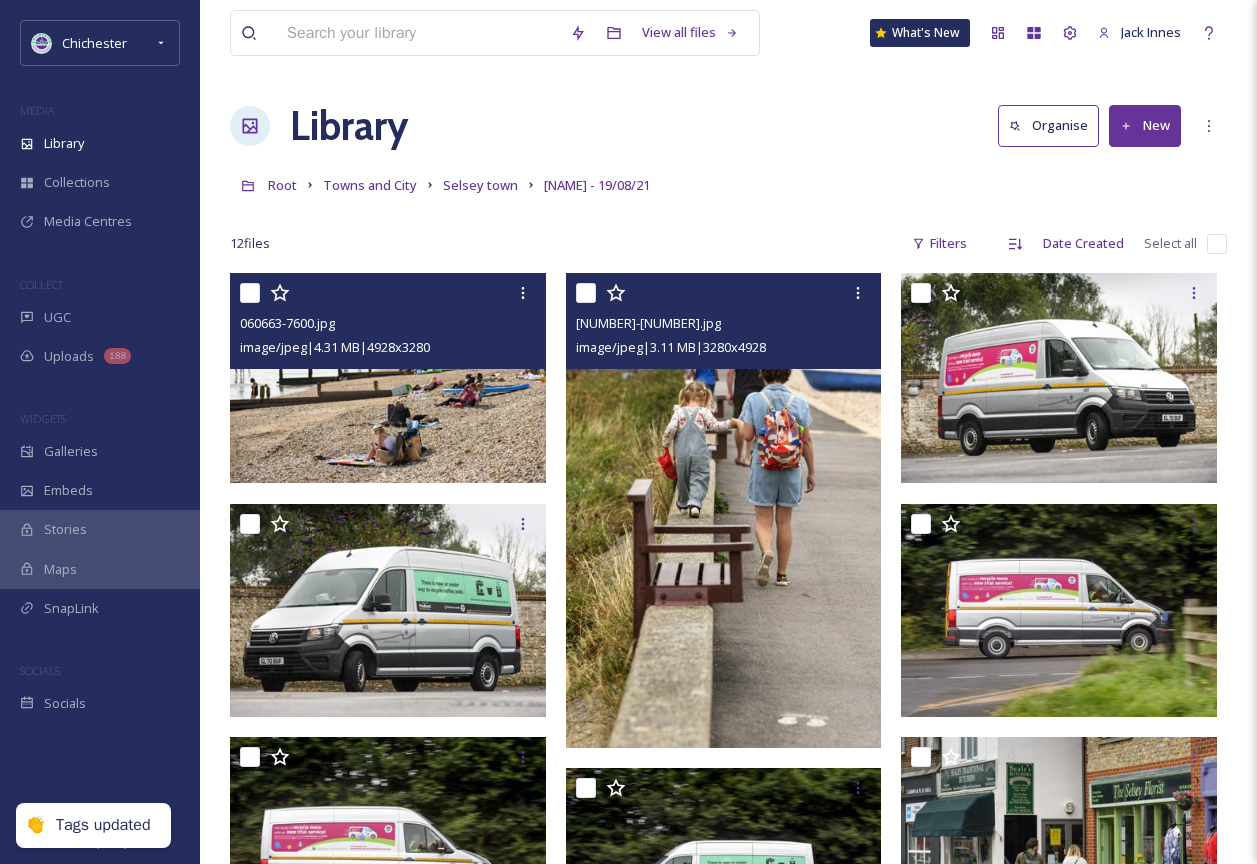 click at bounding box center (724, 510) 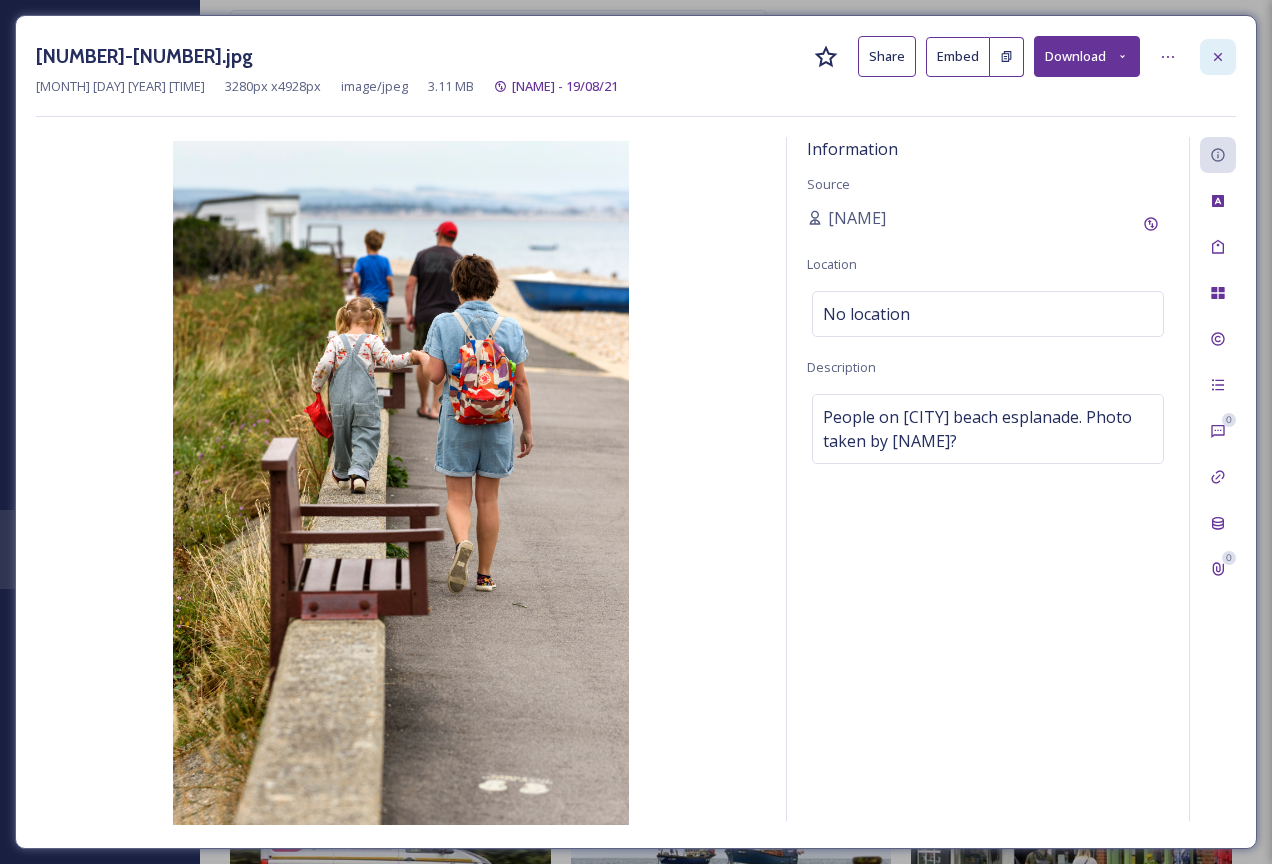 click at bounding box center (1218, 57) 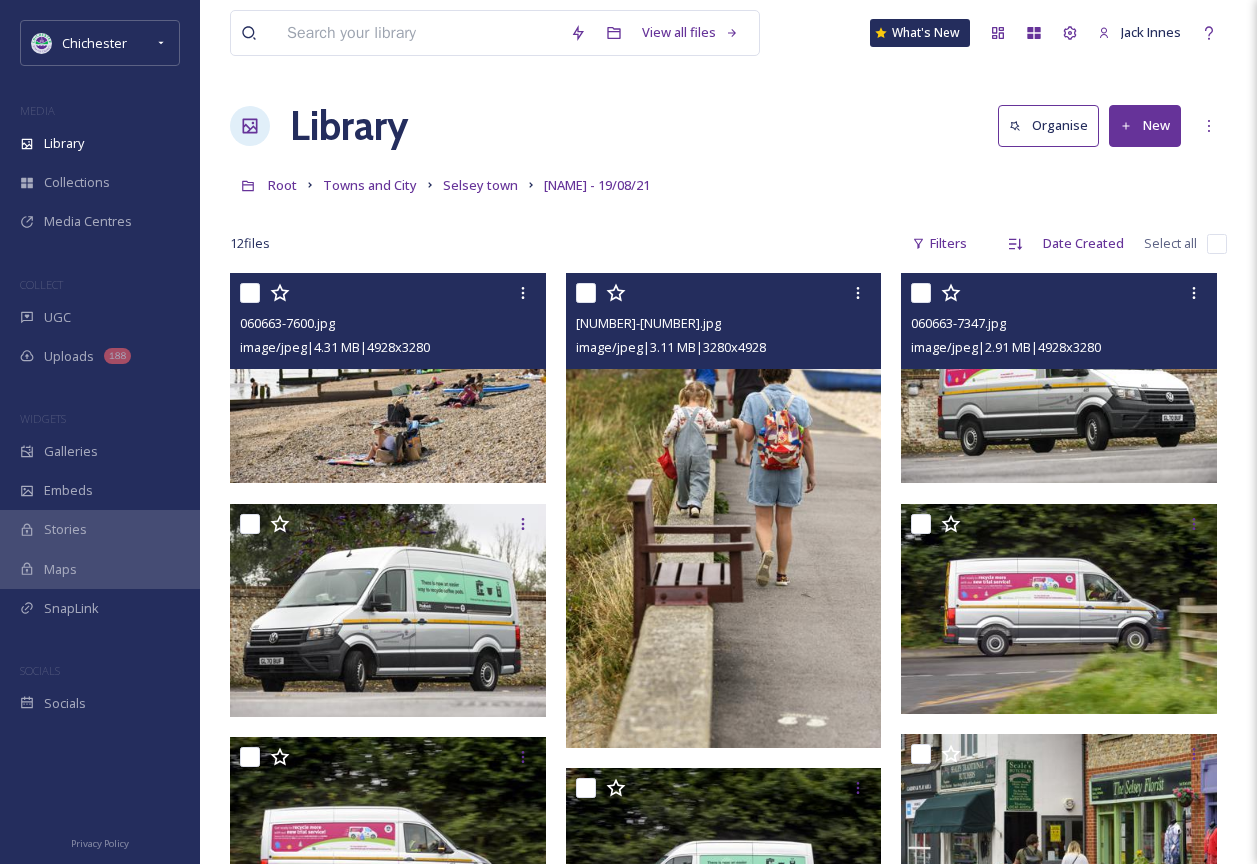 click at bounding box center (1059, 378) 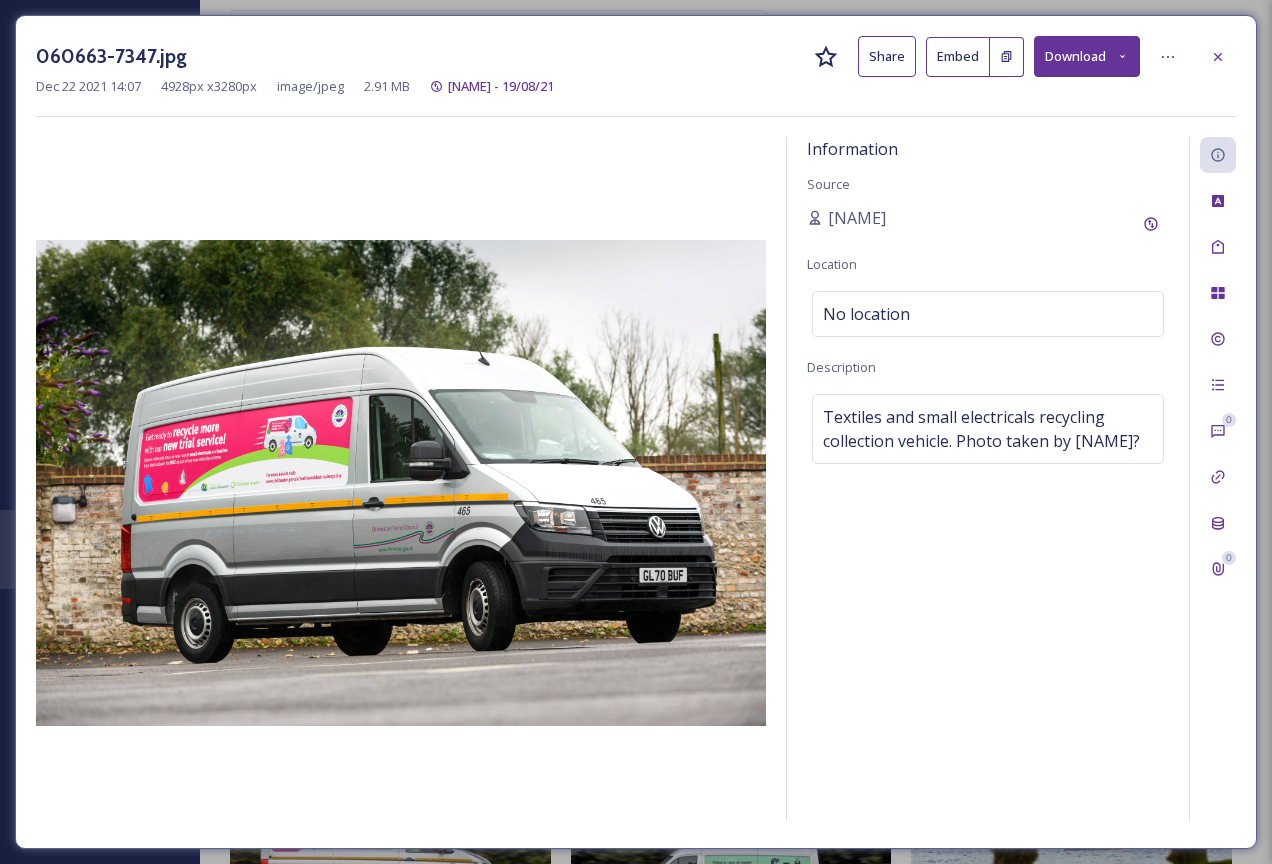 click on "060663-7347.jpg Share Embed Download" at bounding box center (636, 56) 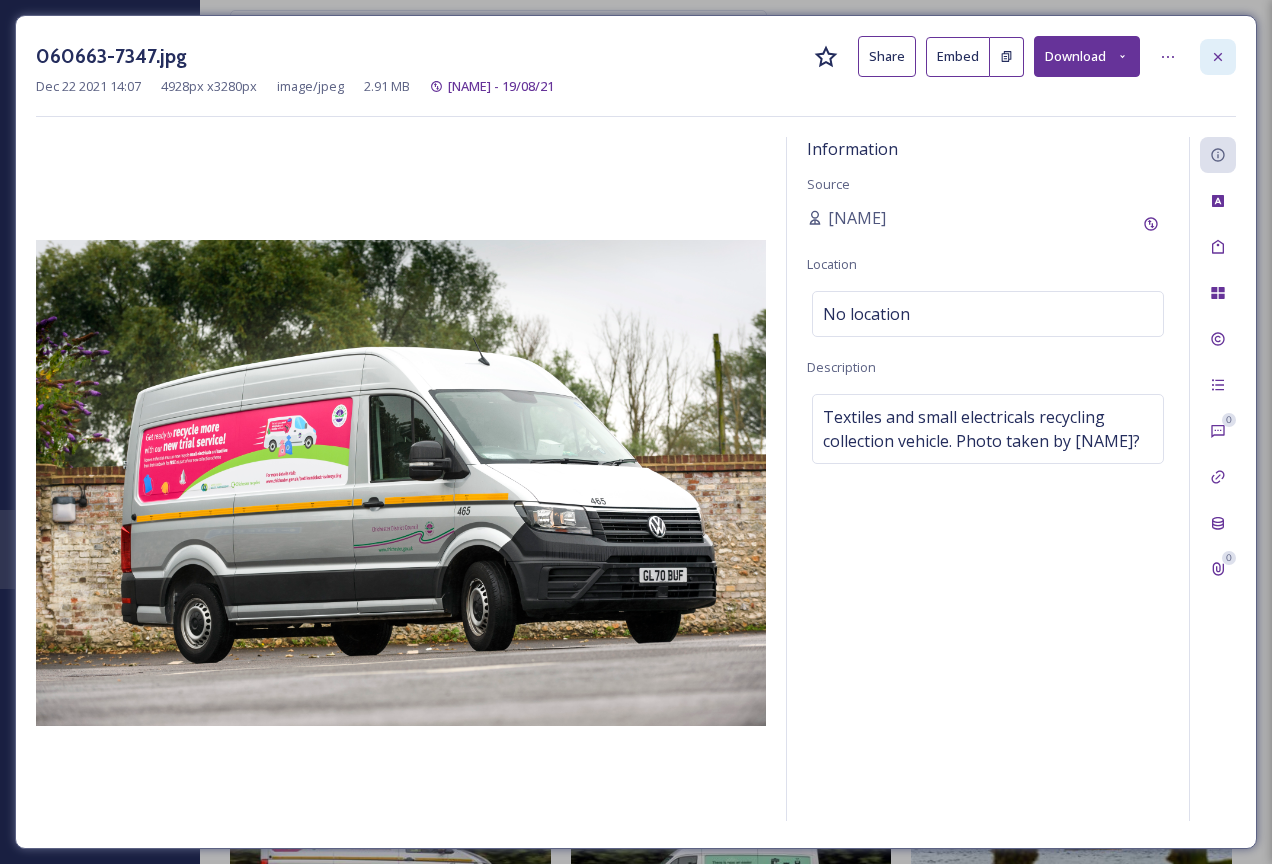 click at bounding box center (1218, 57) 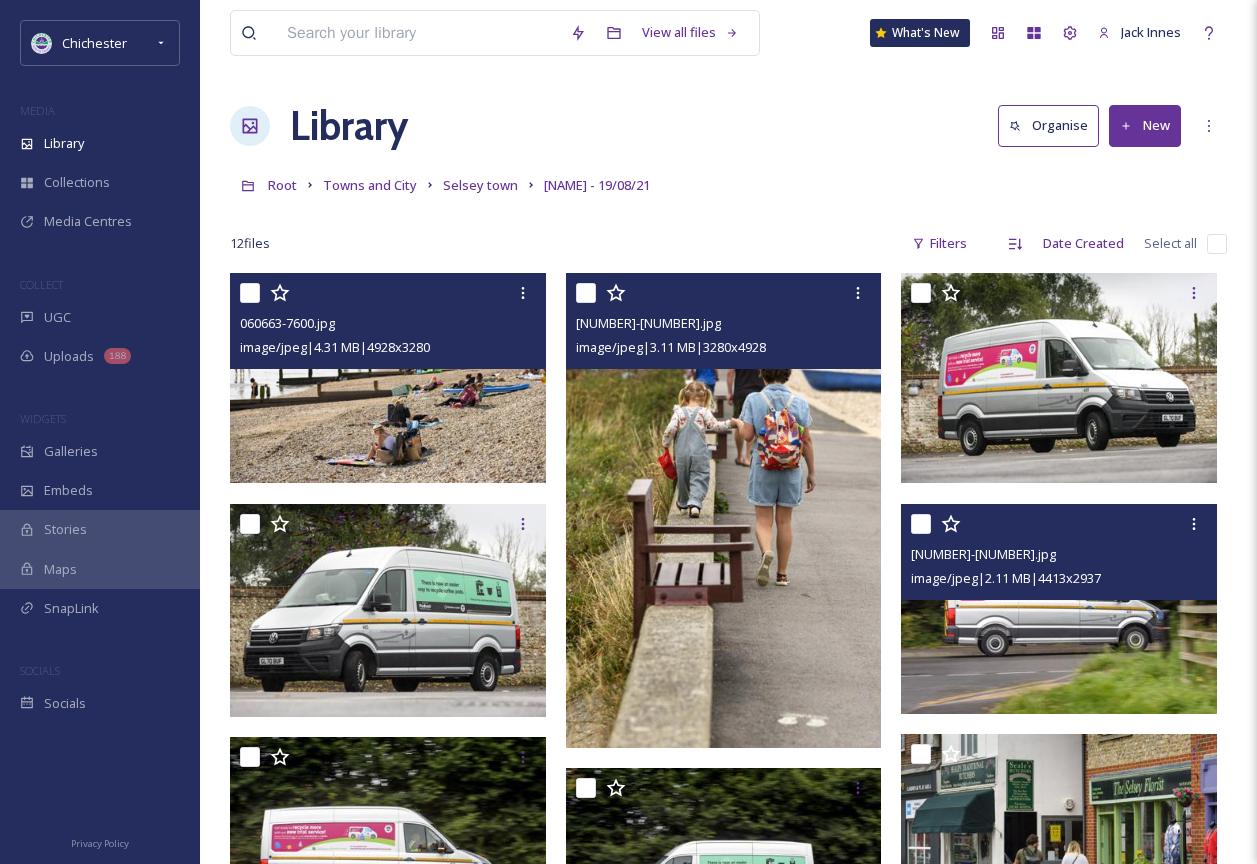 click at bounding box center [1059, 609] 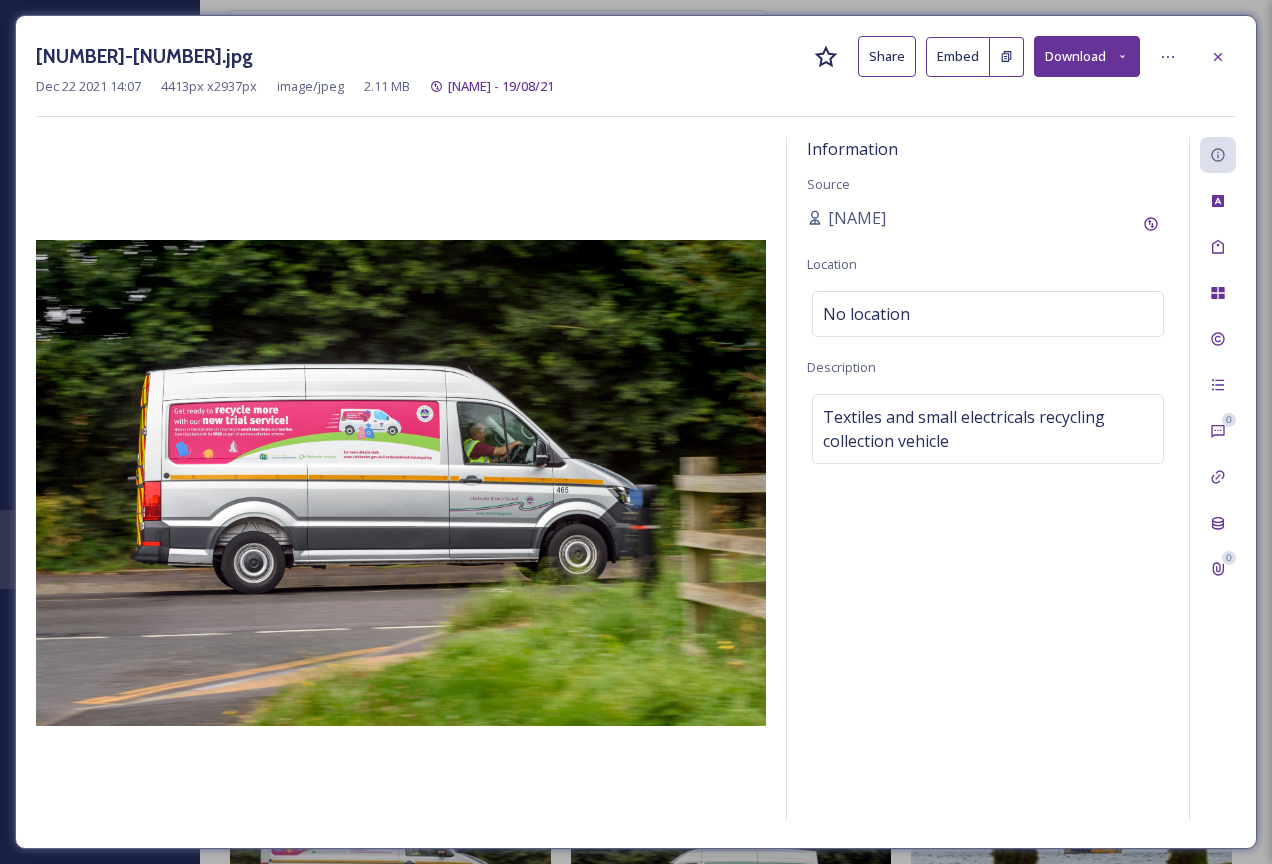 click on "060663-7432.jpg Share Embed Download Dec 22 2021 14:07 4413 px x  2937 px image/jpeg 2.11 MB [NAME] - 19/08/21 Information Source [NAME] Location No location Description Textiles and small electricals recycling collection vehicle 0 0" at bounding box center [636, 432] 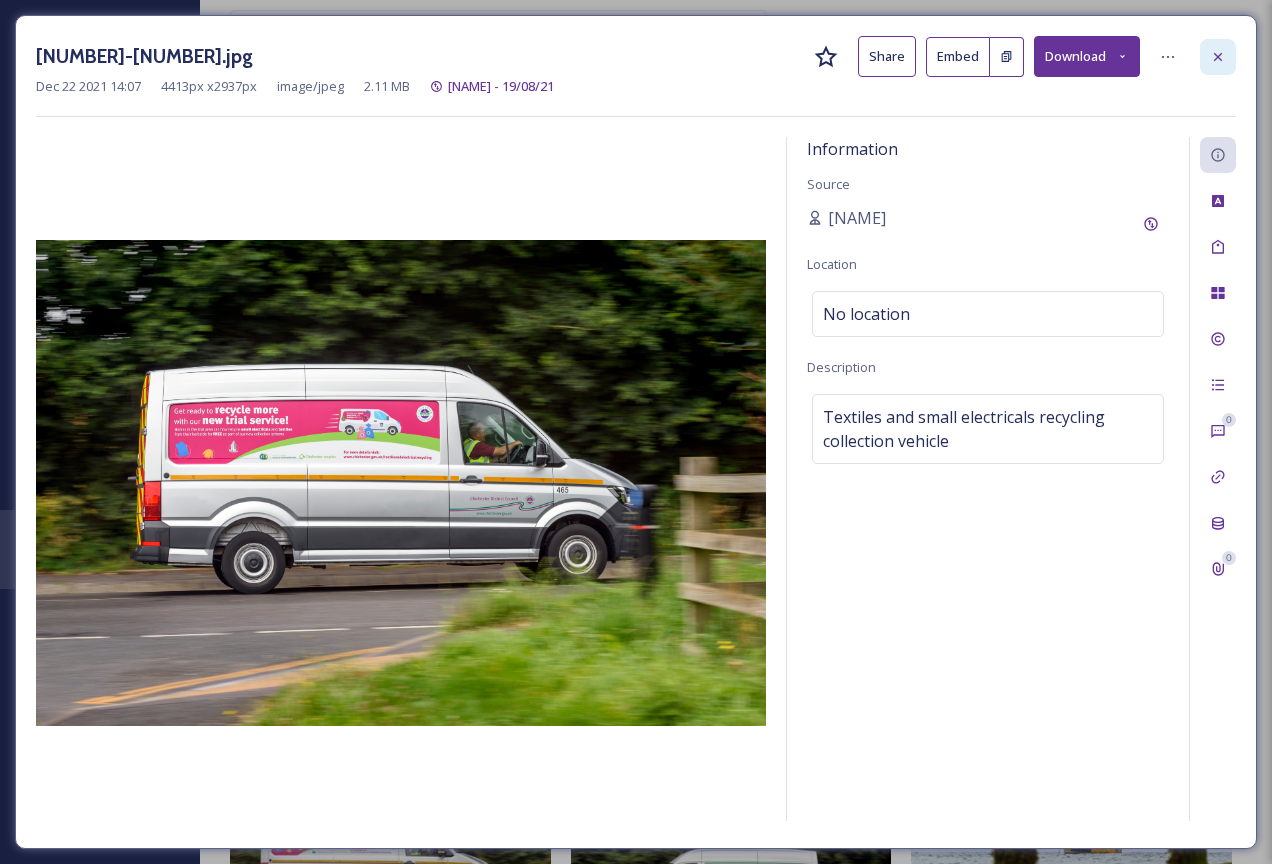 click at bounding box center [1218, 57] 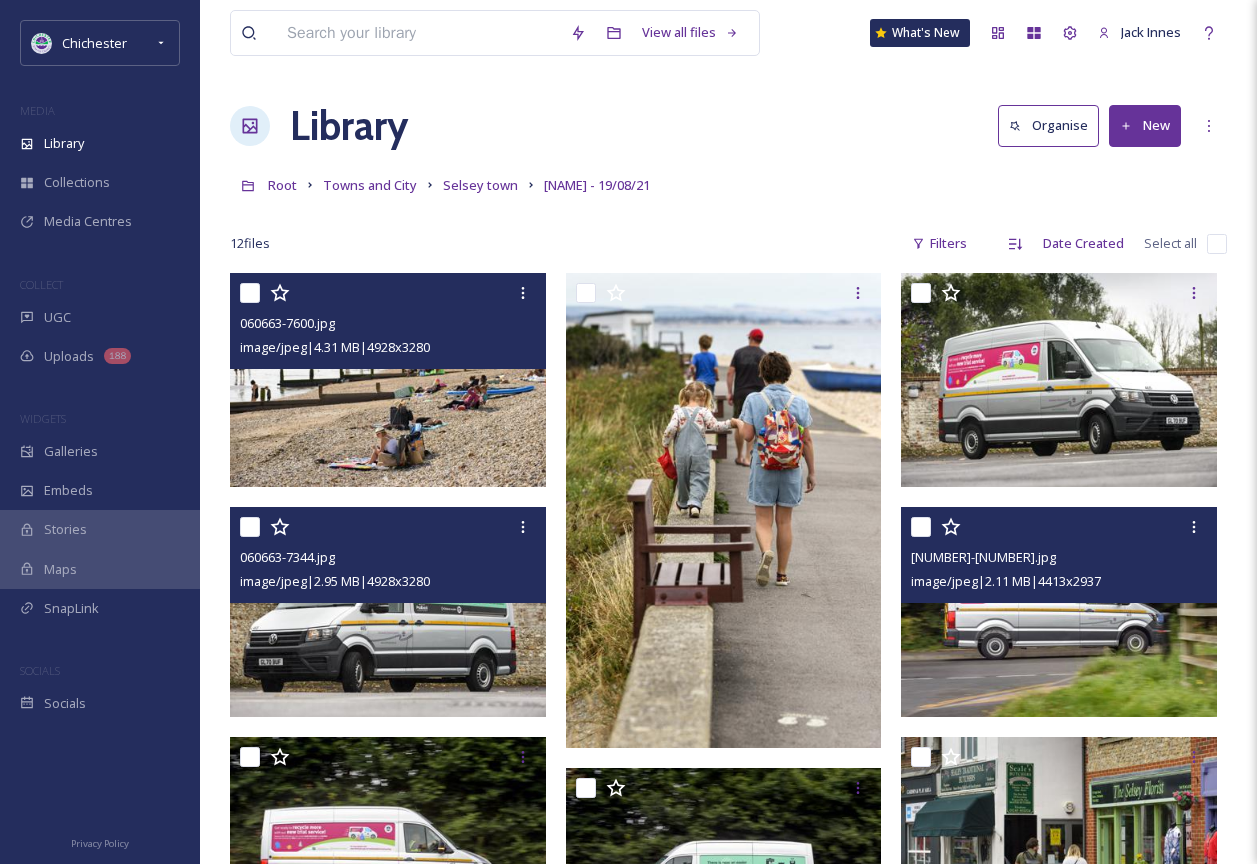 click at bounding box center [388, 612] 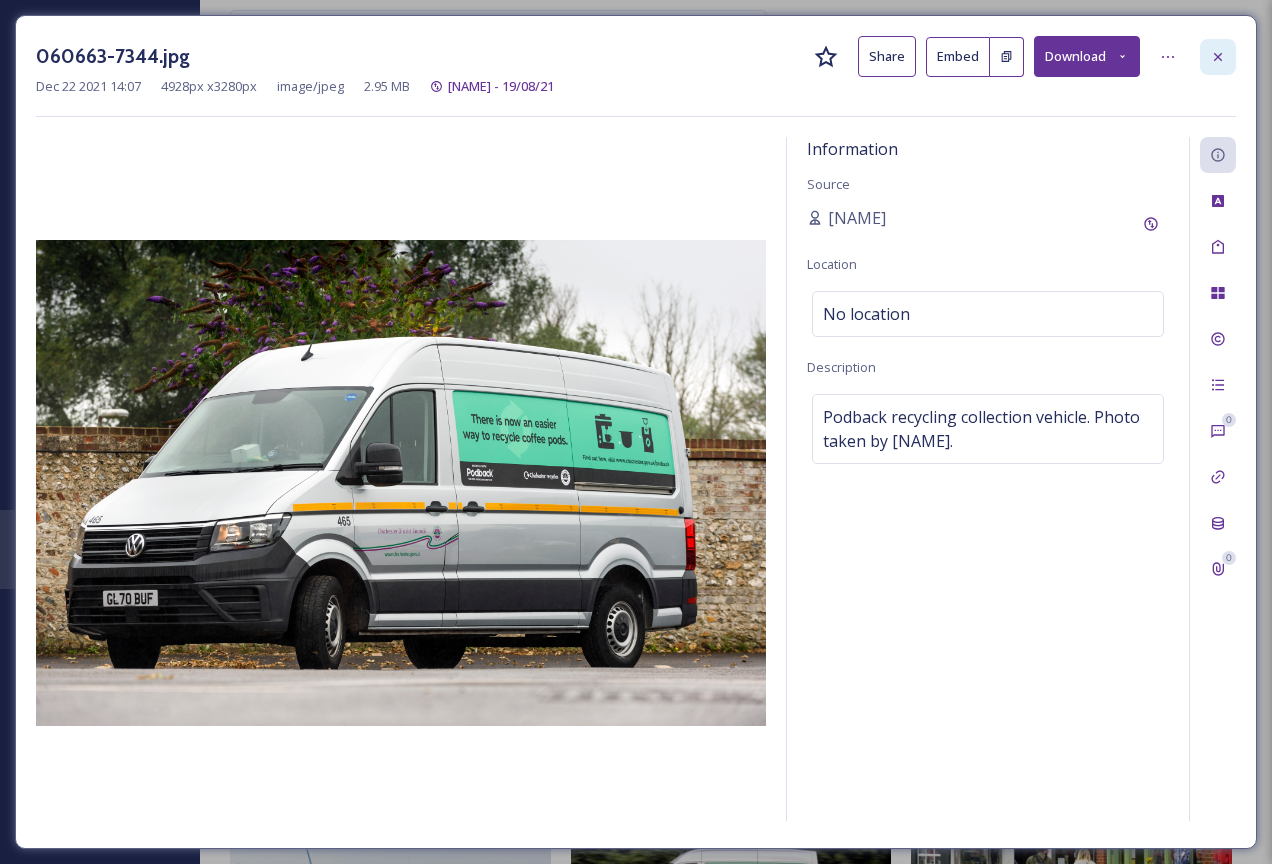 click 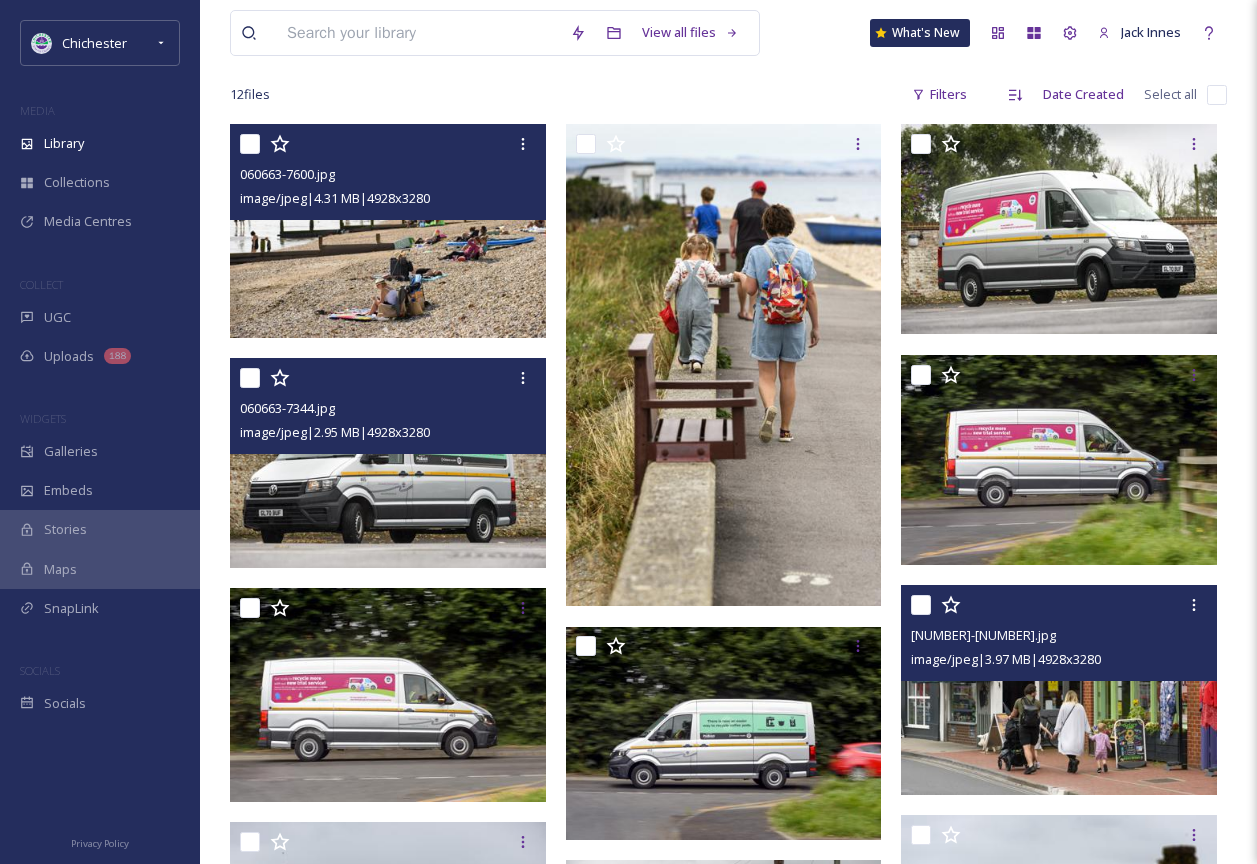 scroll, scrollTop: 400, scrollLeft: 0, axis: vertical 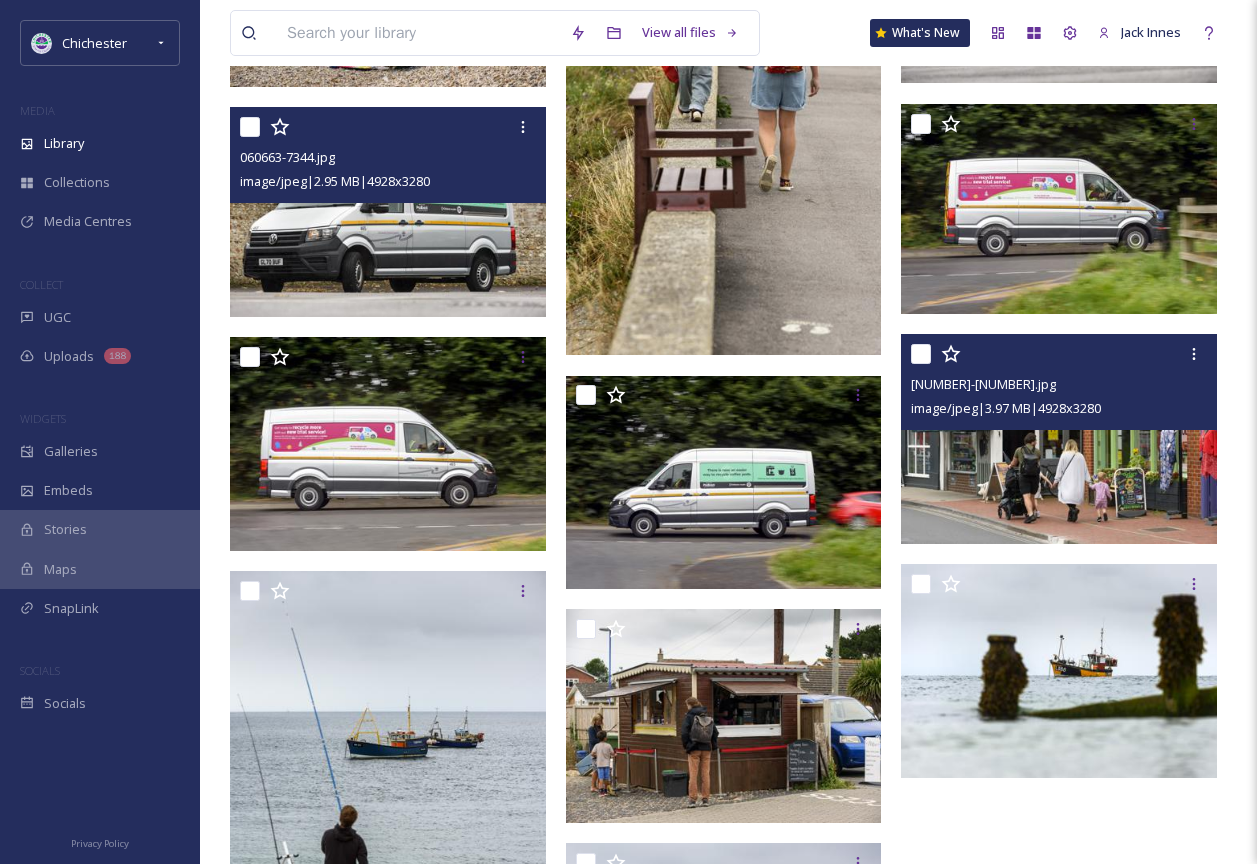click at bounding box center (1059, 439) 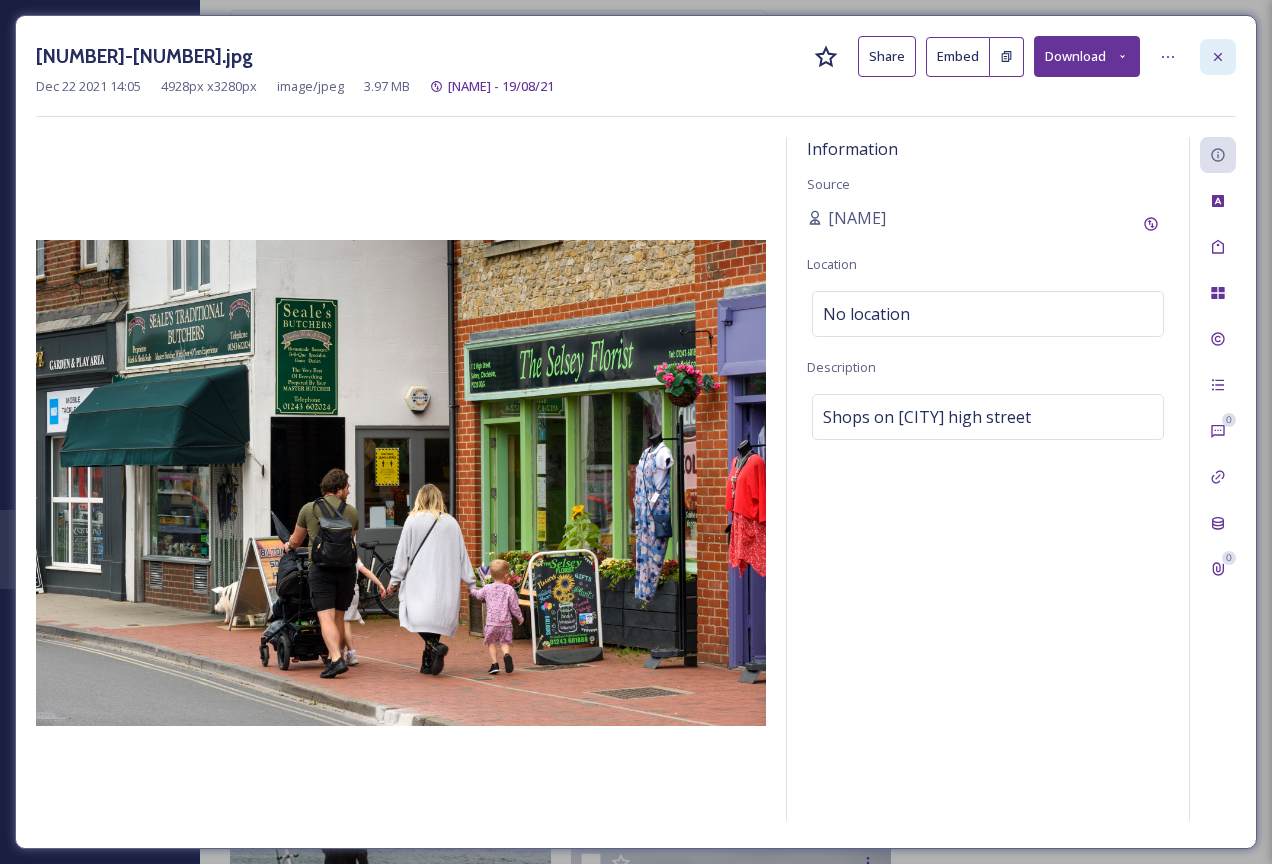 click 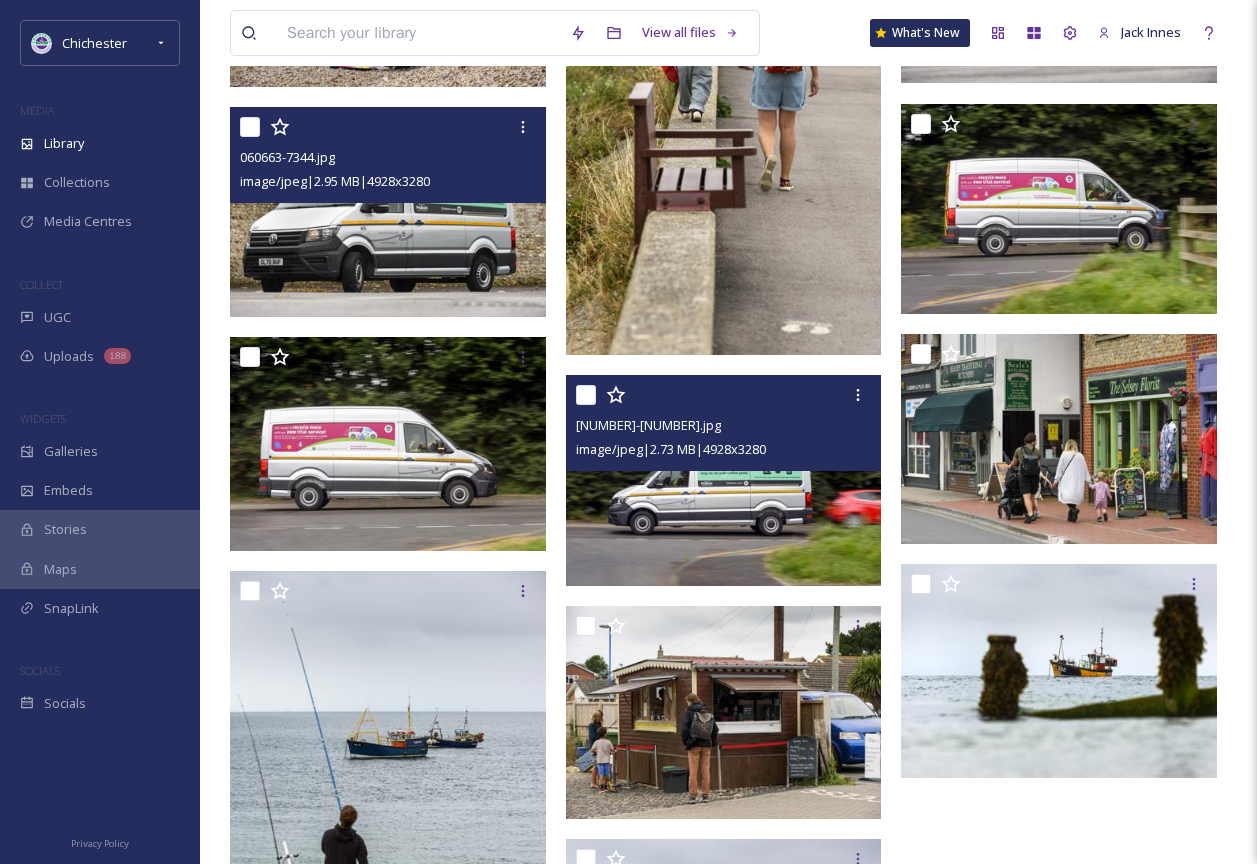 click at bounding box center [724, 481] 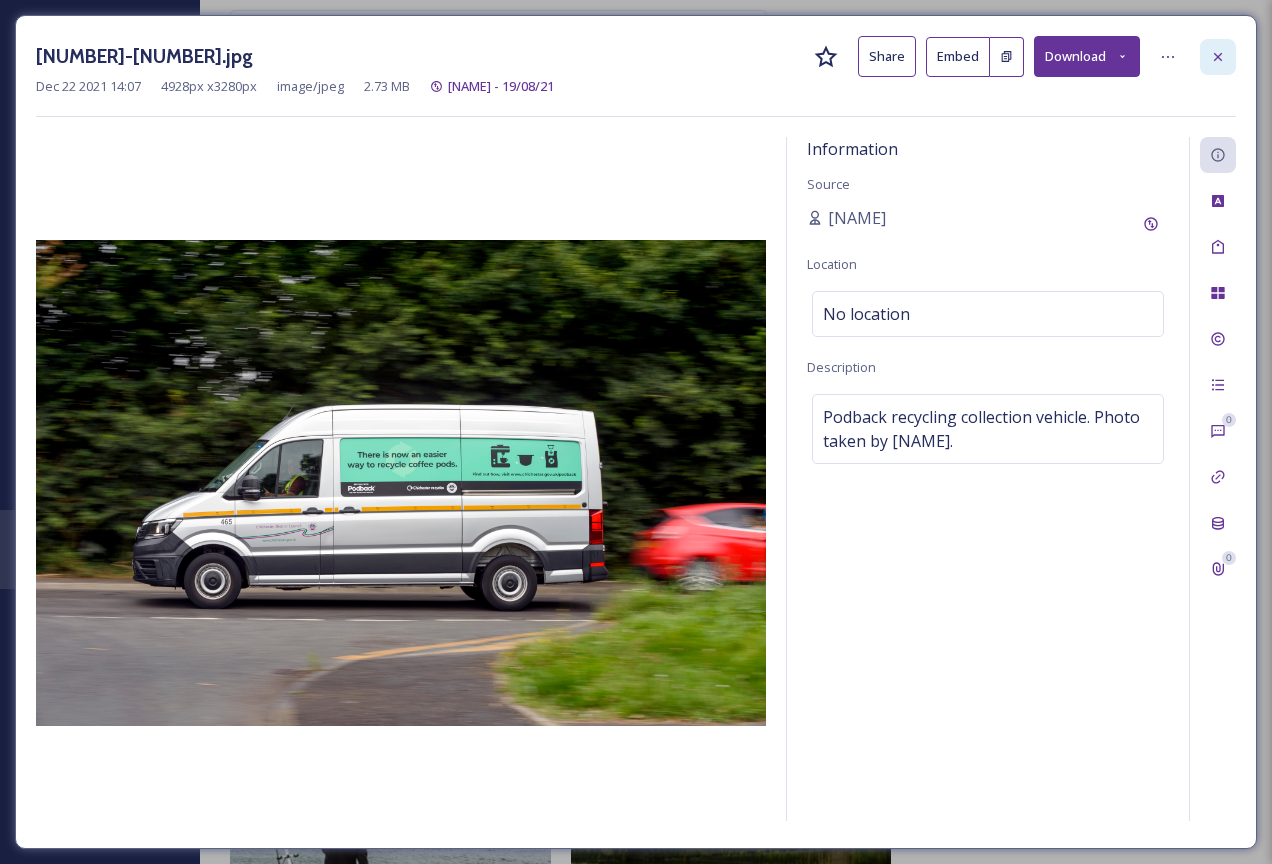 click at bounding box center [1218, 57] 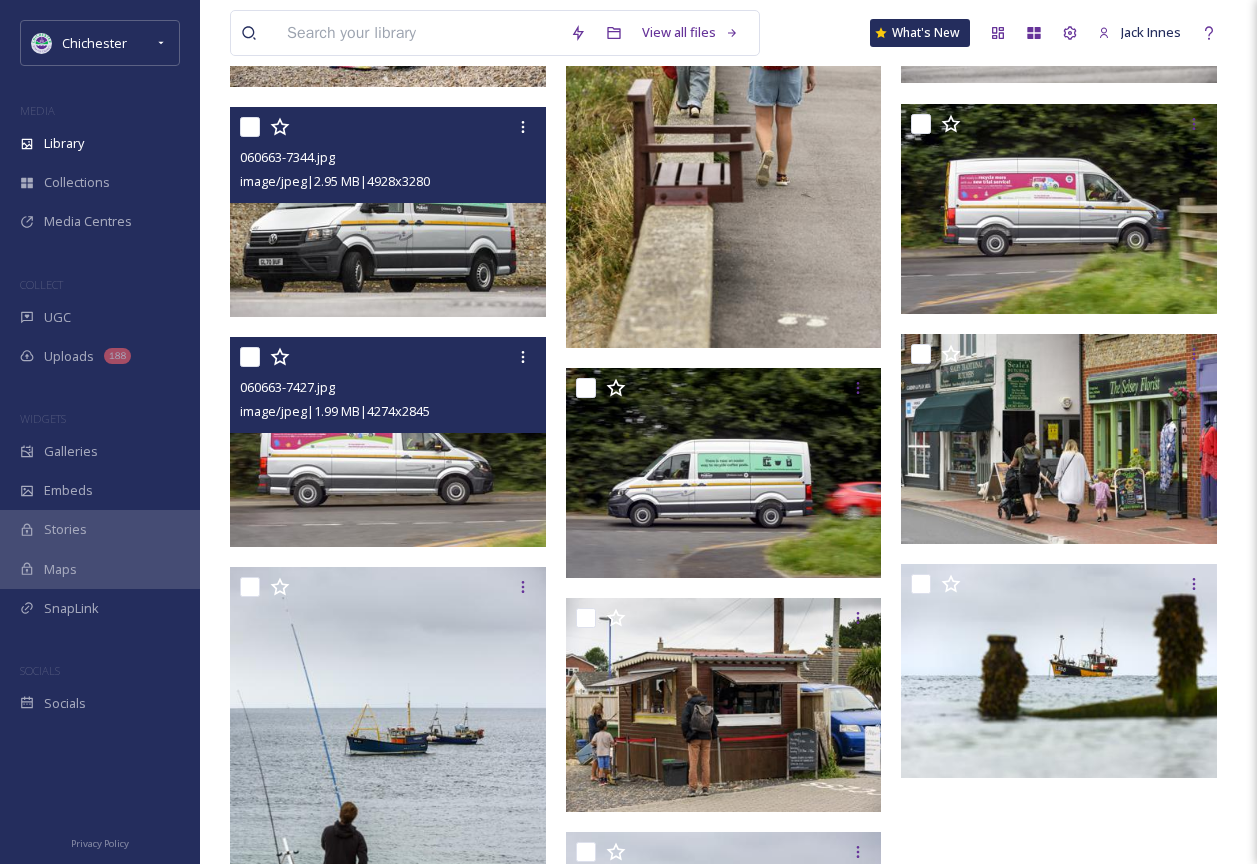 click at bounding box center (388, 442) 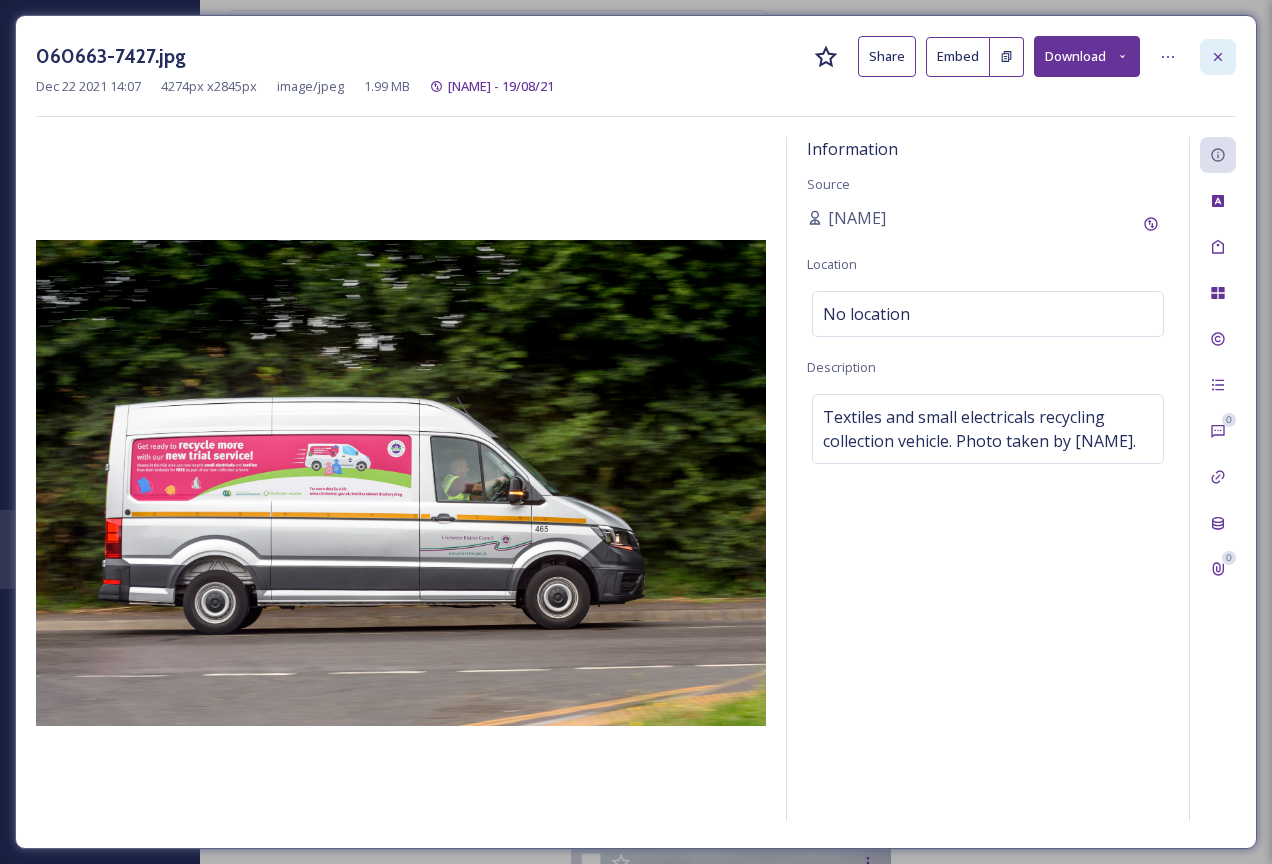 click 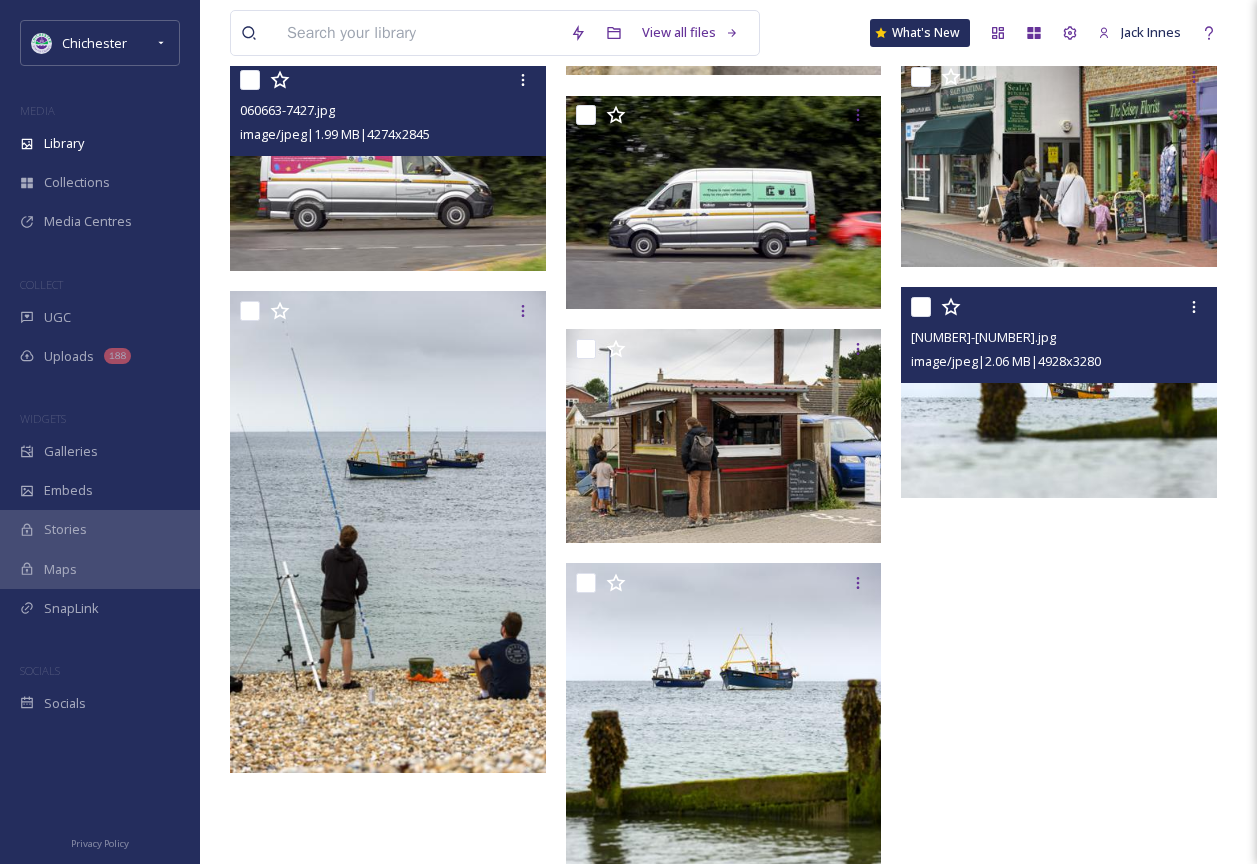 scroll, scrollTop: 700, scrollLeft: 0, axis: vertical 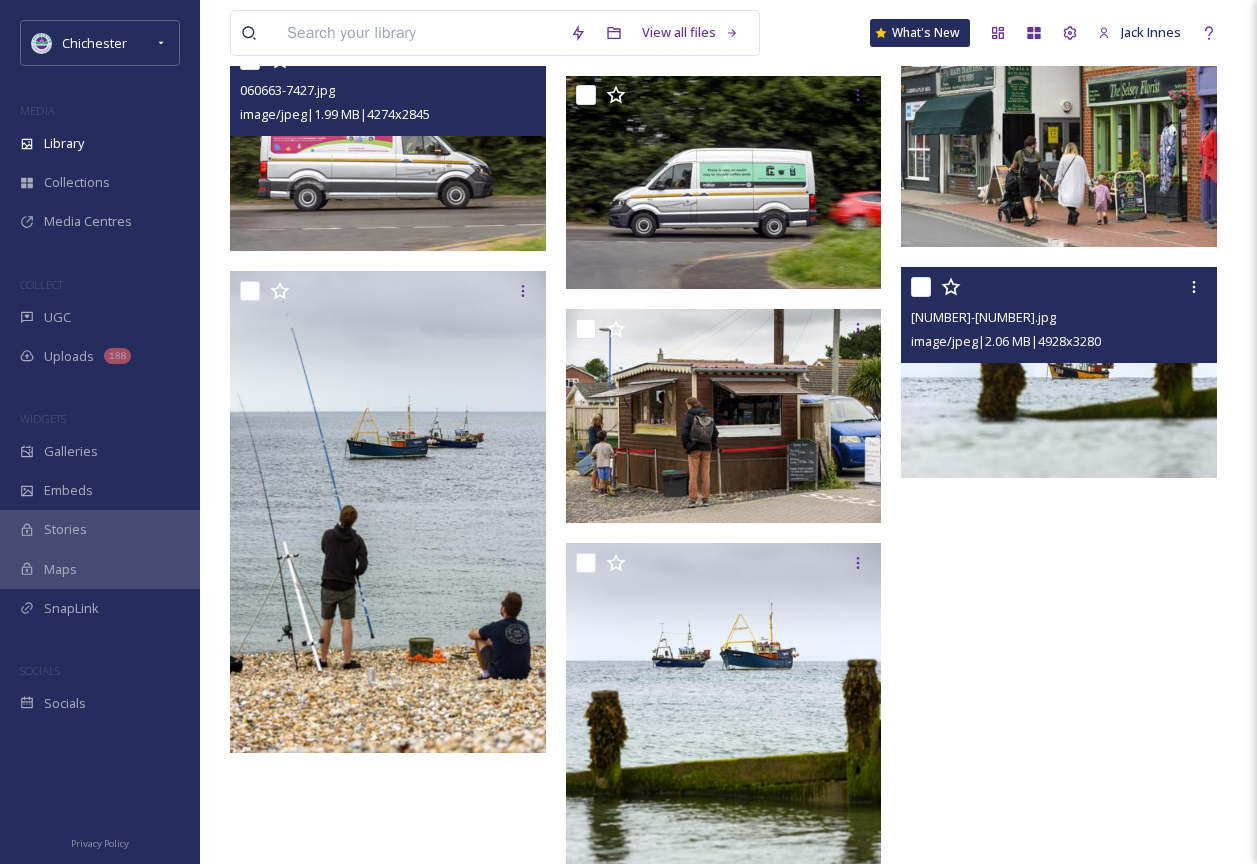 click at bounding box center (1059, 373) 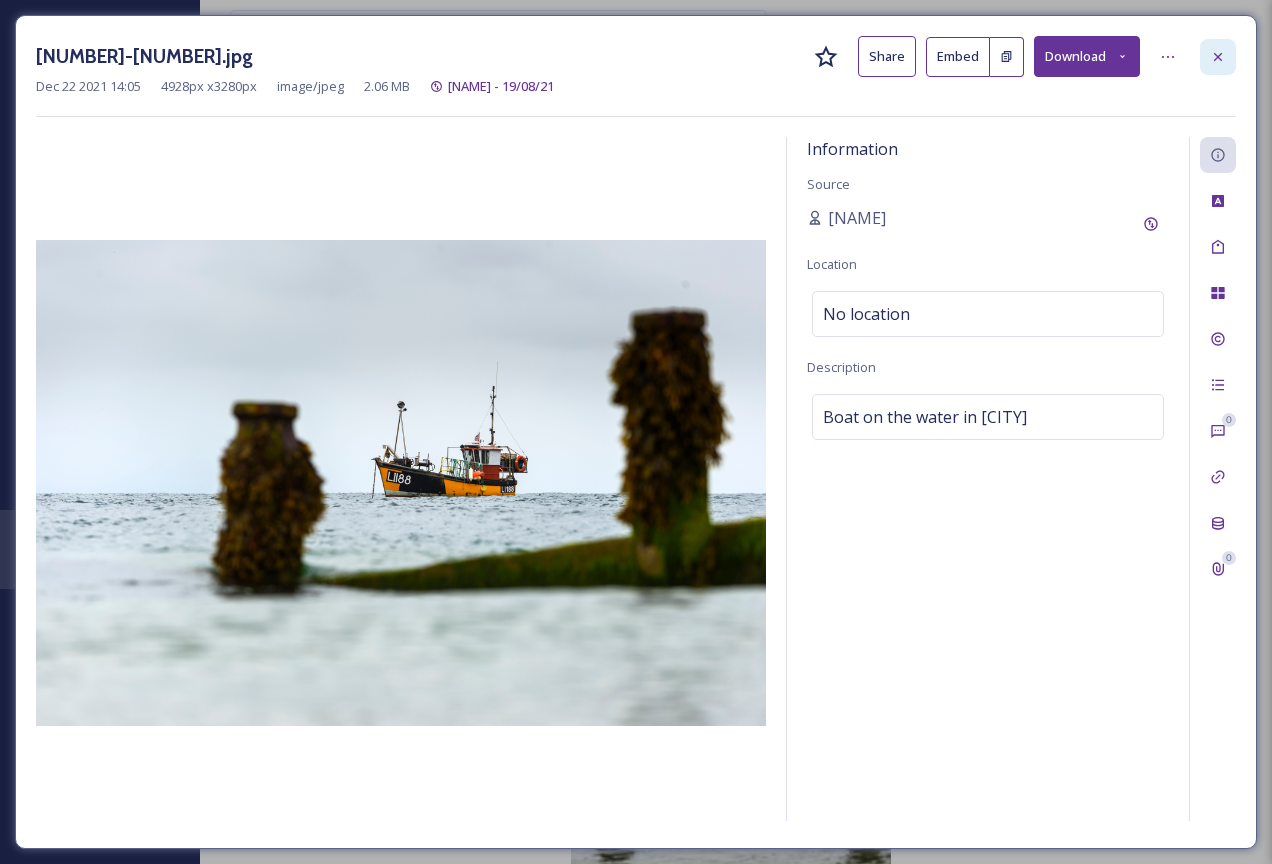click at bounding box center (1218, 57) 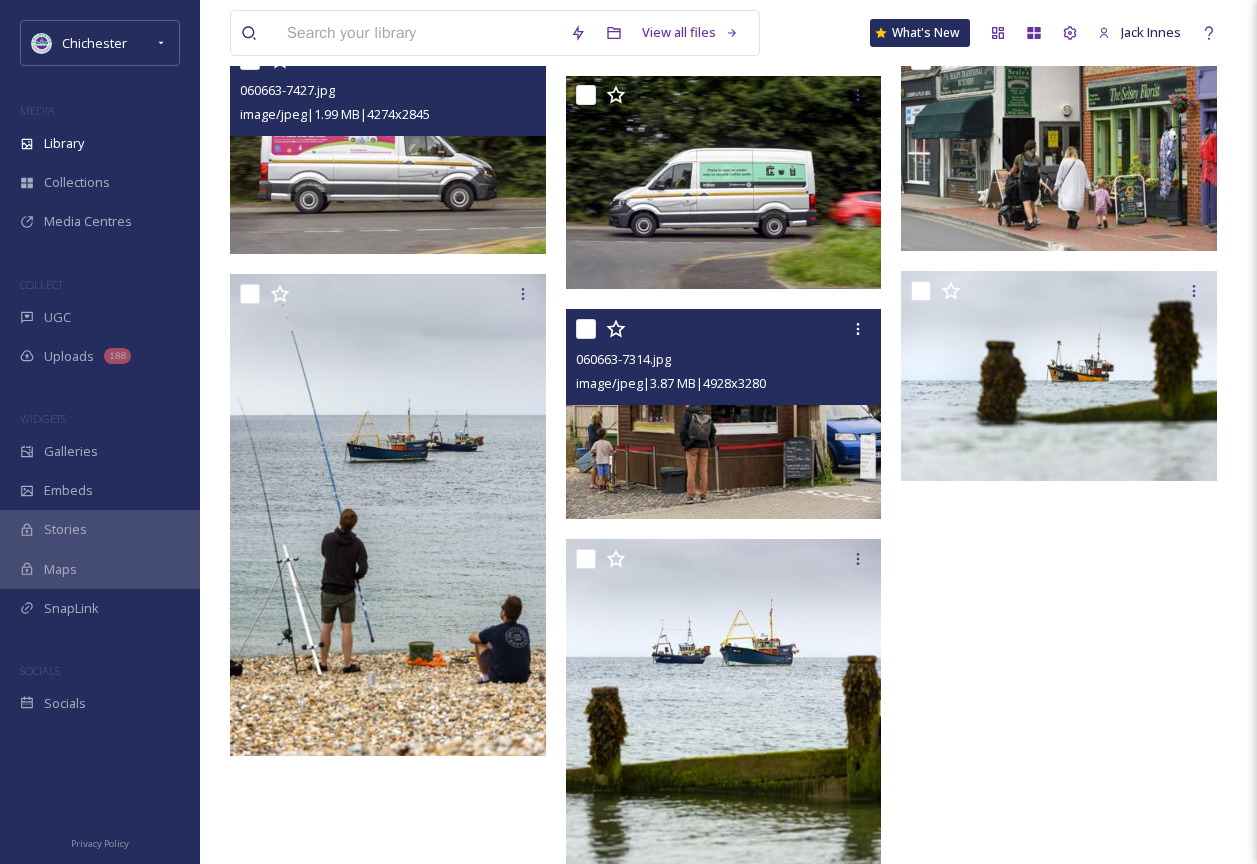 click at bounding box center [724, 414] 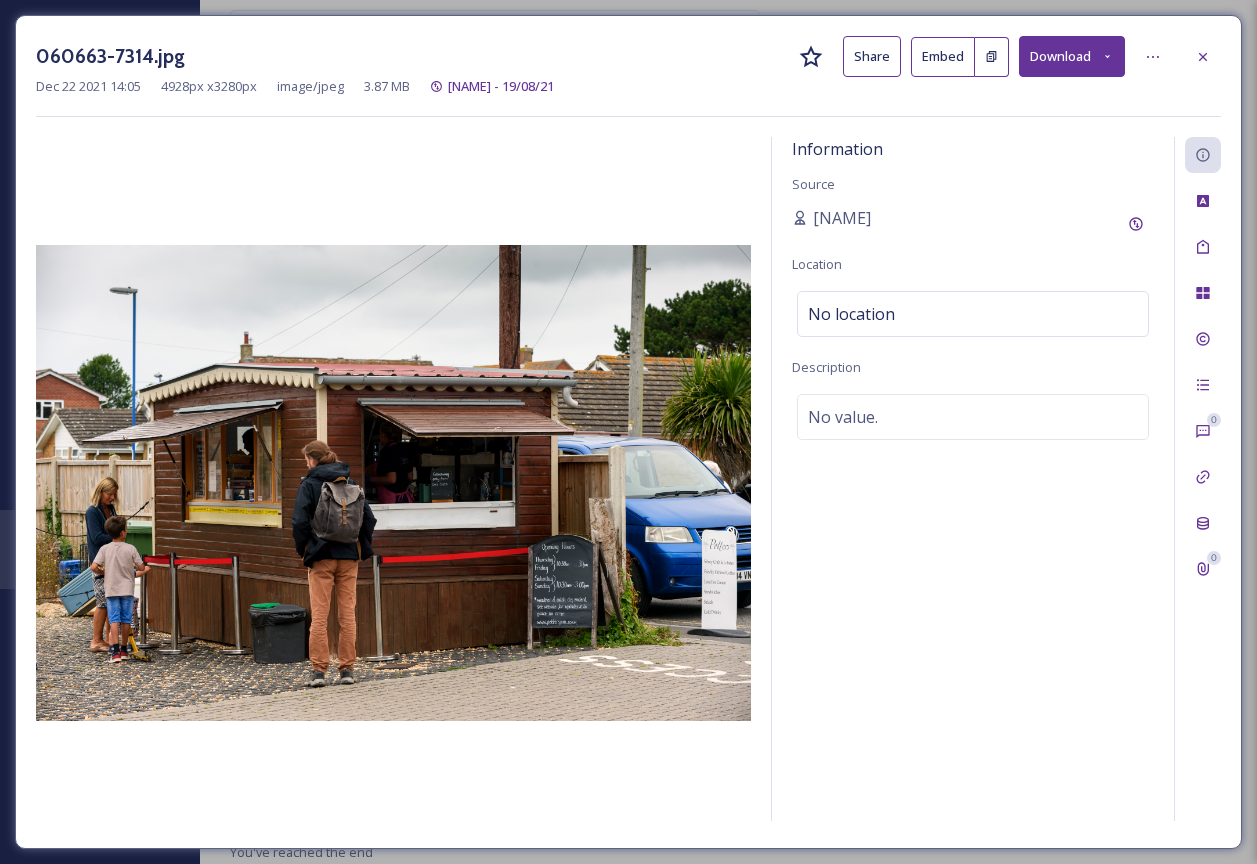 scroll, scrollTop: 661, scrollLeft: 0, axis: vertical 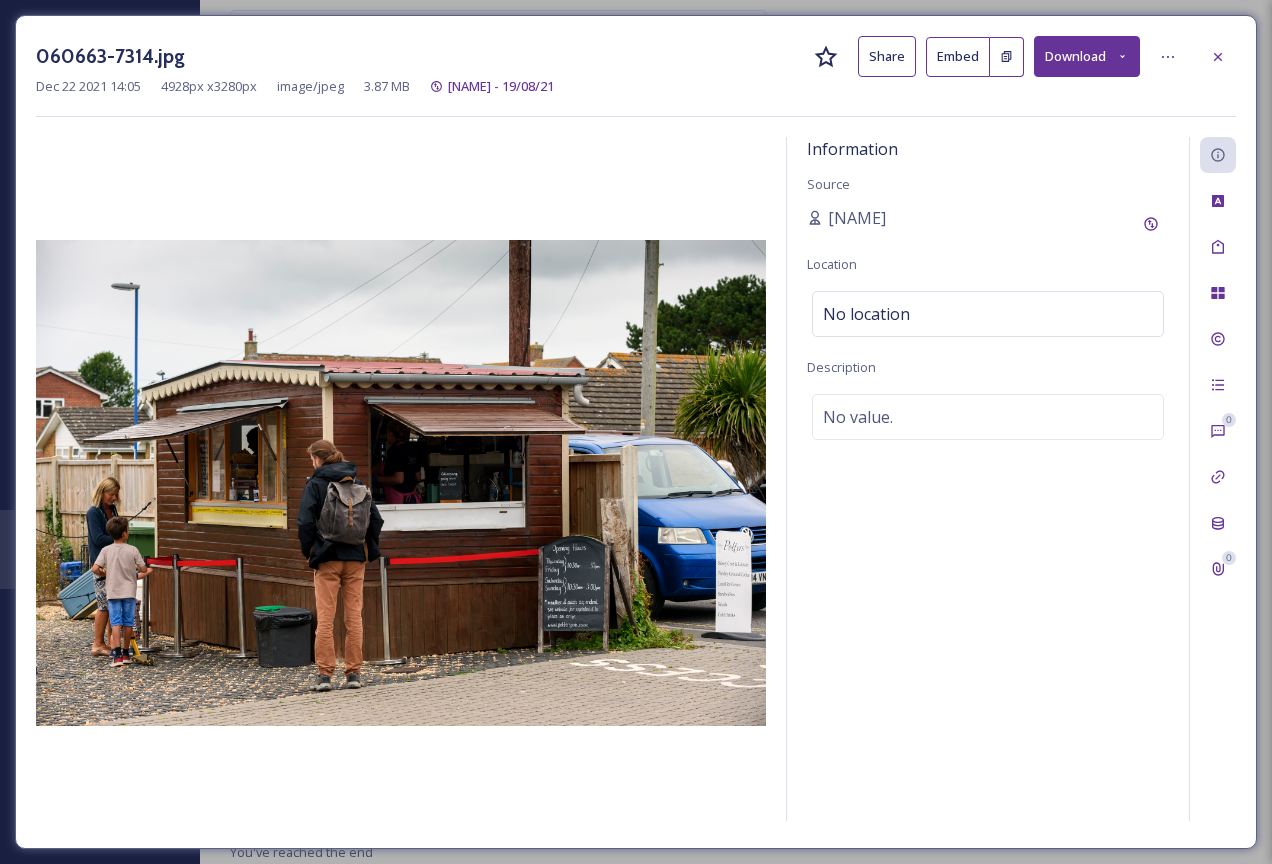 click on "Information Source [USERNAME] Location No location Description No value." at bounding box center (988, 479) 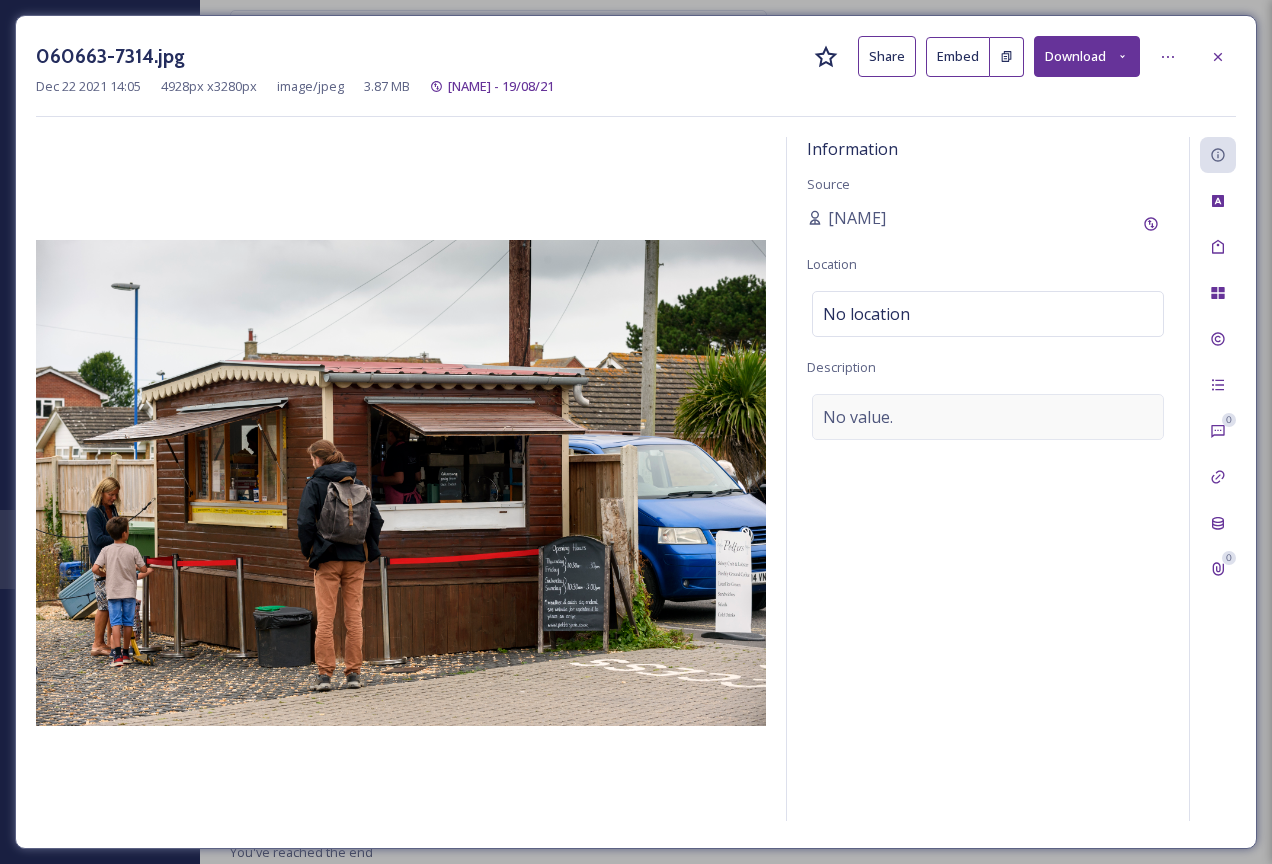 click on "No value." at bounding box center [988, 417] 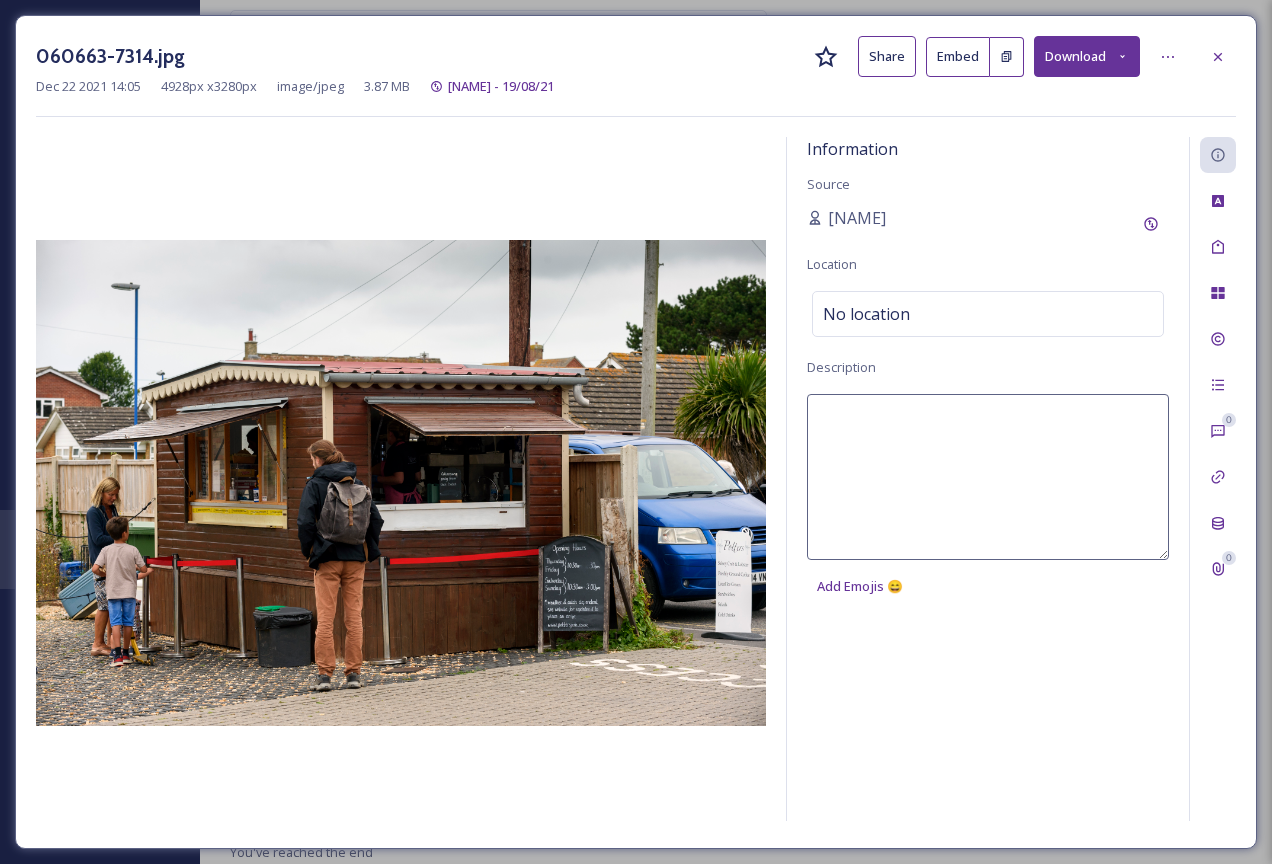 click at bounding box center (988, 477) 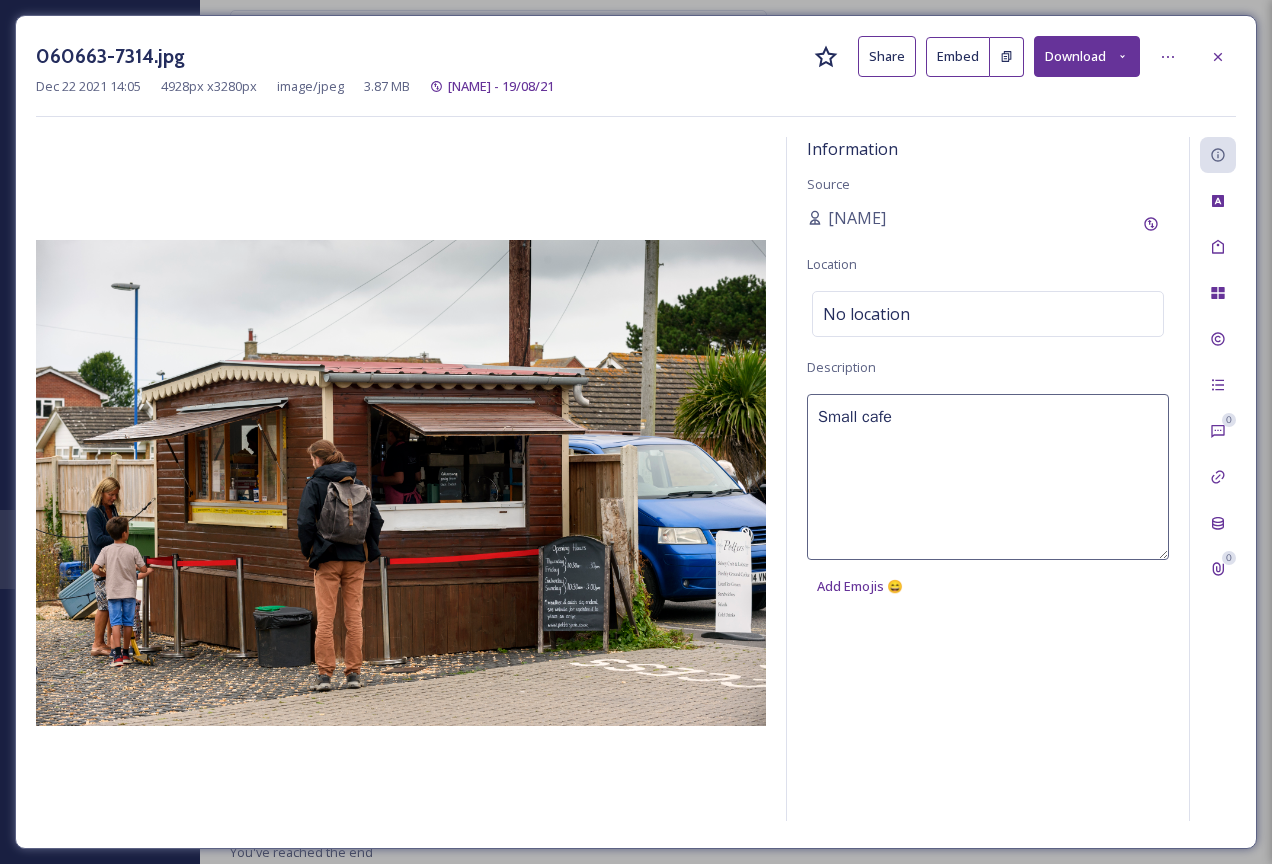 type on "Small cafe" 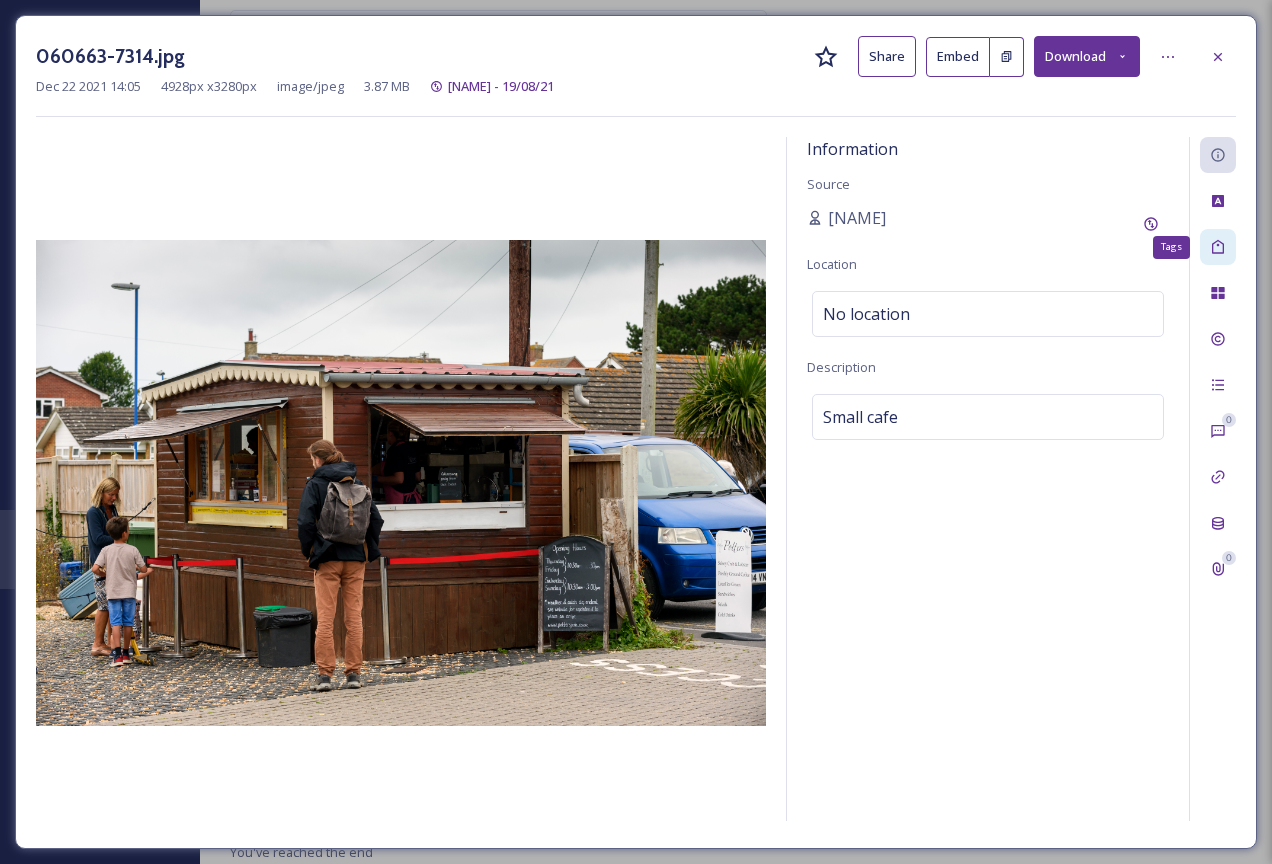 click on "Tags" at bounding box center [1218, 247] 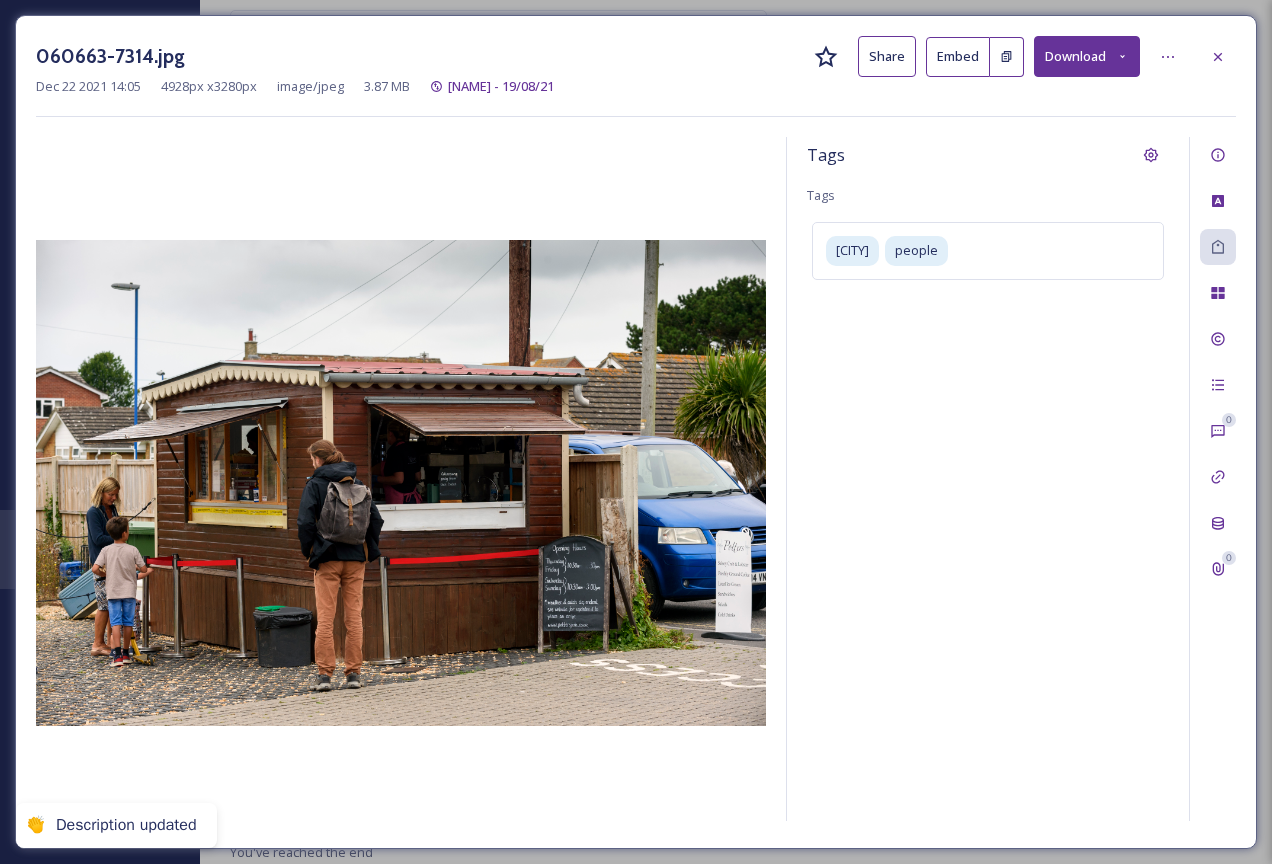 click 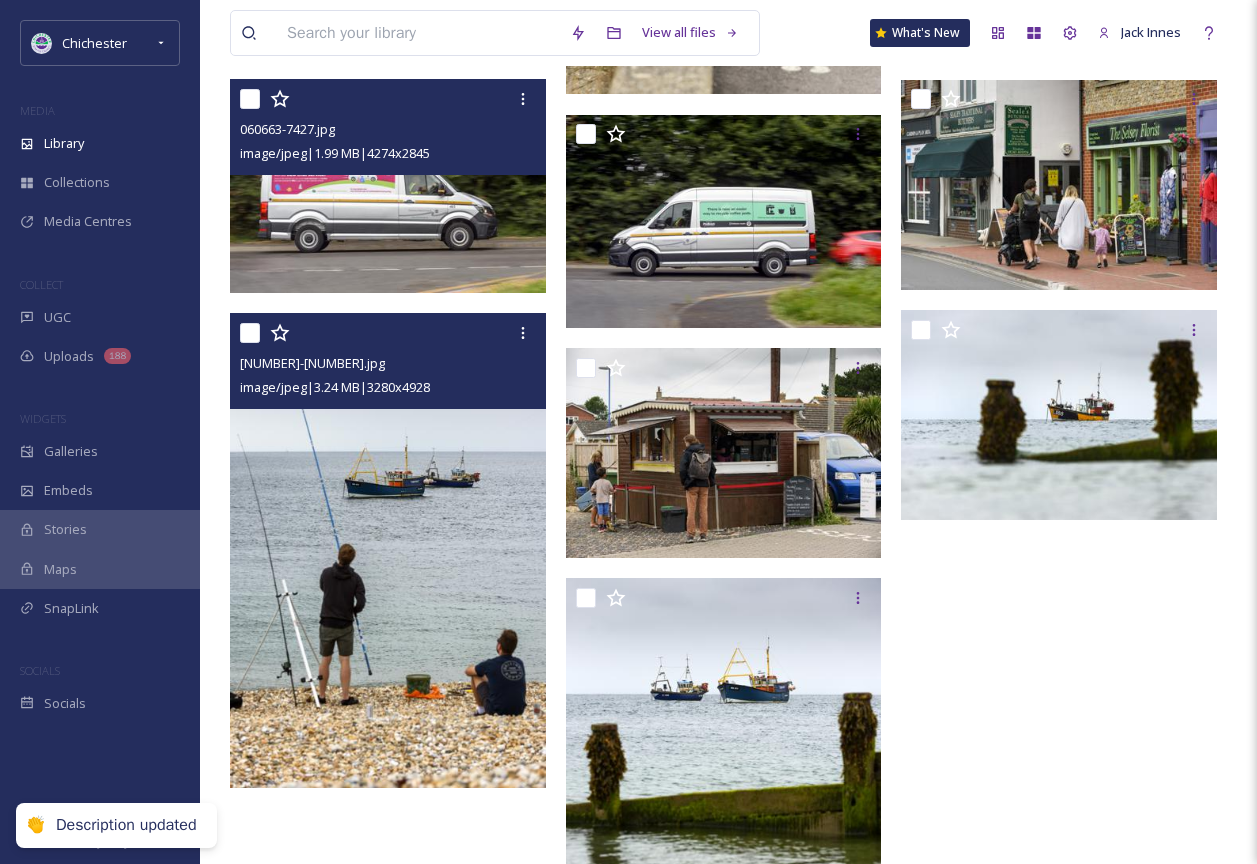 click at bounding box center (388, 550) 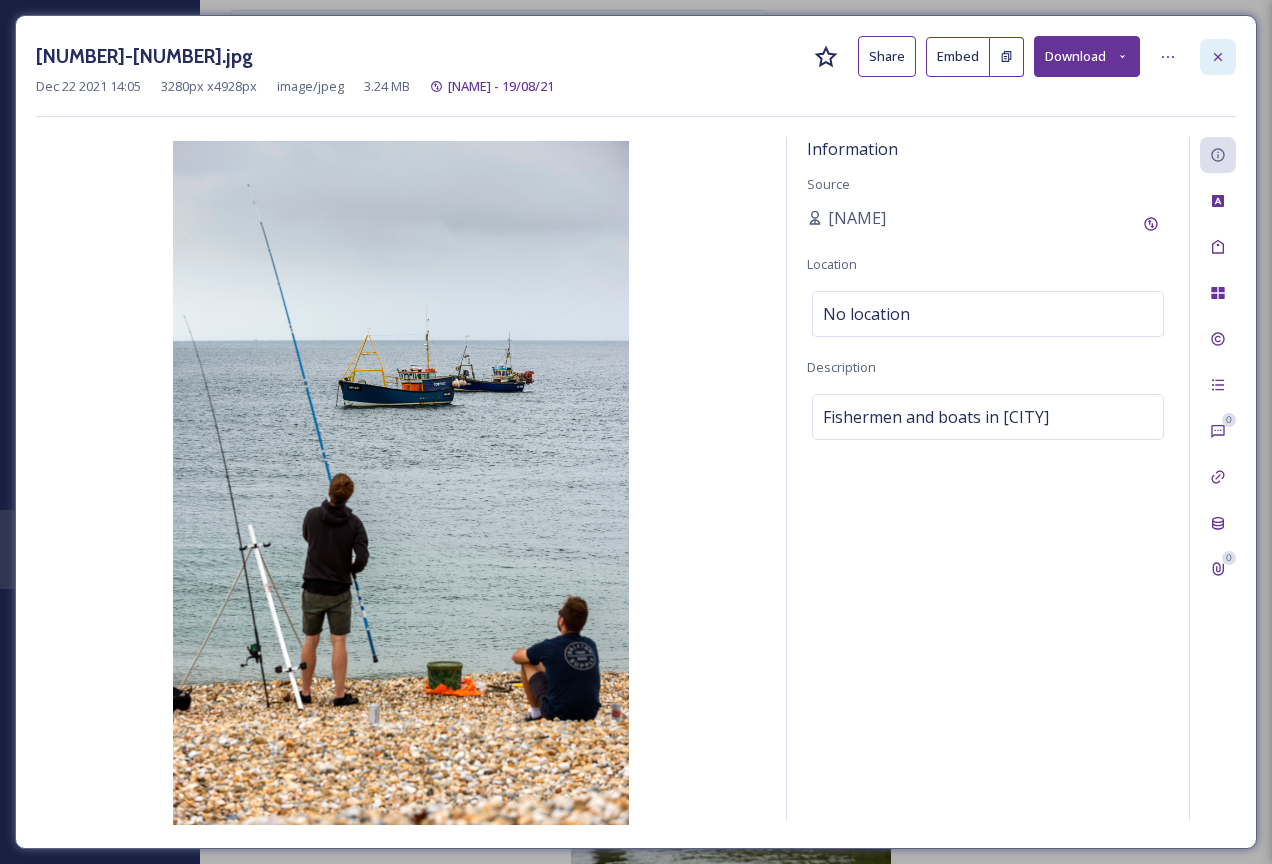 click 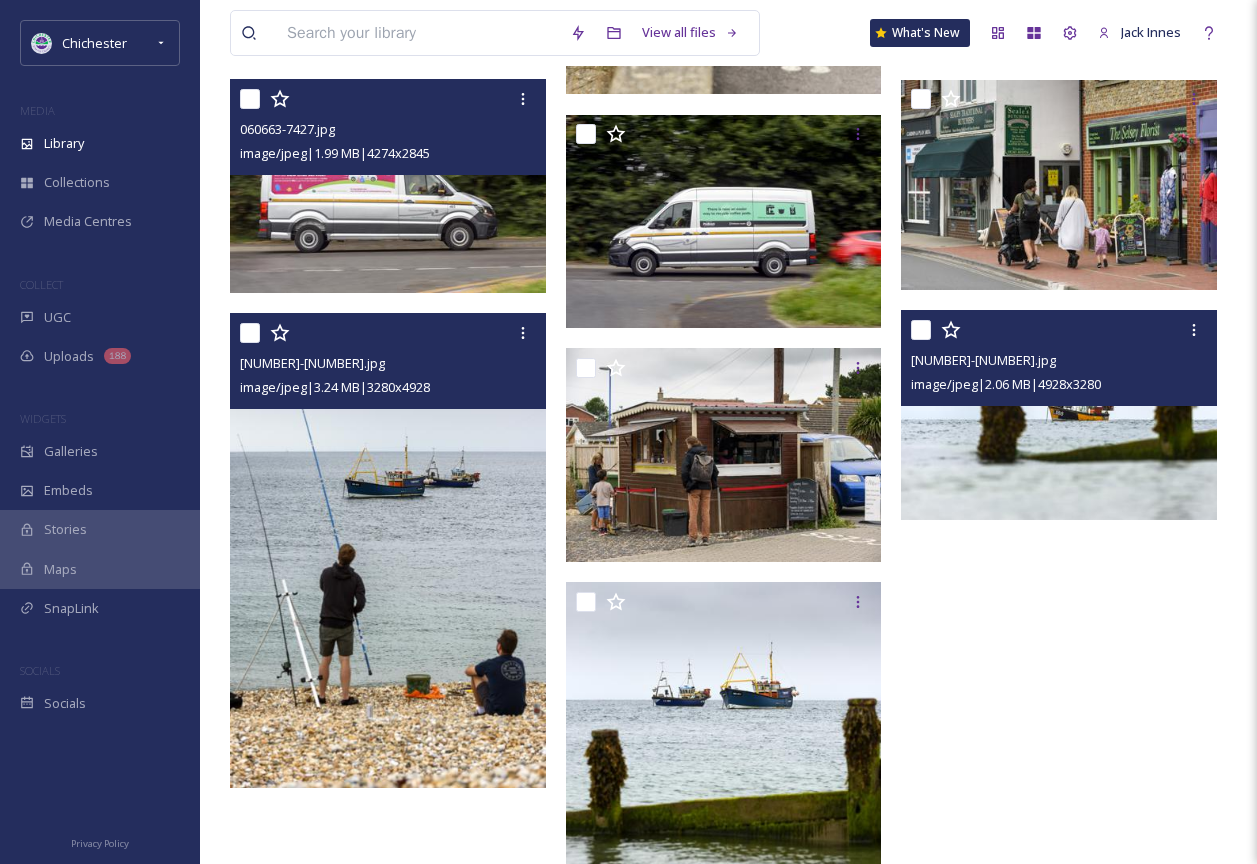 click at bounding box center (1059, 415) 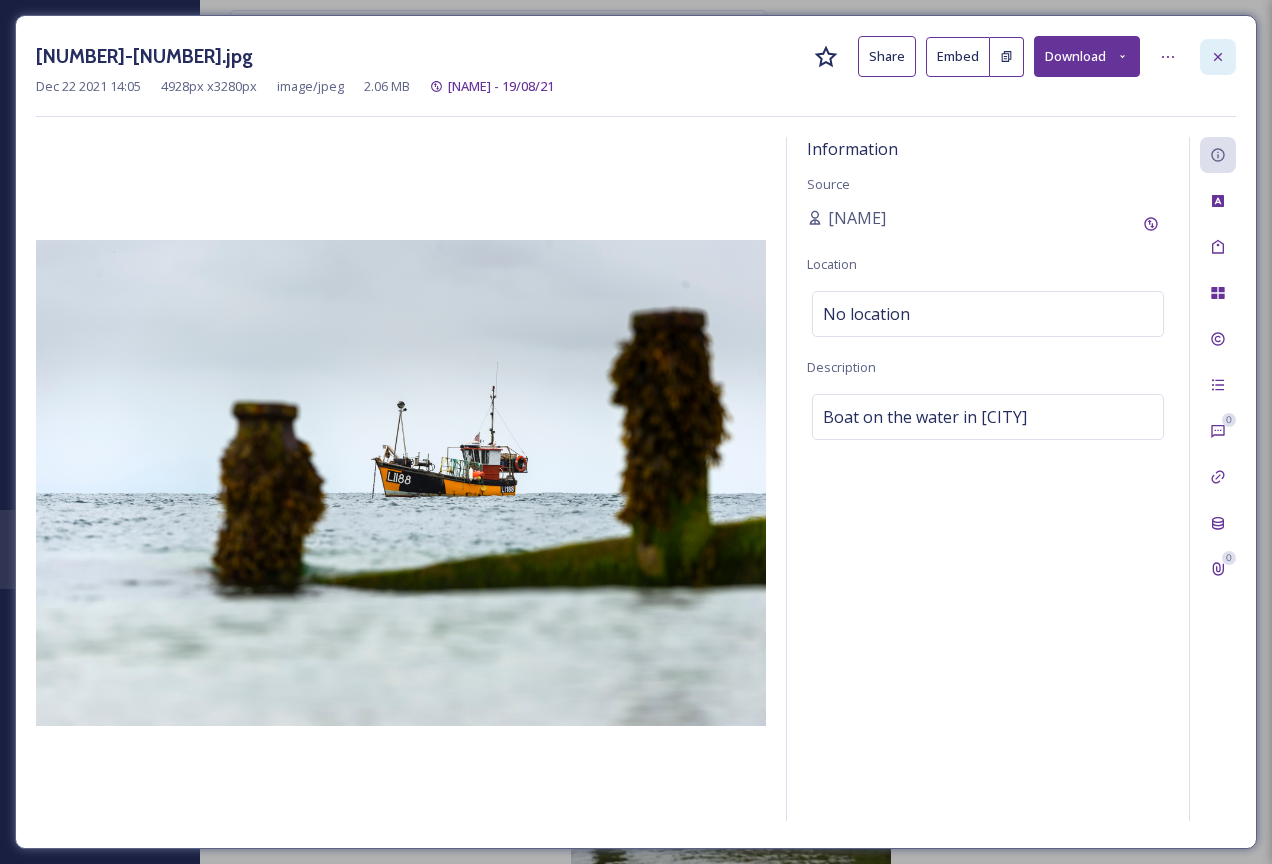 click 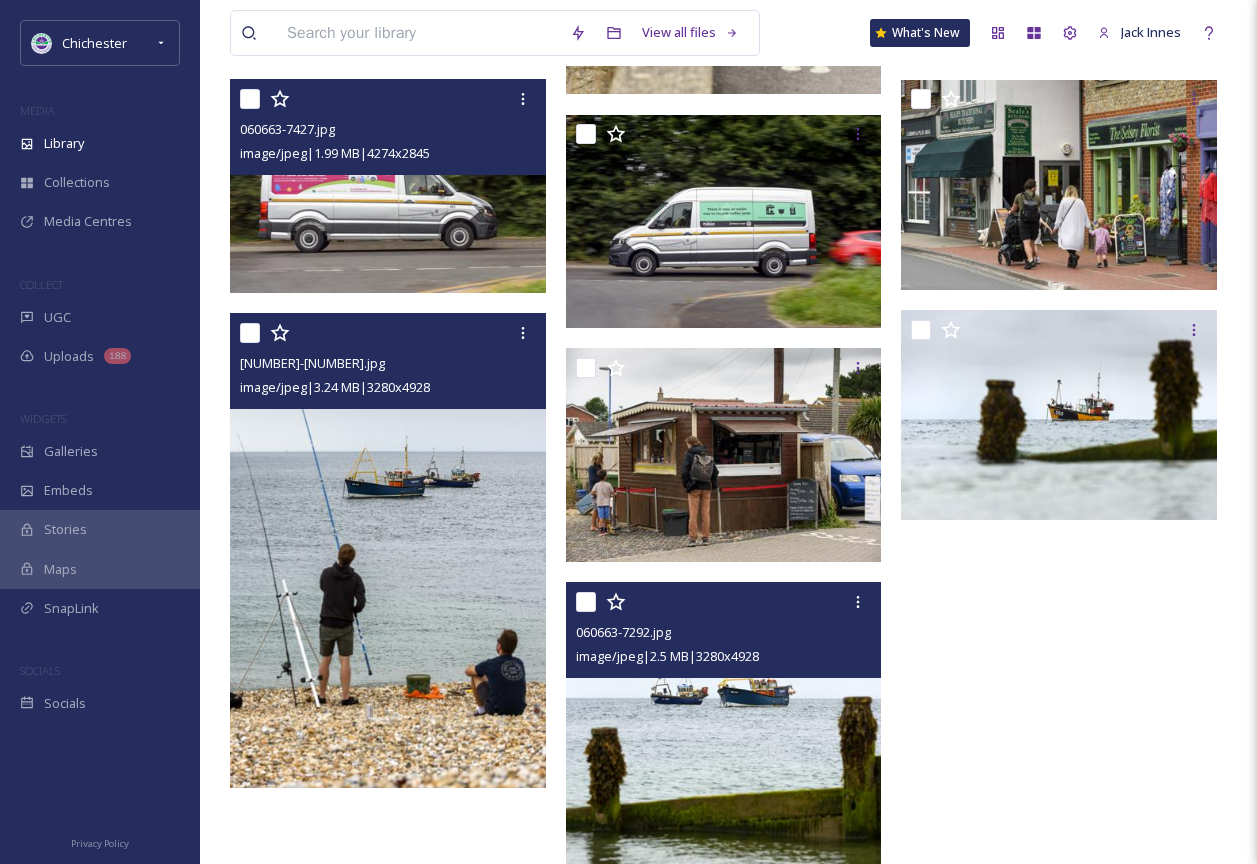 click at bounding box center (724, 819) 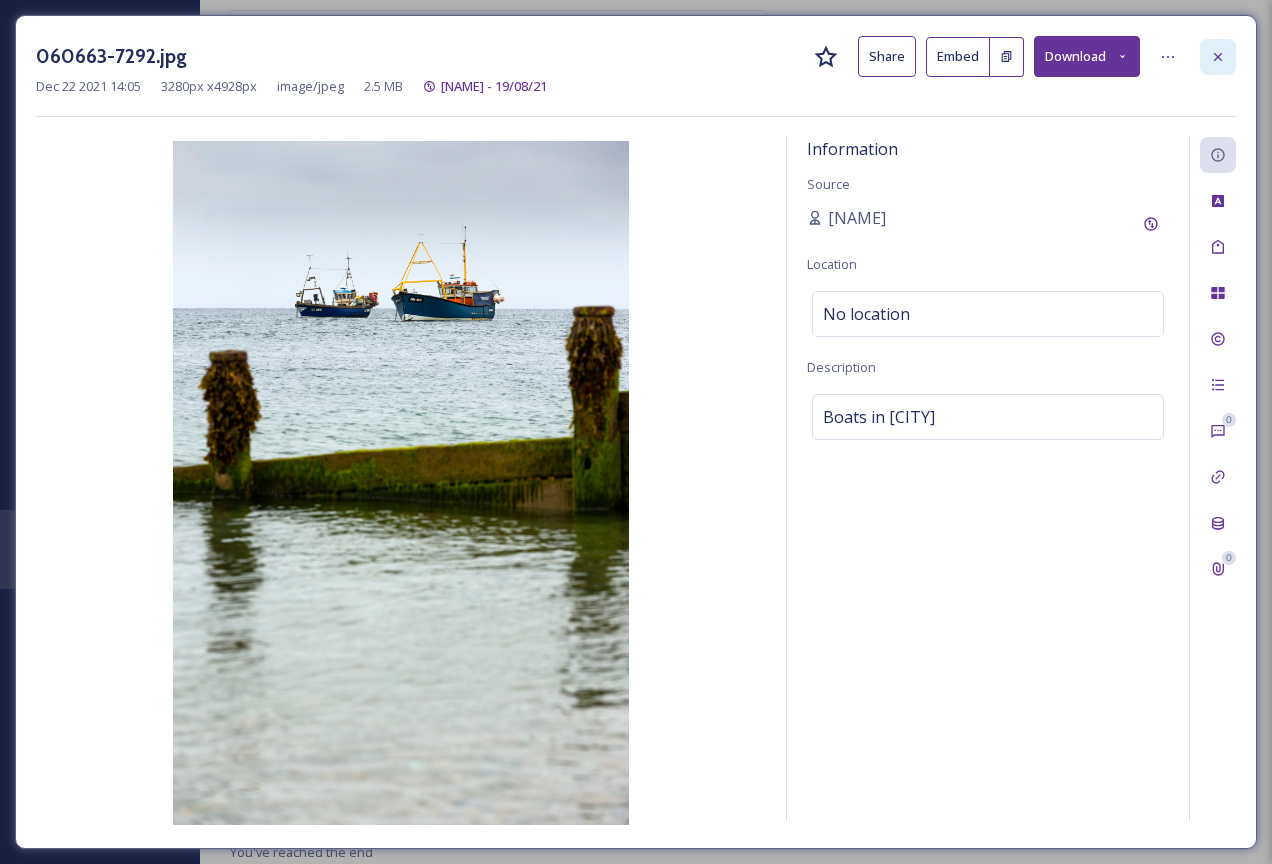 click 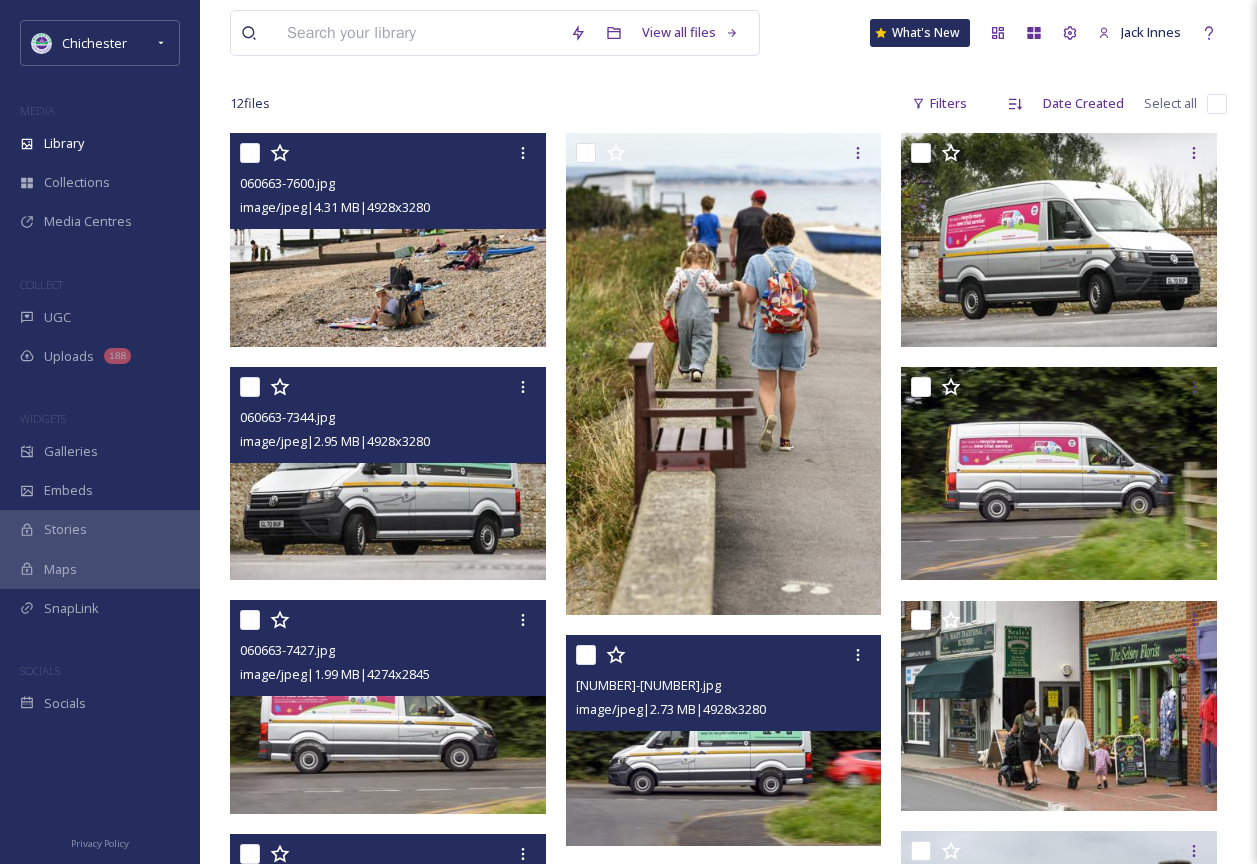scroll, scrollTop: 0, scrollLeft: 0, axis: both 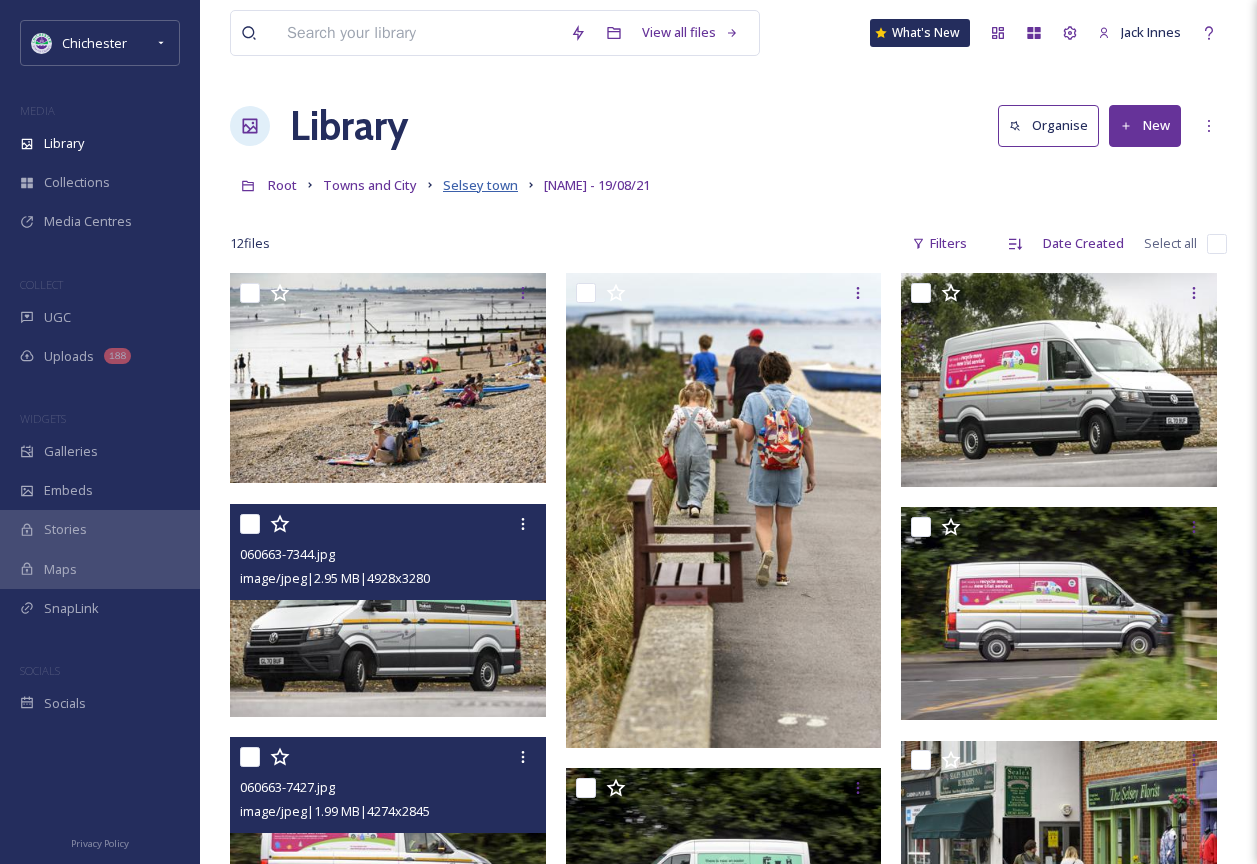 click on "Selsey town" at bounding box center (480, 185) 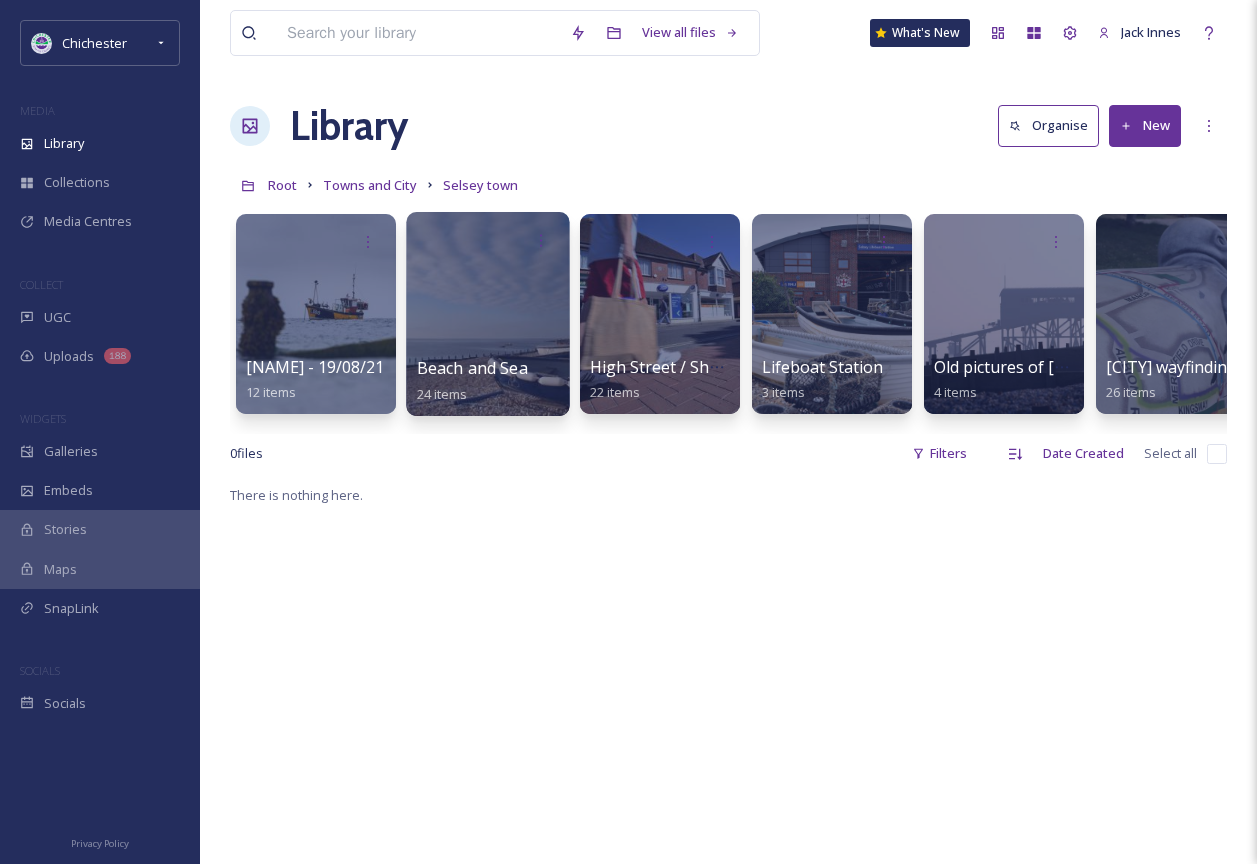 click at bounding box center (487, 314) 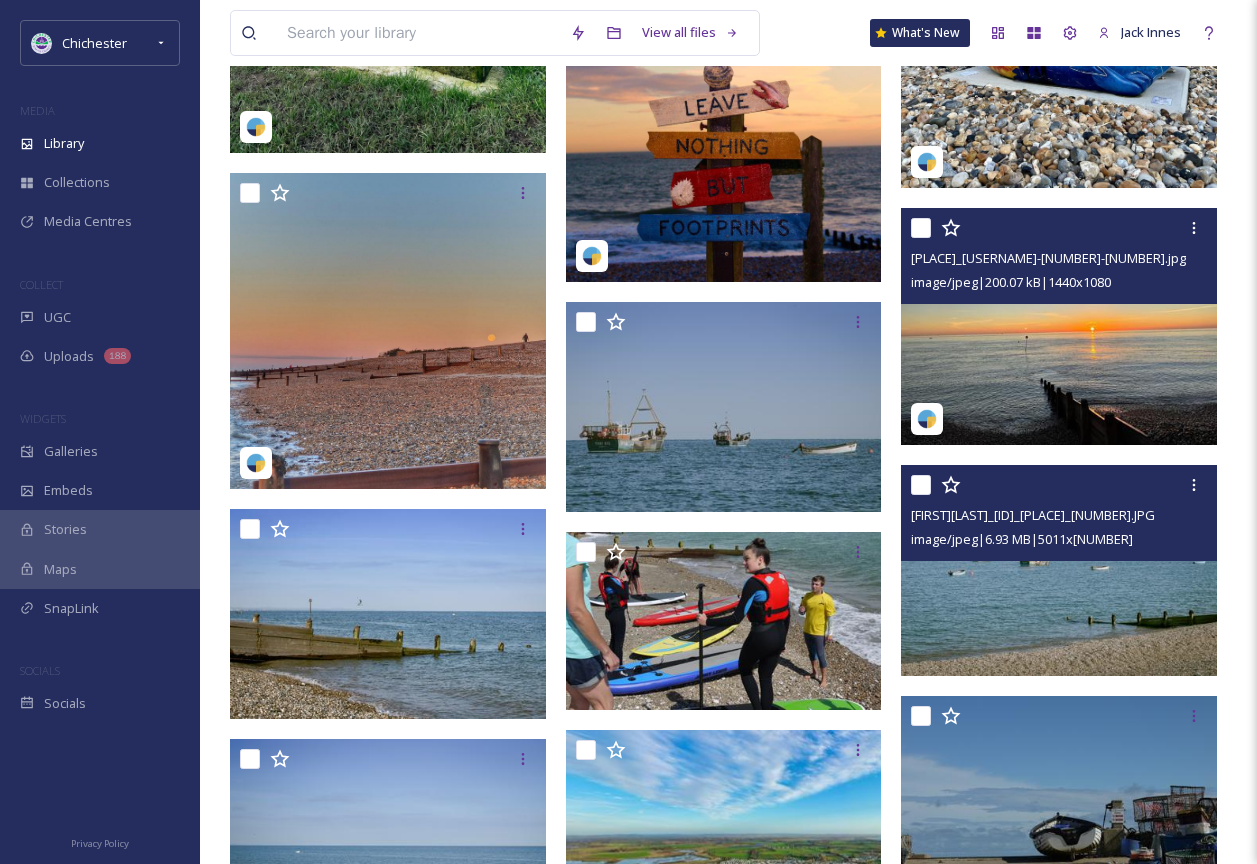 scroll, scrollTop: 1300, scrollLeft: 0, axis: vertical 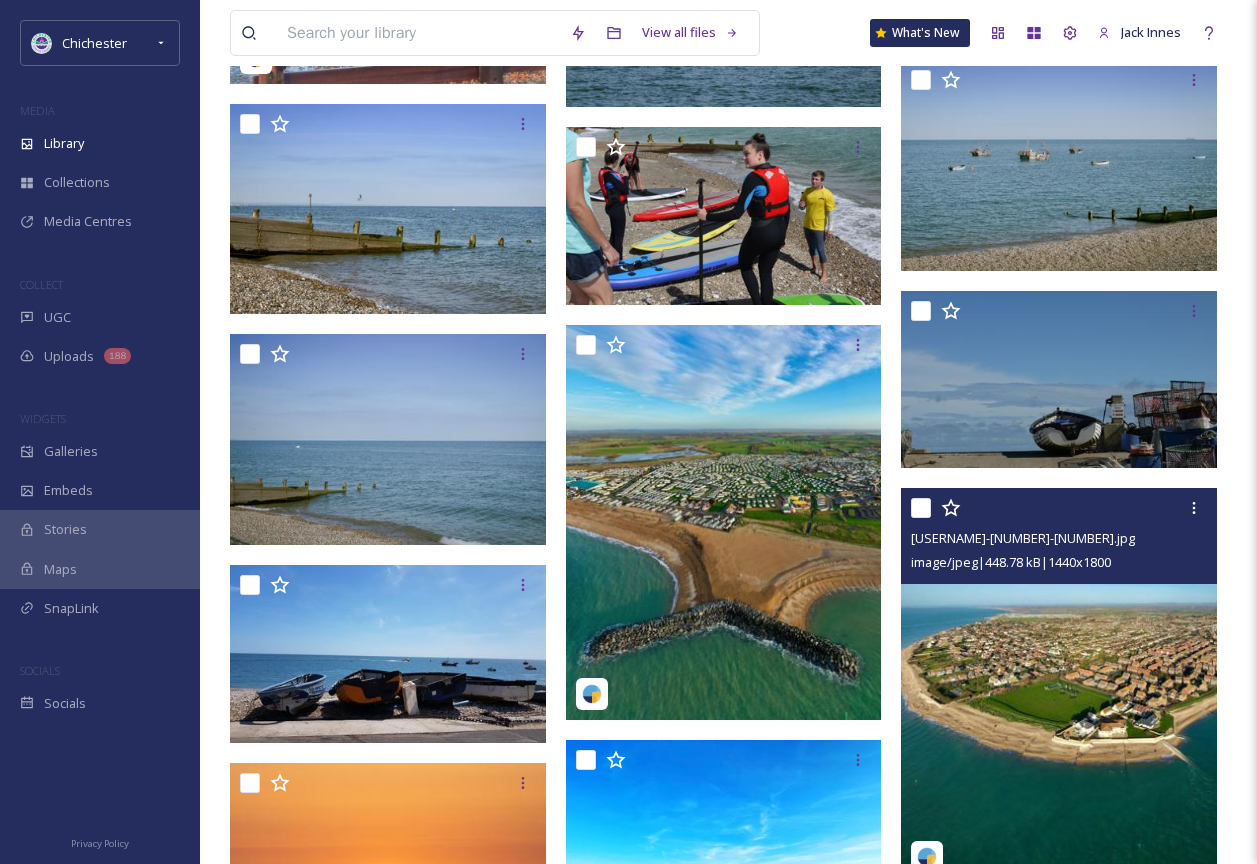 click at bounding box center [1059, 685] 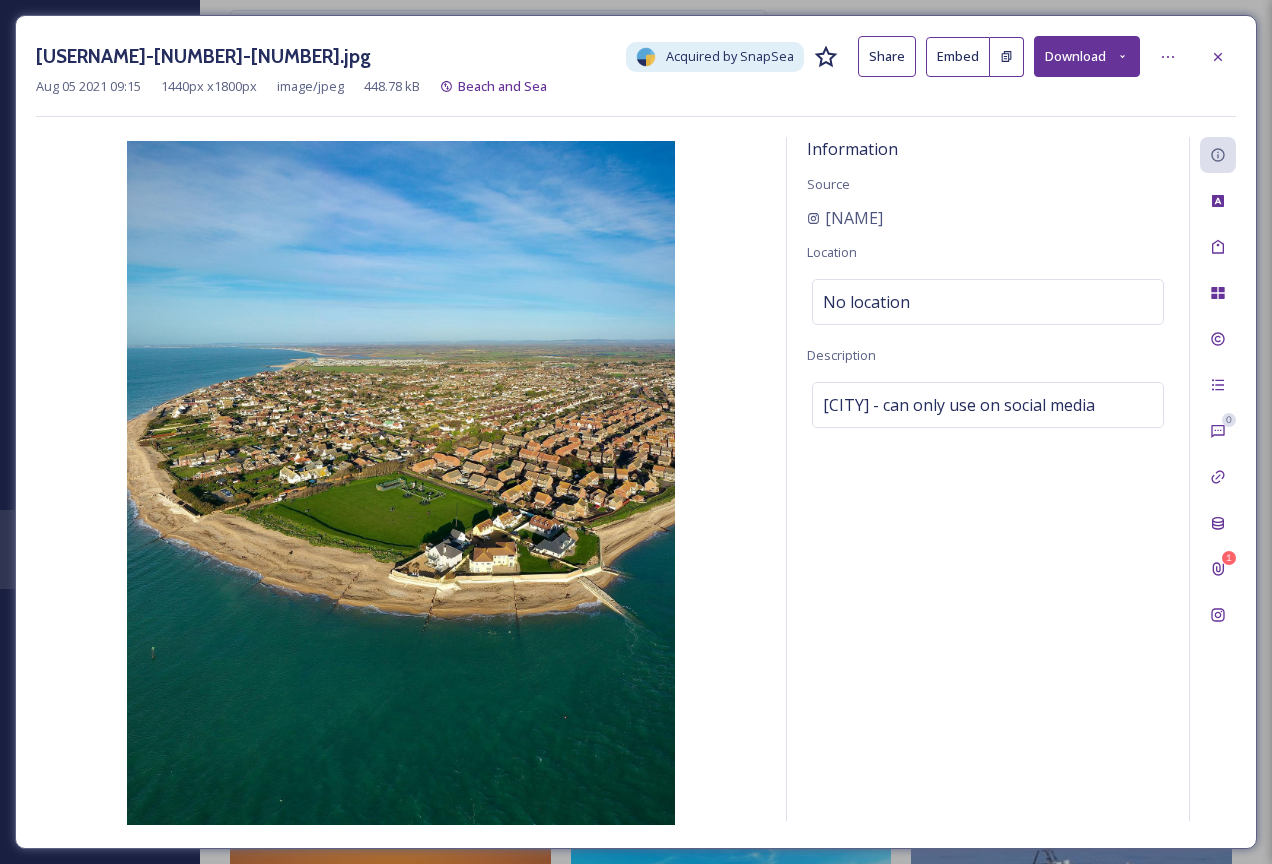 click on "[NAME]-17894744819201514.jpg Acquired by SnapSea Share Embed Download" at bounding box center [636, 56] 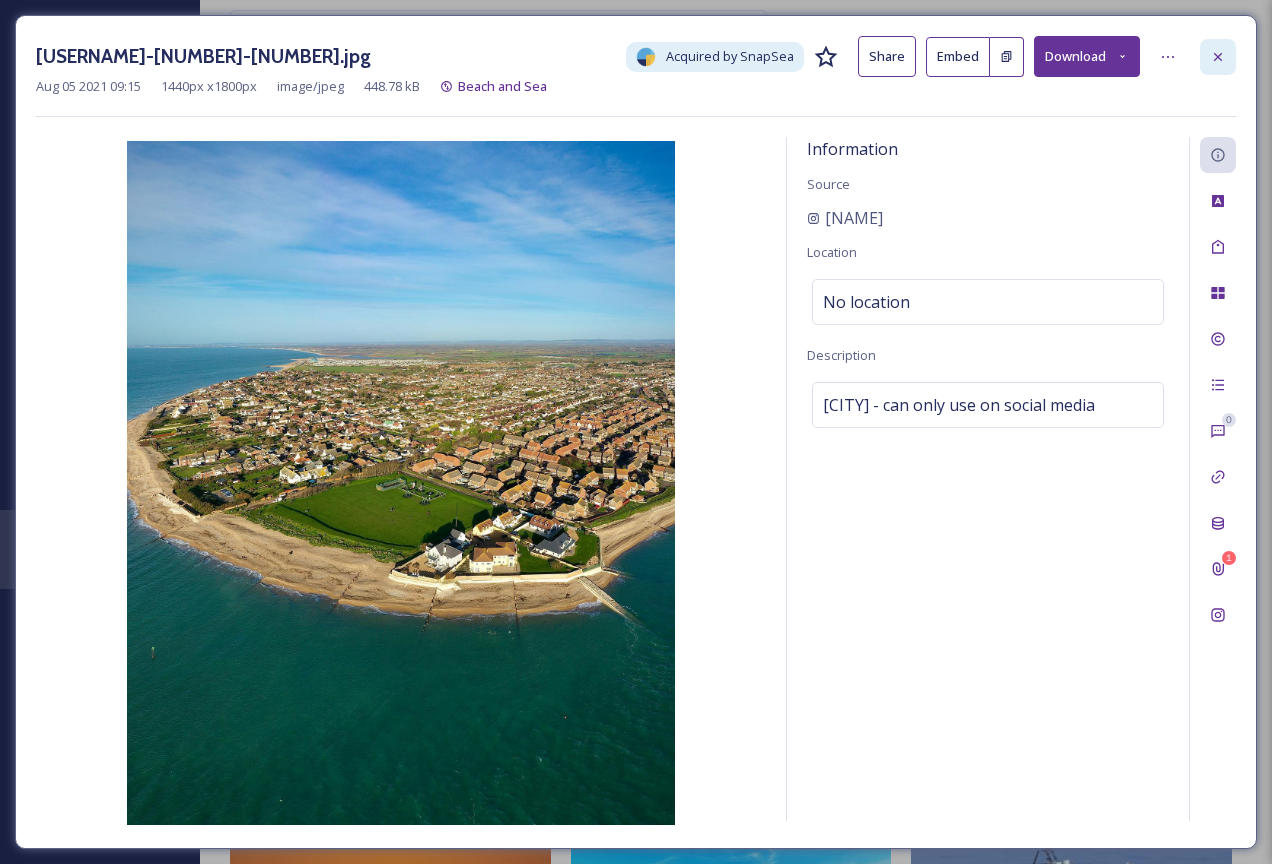 click 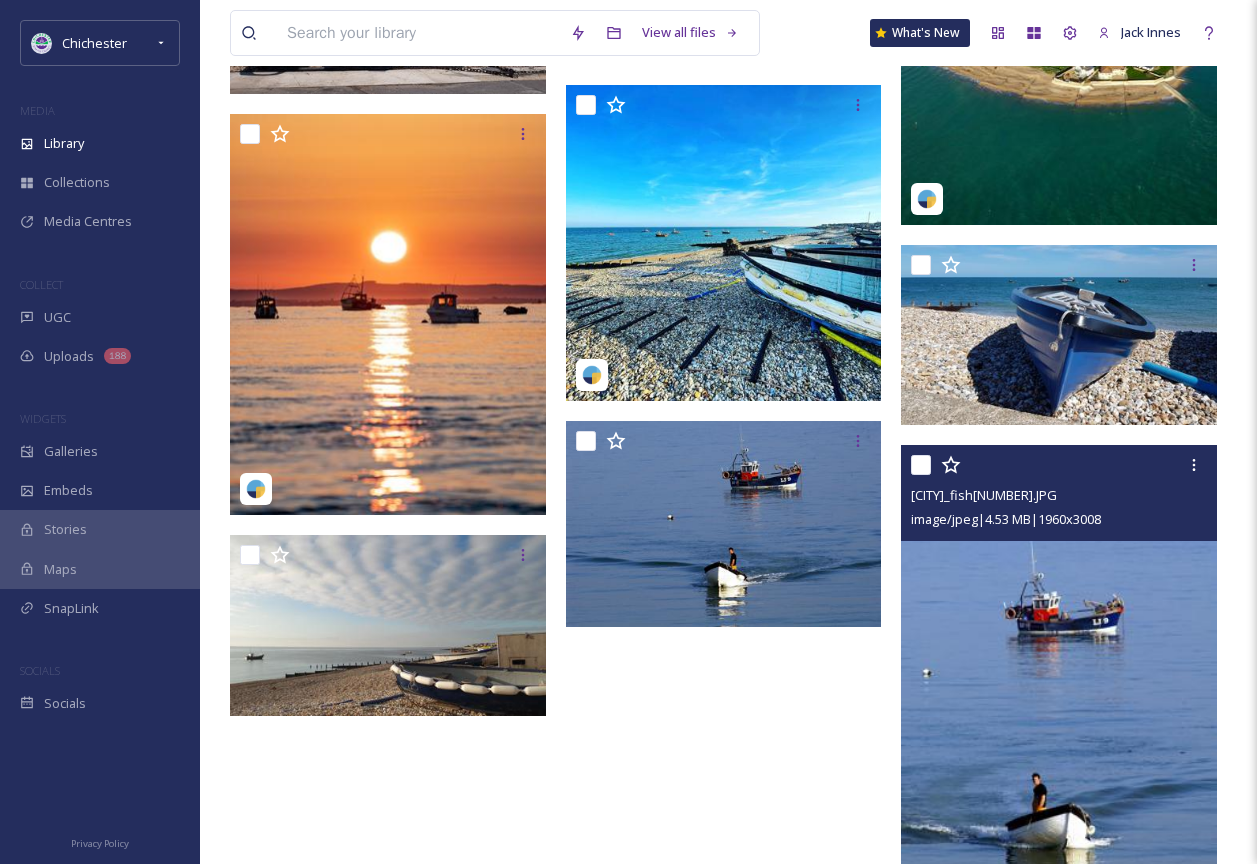scroll, scrollTop: 2075, scrollLeft: 0, axis: vertical 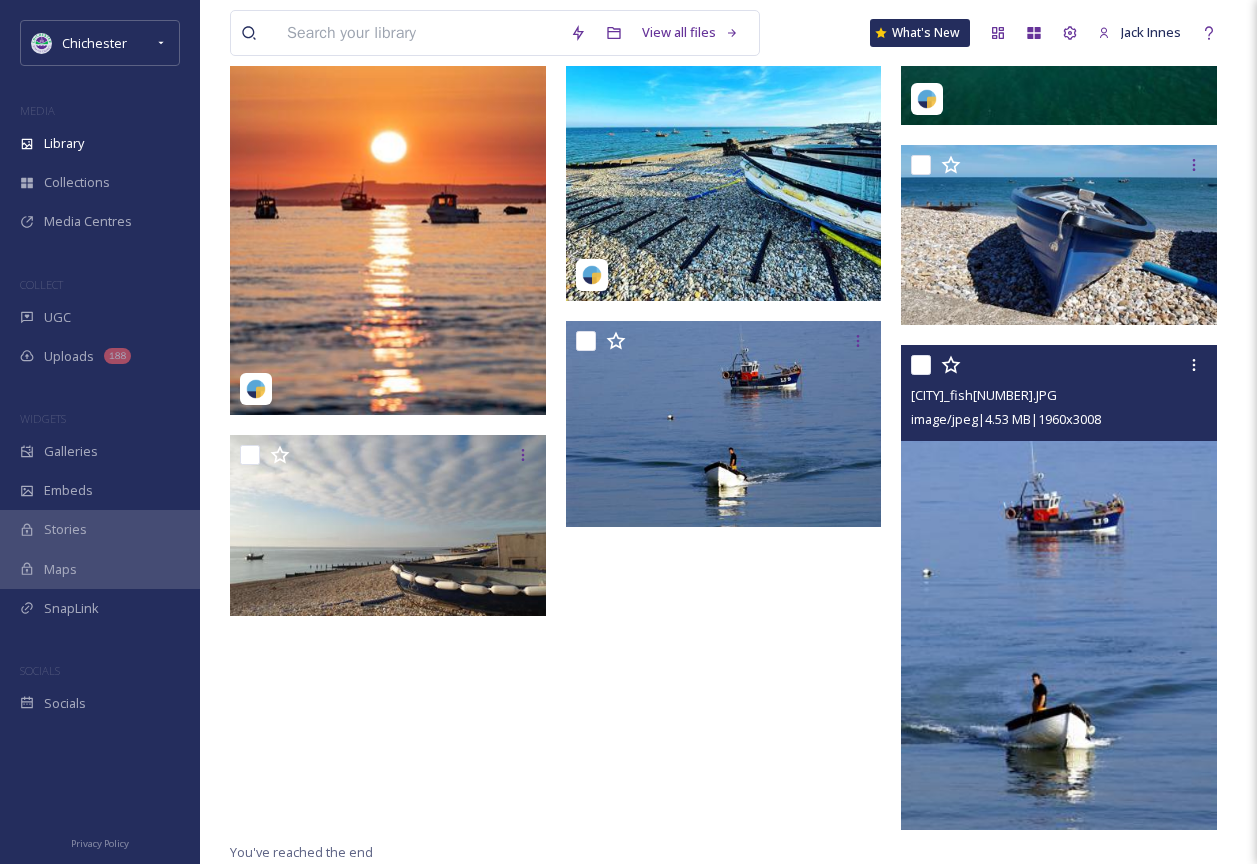 click at bounding box center (1059, 588) 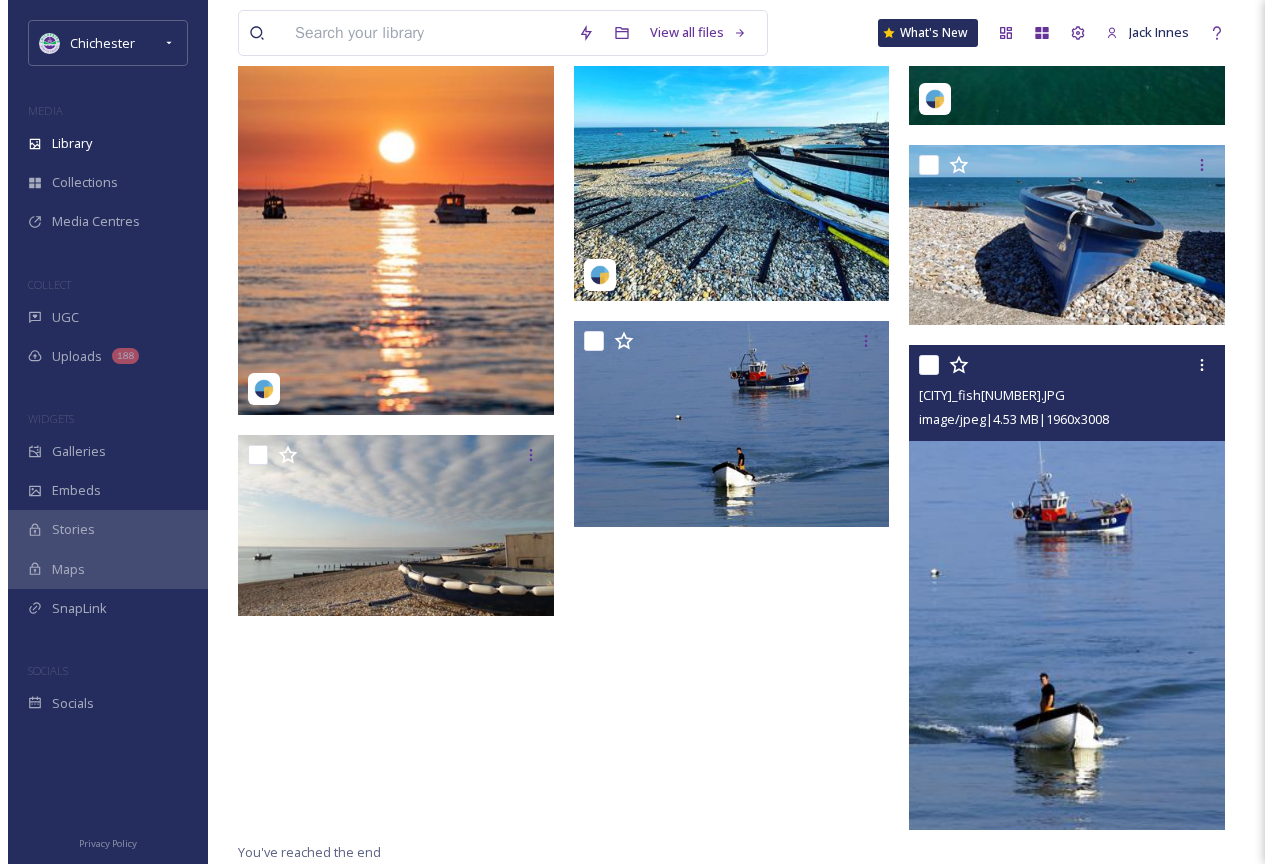 scroll, scrollTop: 1861, scrollLeft: 0, axis: vertical 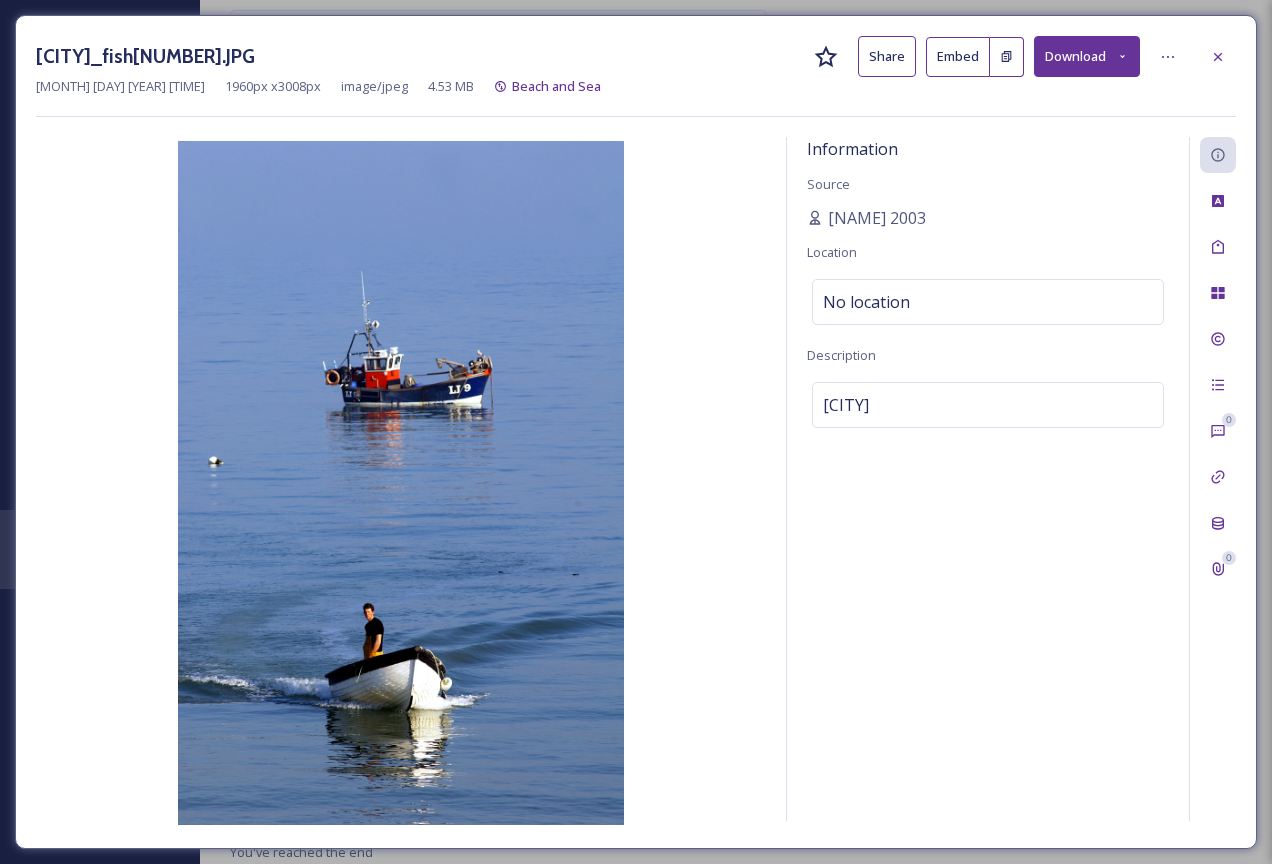 click on "[CITY]_fish031.JPG Share Embed Download Jul 21 2021 15:07 1960 px x  3008 px image/jpeg 4.53 MB Beach and Sea Information Source [NAME] 2003 Location No location Description [CITY] 0 0" at bounding box center (636, 432) 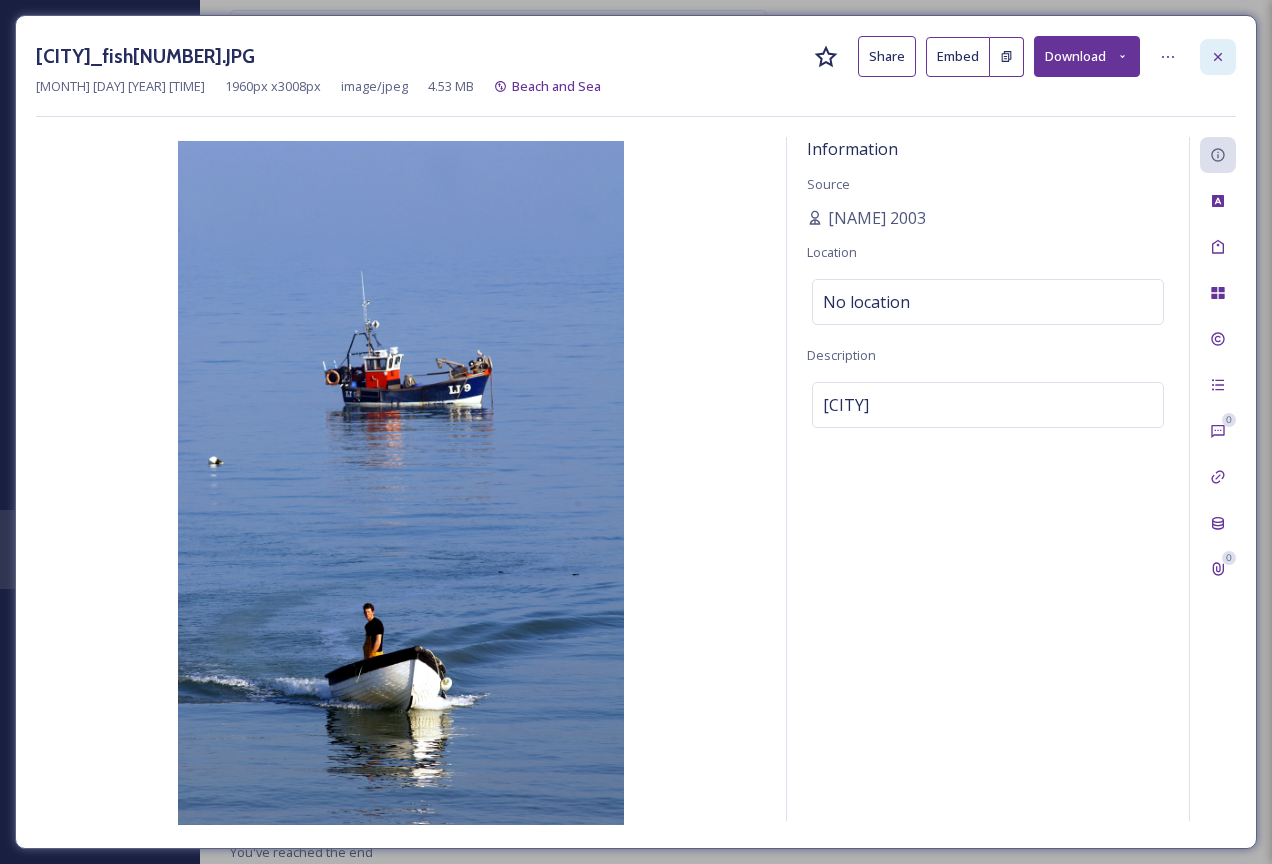click 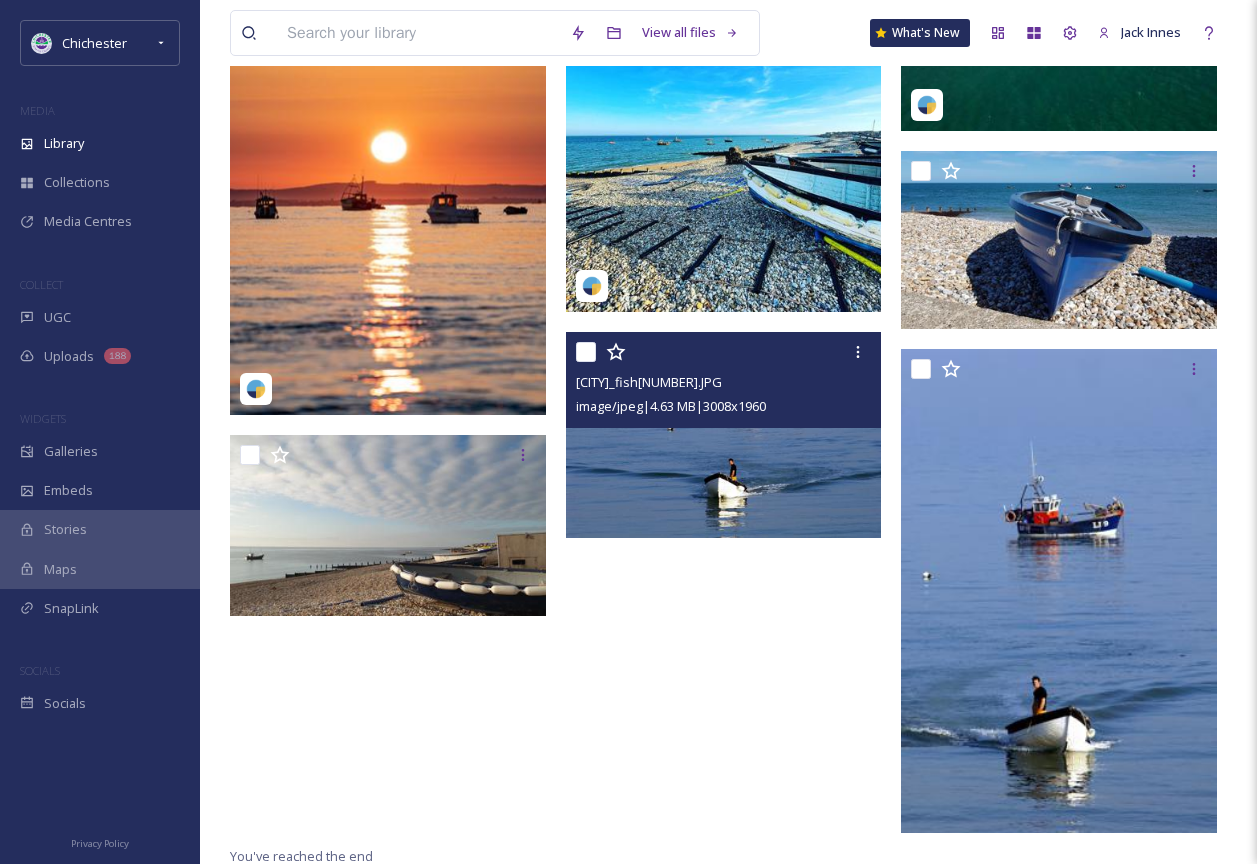 click at bounding box center (724, 435) 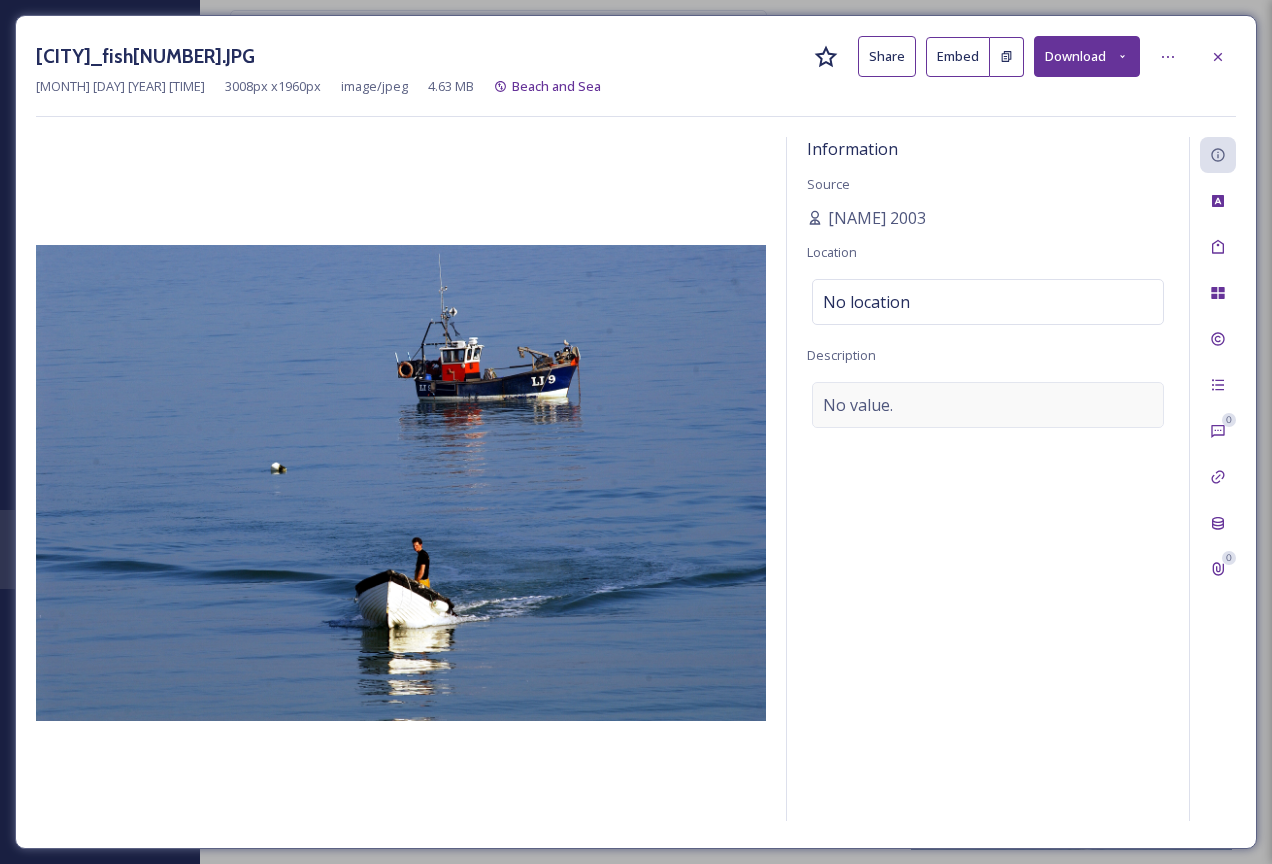 click on "No value." at bounding box center (988, 405) 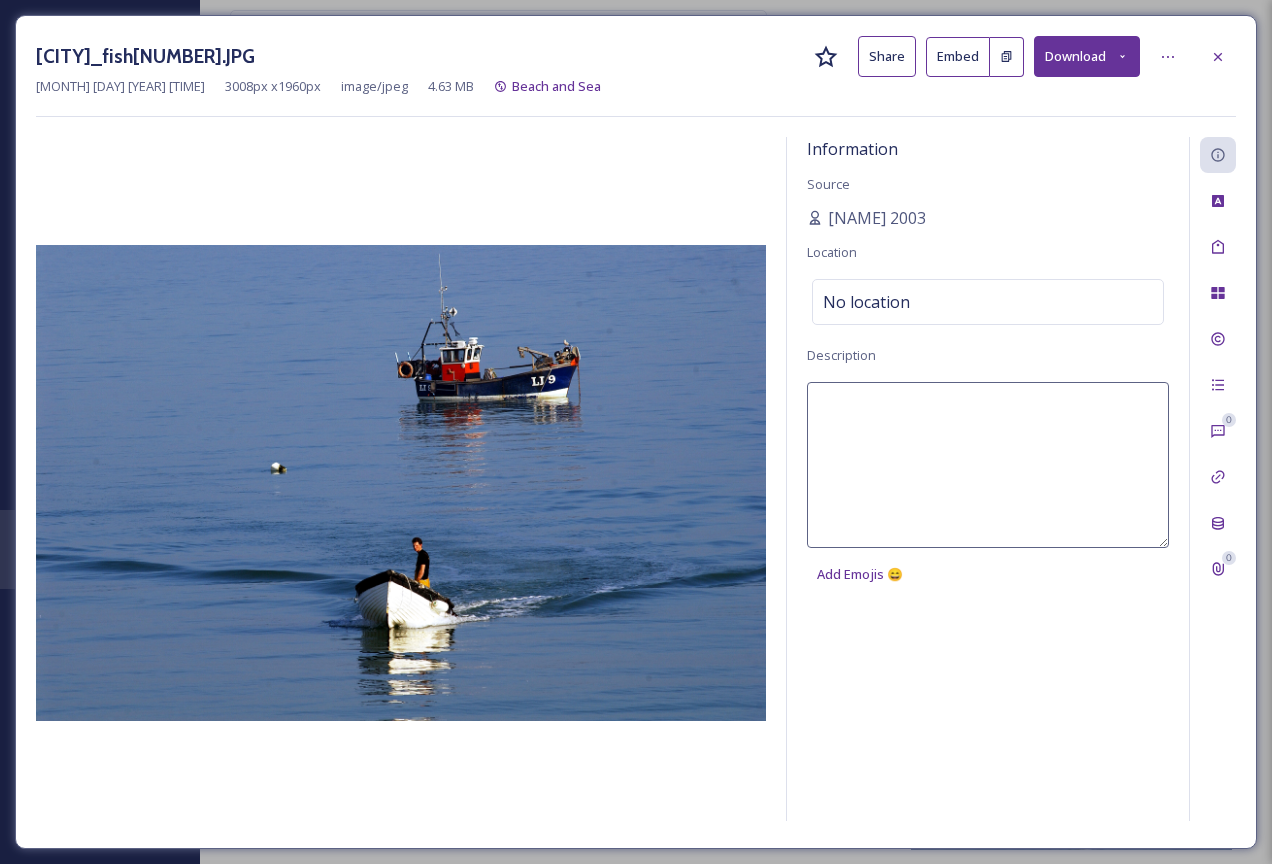 click at bounding box center [988, 465] 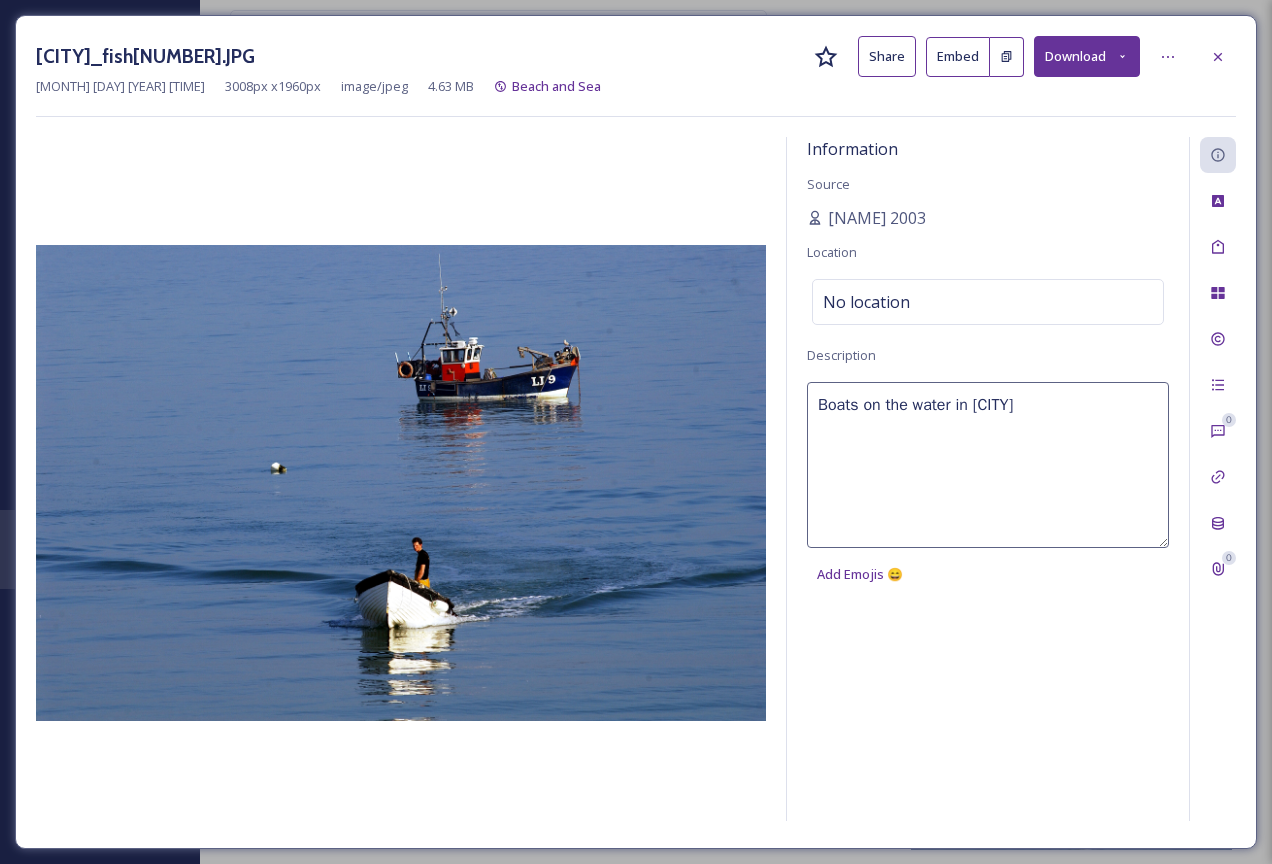 type on "Boats on the water in [CITY]" 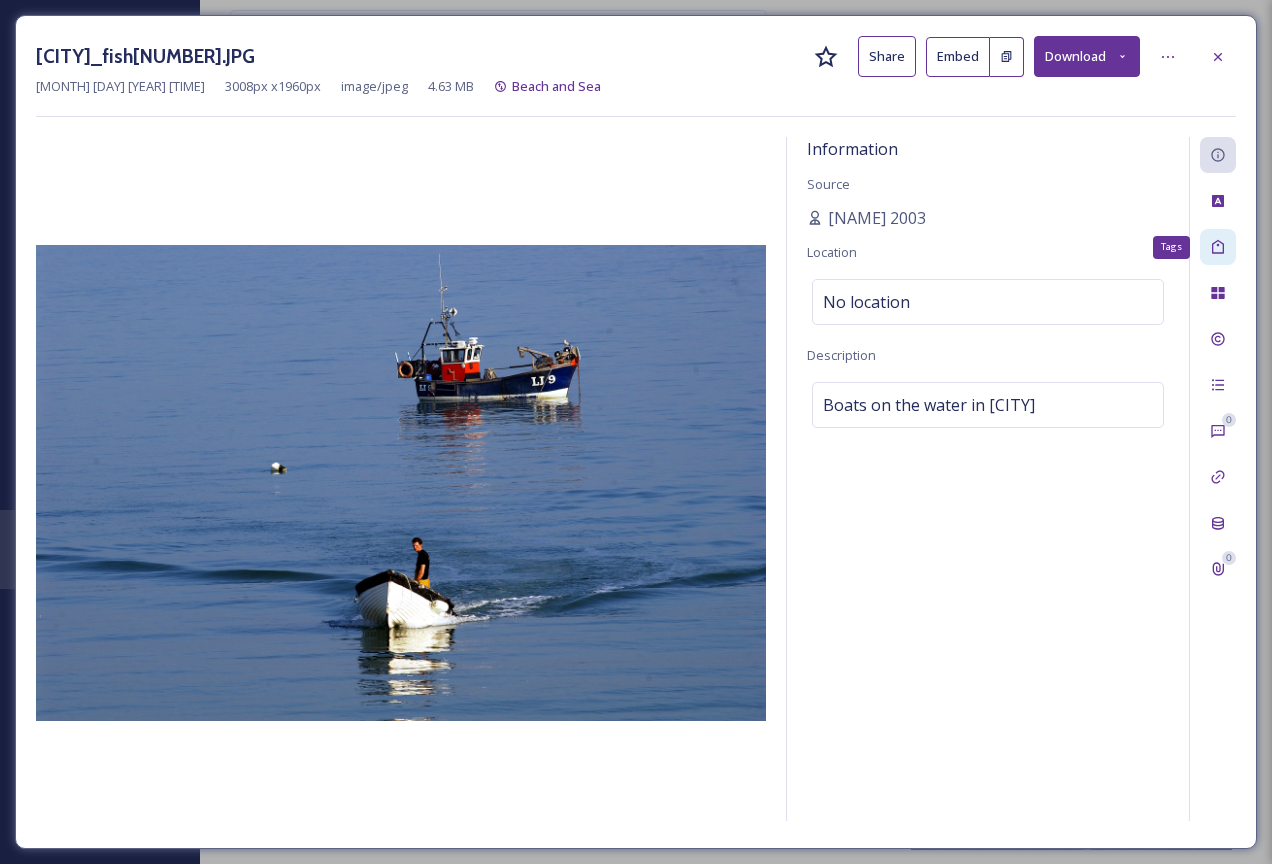 click on "Tags" at bounding box center [1218, 247] 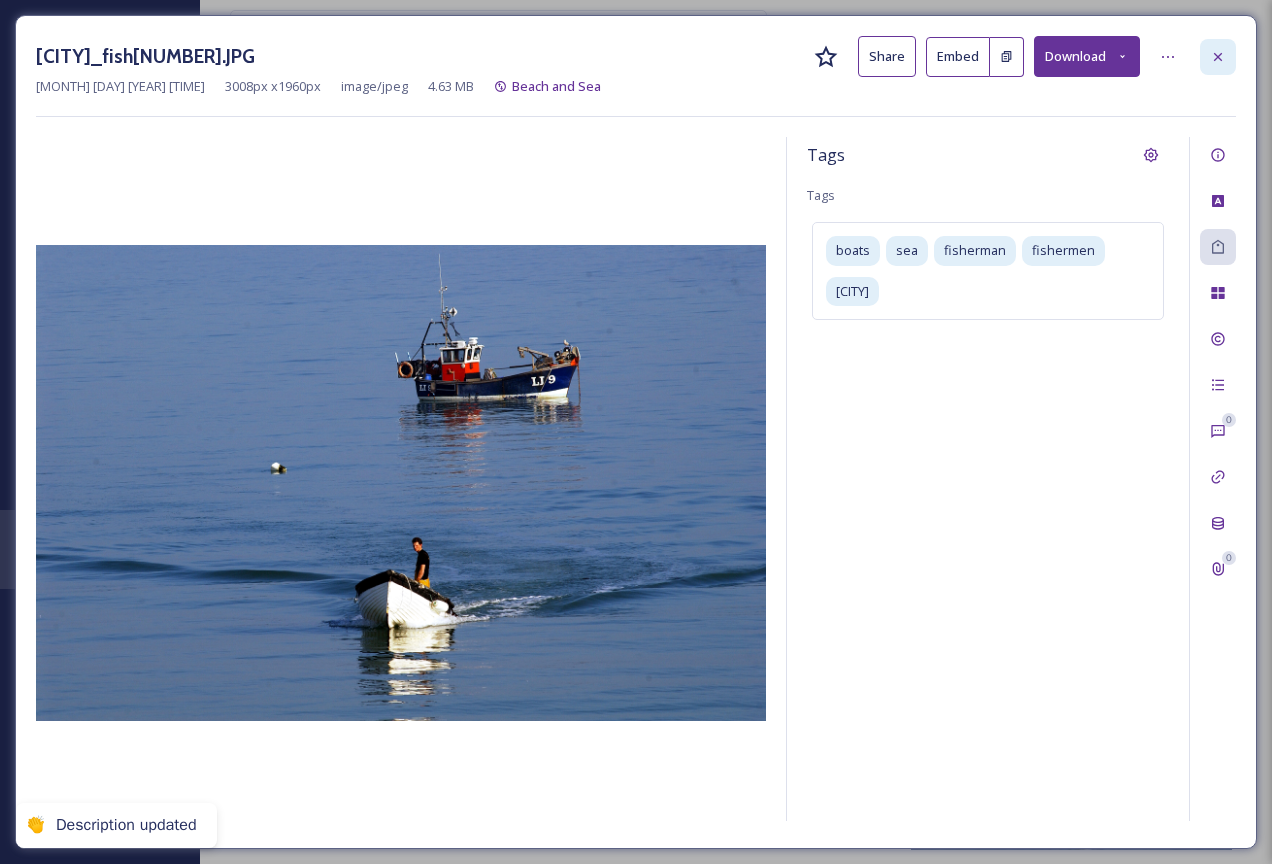 click 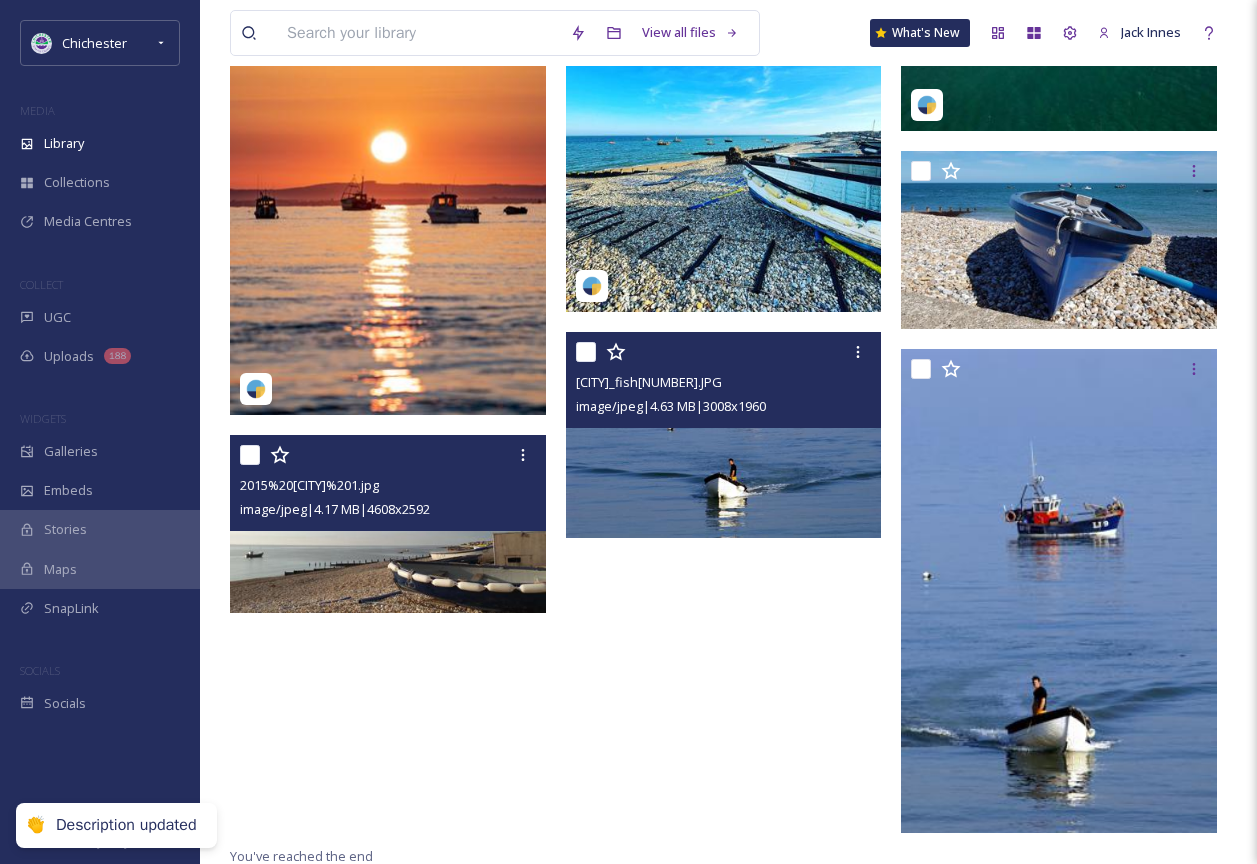 click at bounding box center [388, 524] 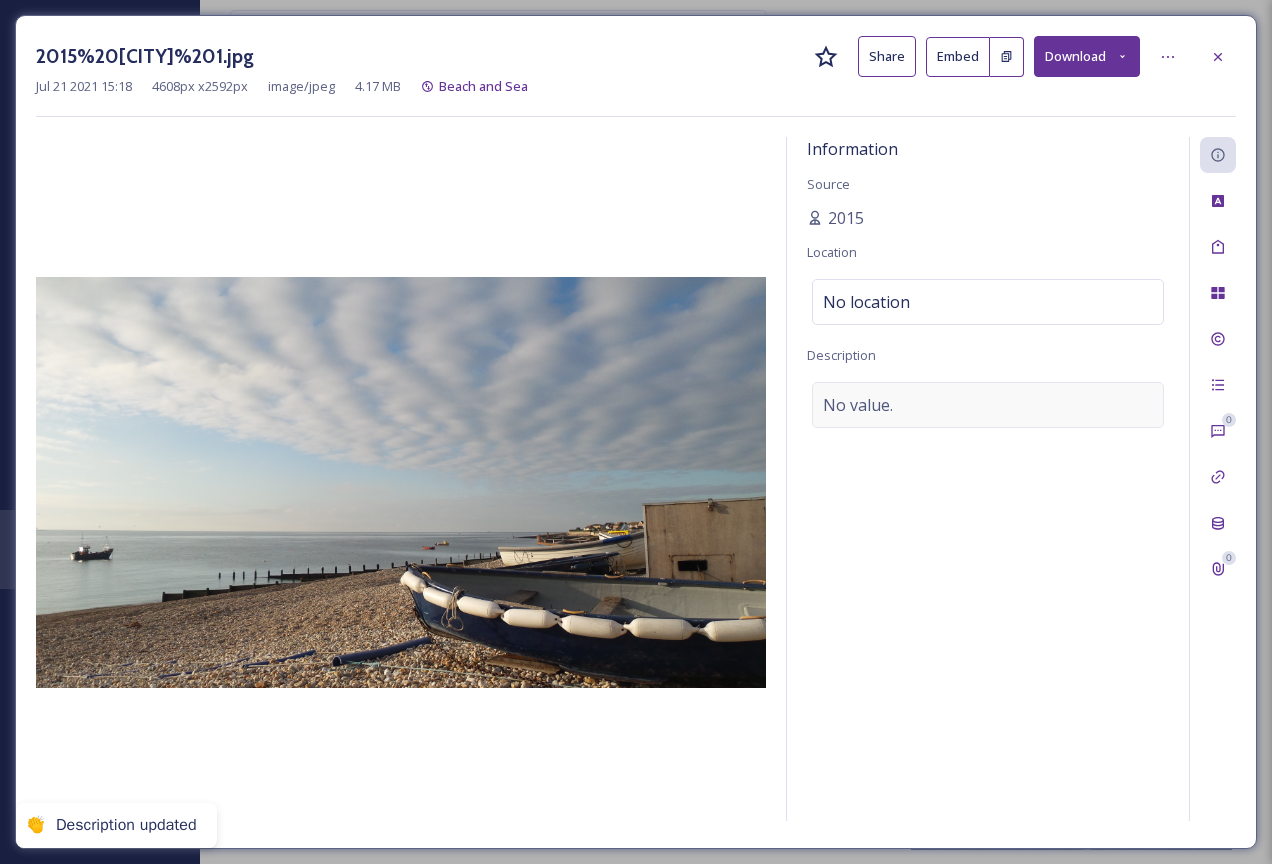 click on "No value." at bounding box center [988, 405] 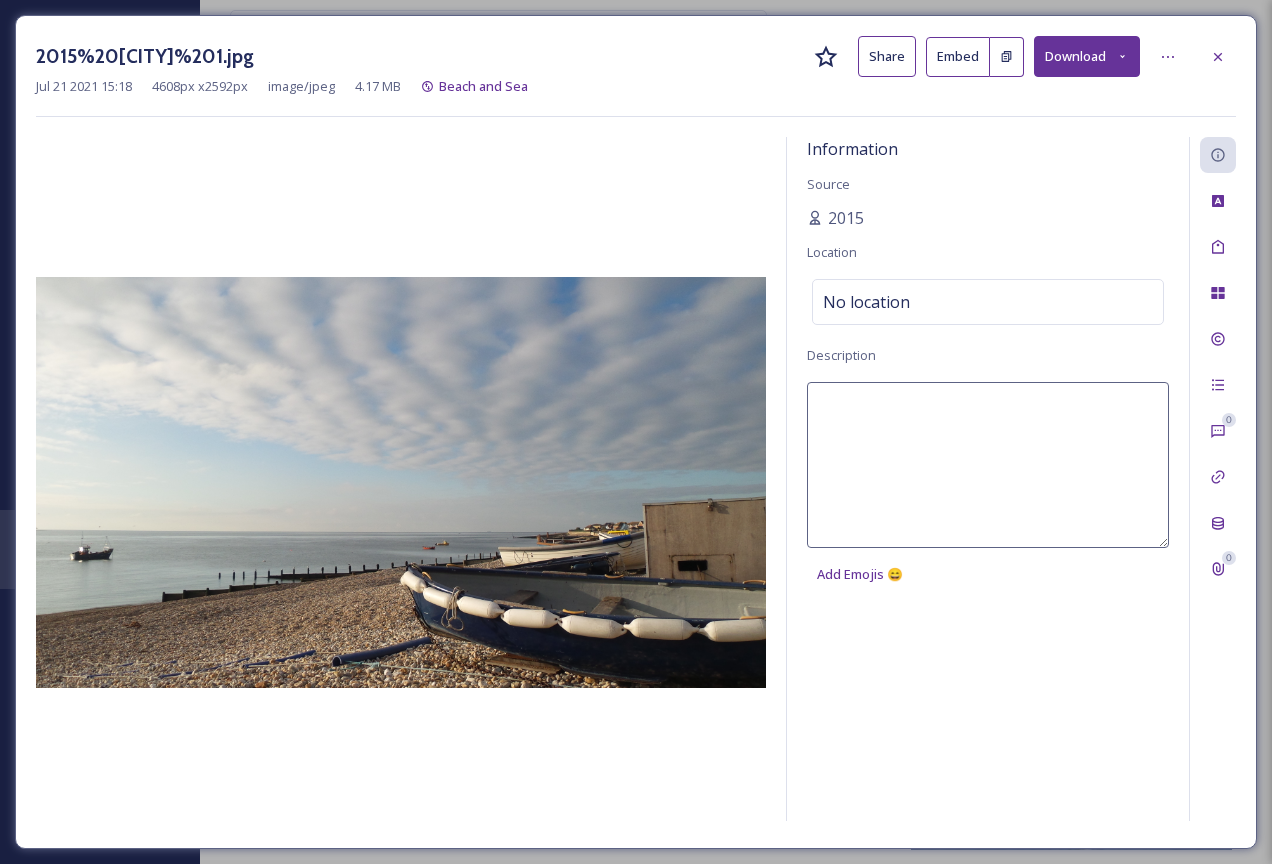 click at bounding box center (988, 465) 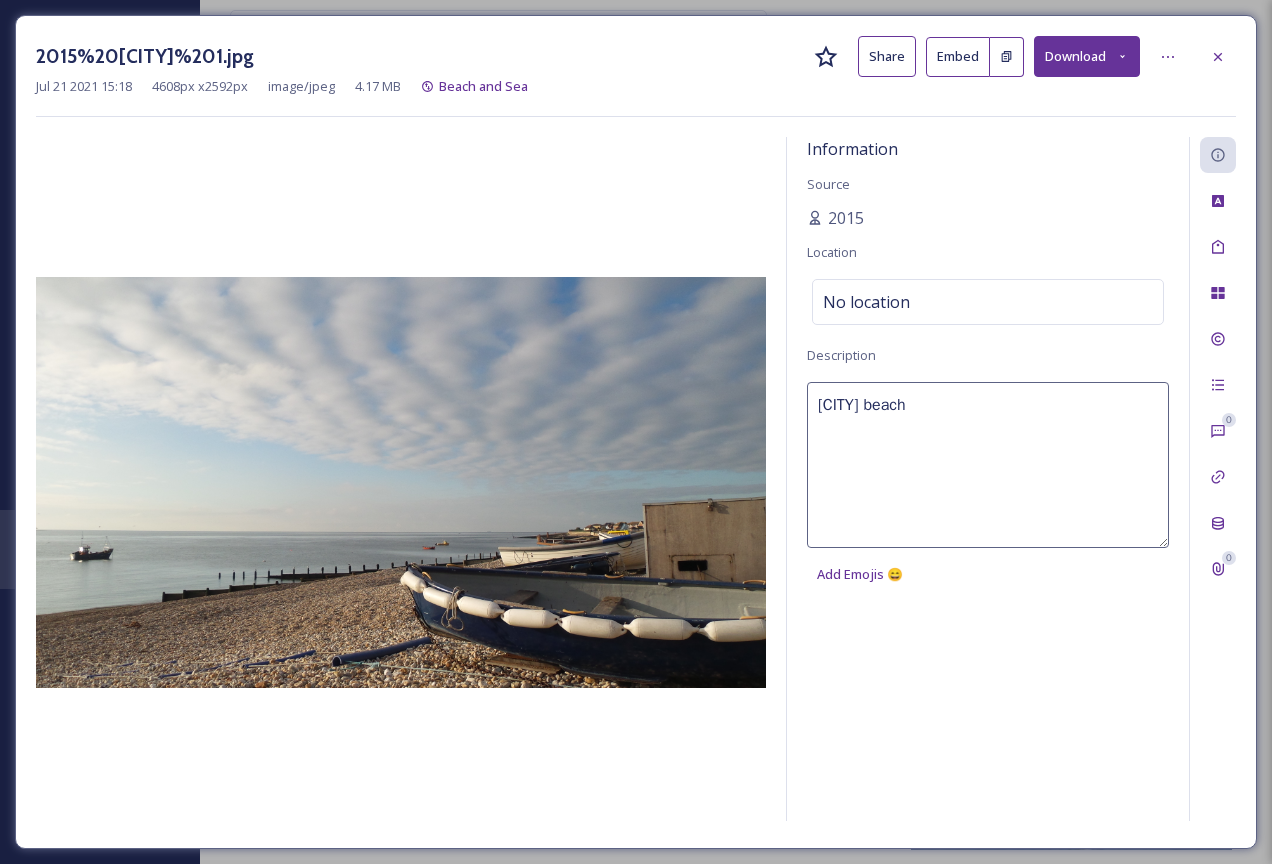 type on "[CITY] beach" 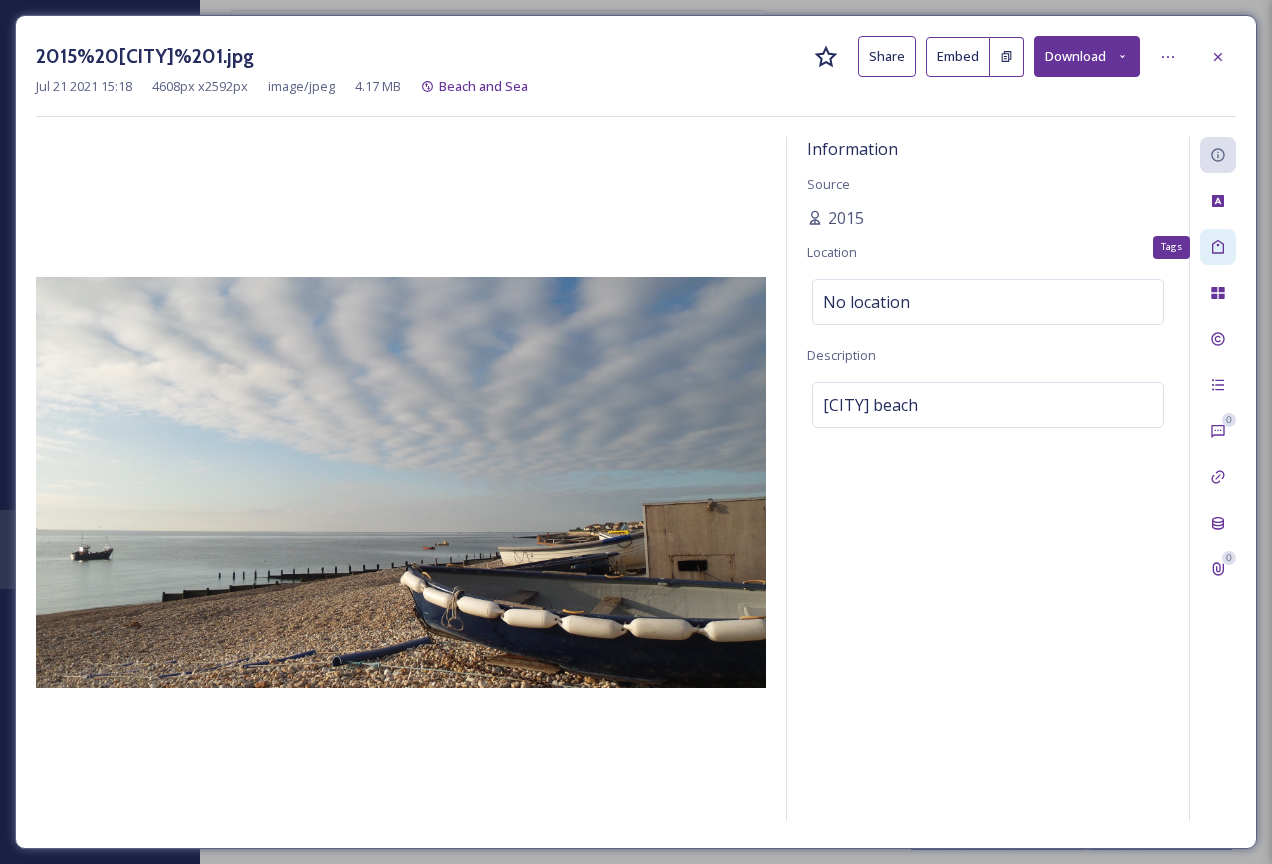 click 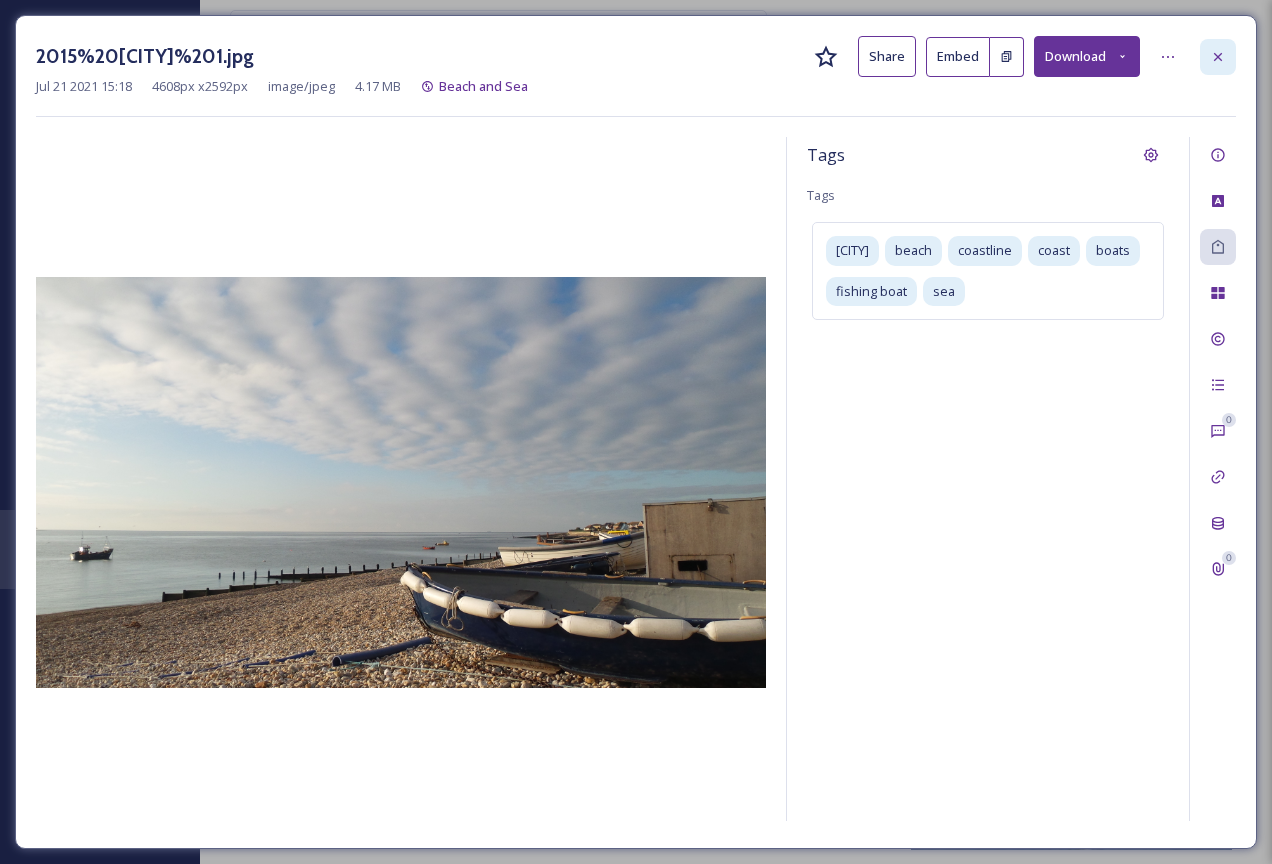 click at bounding box center (1218, 57) 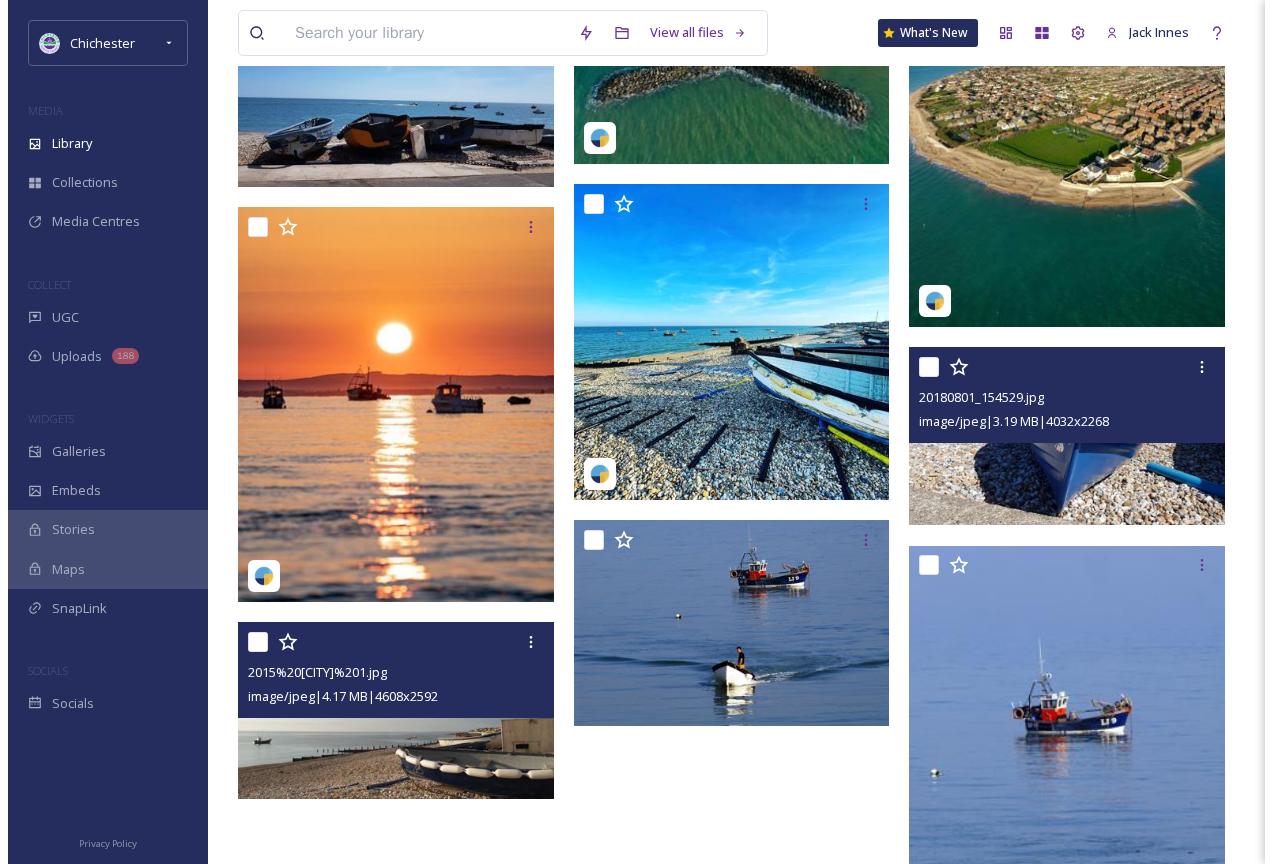 scroll, scrollTop: 1849, scrollLeft: 0, axis: vertical 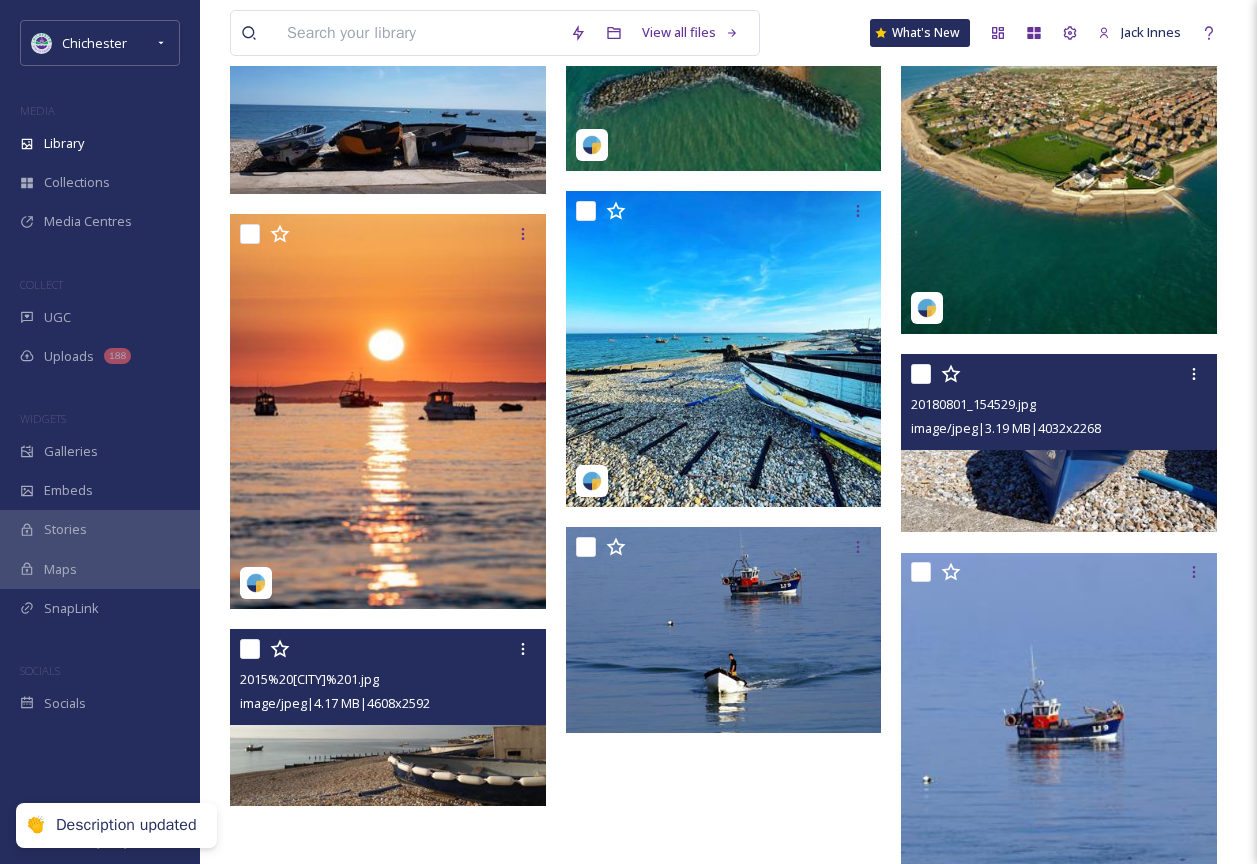 click at bounding box center (1059, 443) 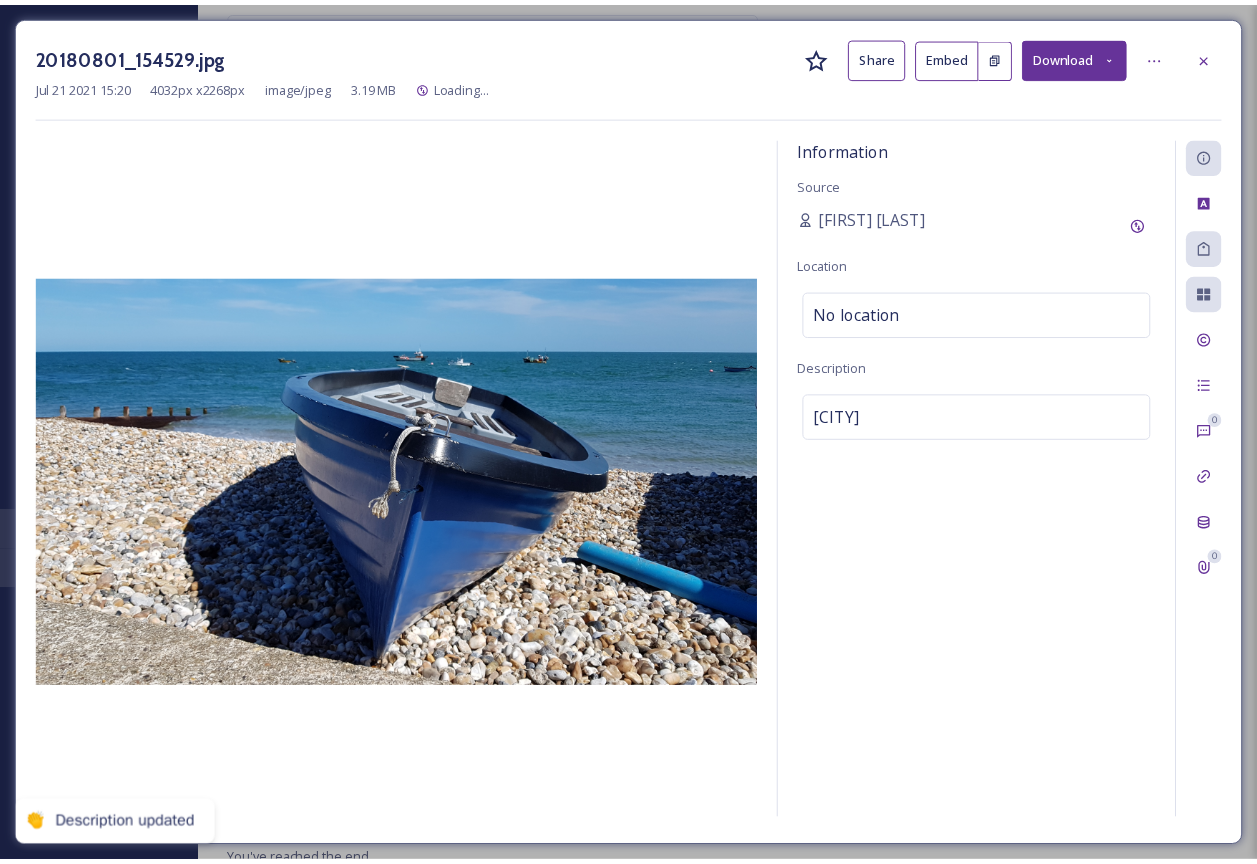 scroll, scrollTop: 1873, scrollLeft: 0, axis: vertical 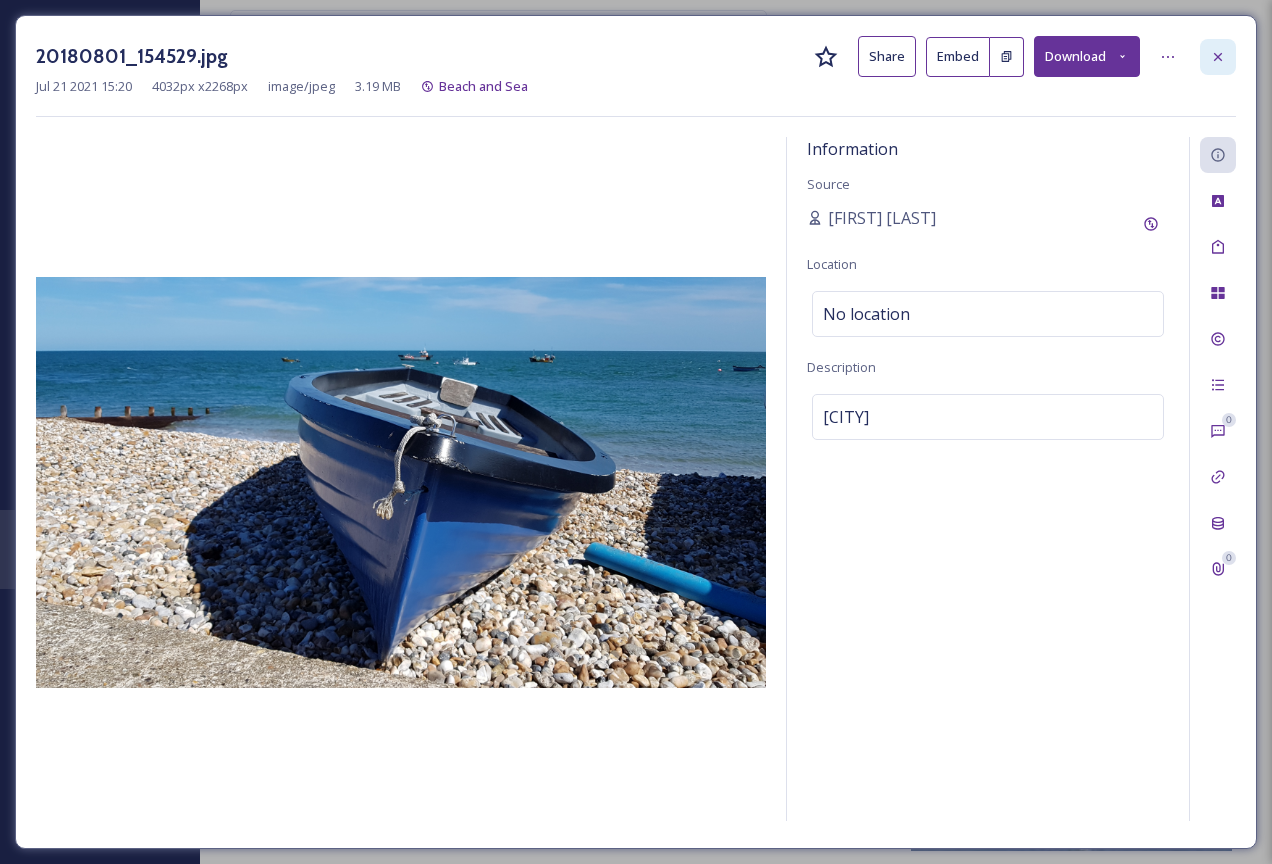 click at bounding box center [1218, 57] 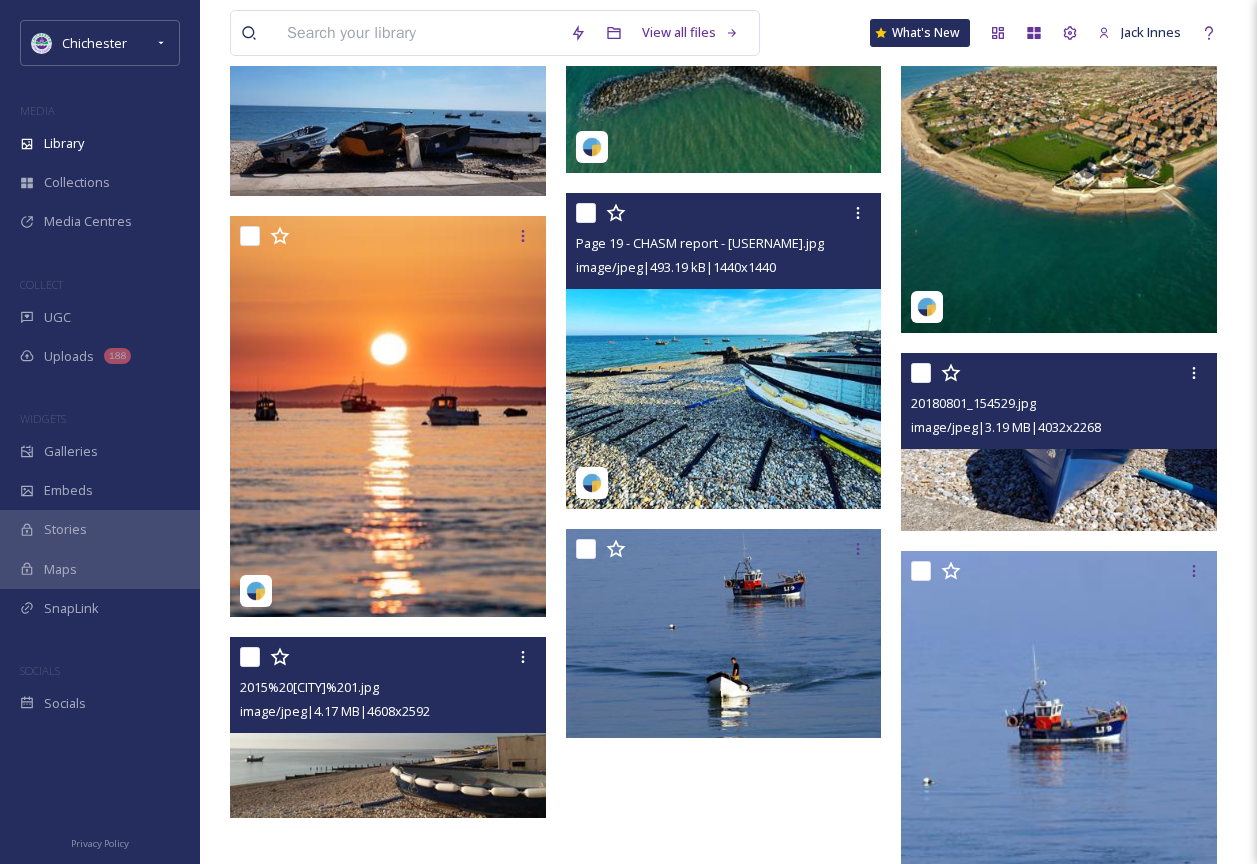 click at bounding box center (724, 351) 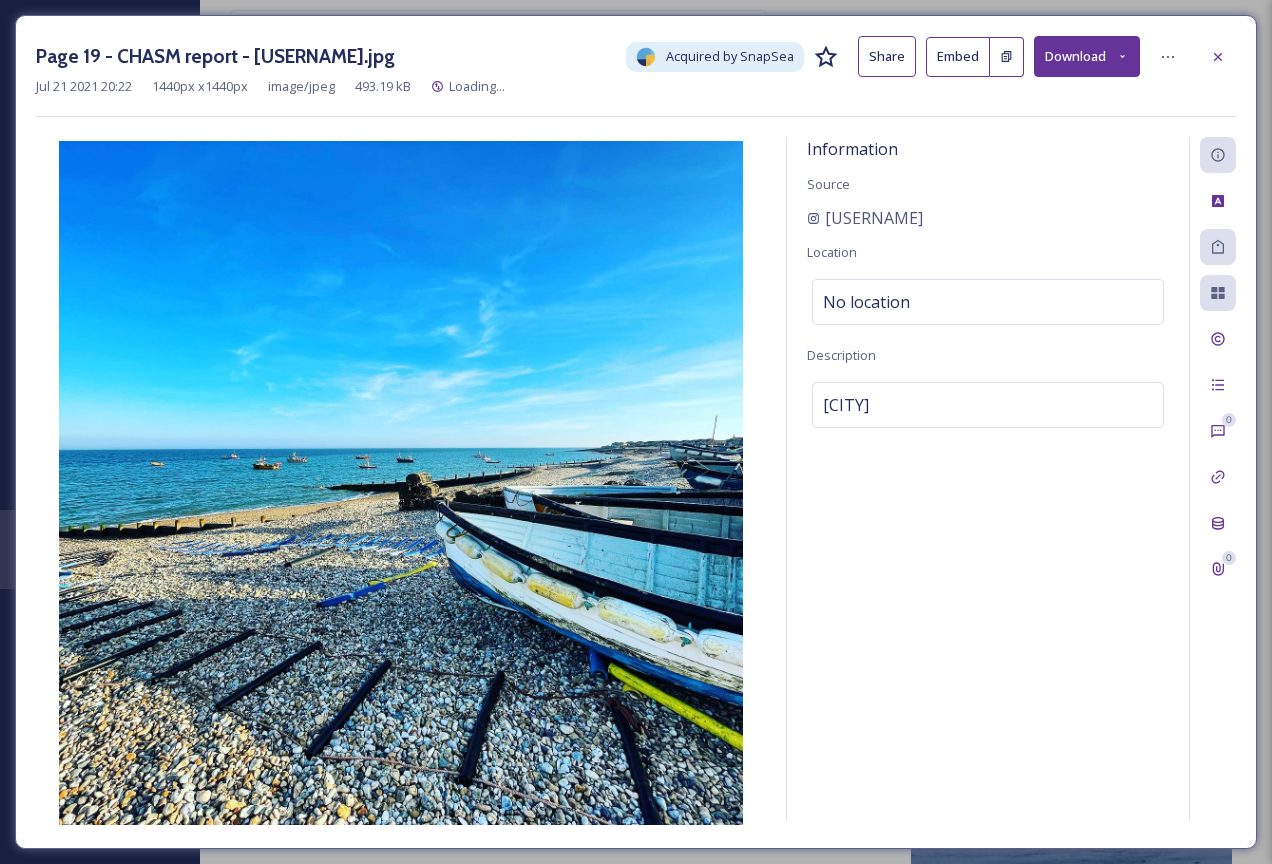 click on "[MONTH] [DAY] [YEAR] [TIME] [NUMBER] px x [NUMBER] px image/[TYPE] [NUMBER] [UNIT] Loading..." at bounding box center [636, 86] 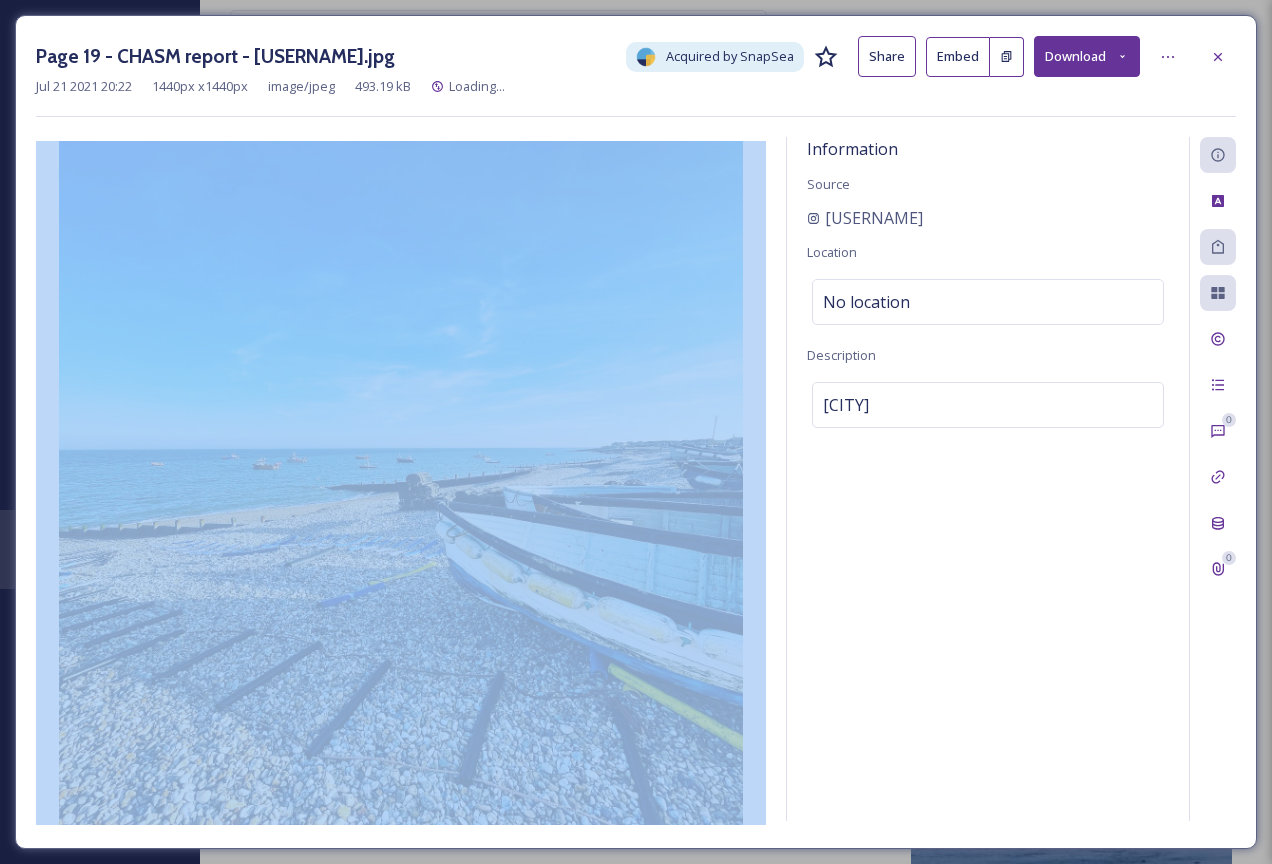 click on "[MONTH] [DAY] [YEAR] [TIME] [NUMBER] px x [NUMBER] px image/[TYPE] [NUMBER] [UNIT] Loading..." at bounding box center (636, 86) 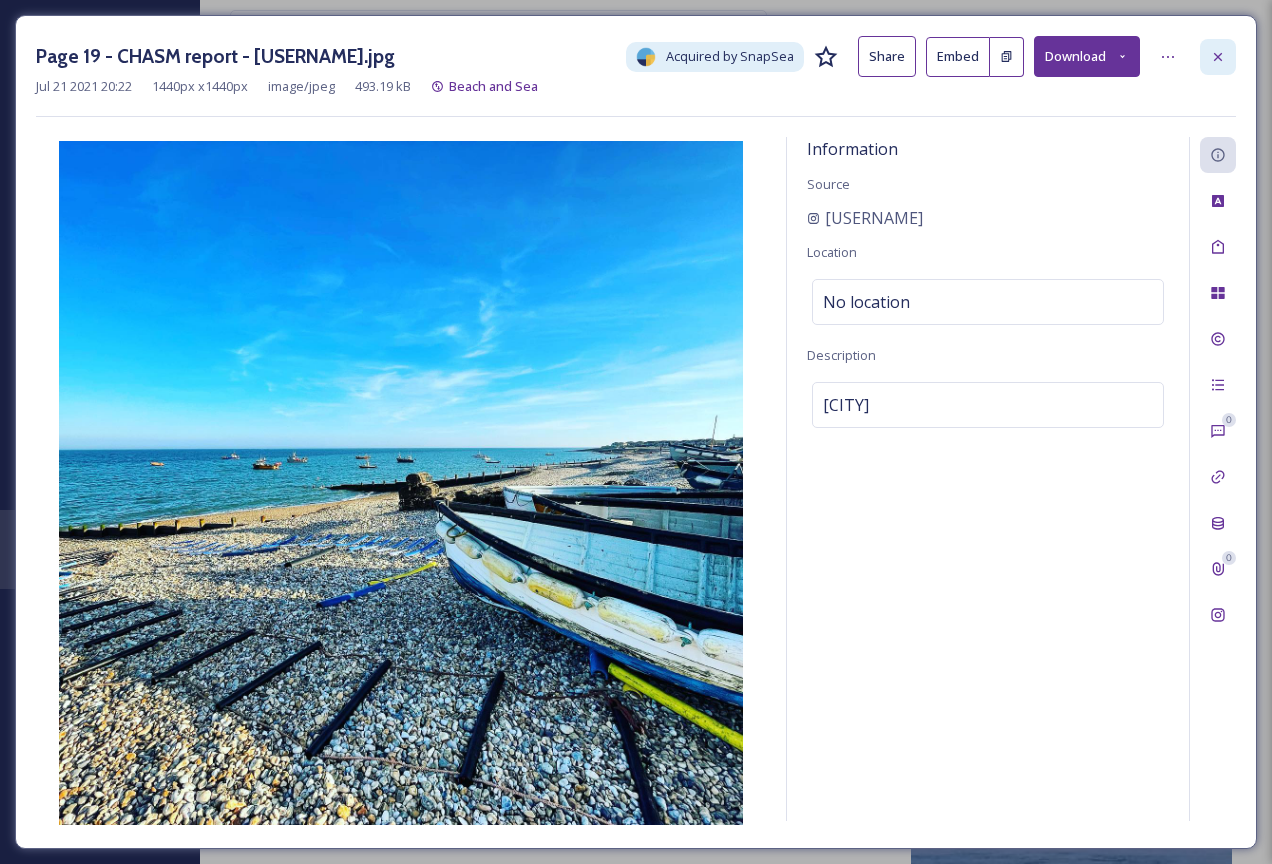 click at bounding box center [1218, 57] 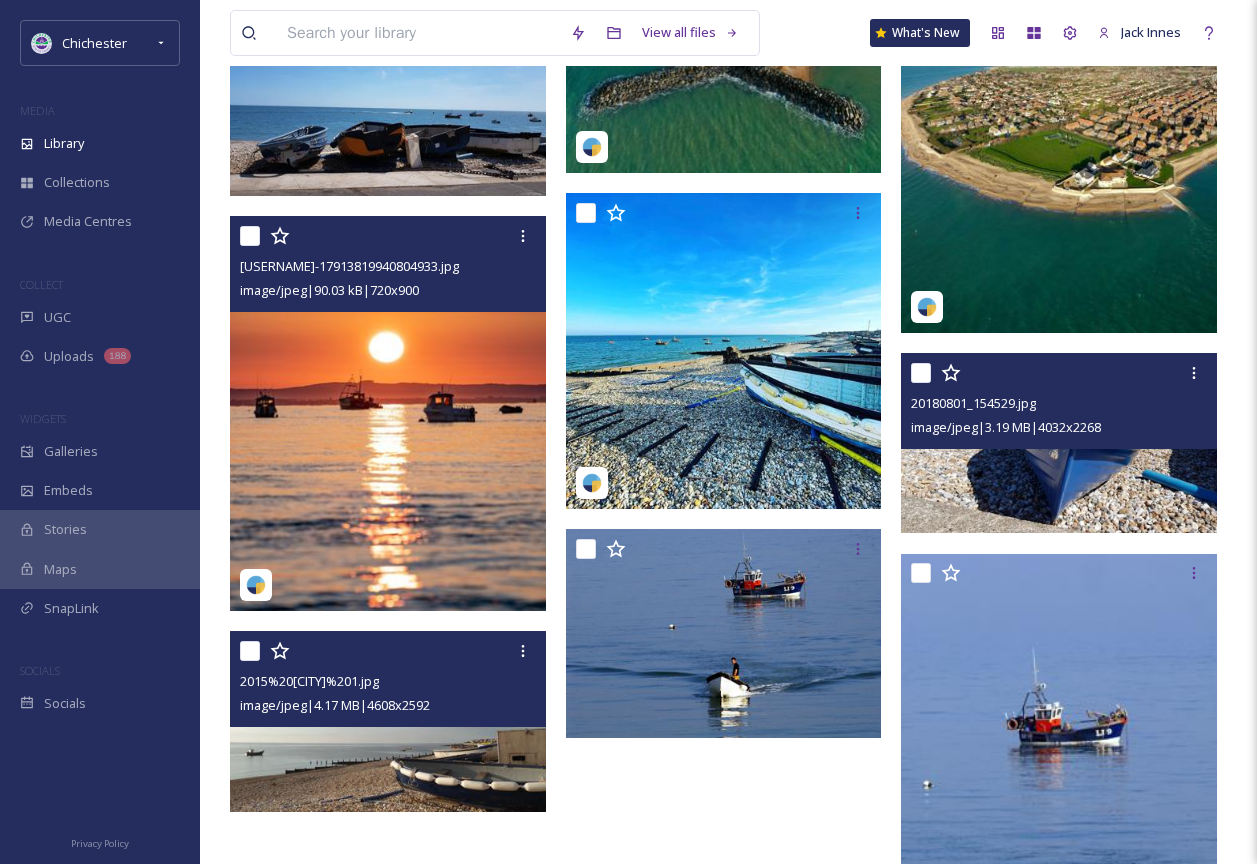 click at bounding box center [388, 413] 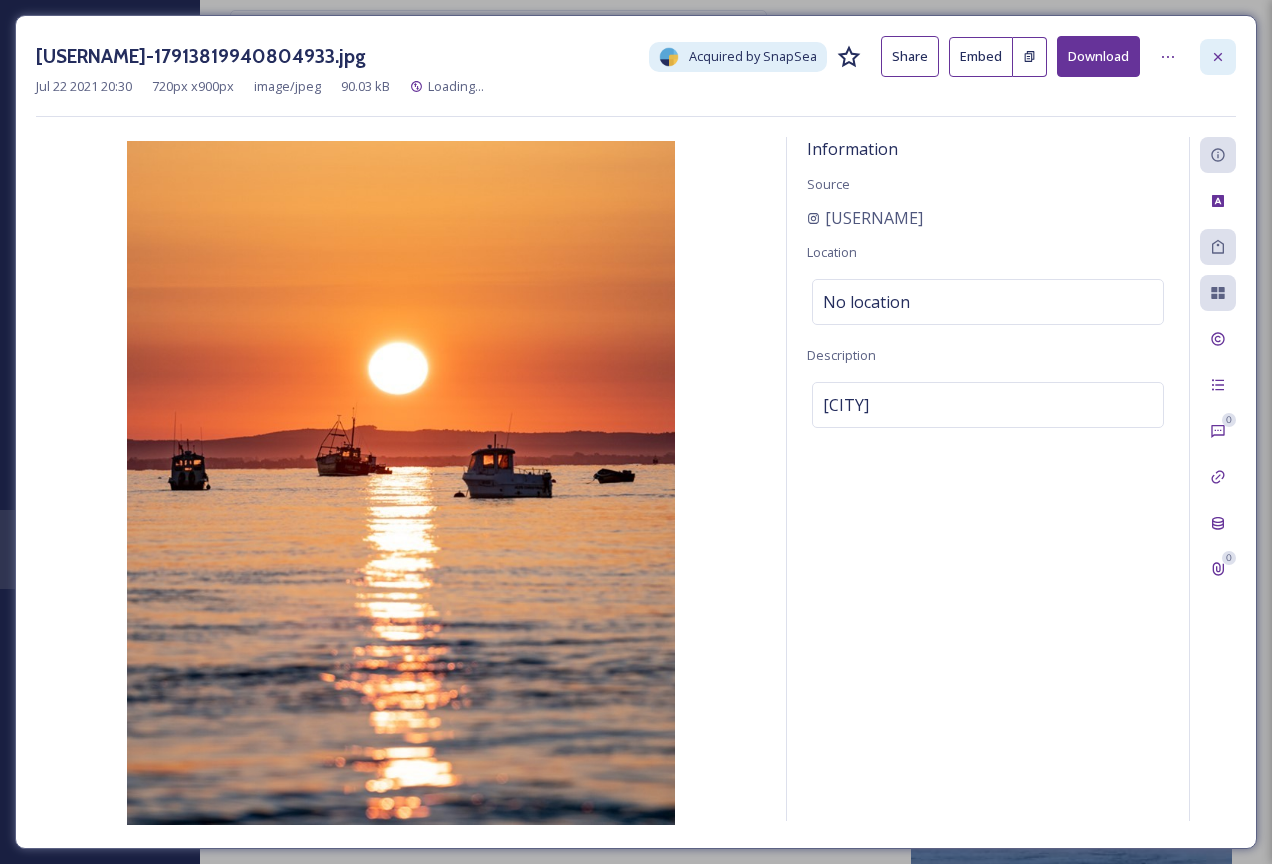 click at bounding box center (1218, 57) 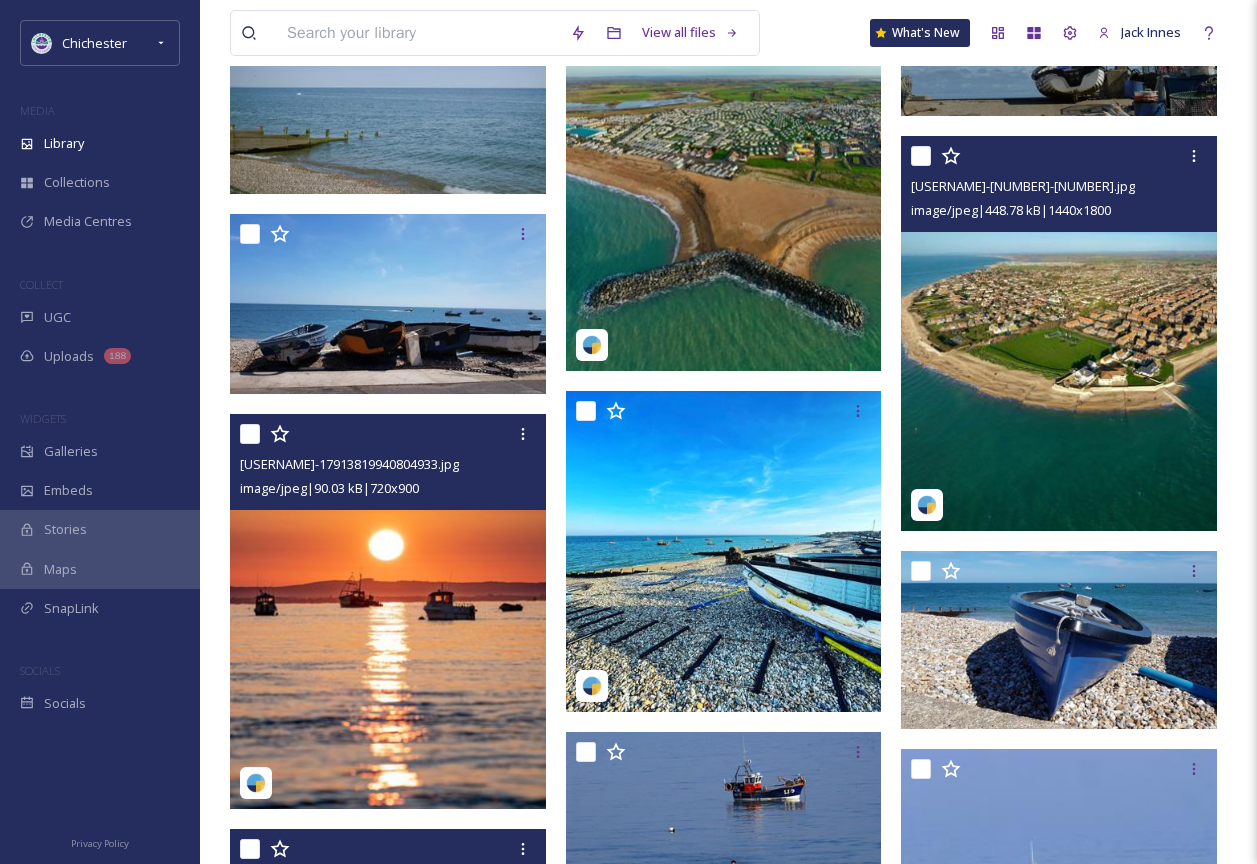 scroll, scrollTop: 1673, scrollLeft: 0, axis: vertical 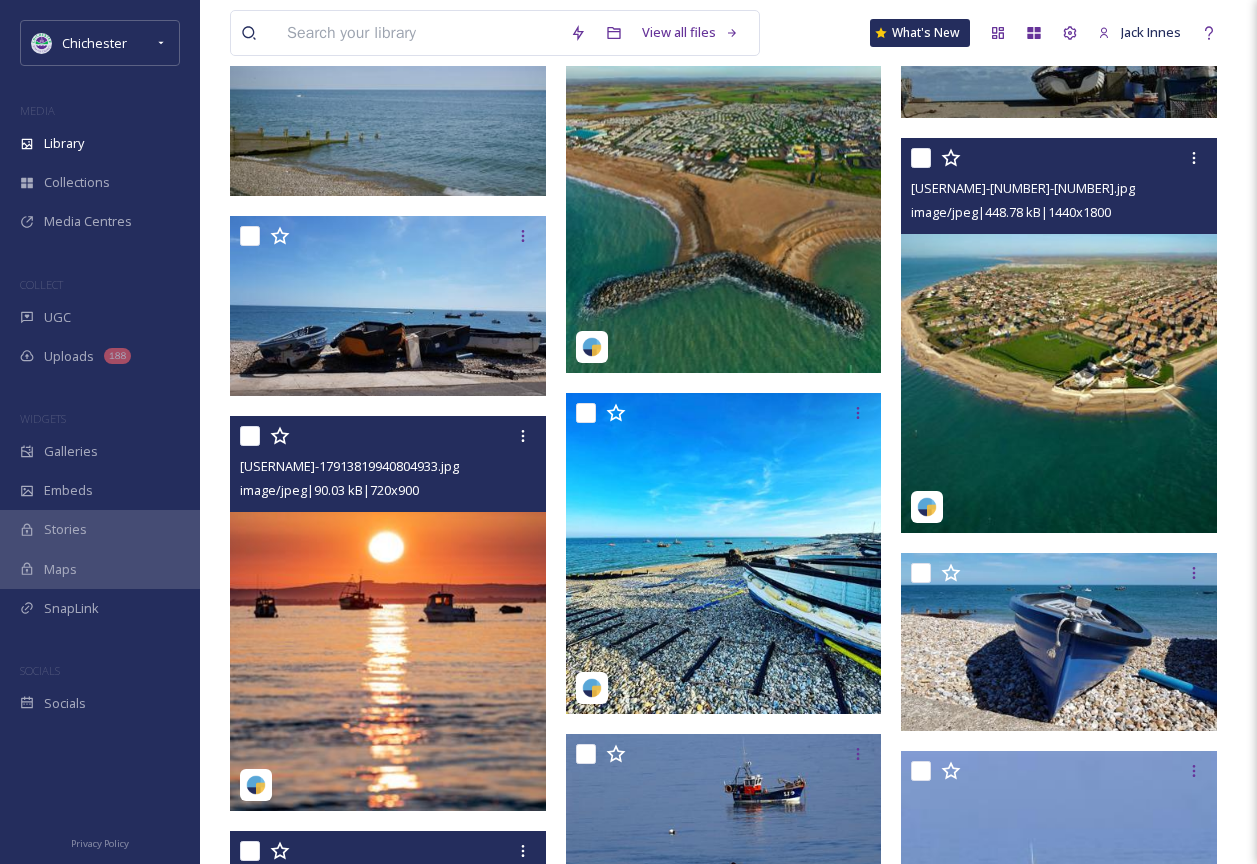click at bounding box center [1059, 335] 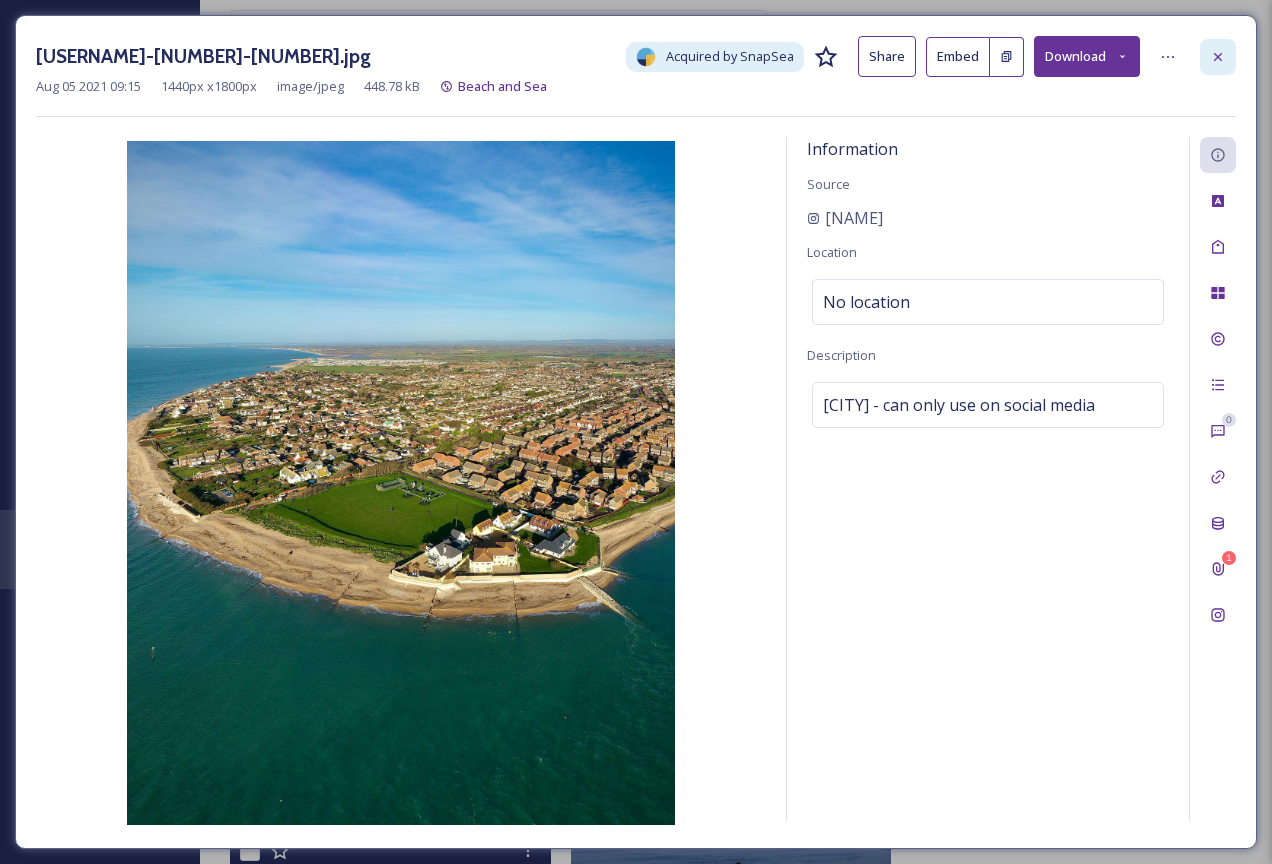 click 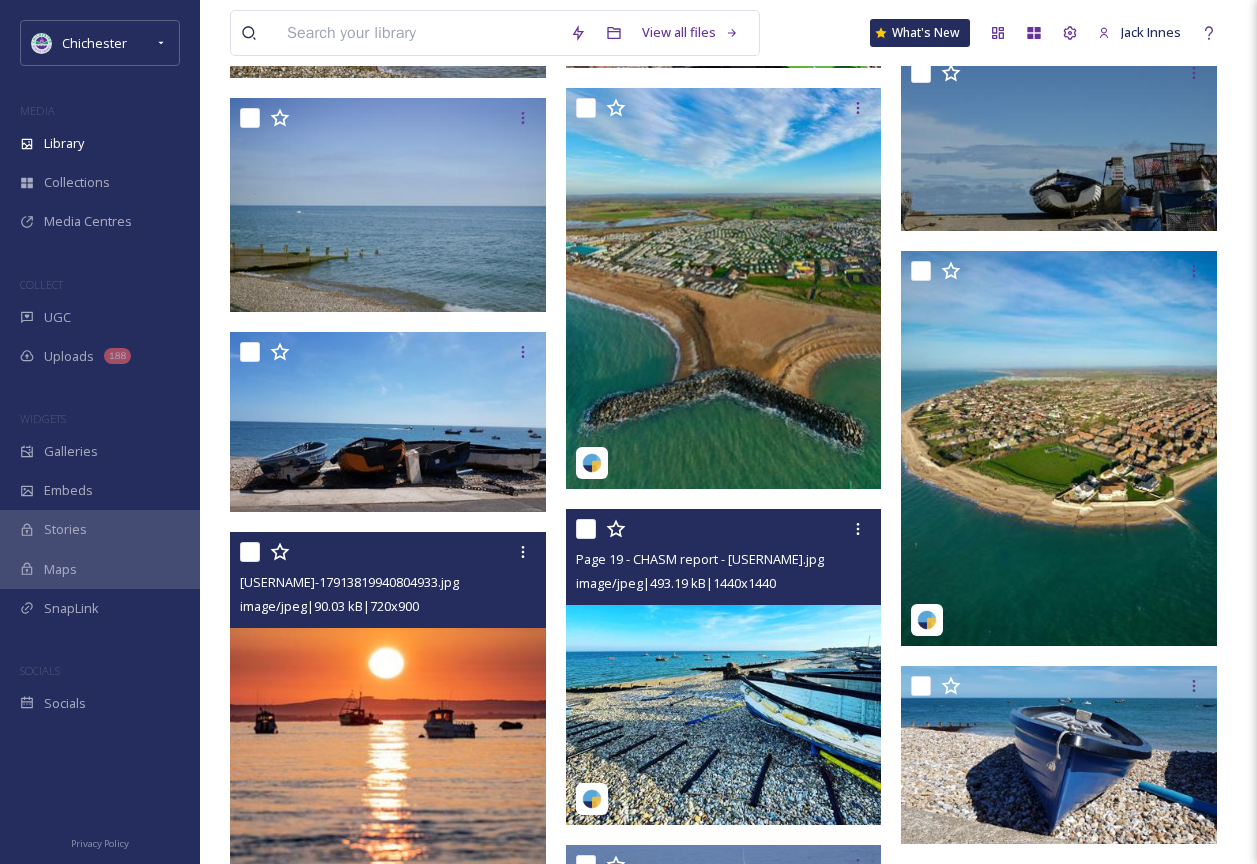 scroll, scrollTop: 1373, scrollLeft: 0, axis: vertical 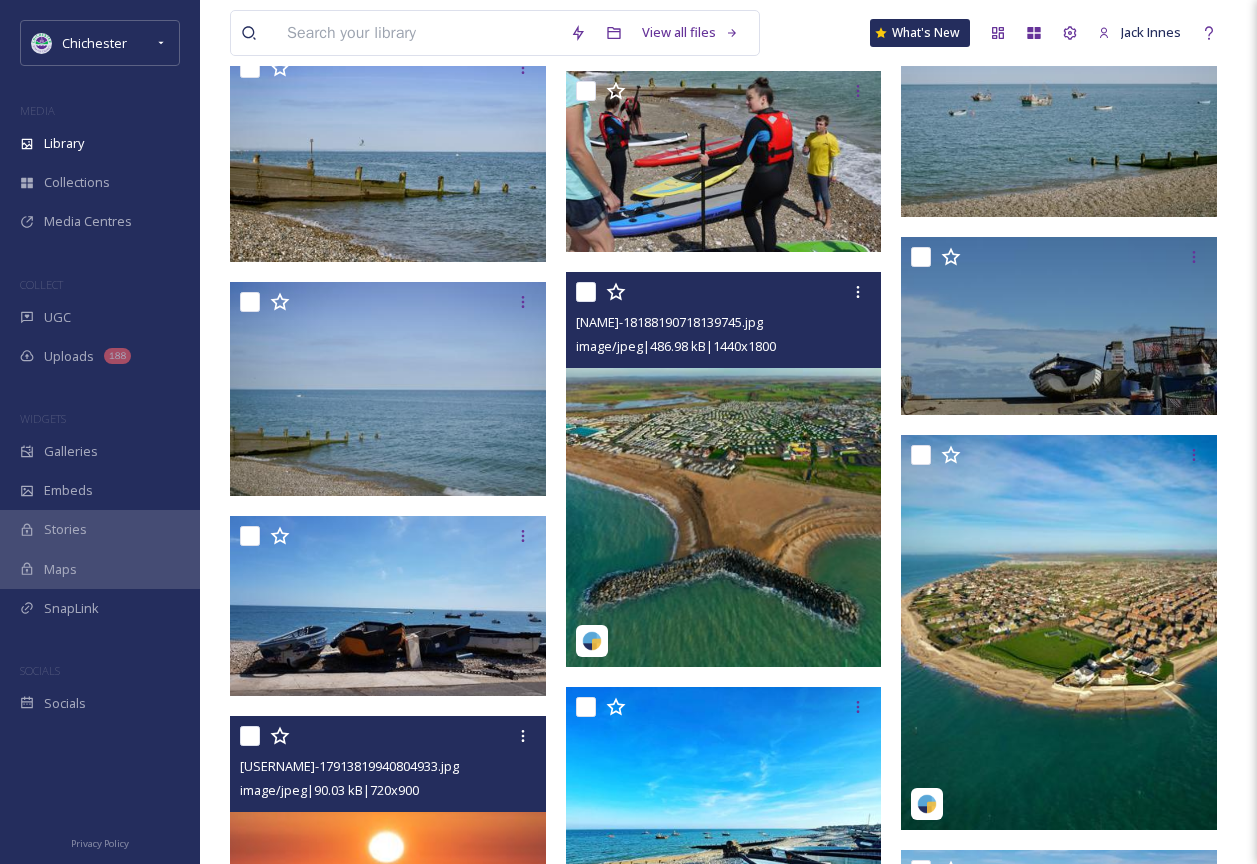 click at bounding box center (724, 469) 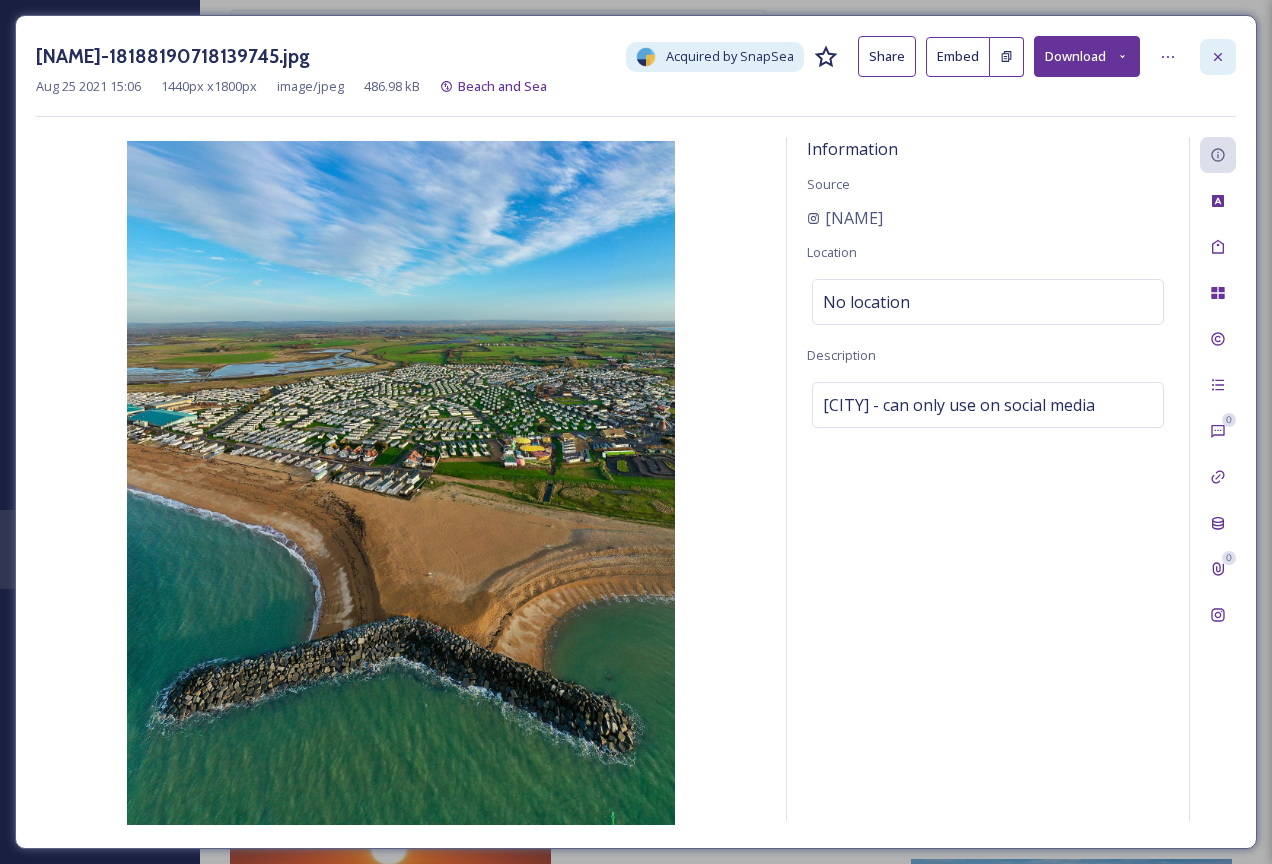 click at bounding box center [1218, 57] 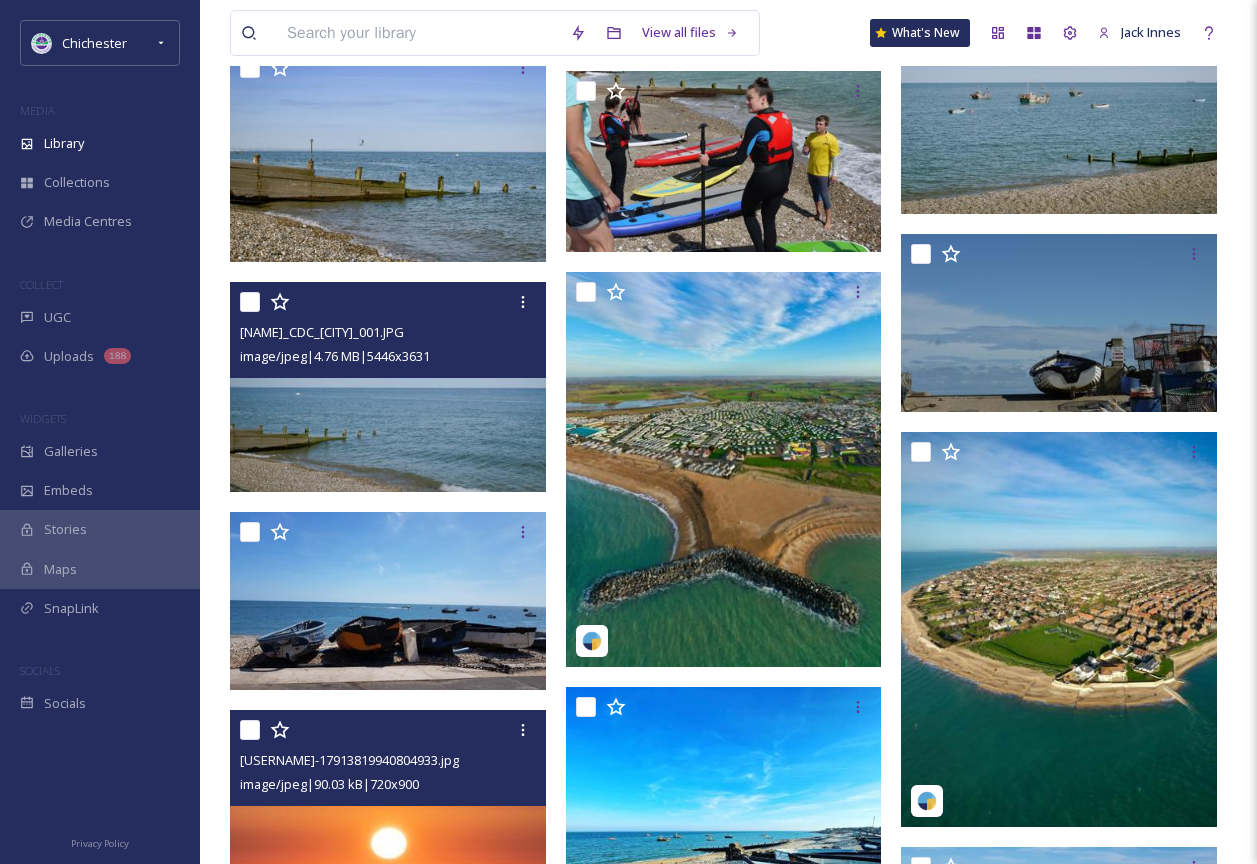 click at bounding box center [388, 386] 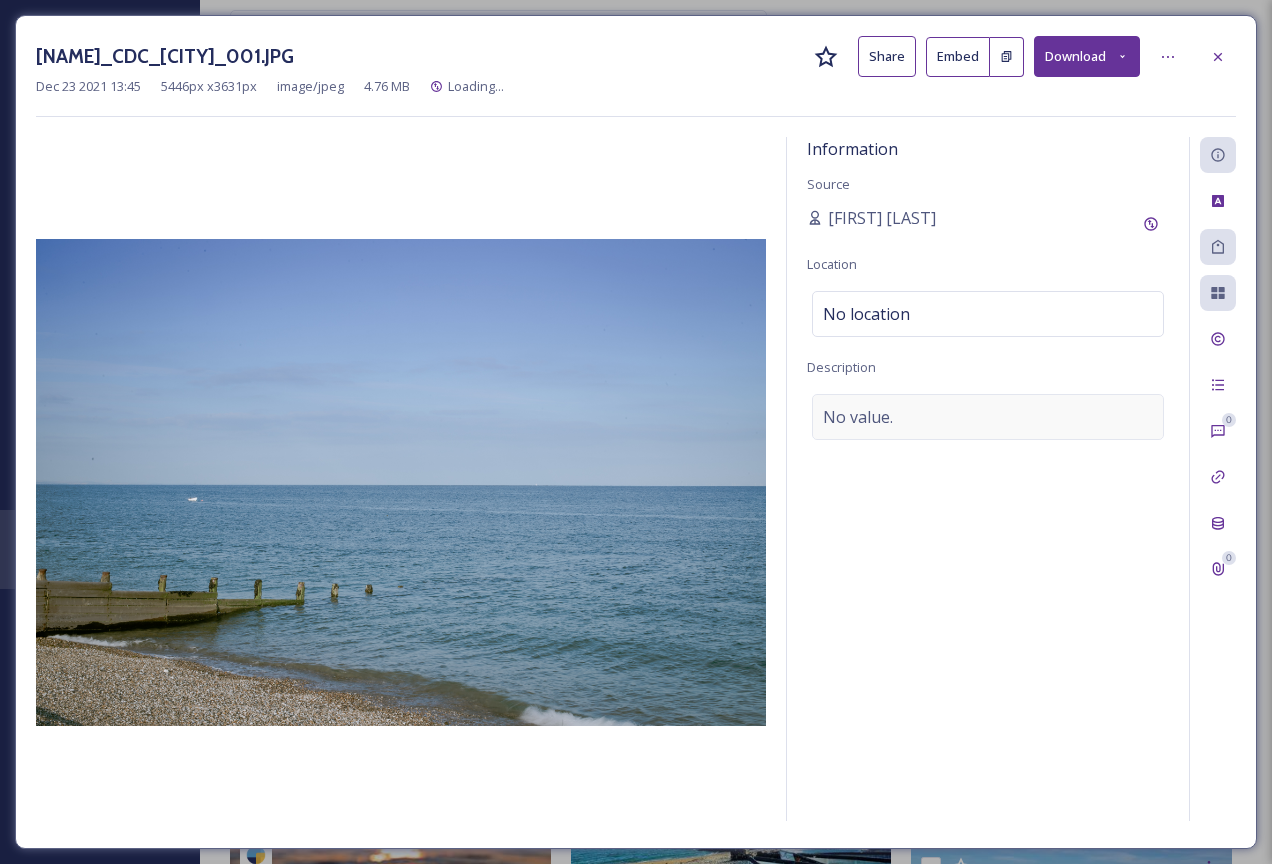 click on "No value." at bounding box center (988, 417) 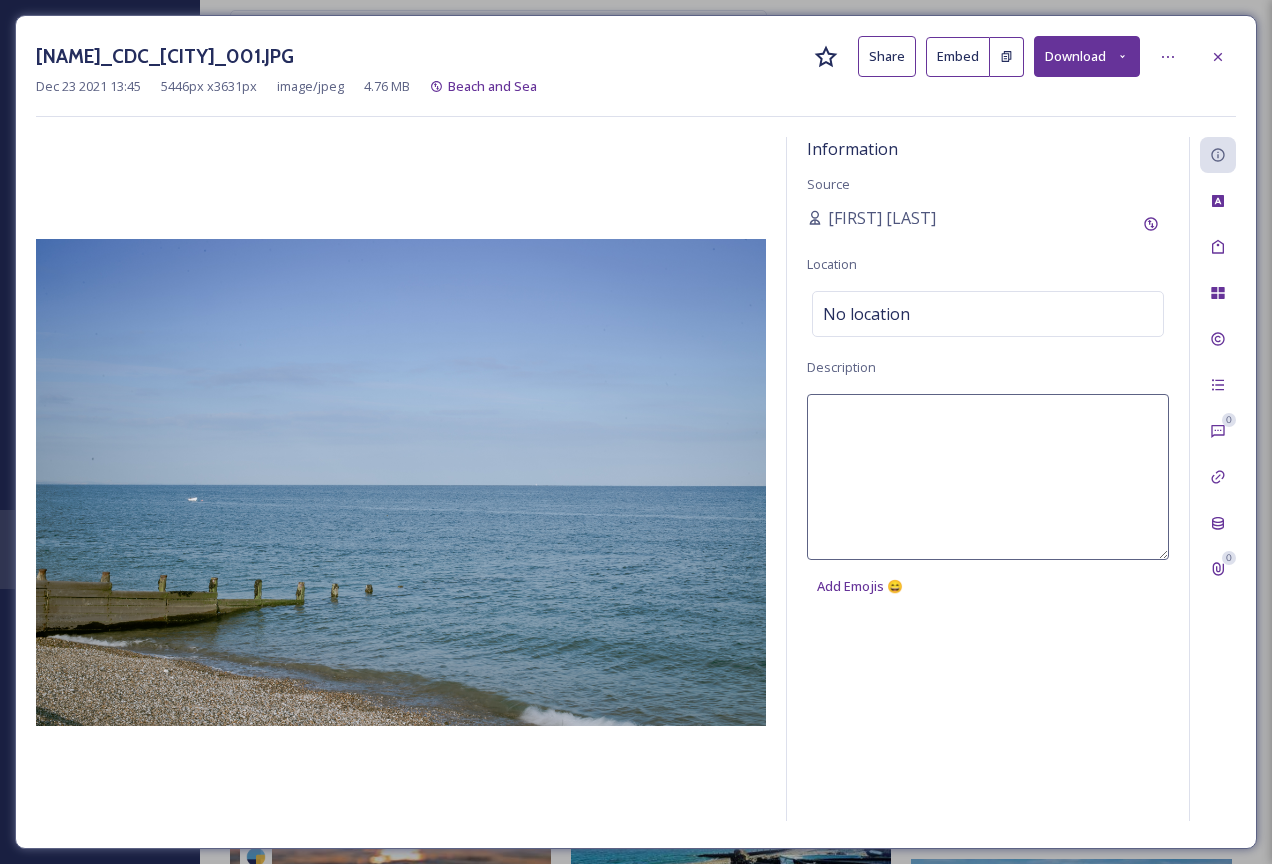 click at bounding box center [988, 477] 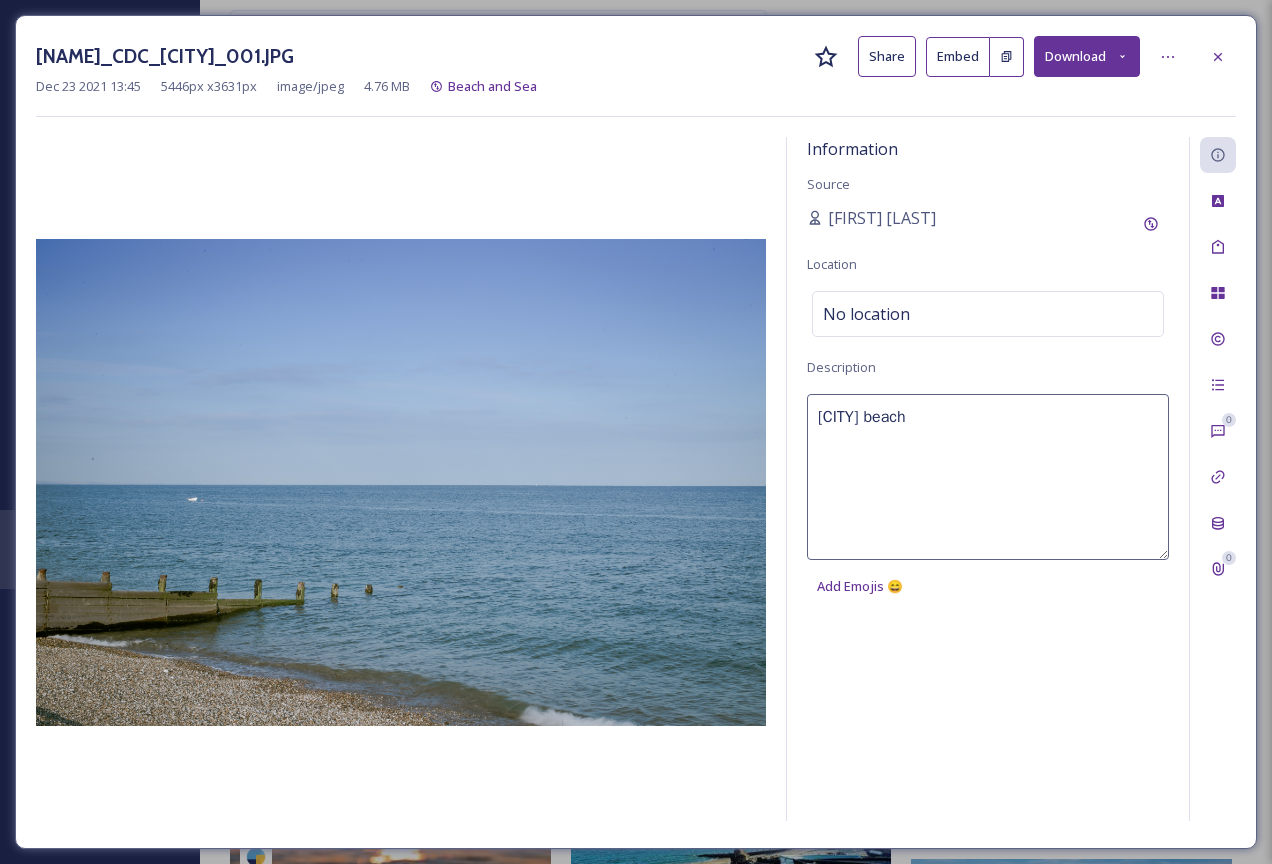 type on "[CITY] beach" 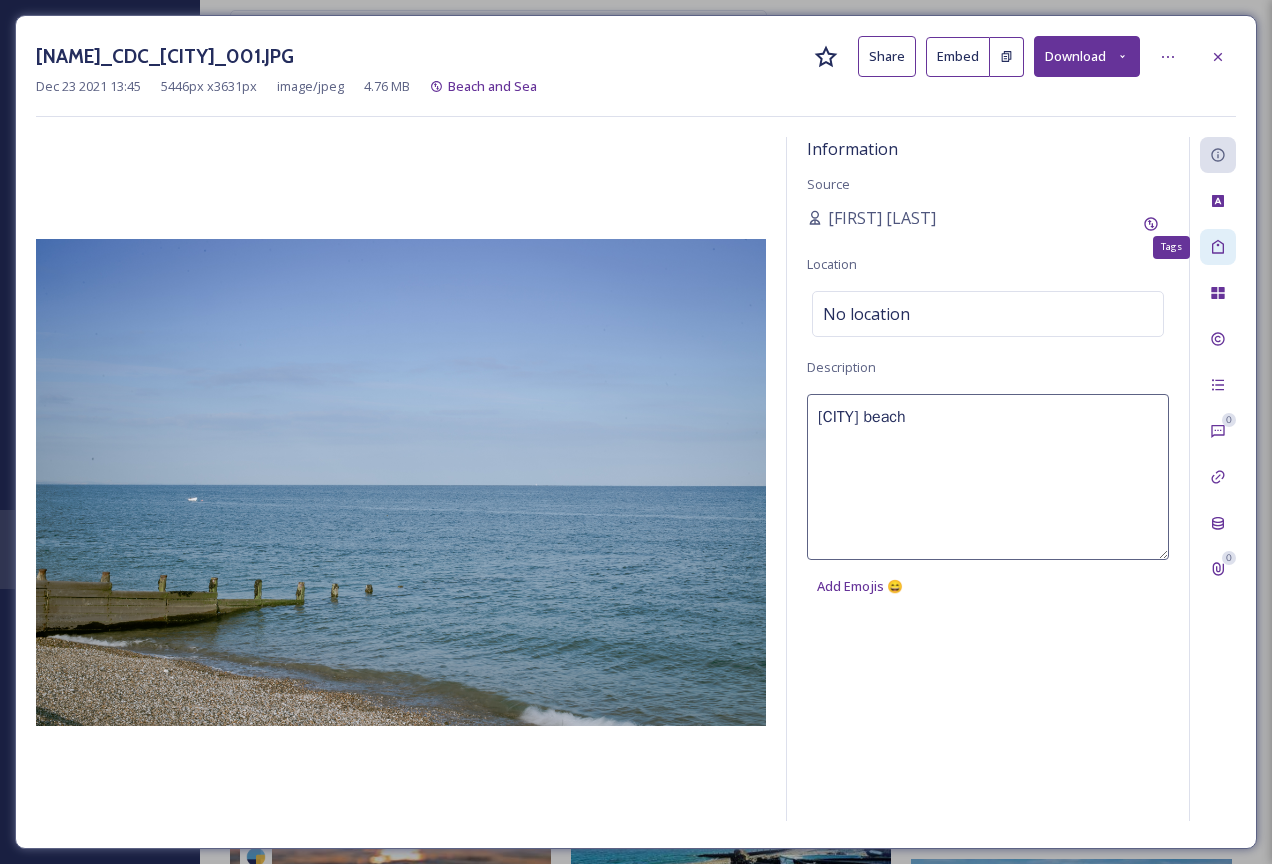 click 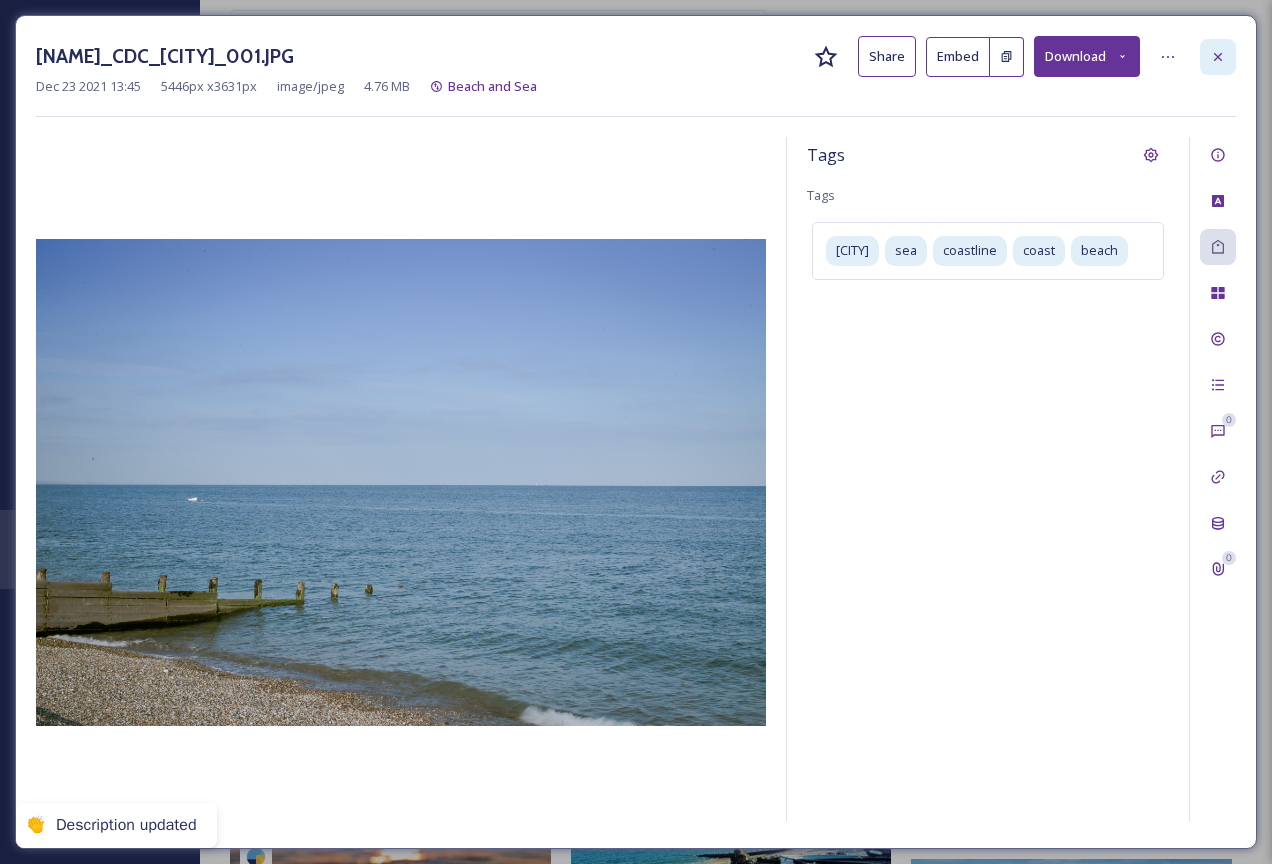 click at bounding box center [1218, 57] 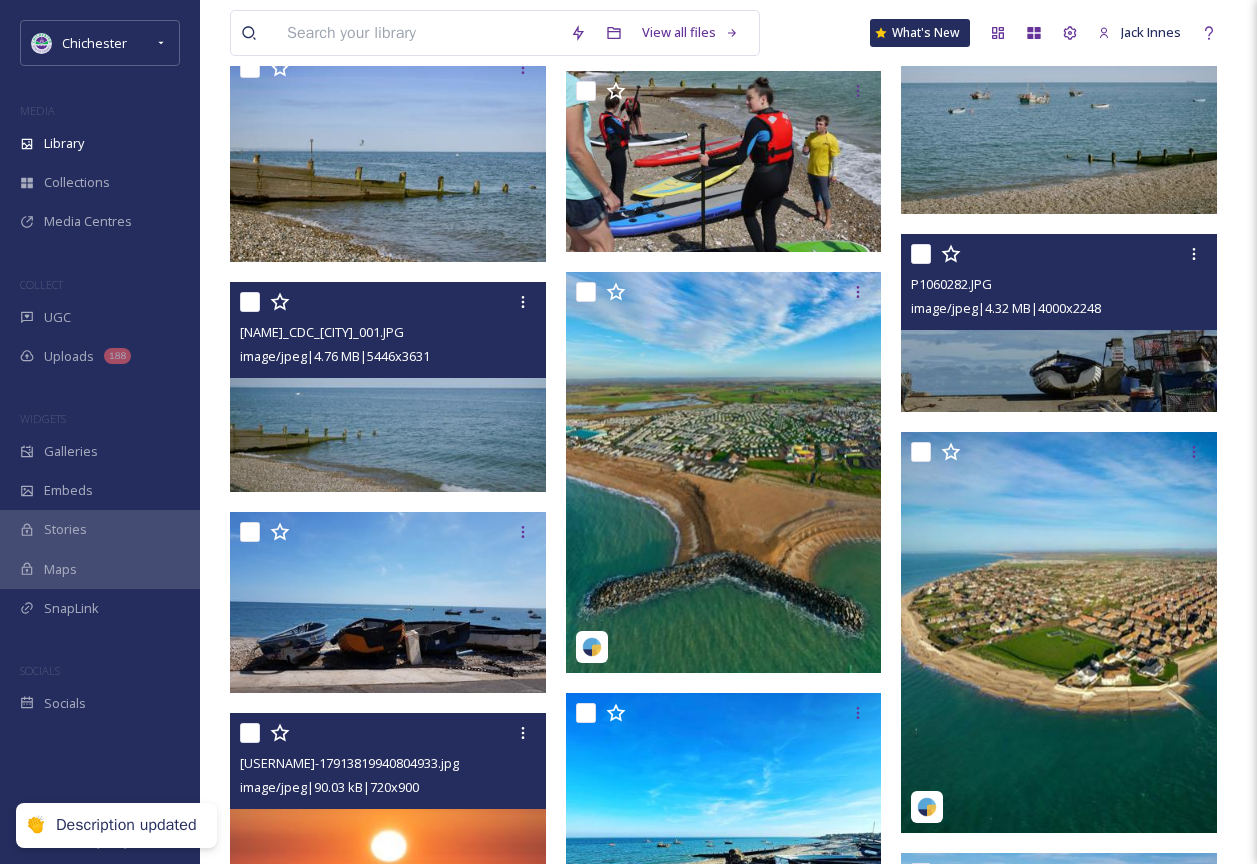 click at bounding box center (1059, 323) 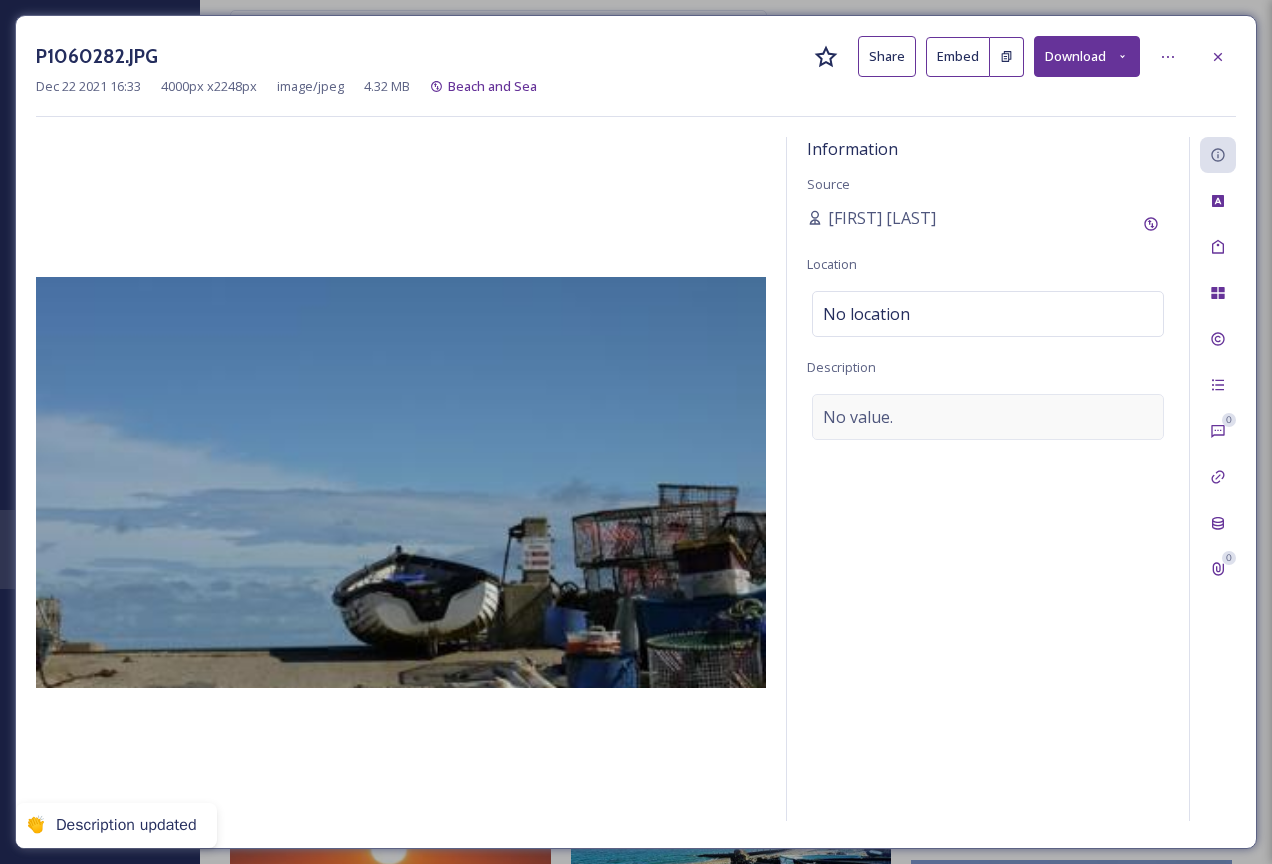 click on "No value." at bounding box center [988, 417] 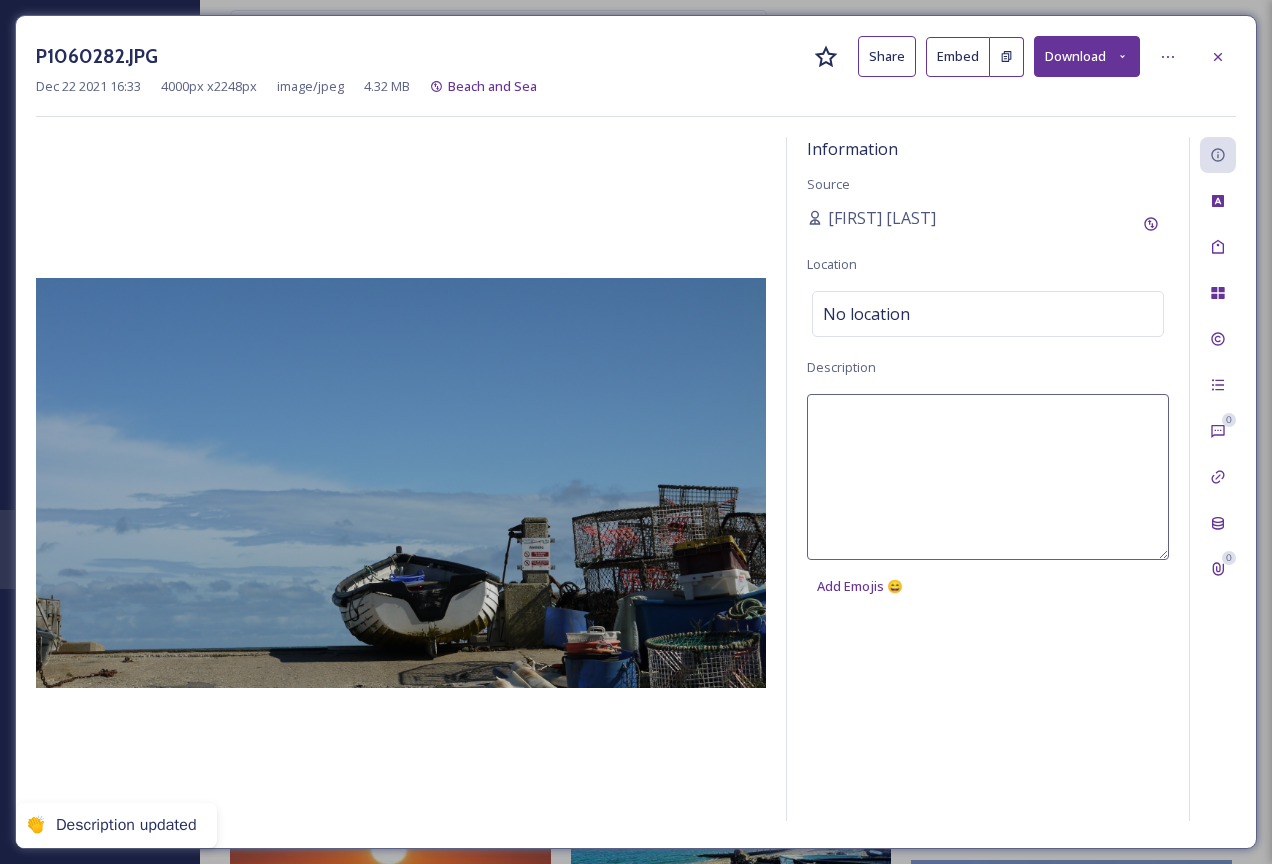 click at bounding box center [988, 477] 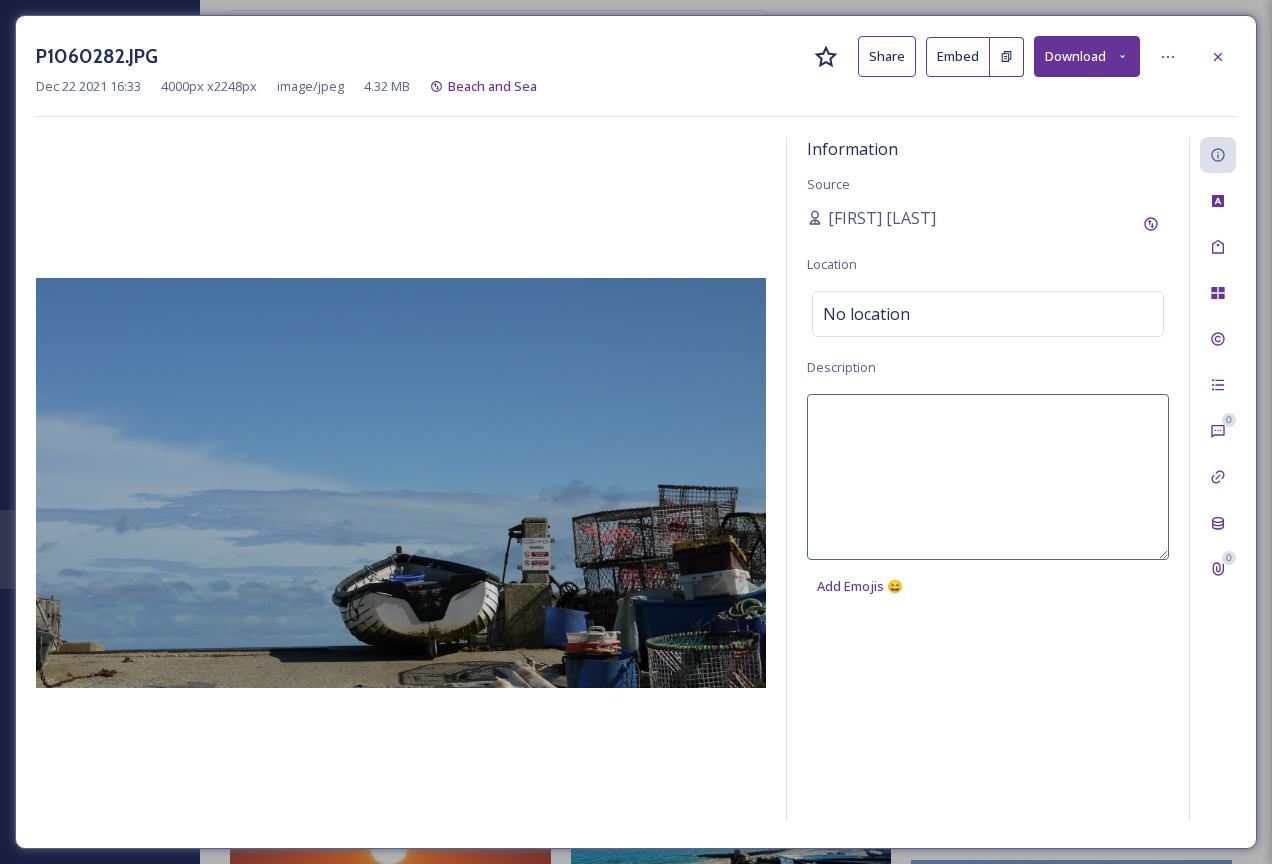 type on "B" 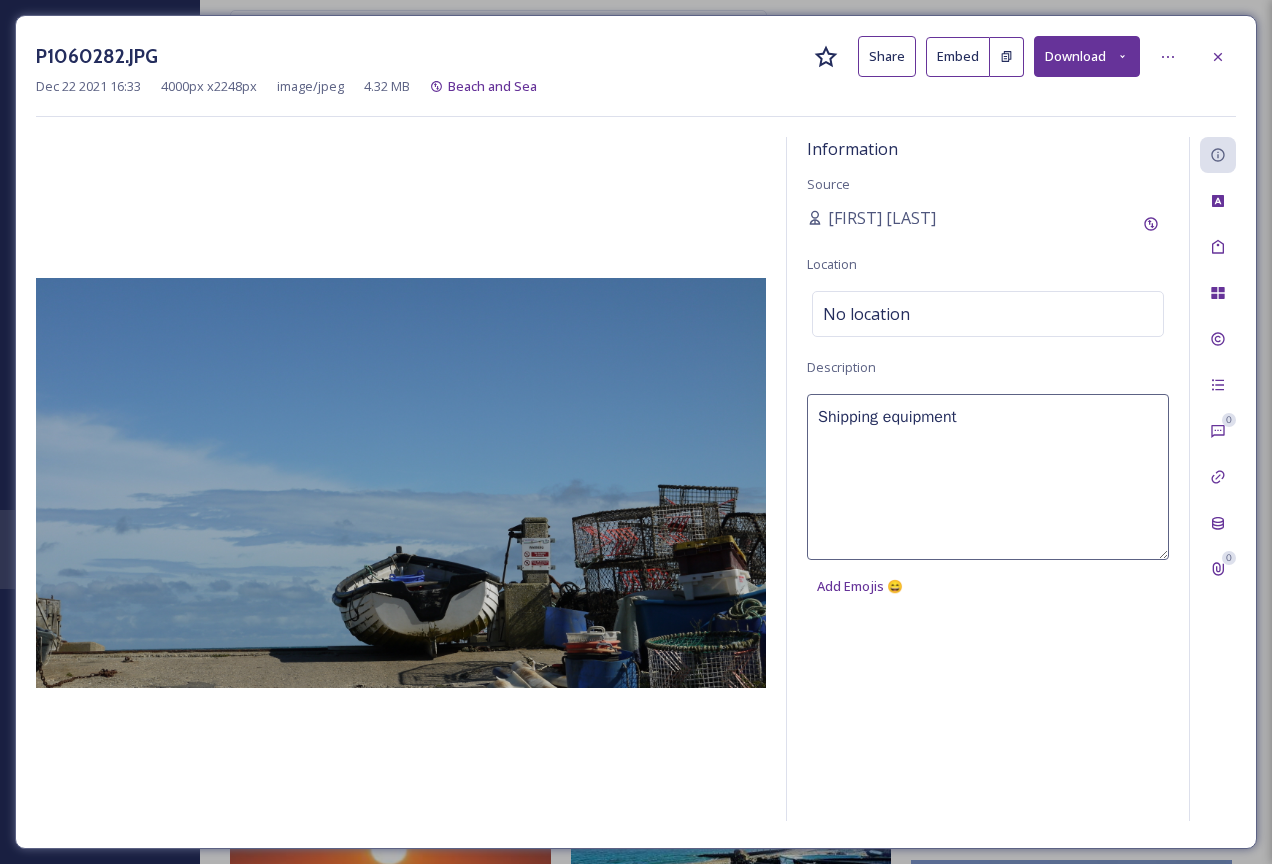 drag, startPoint x: 882, startPoint y: 419, endPoint x: 812, endPoint y: 420, distance: 70.00714 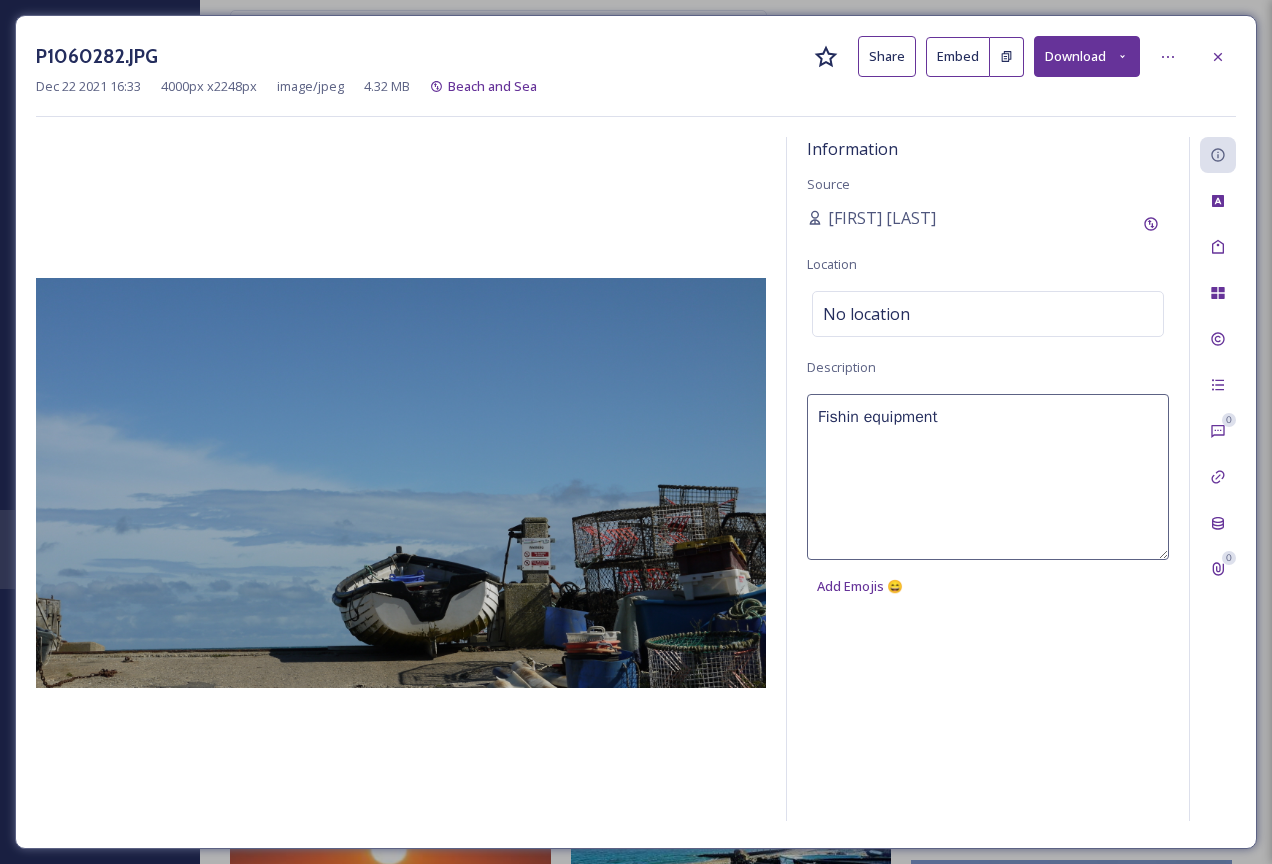 type on "Fishing equipment" 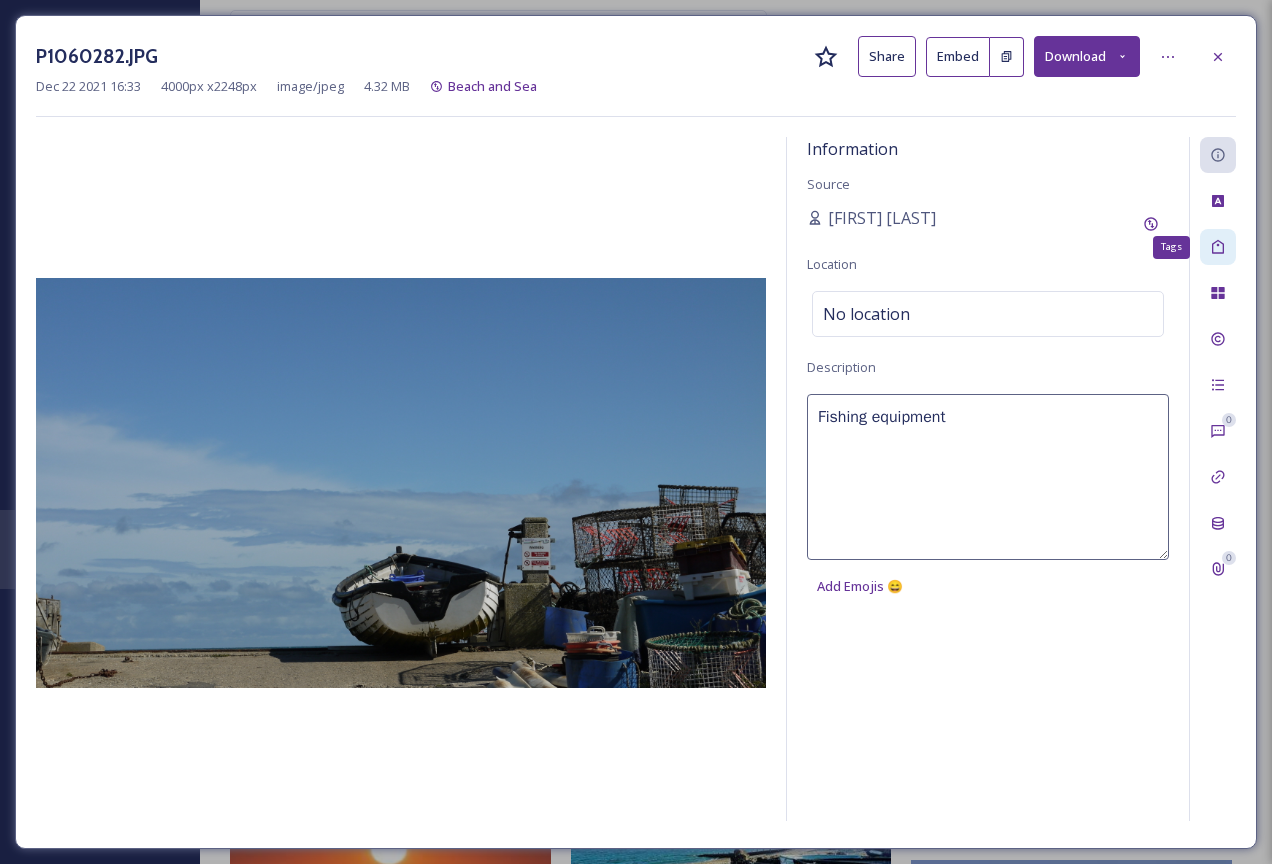click on "Tags" at bounding box center (1218, 247) 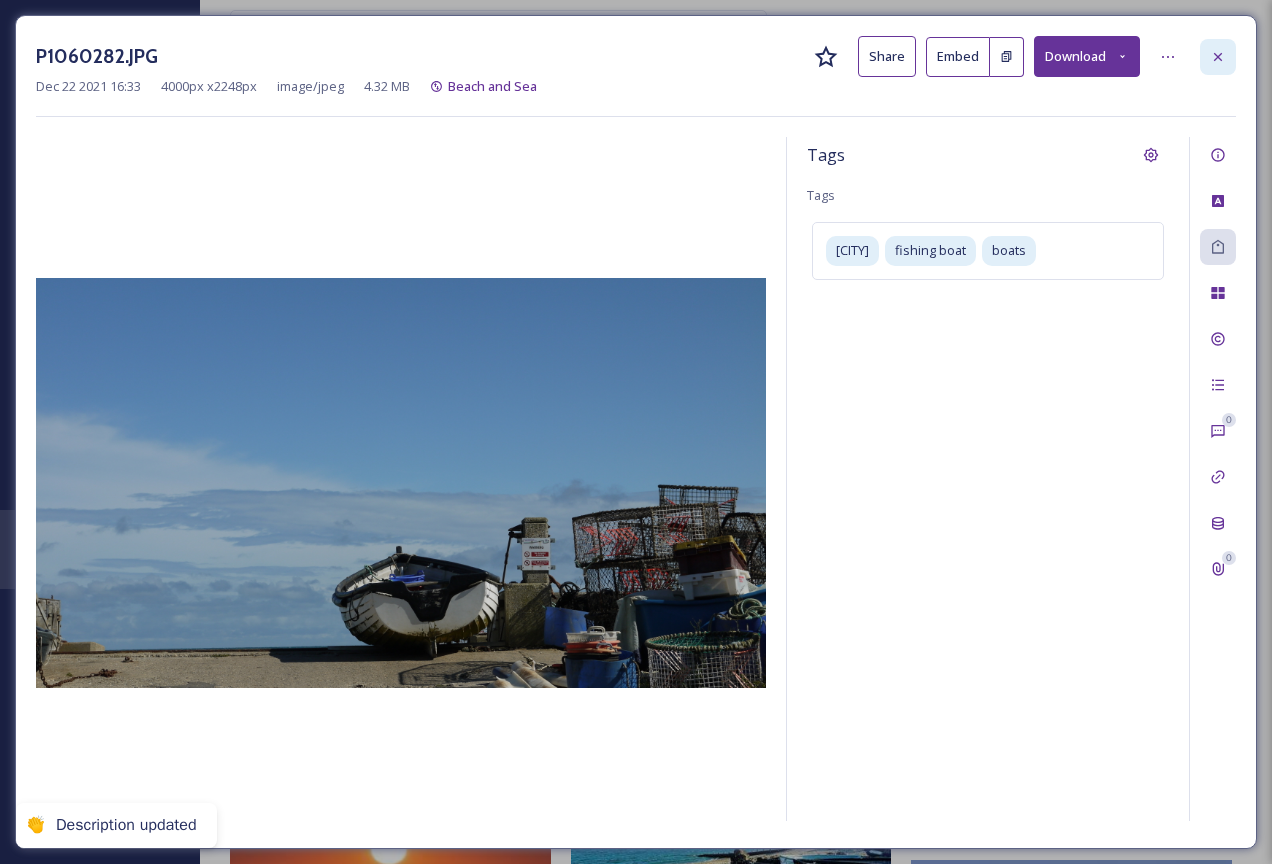 click 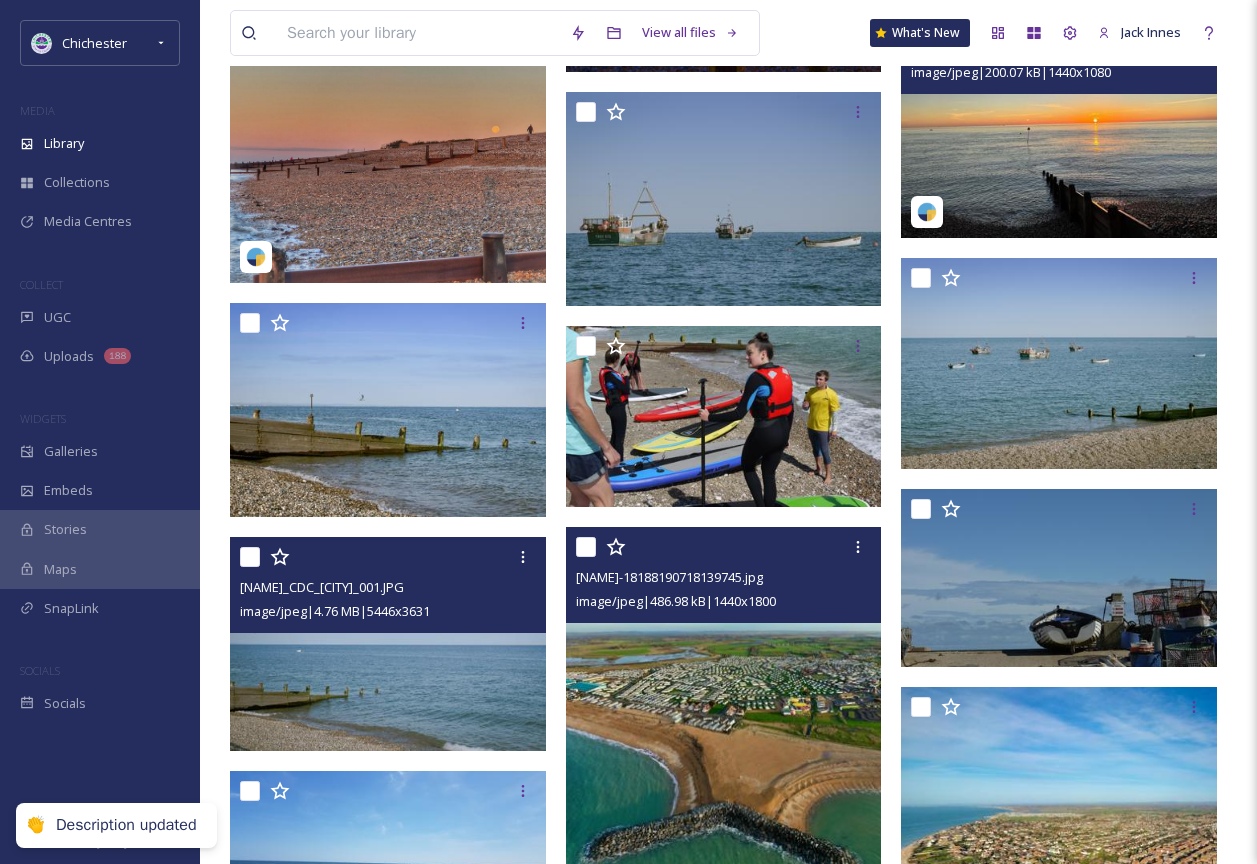 scroll, scrollTop: 1073, scrollLeft: 0, axis: vertical 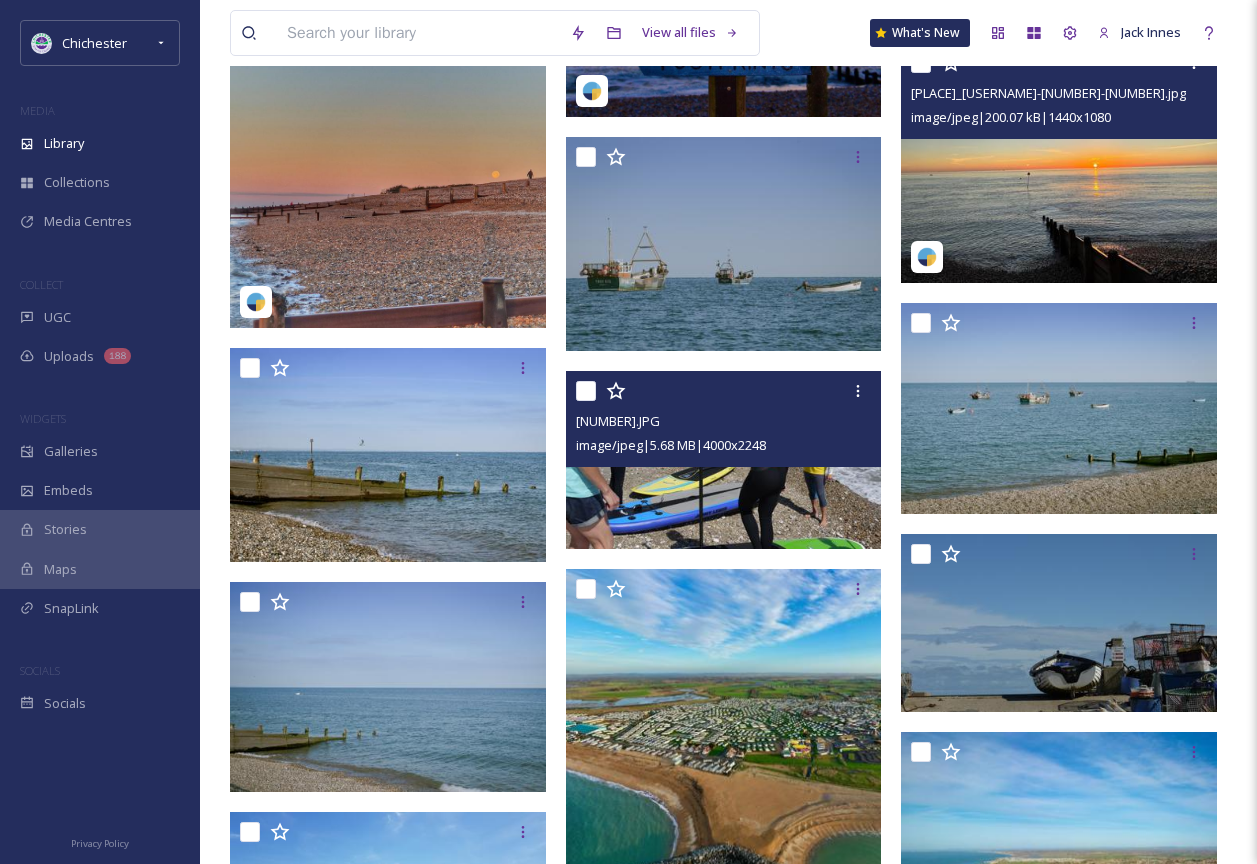 click at bounding box center [724, 460] 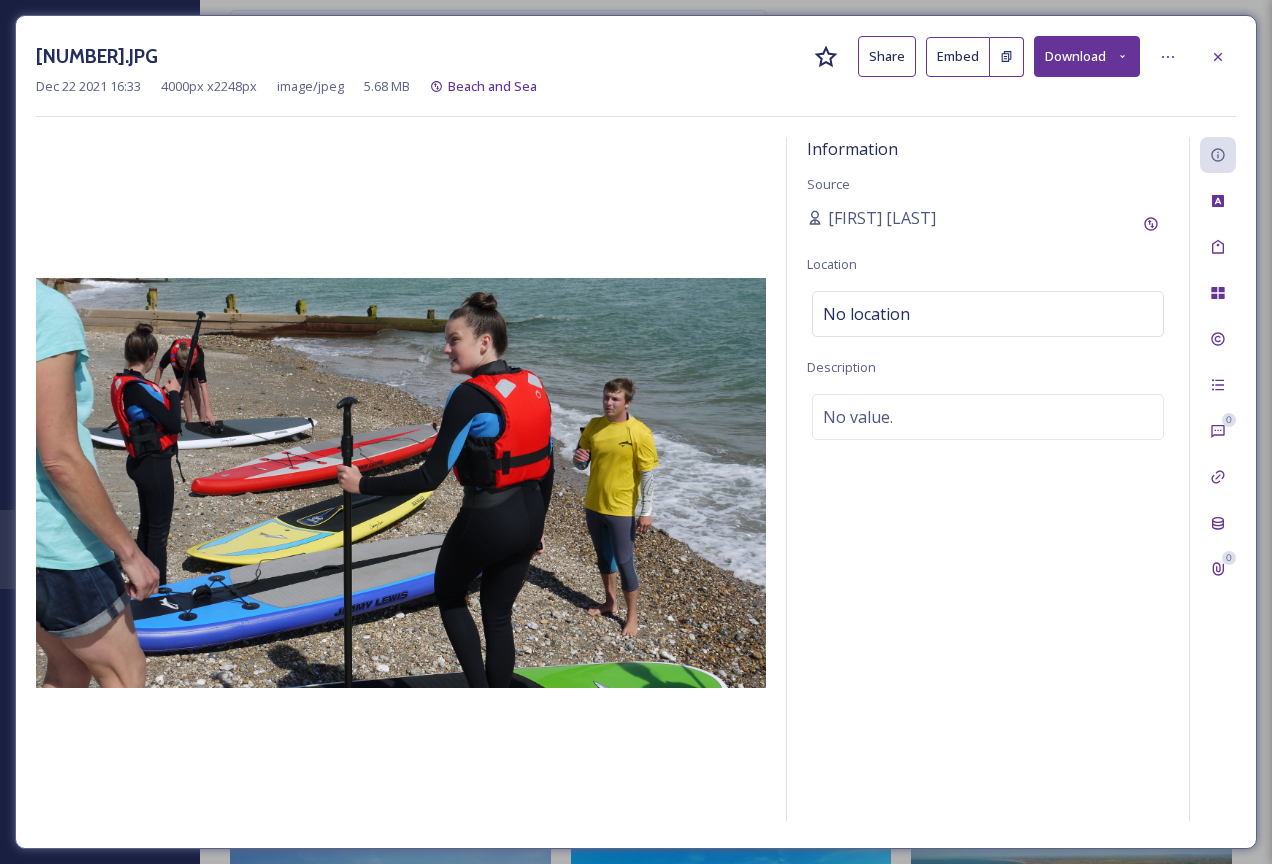 click on "Information Source [NAME] Location No location Description No value." at bounding box center [988, 479] 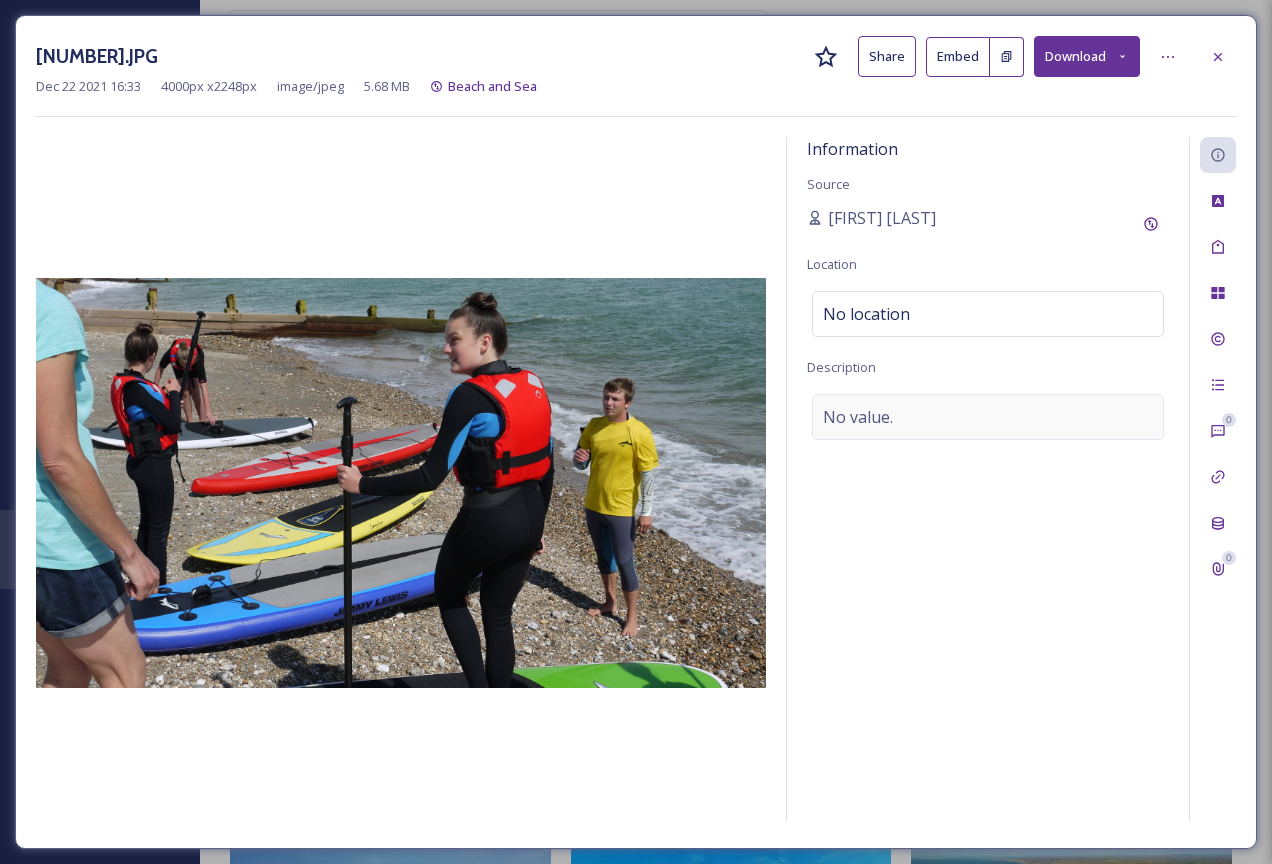 click on "No value." at bounding box center [988, 417] 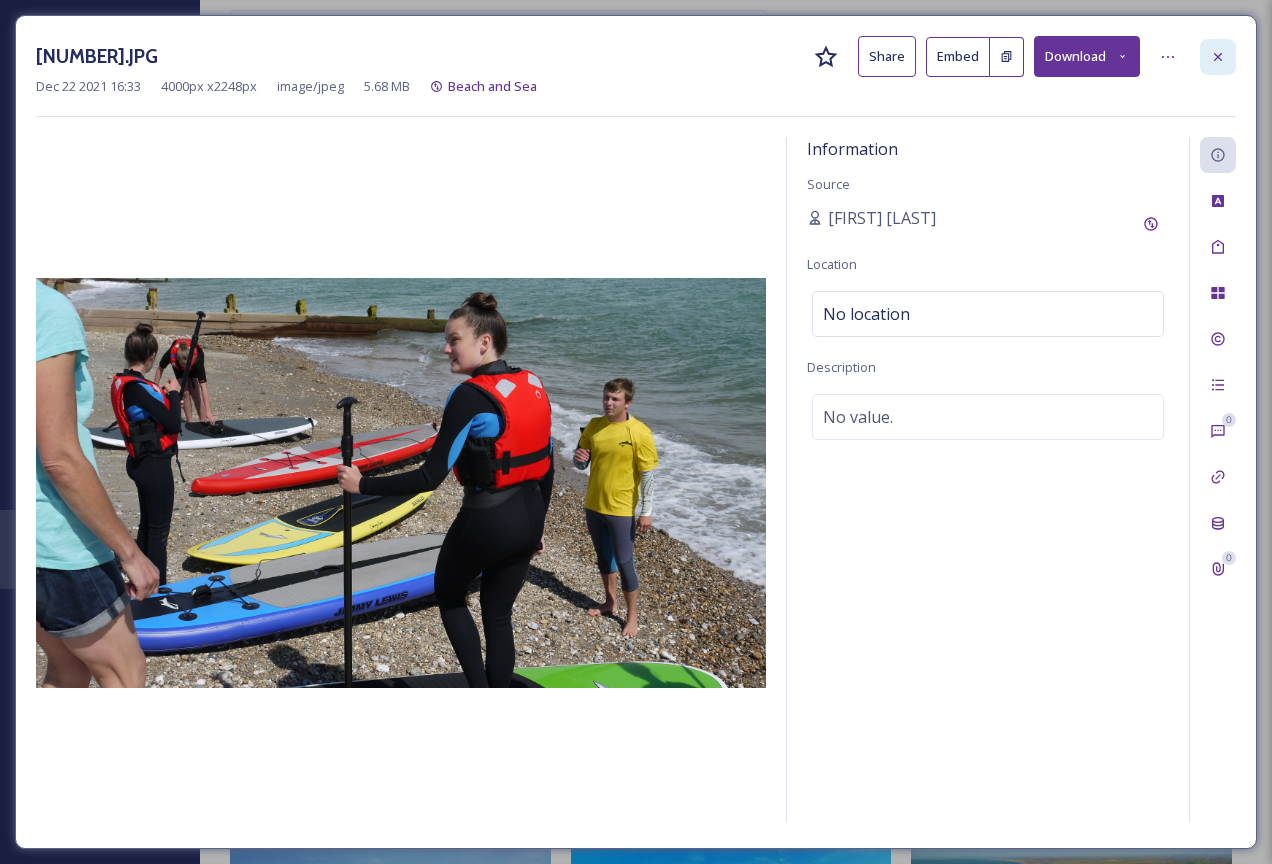 click at bounding box center [1218, 57] 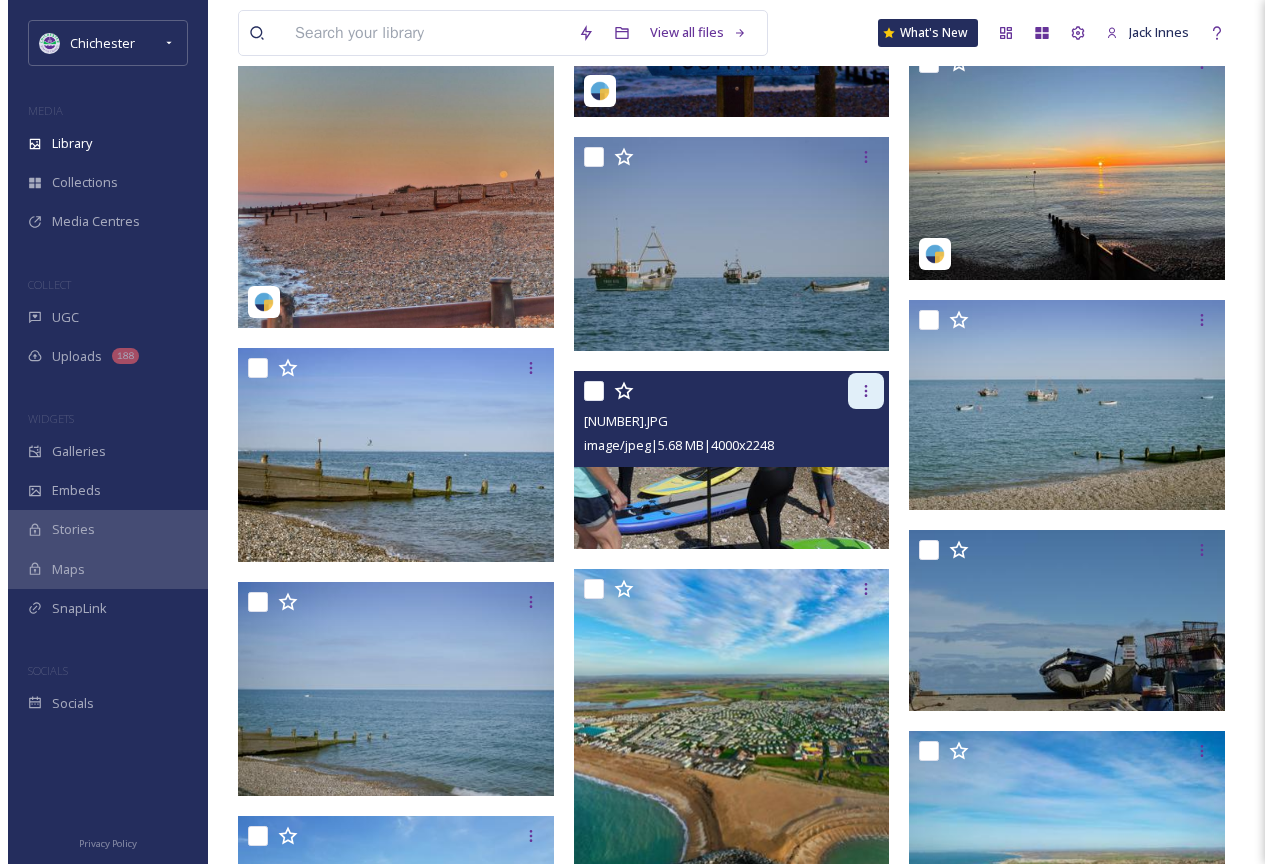 scroll, scrollTop: 1061, scrollLeft: 0, axis: vertical 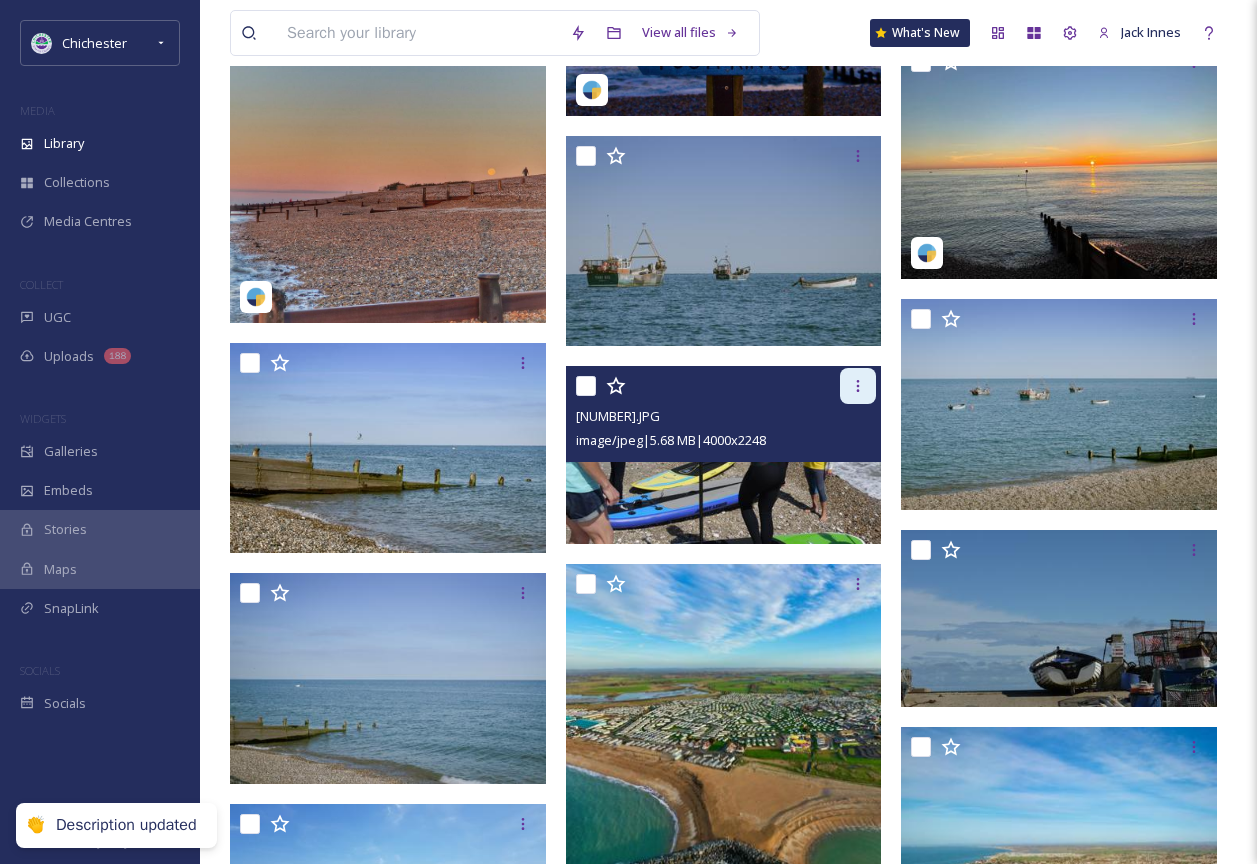 click 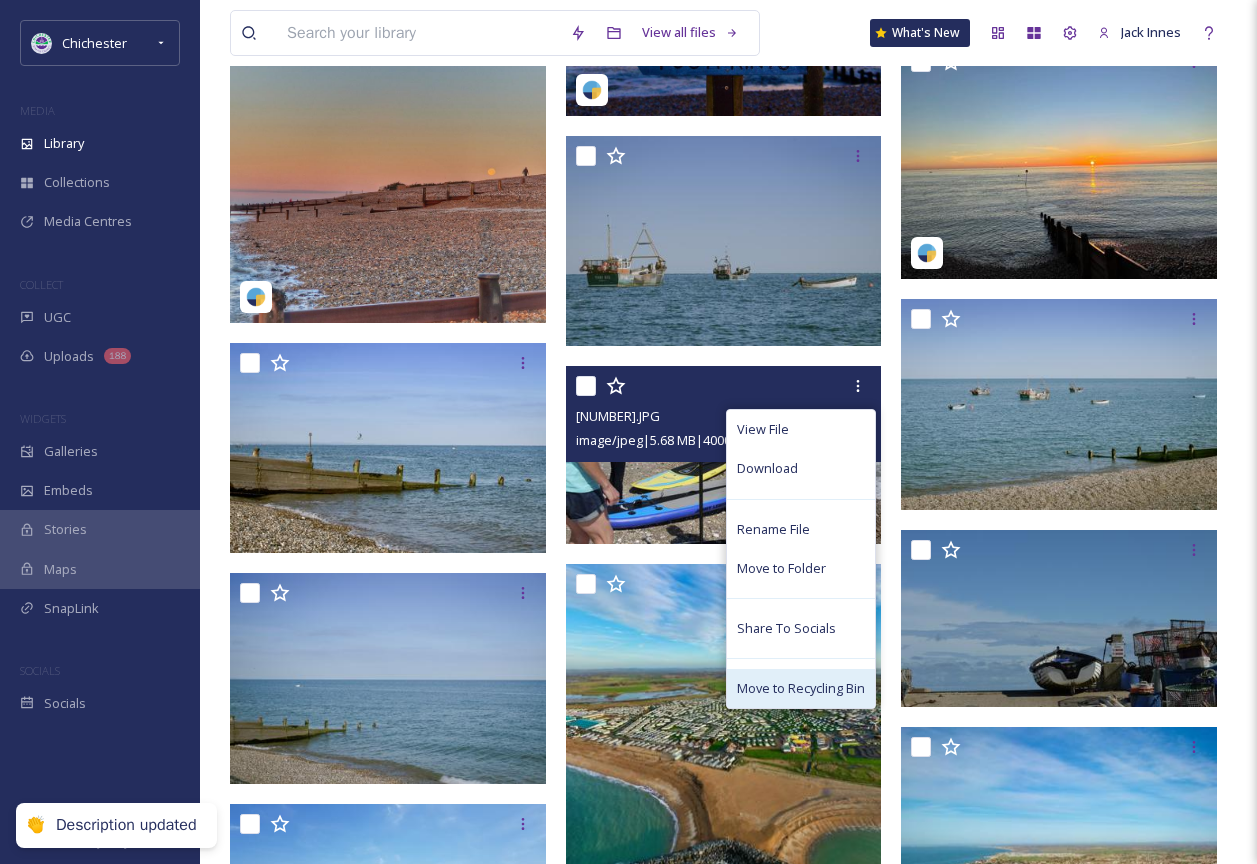 click on "Move to Recycling Bin" at bounding box center (801, 688) 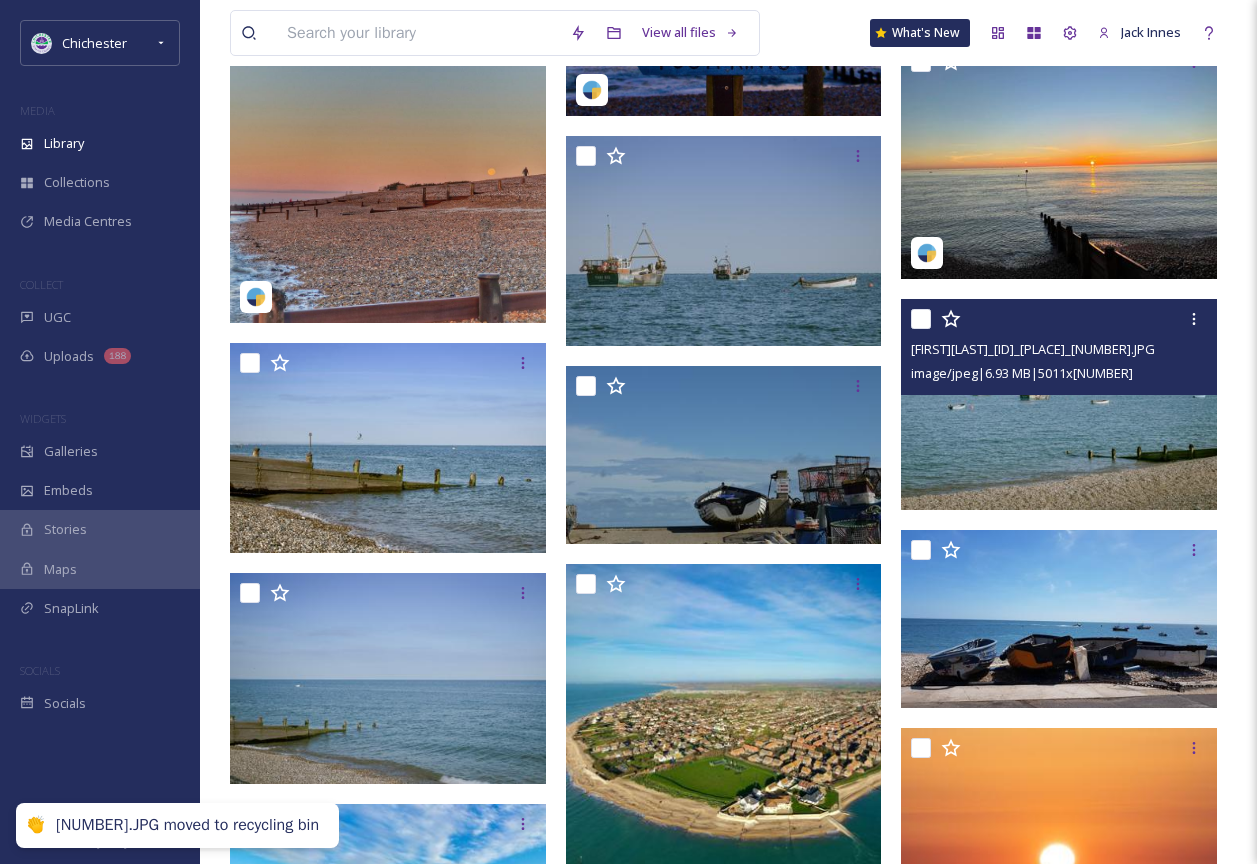 click at bounding box center [1059, 404] 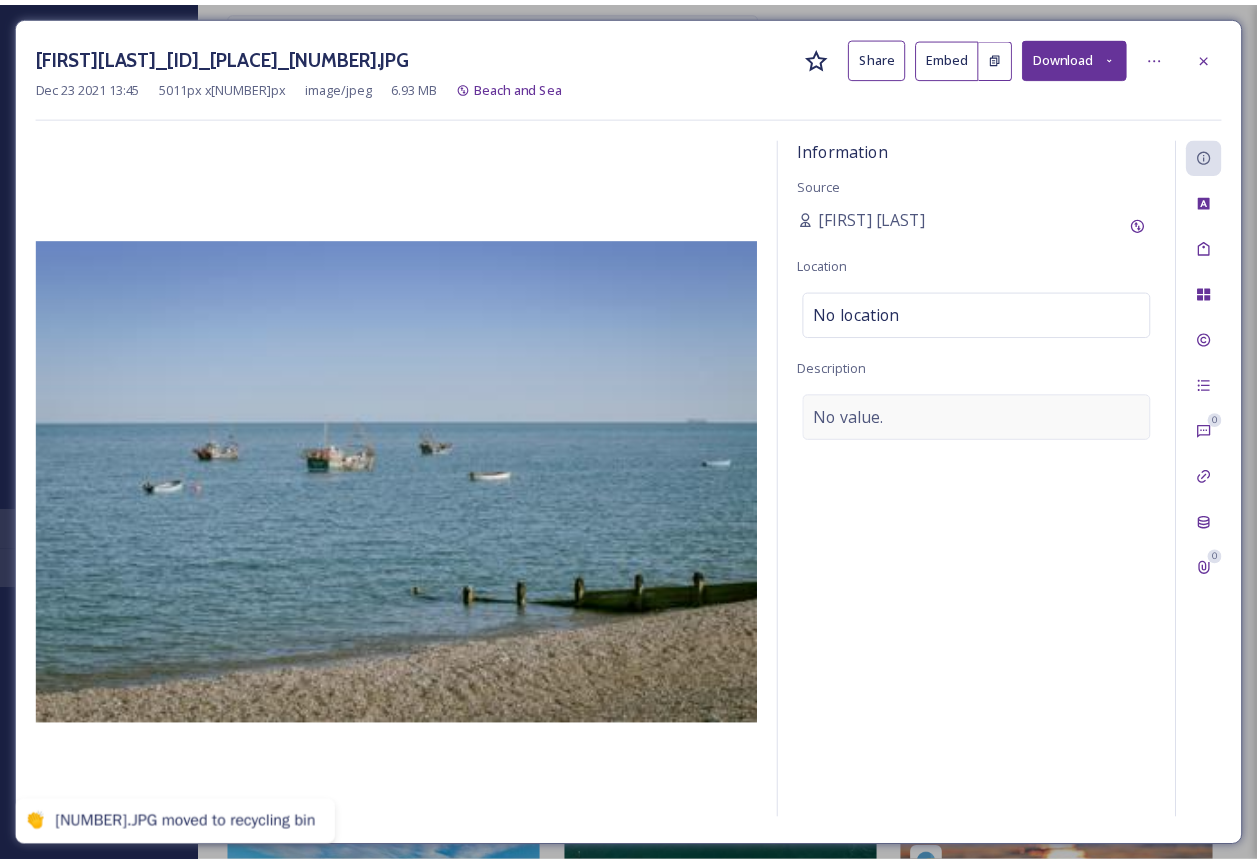 scroll, scrollTop: 1073, scrollLeft: 0, axis: vertical 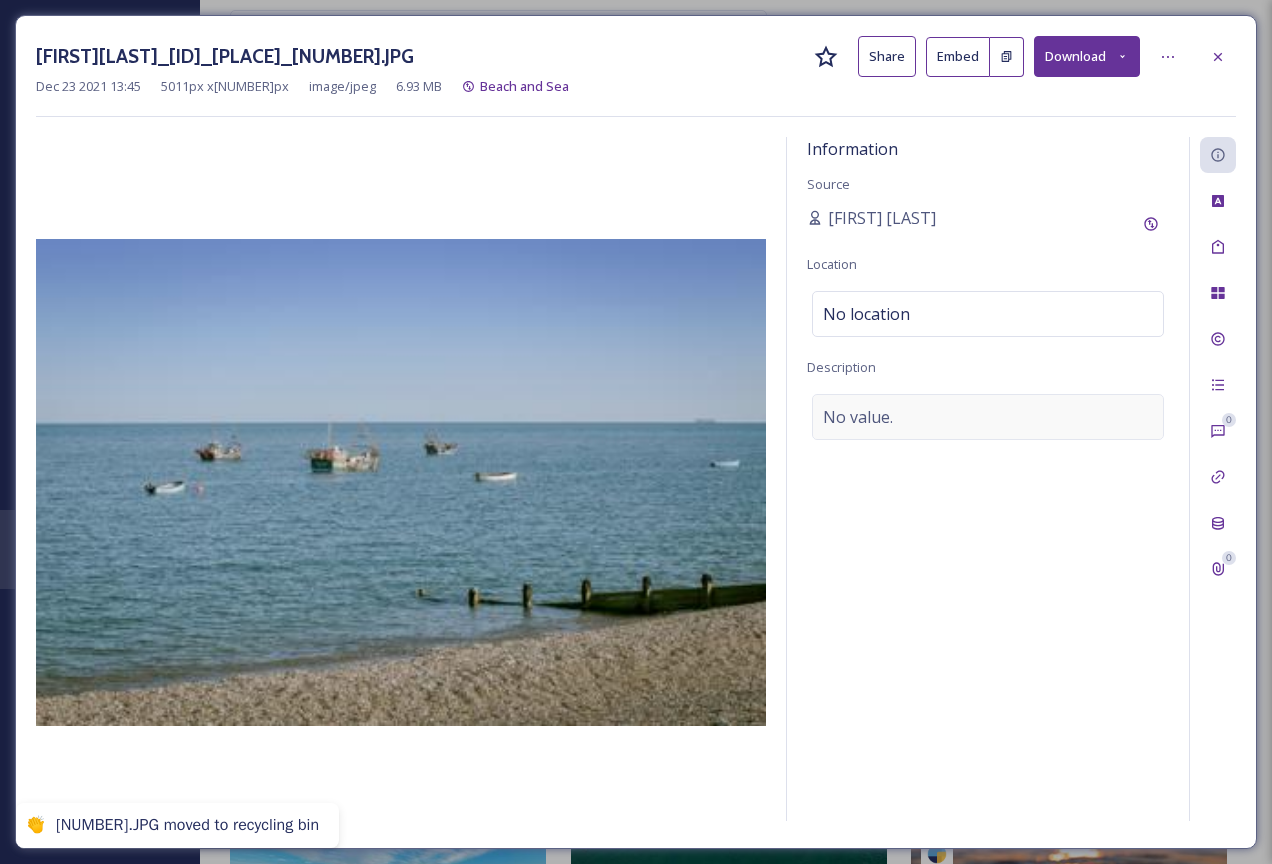 click on "No value." at bounding box center [988, 417] 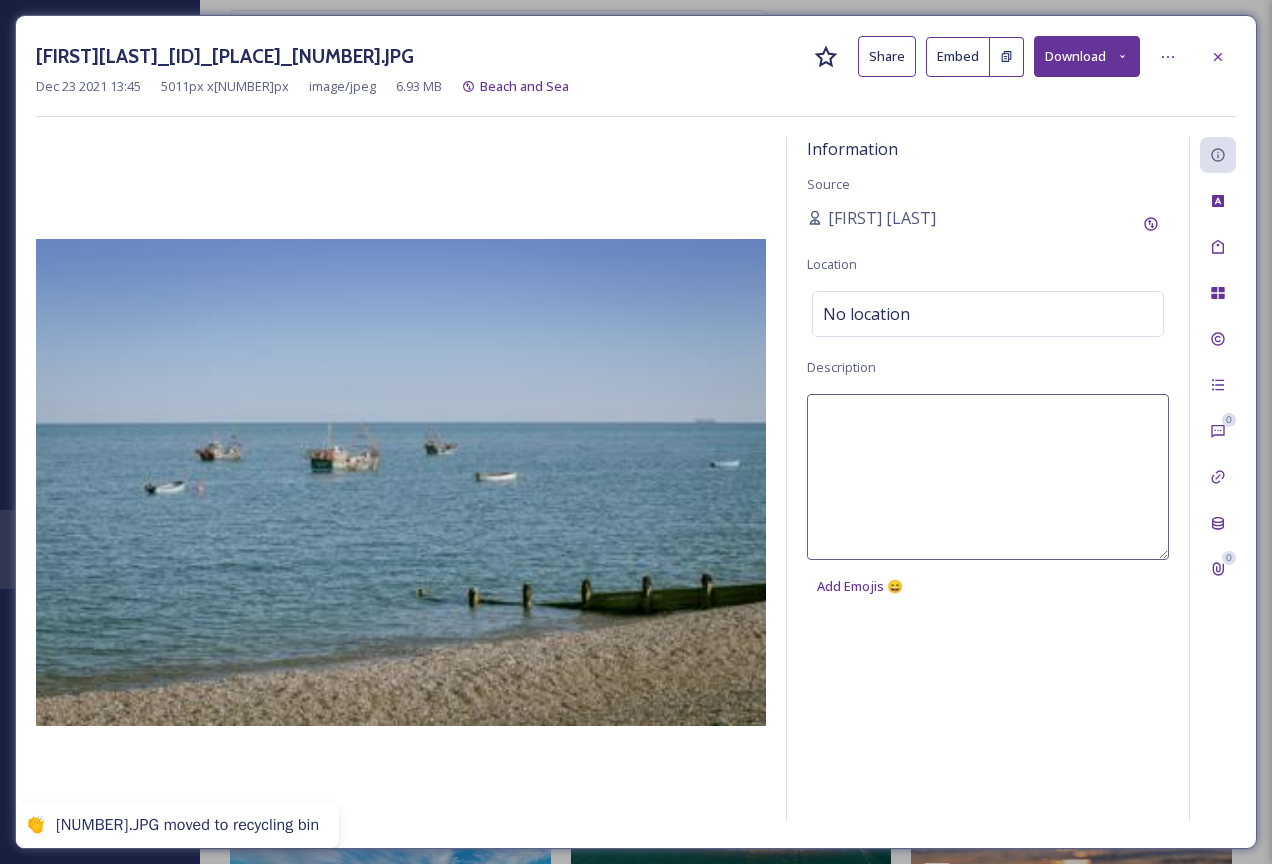 click at bounding box center [988, 477] 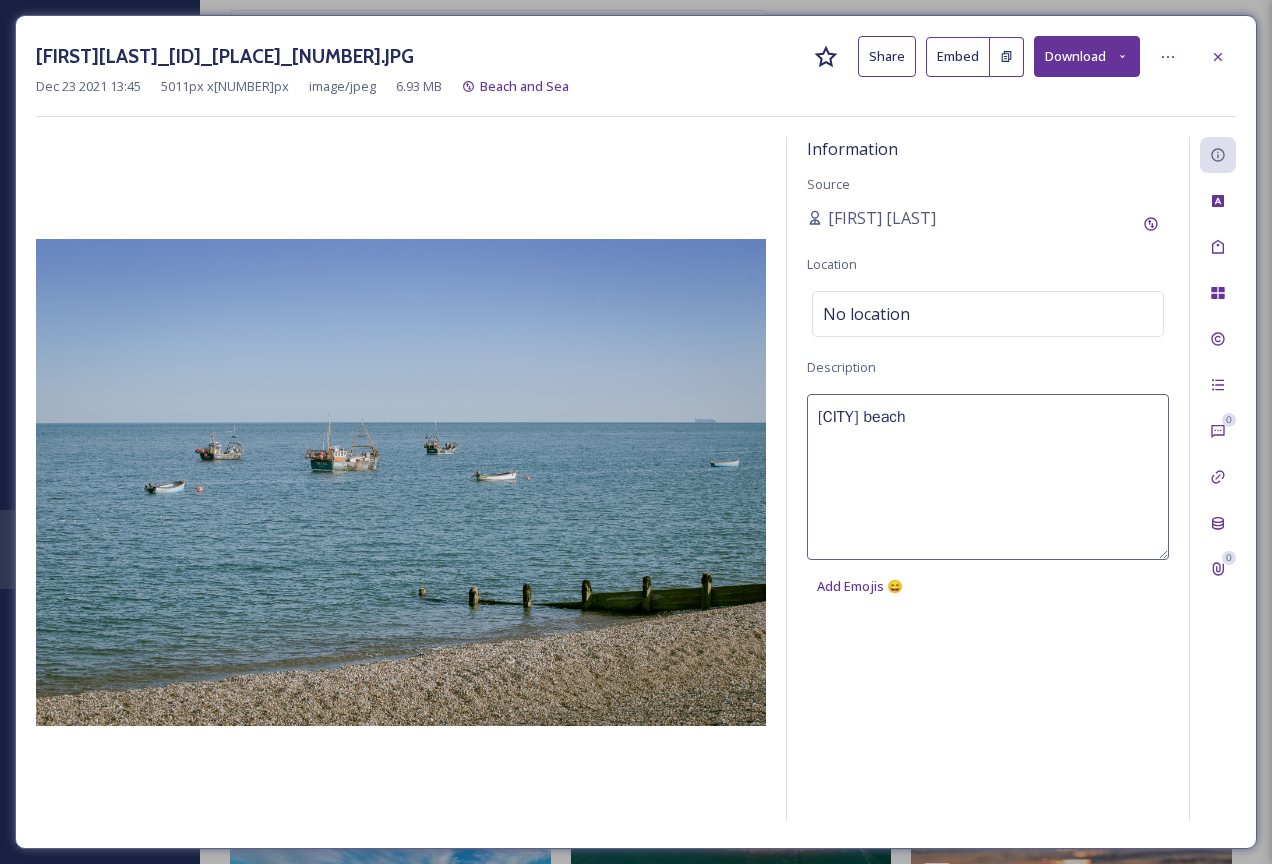 type on "[CITY] beach" 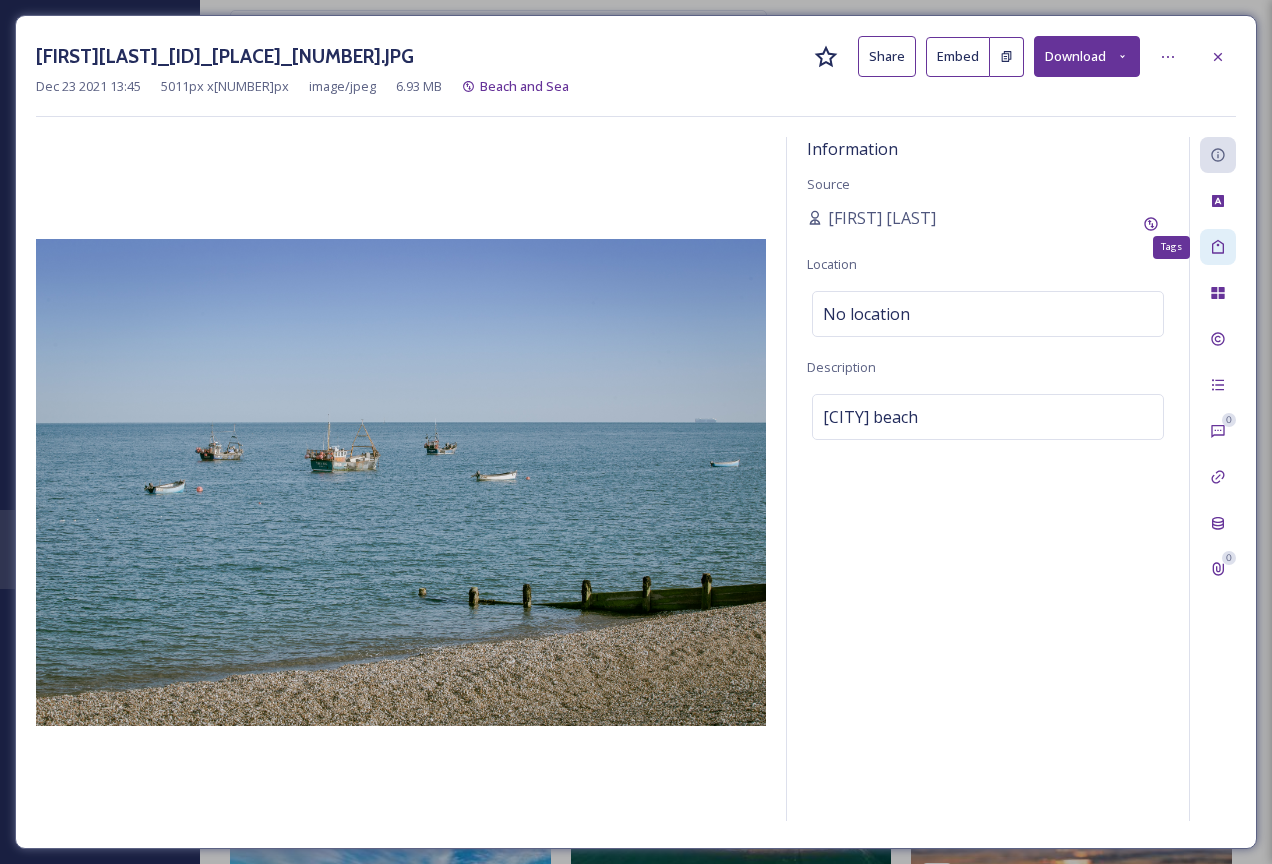 click 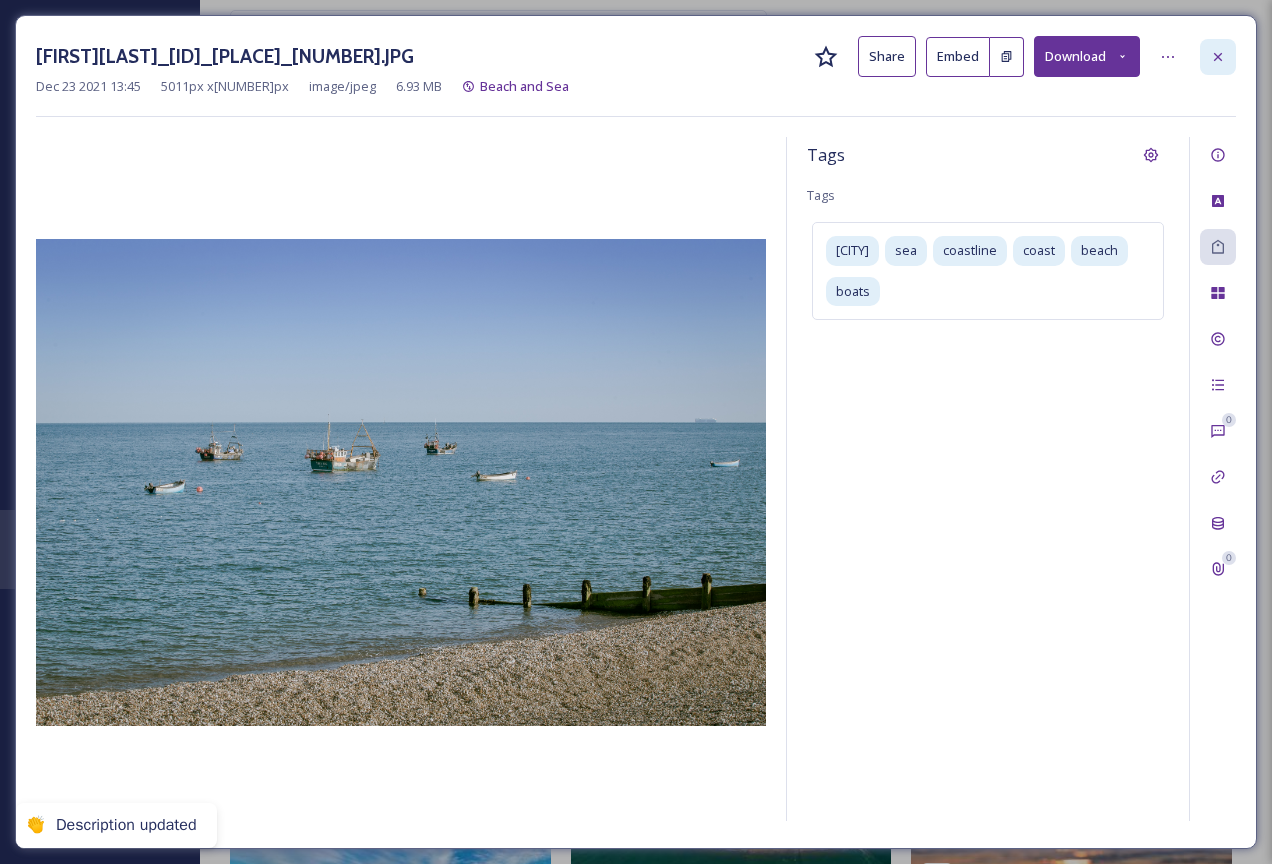 click 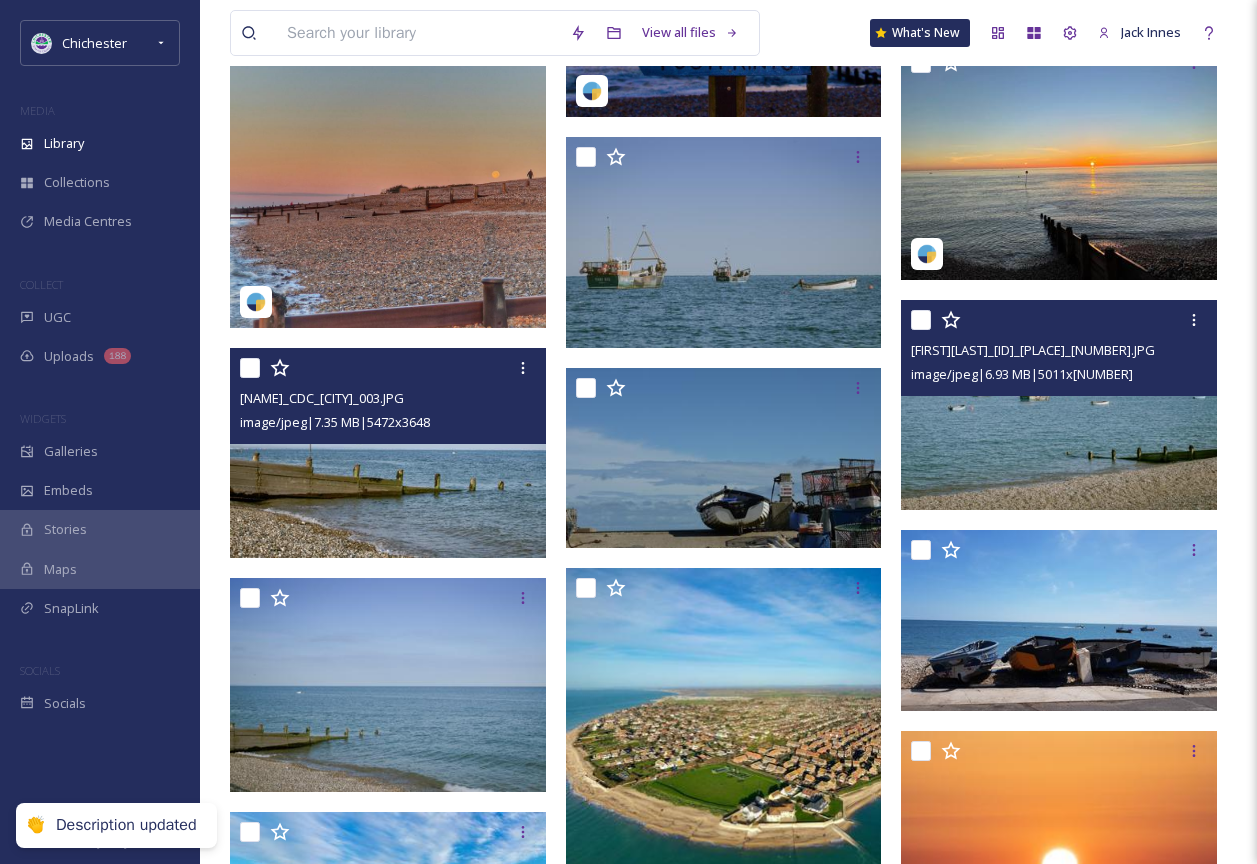 click at bounding box center (388, 452) 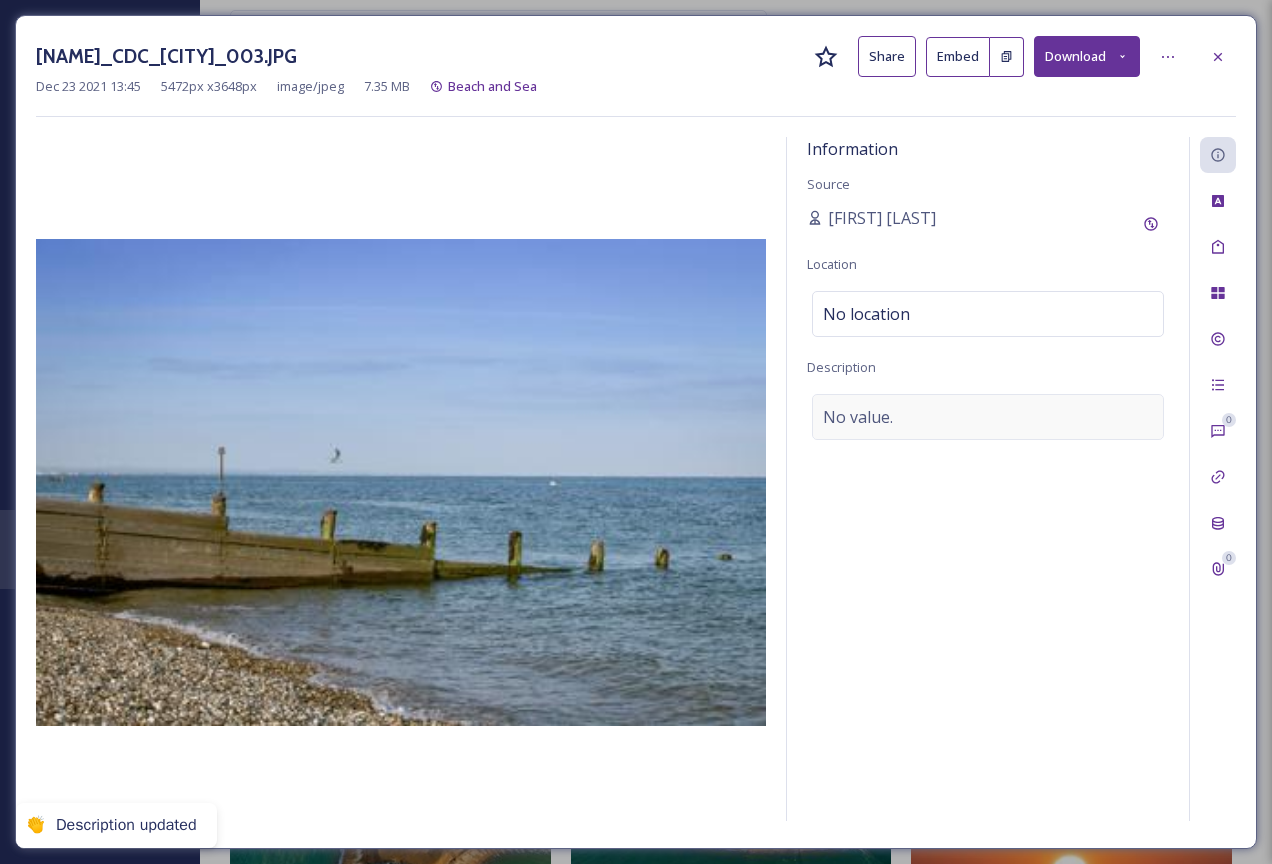 click on "No value." at bounding box center (858, 417) 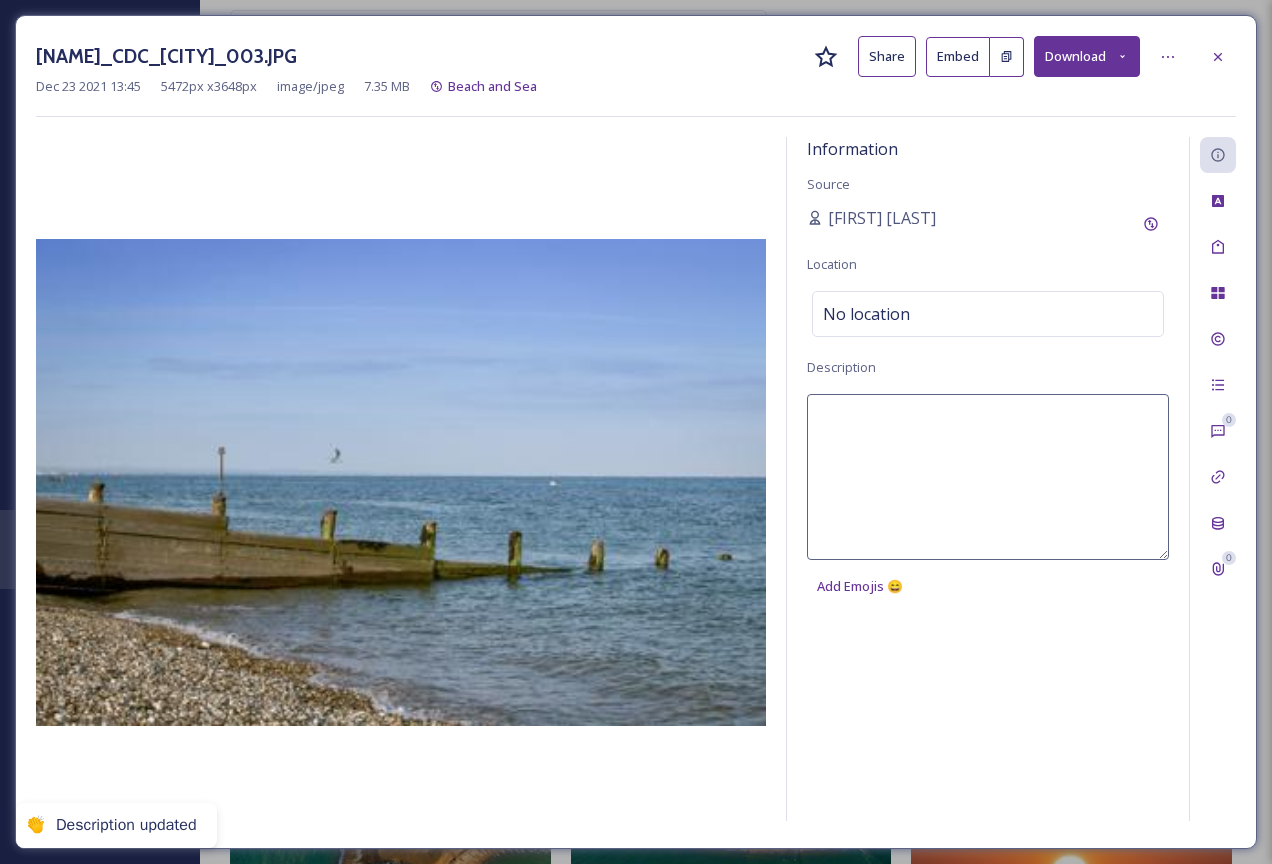 click at bounding box center [988, 477] 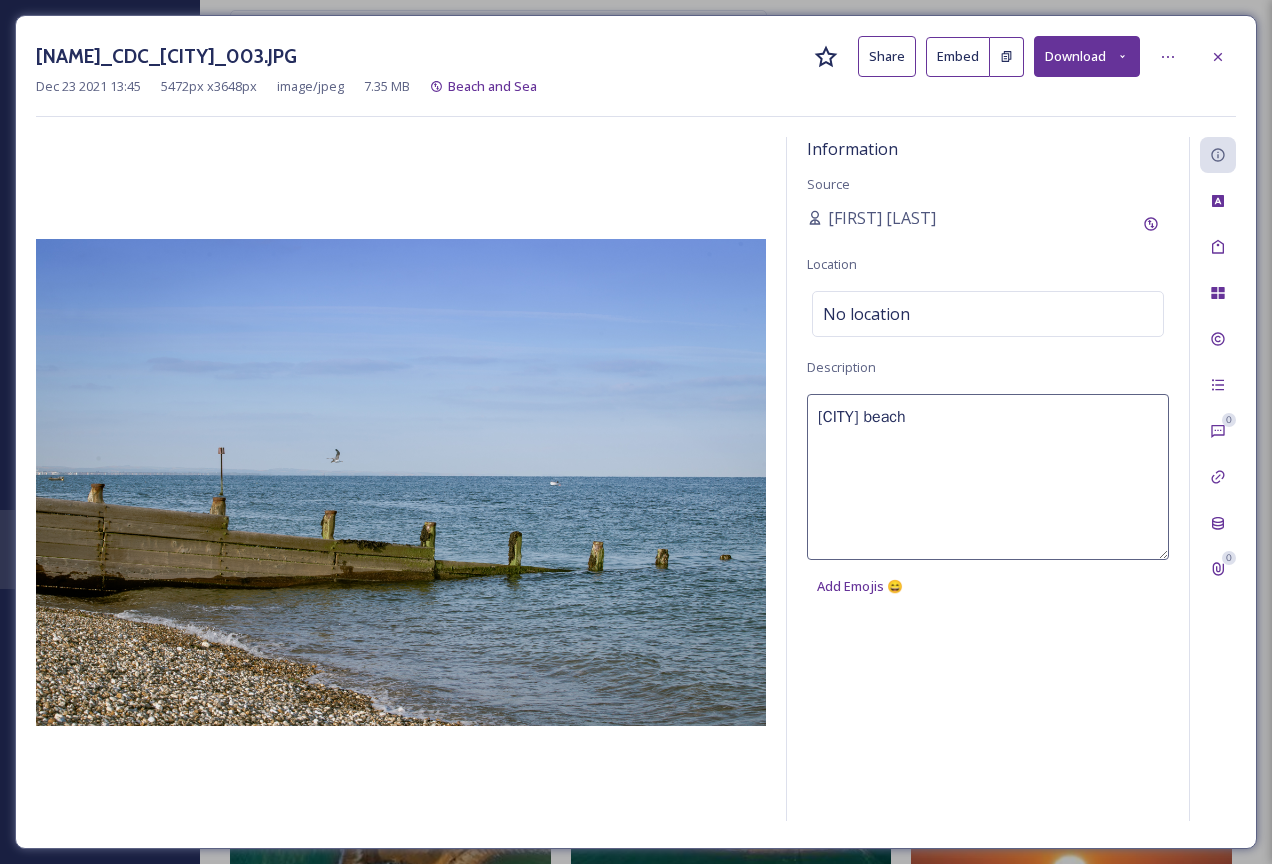 type on "[CITY] beach" 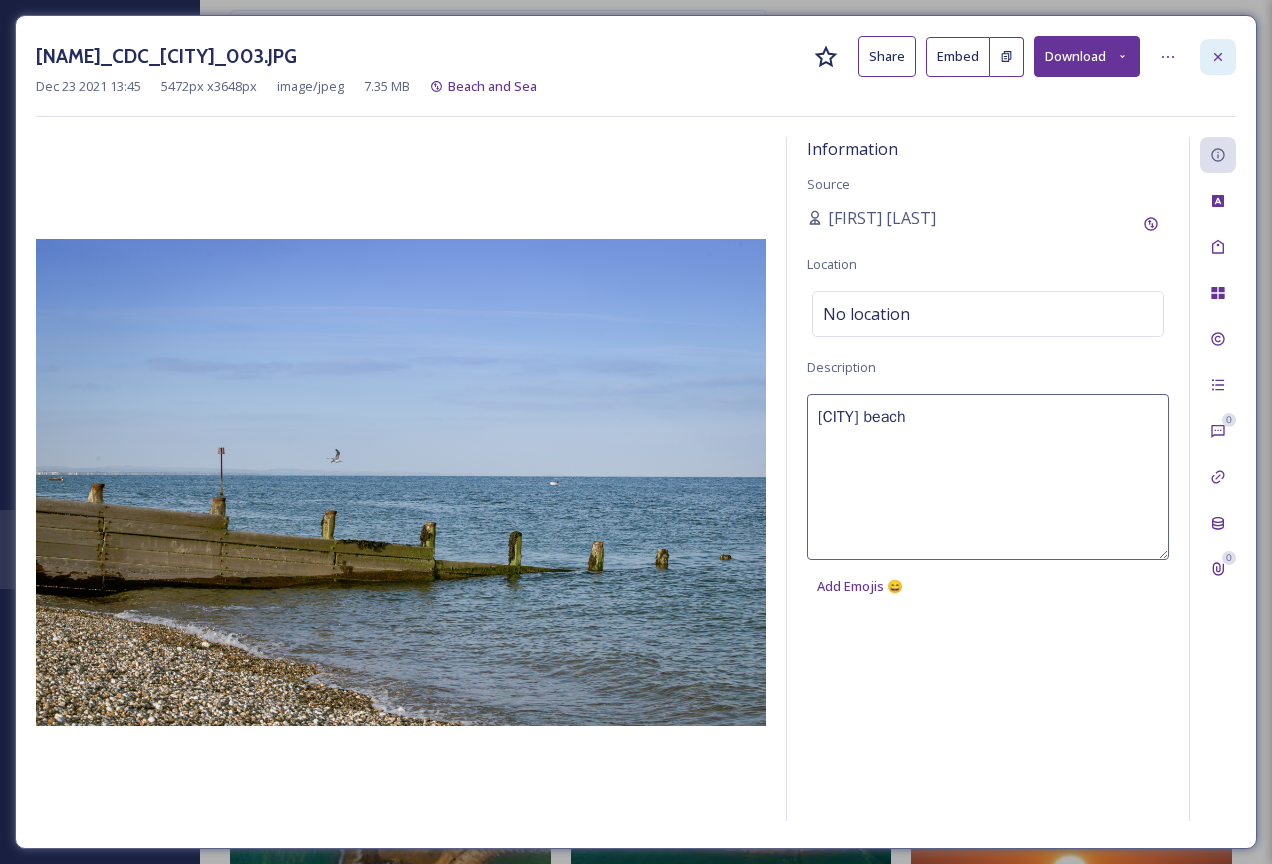 click at bounding box center [1218, 57] 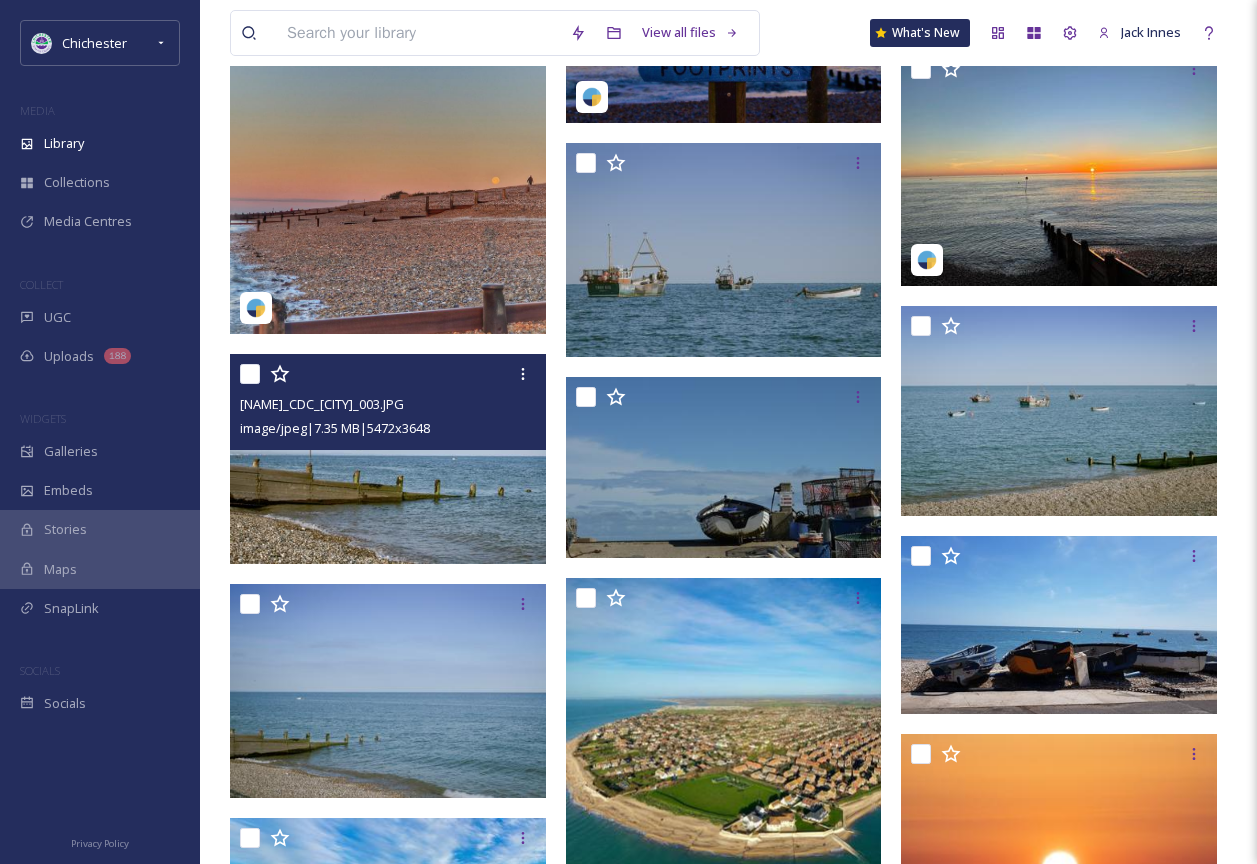 scroll, scrollTop: 873, scrollLeft: 0, axis: vertical 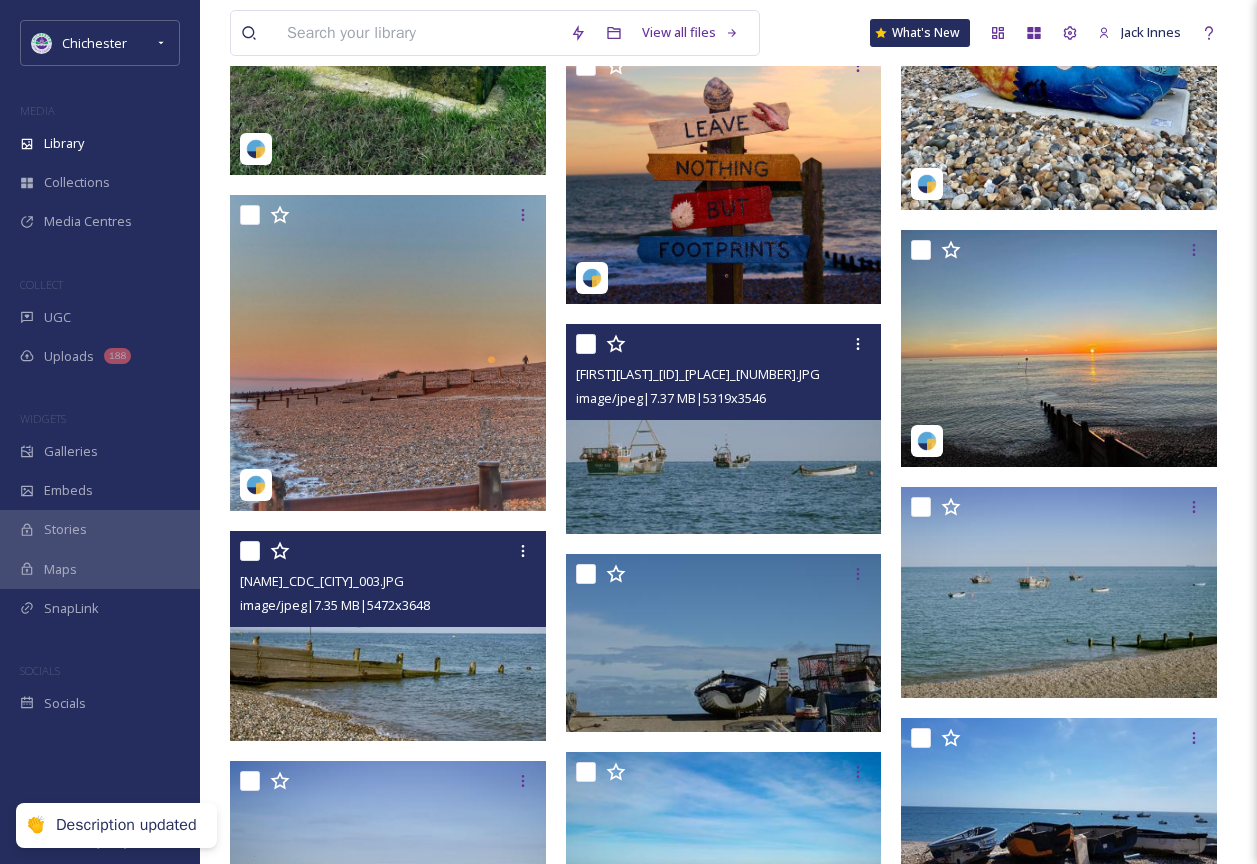 click at bounding box center (724, 428) 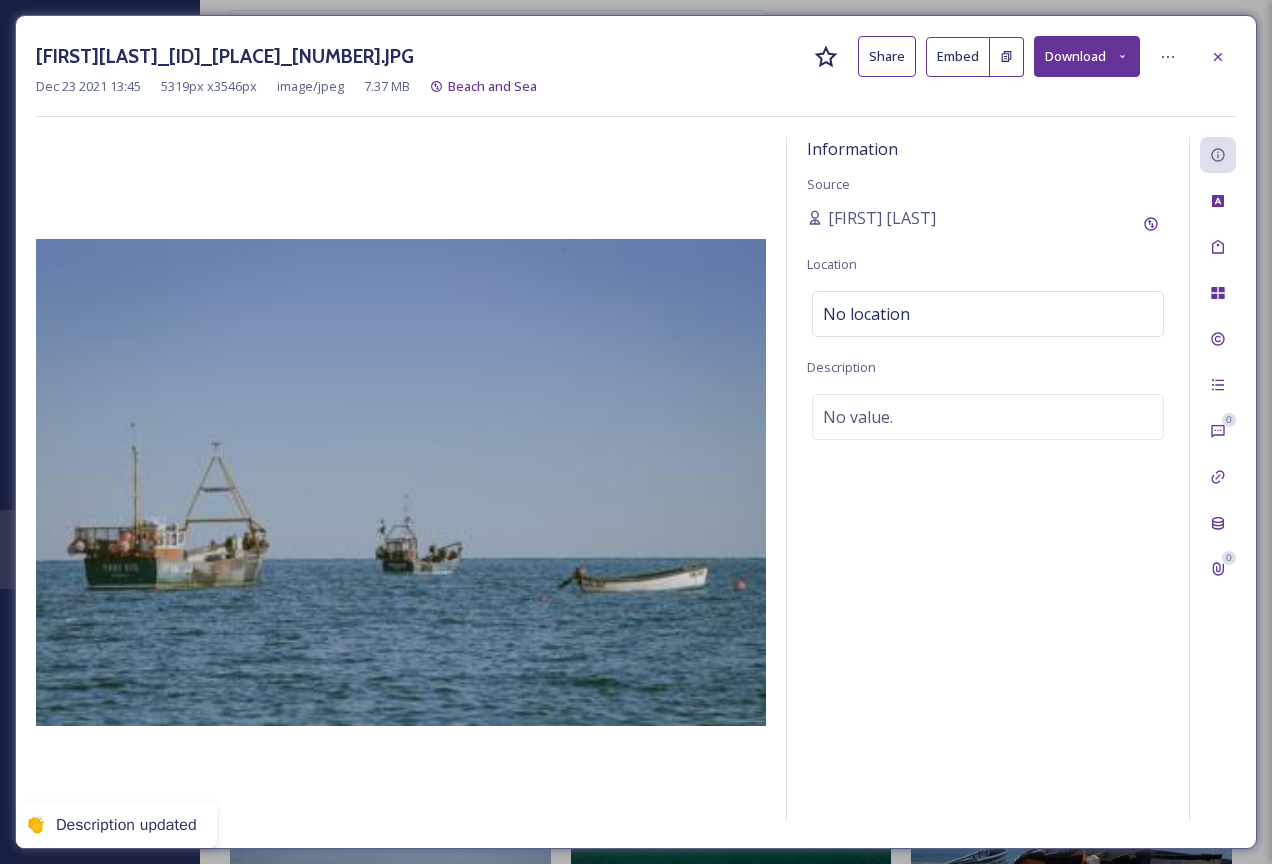 click on "Information Source [NAME] Location No location Description No value." at bounding box center (988, 479) 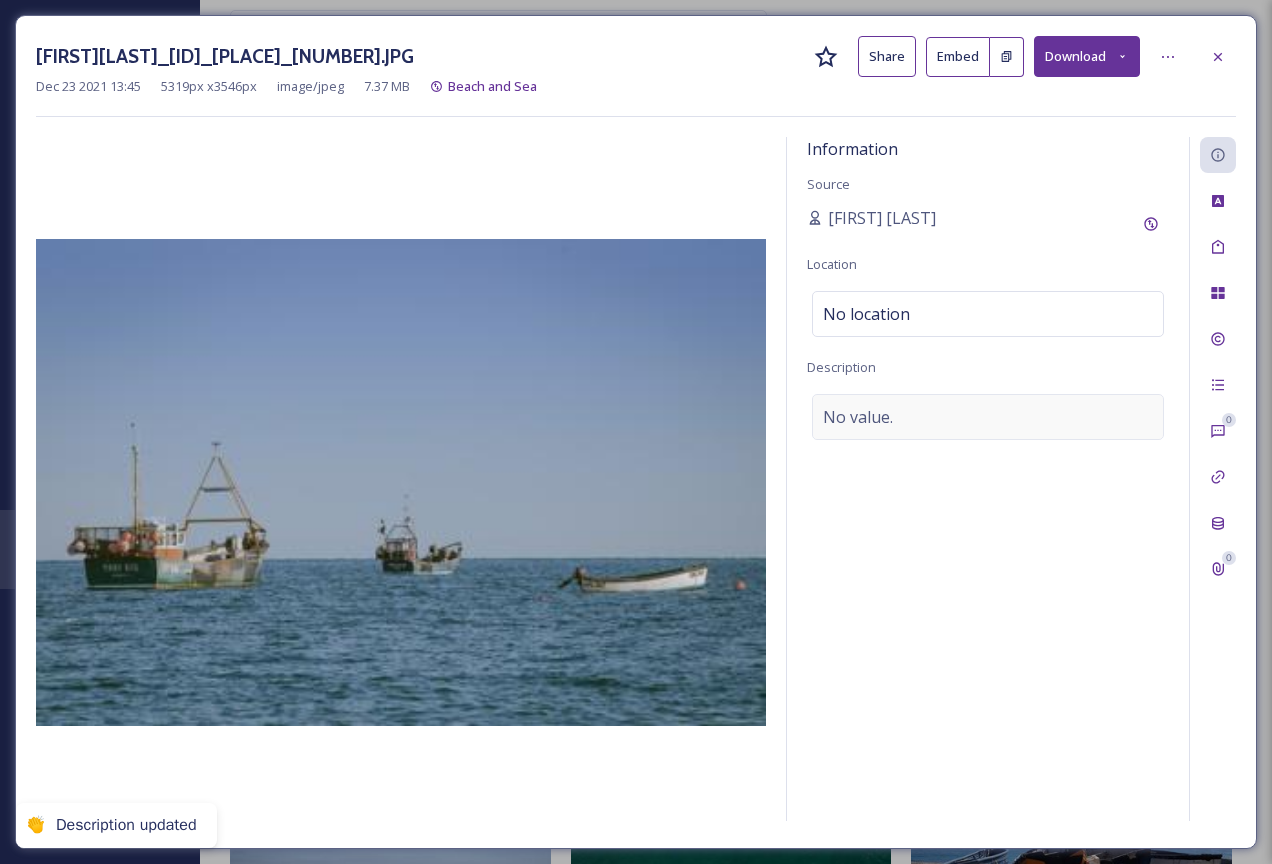 click on "No value." at bounding box center [858, 417] 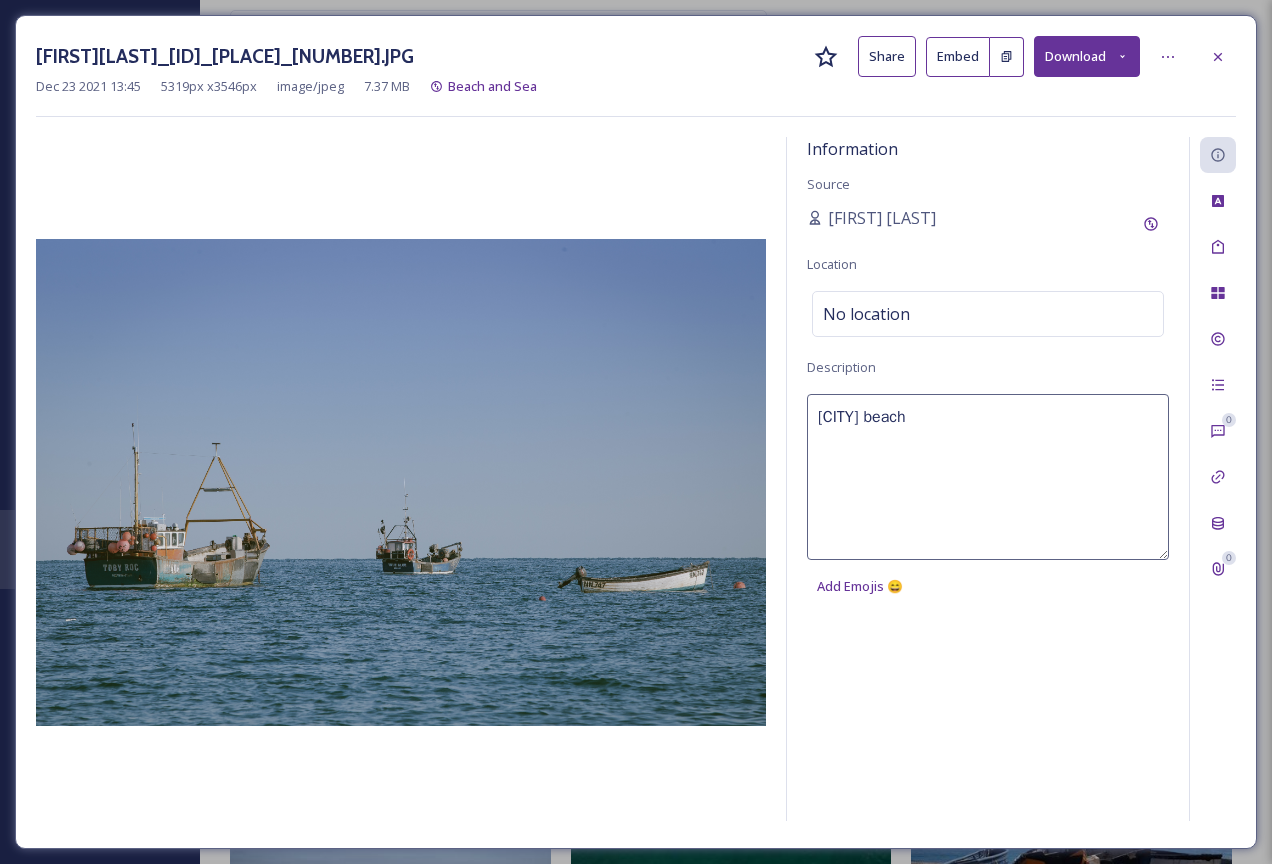 type on "[CITY] beach" 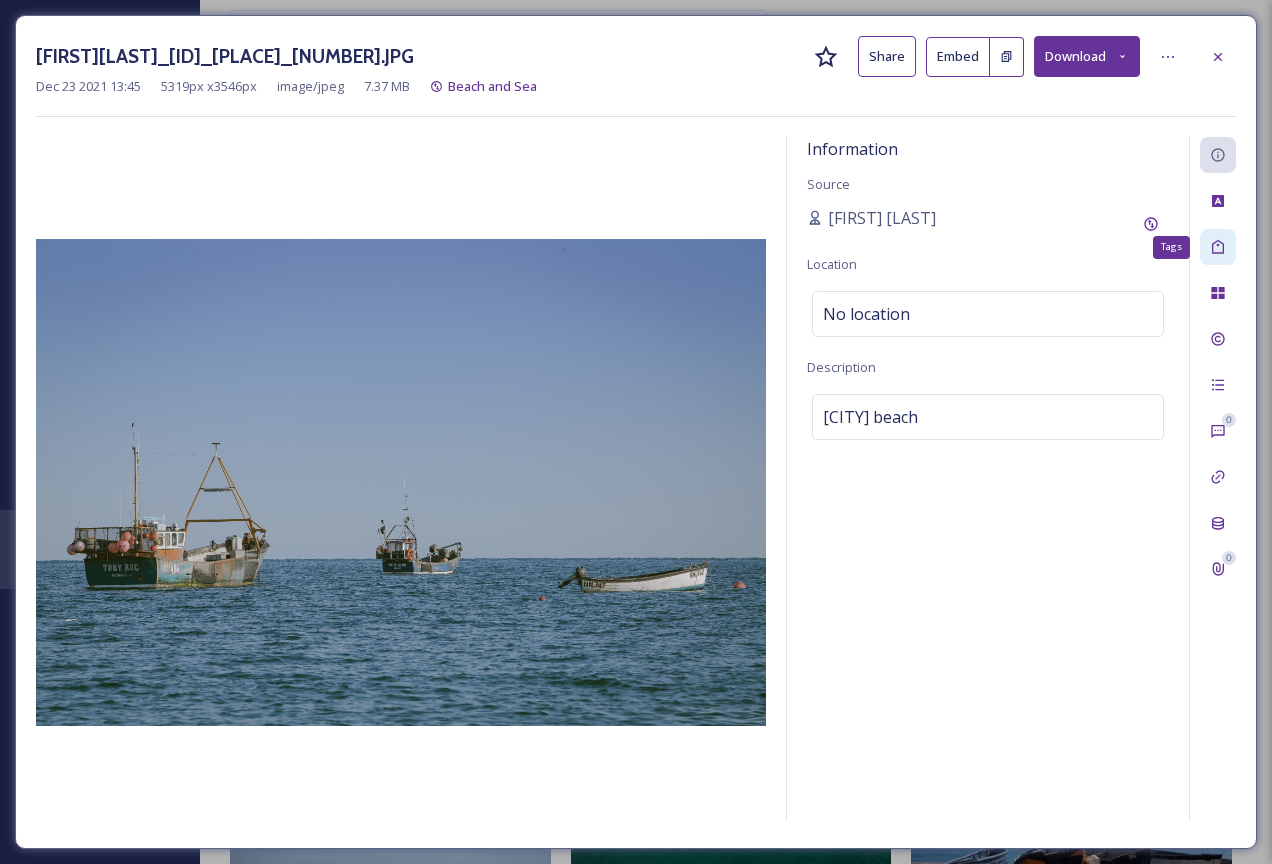 click on "Tags" at bounding box center [1218, 247] 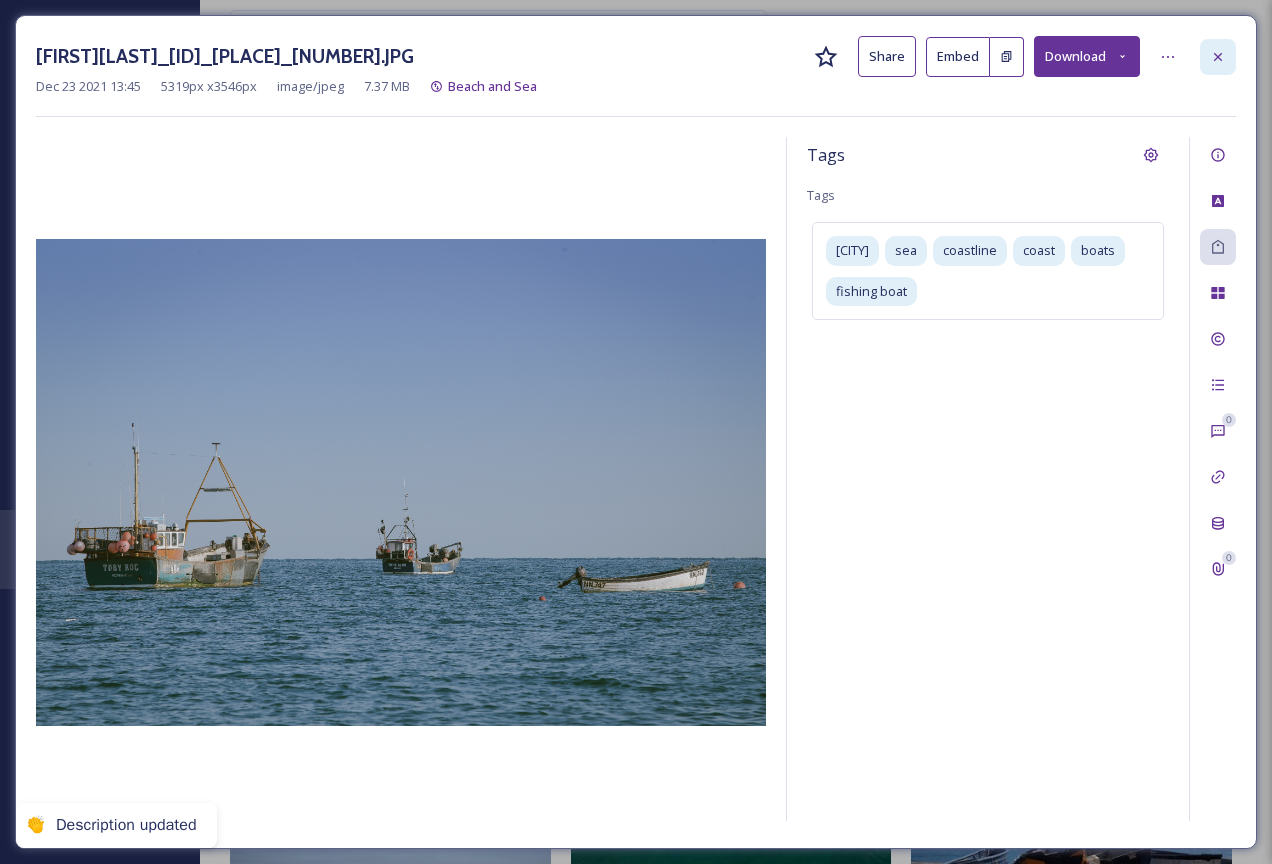 click 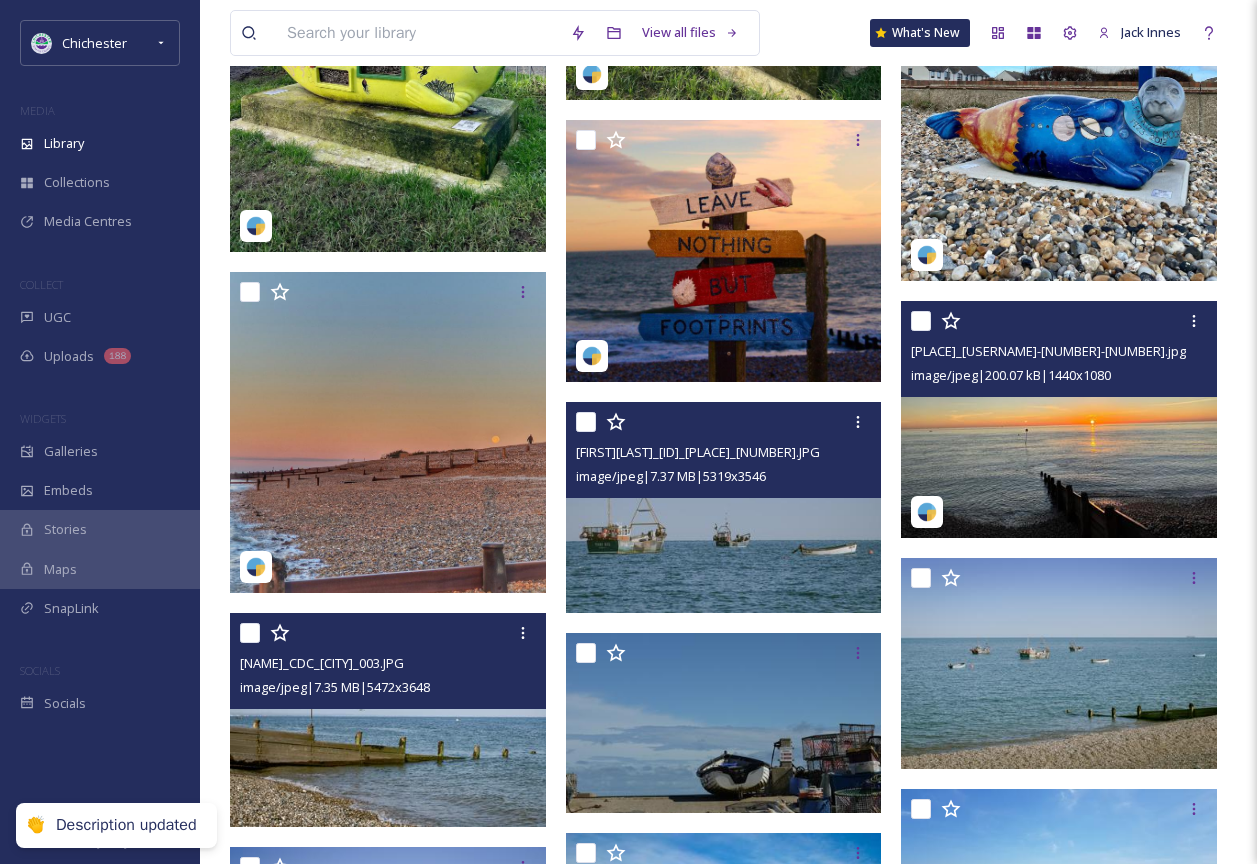 scroll, scrollTop: 773, scrollLeft: 0, axis: vertical 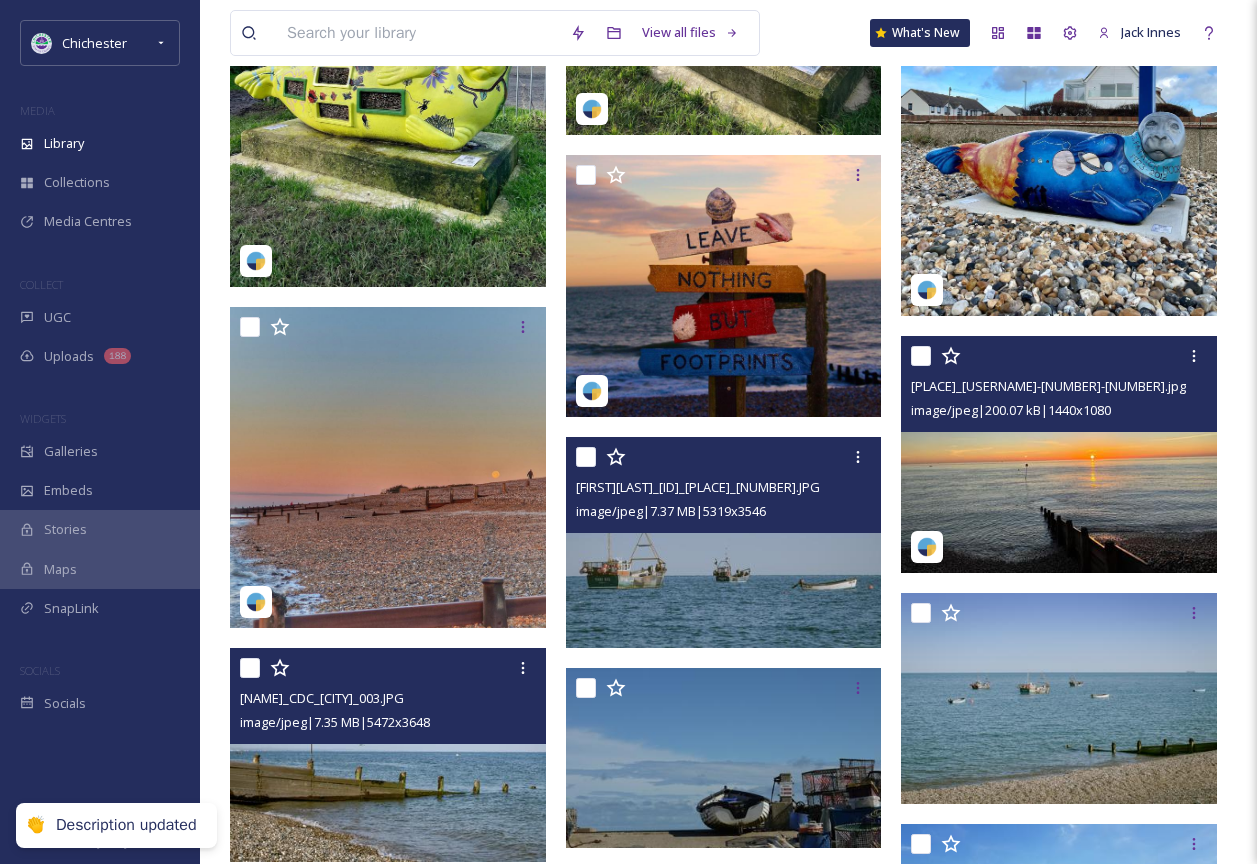 click at bounding box center (1059, 454) 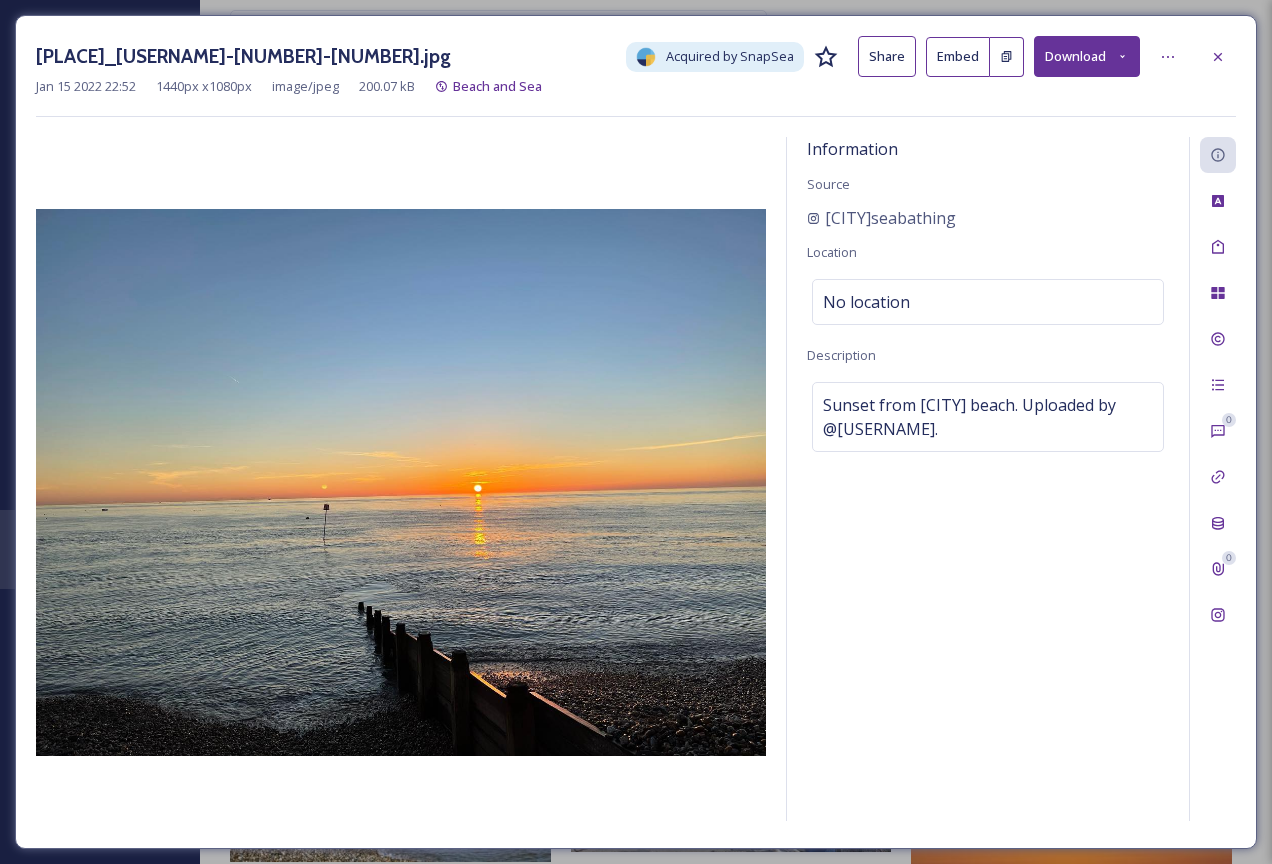 drag, startPoint x: 1214, startPoint y: 62, endPoint x: 1167, endPoint y: 139, distance: 90.21086 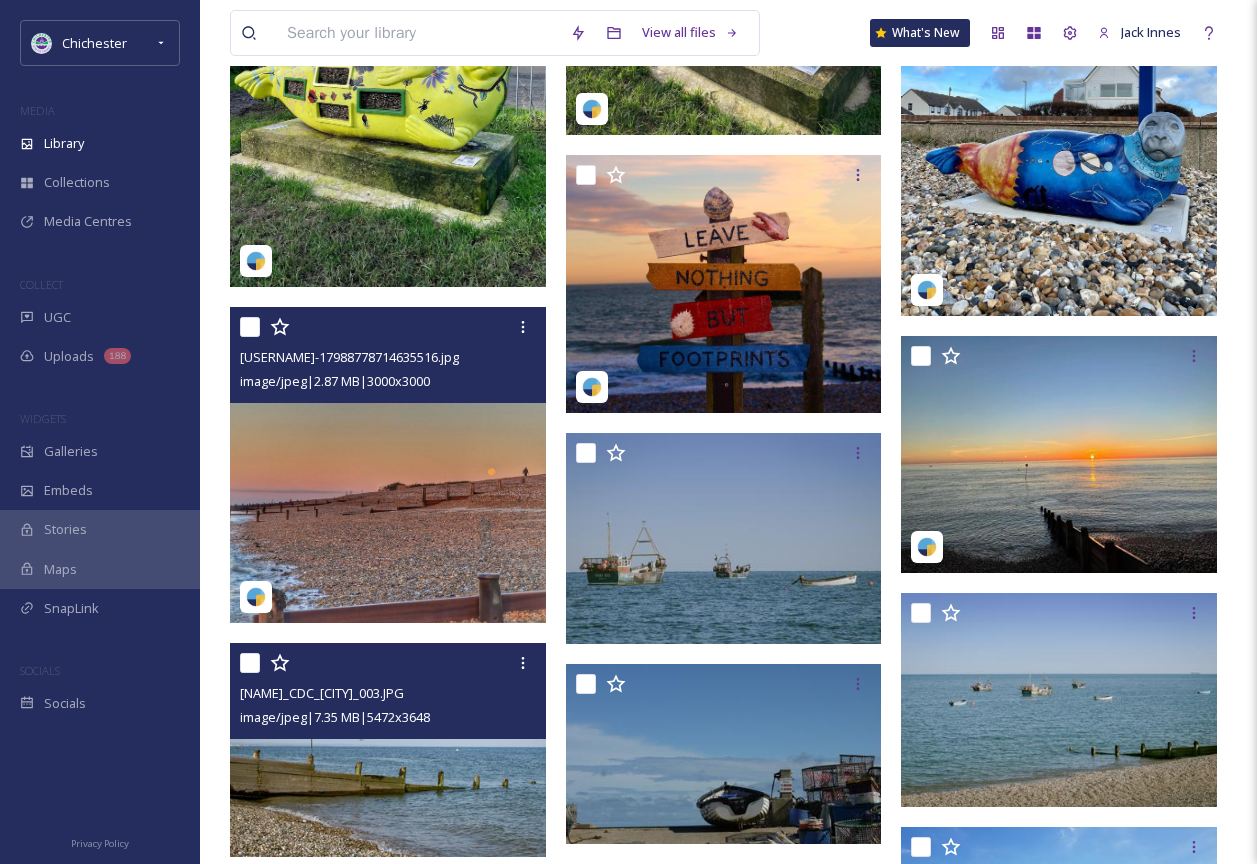 click at bounding box center [388, 465] 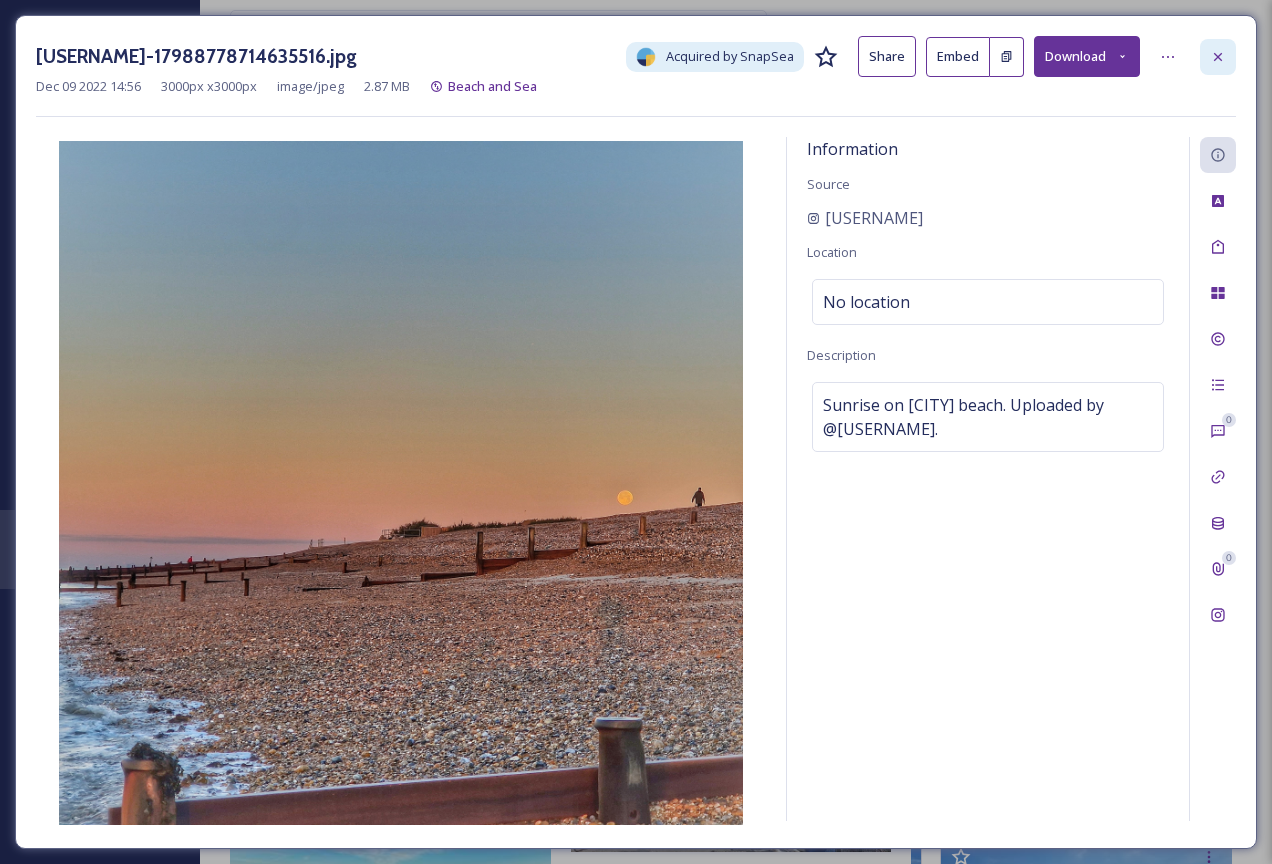 click 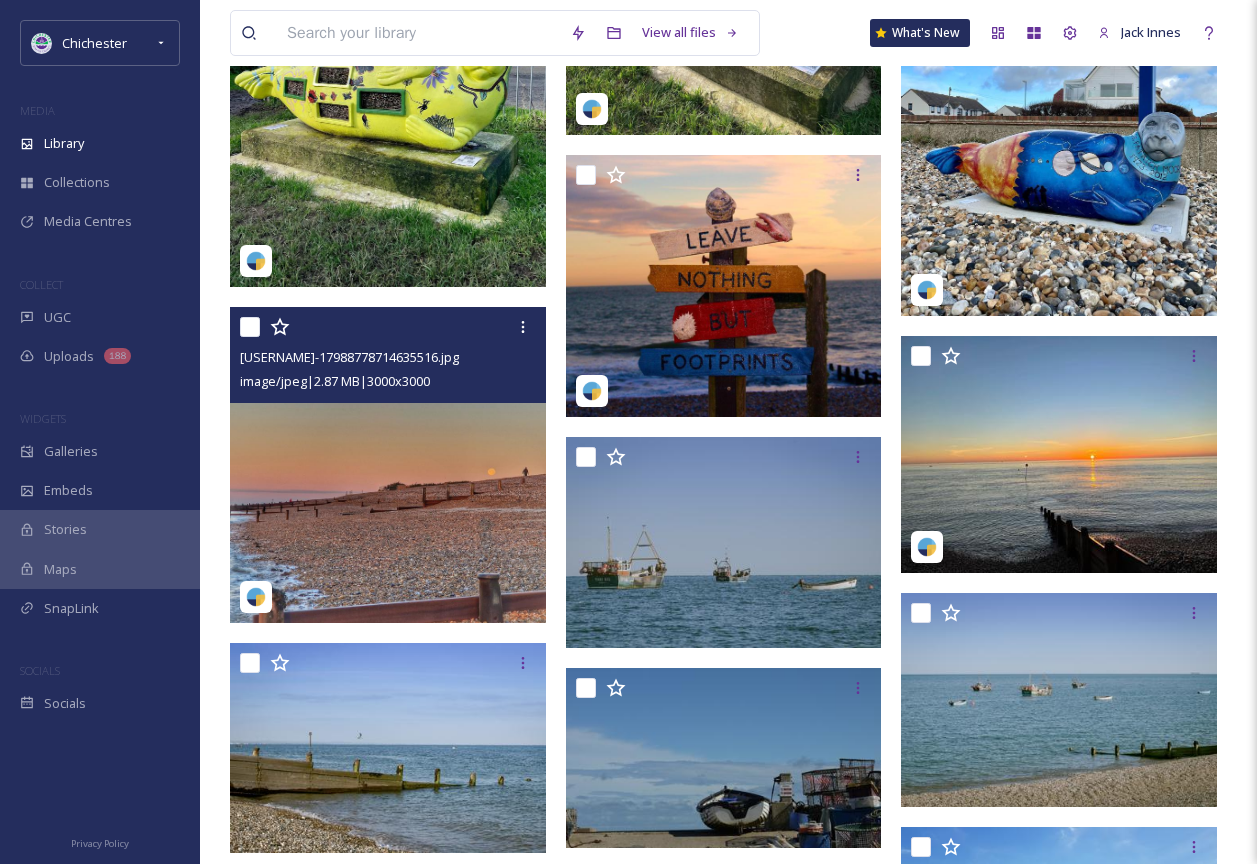 click at bounding box center [388, 465] 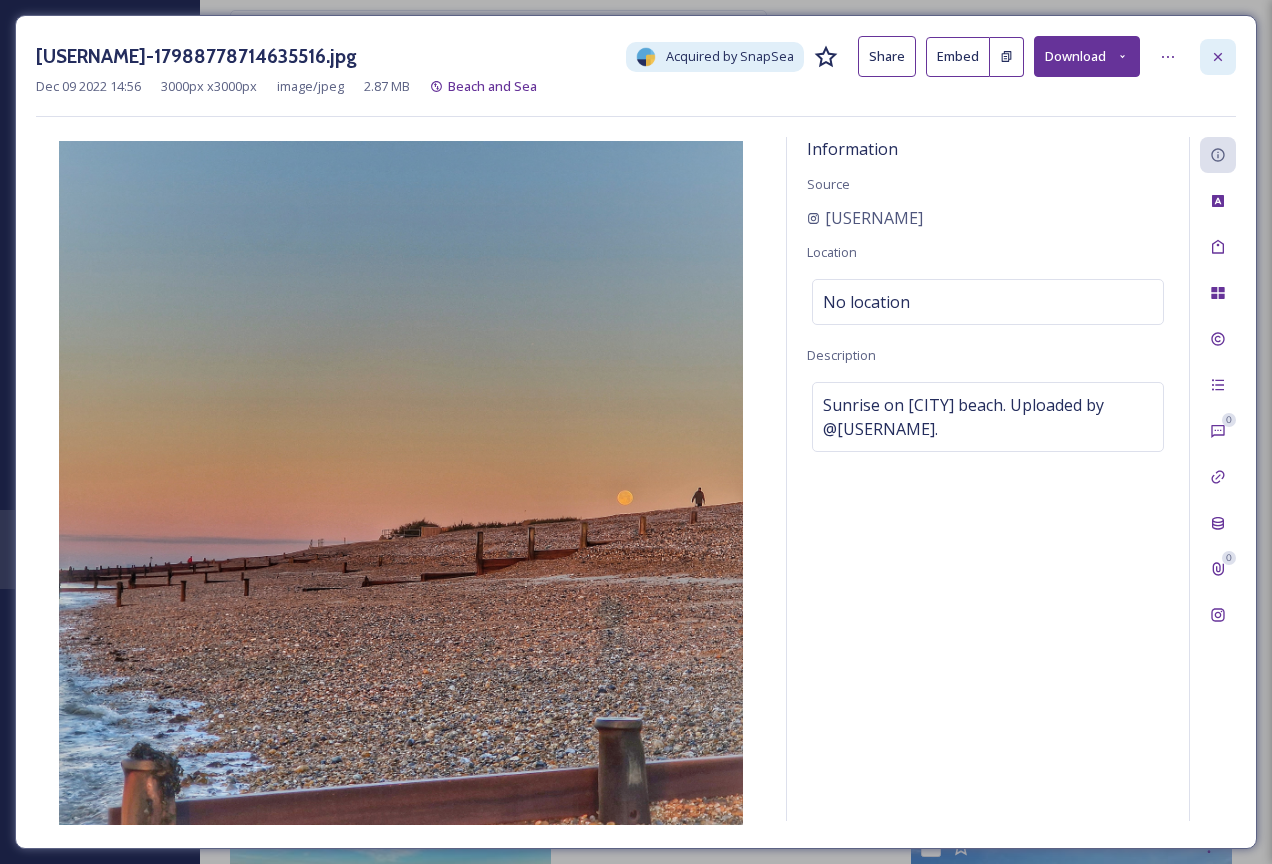 click 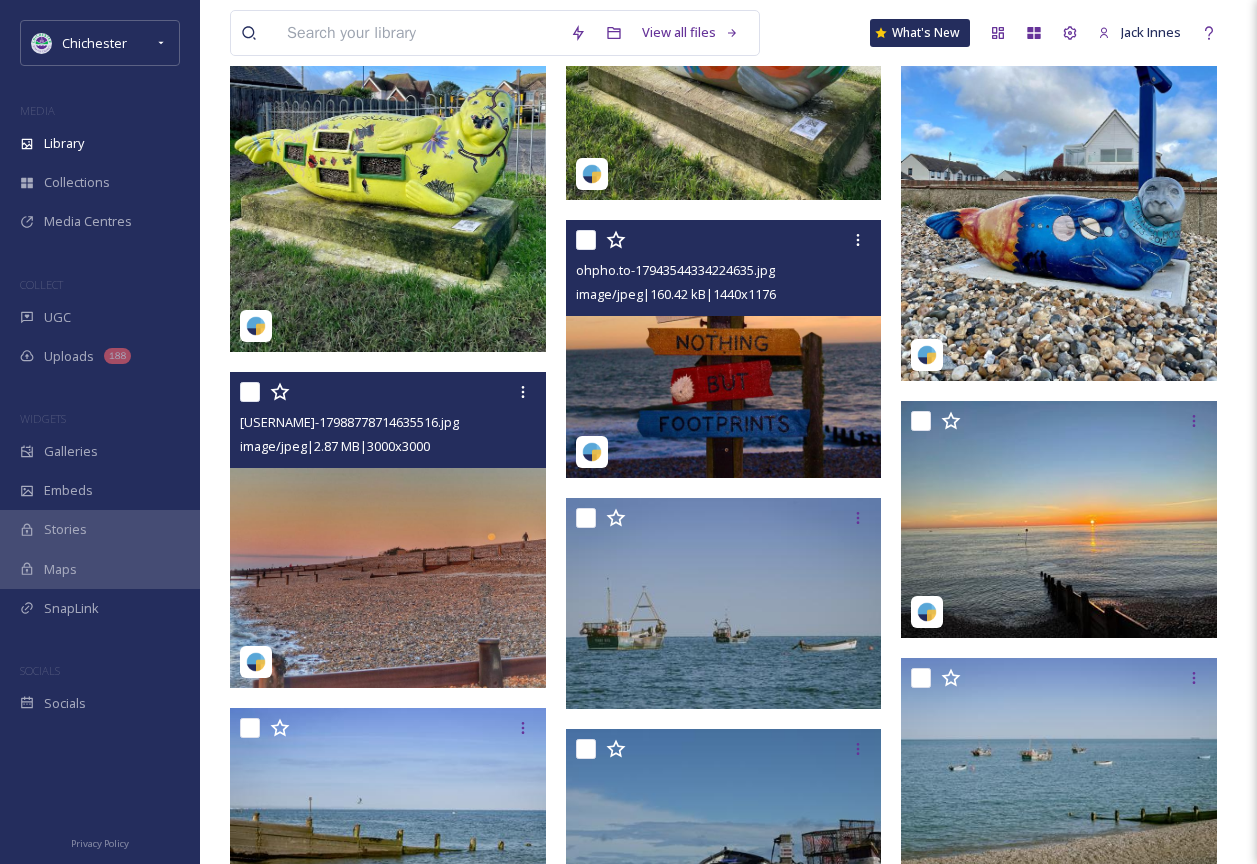 scroll, scrollTop: 673, scrollLeft: 0, axis: vertical 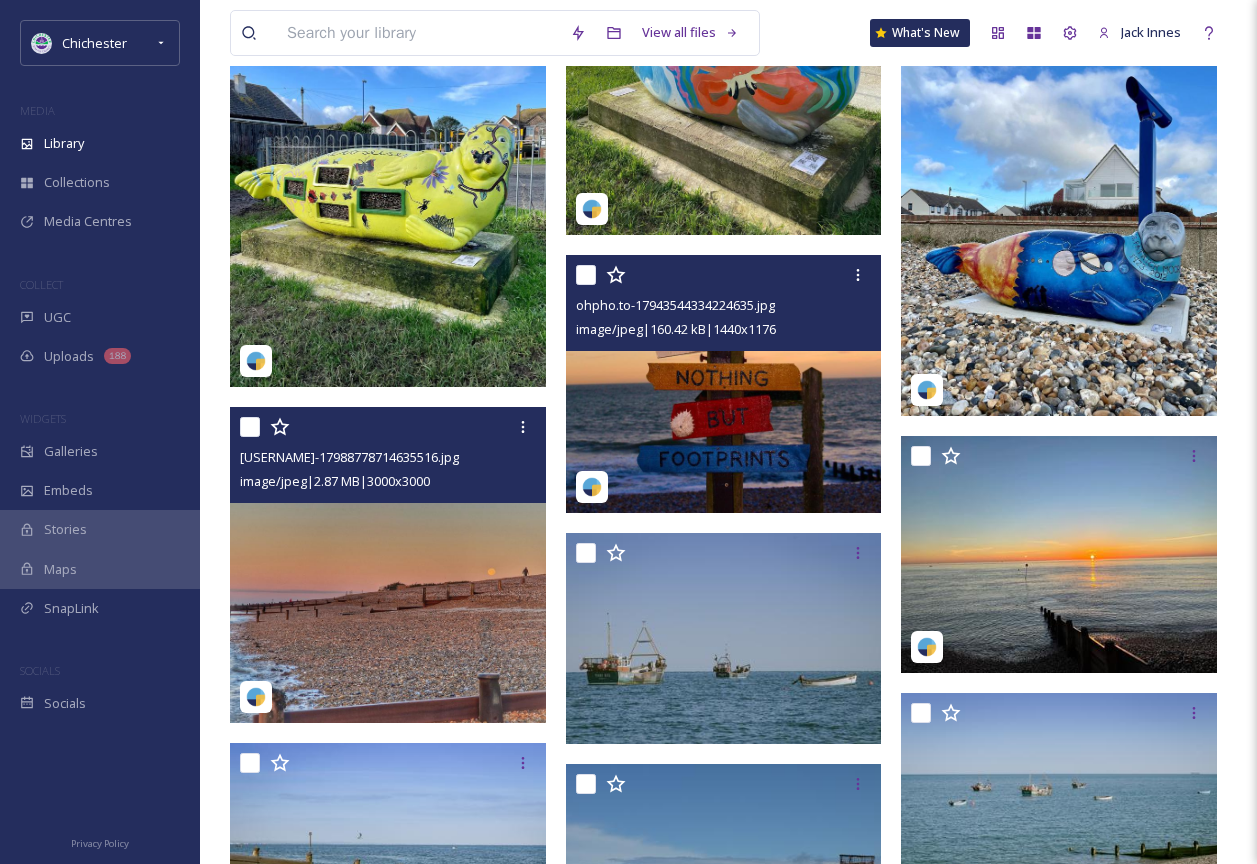 click at bounding box center [724, 384] 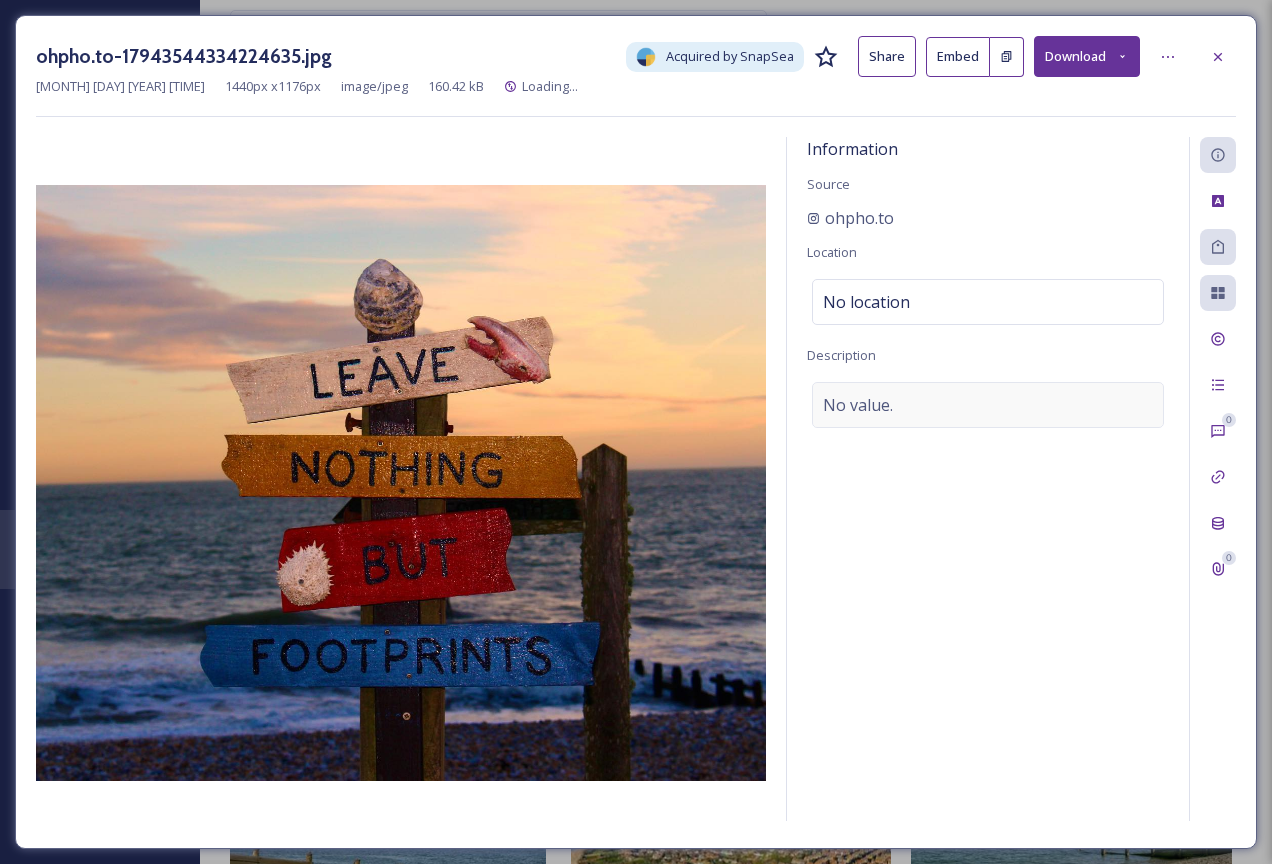 click on "No value." at bounding box center (988, 405) 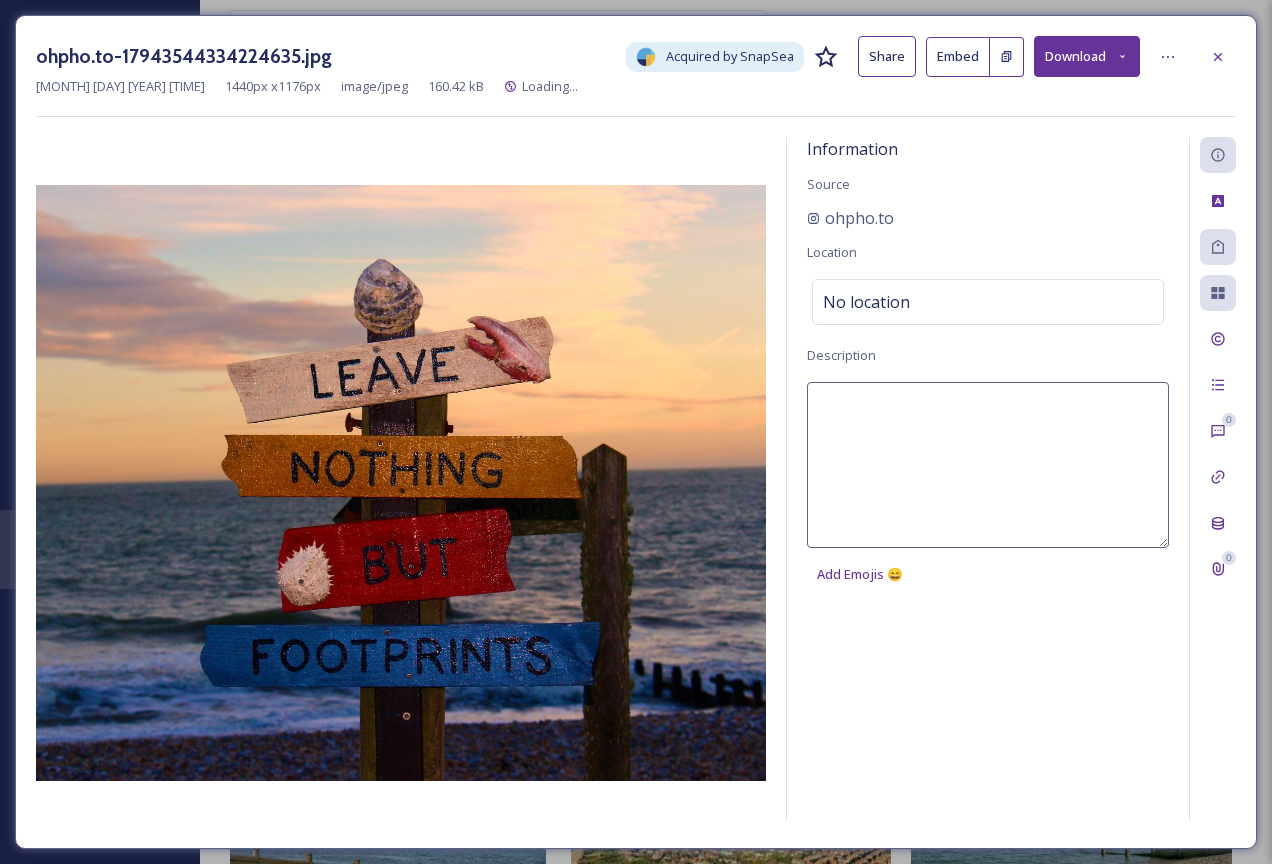 click at bounding box center [988, 465] 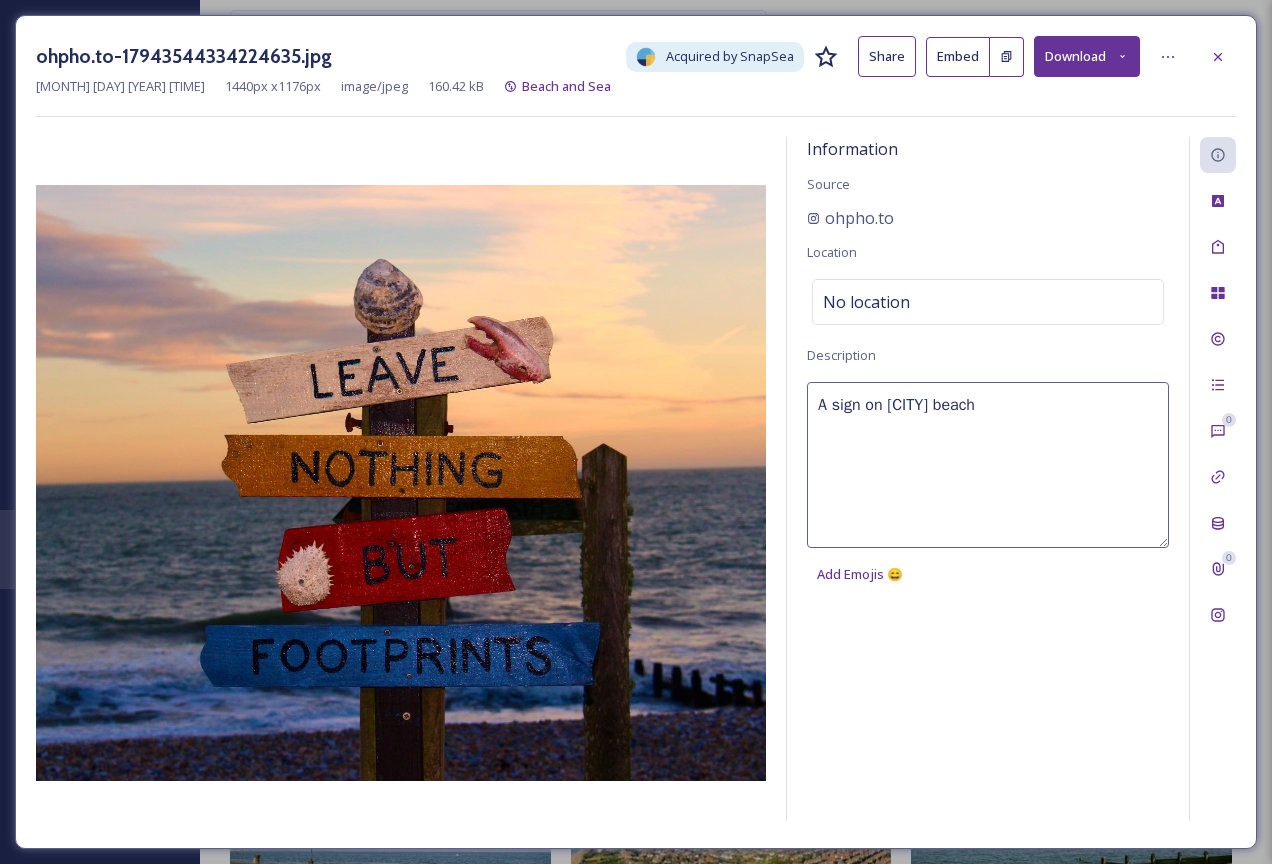type on "A sign on [CITY] beach" 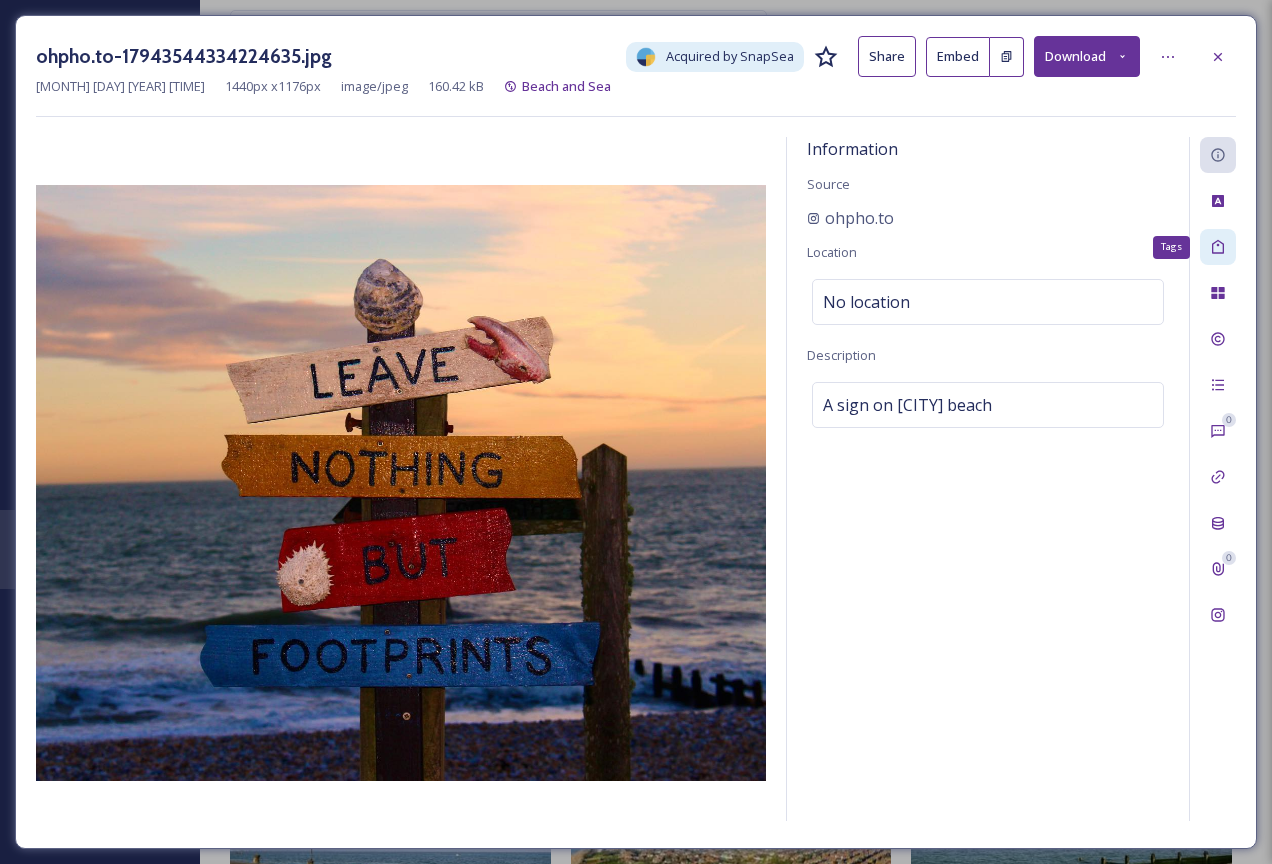 click on "Tags" at bounding box center [1218, 247] 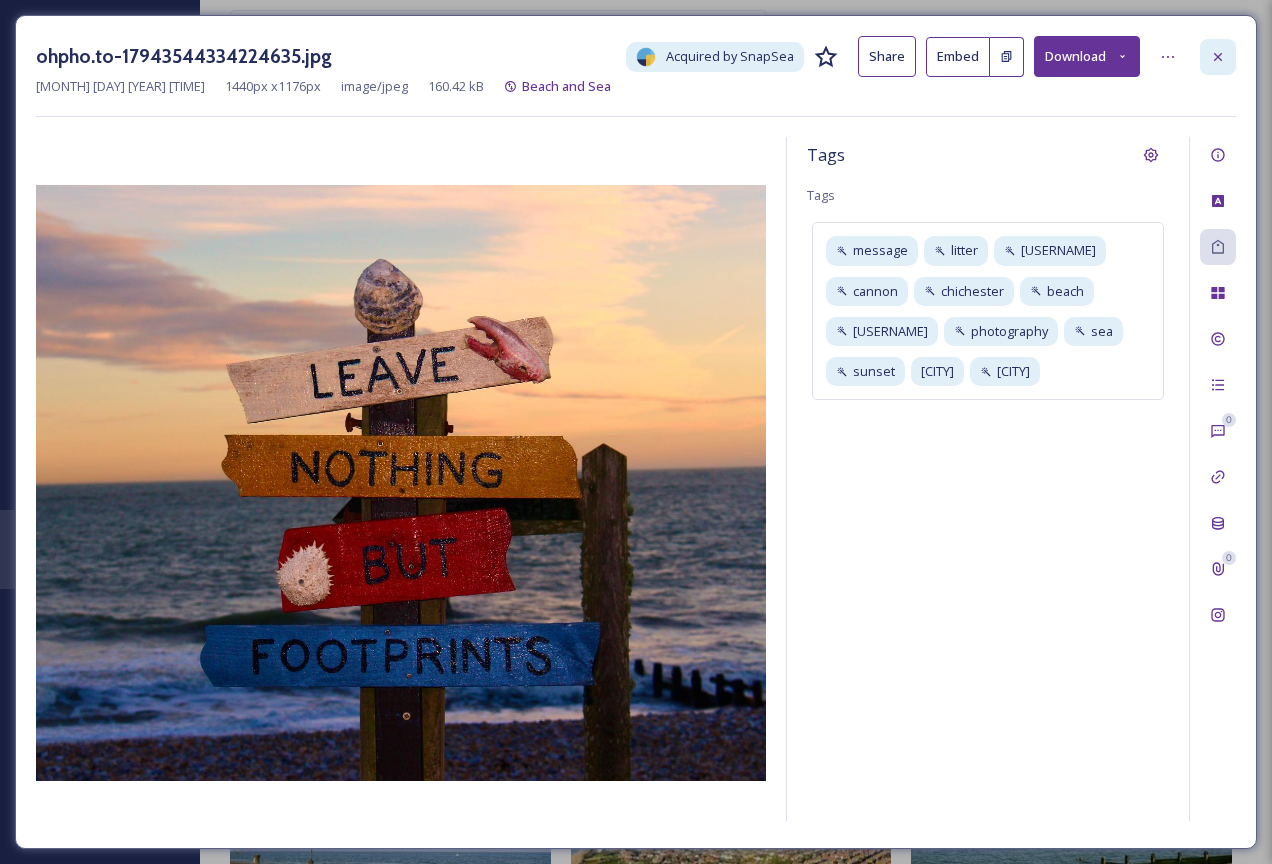 click 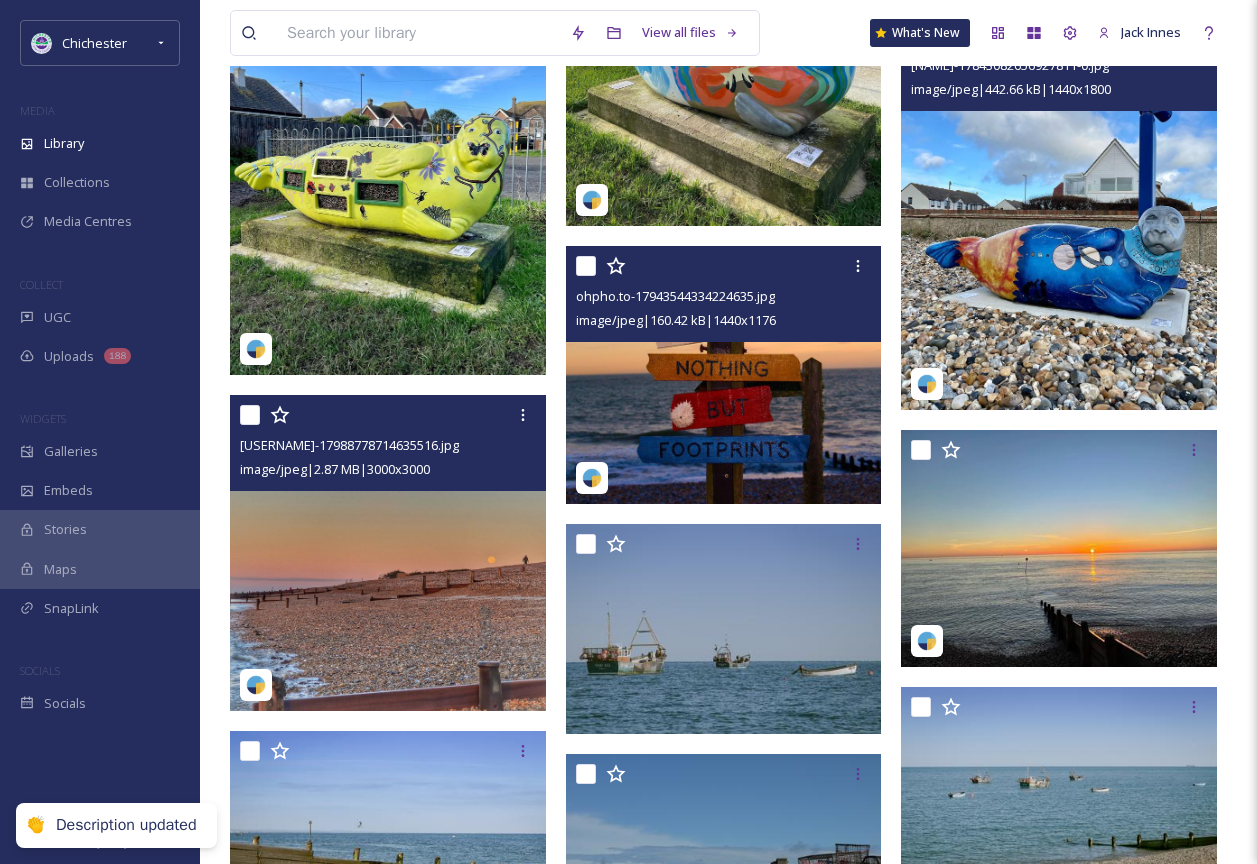 click at bounding box center [1059, 212] 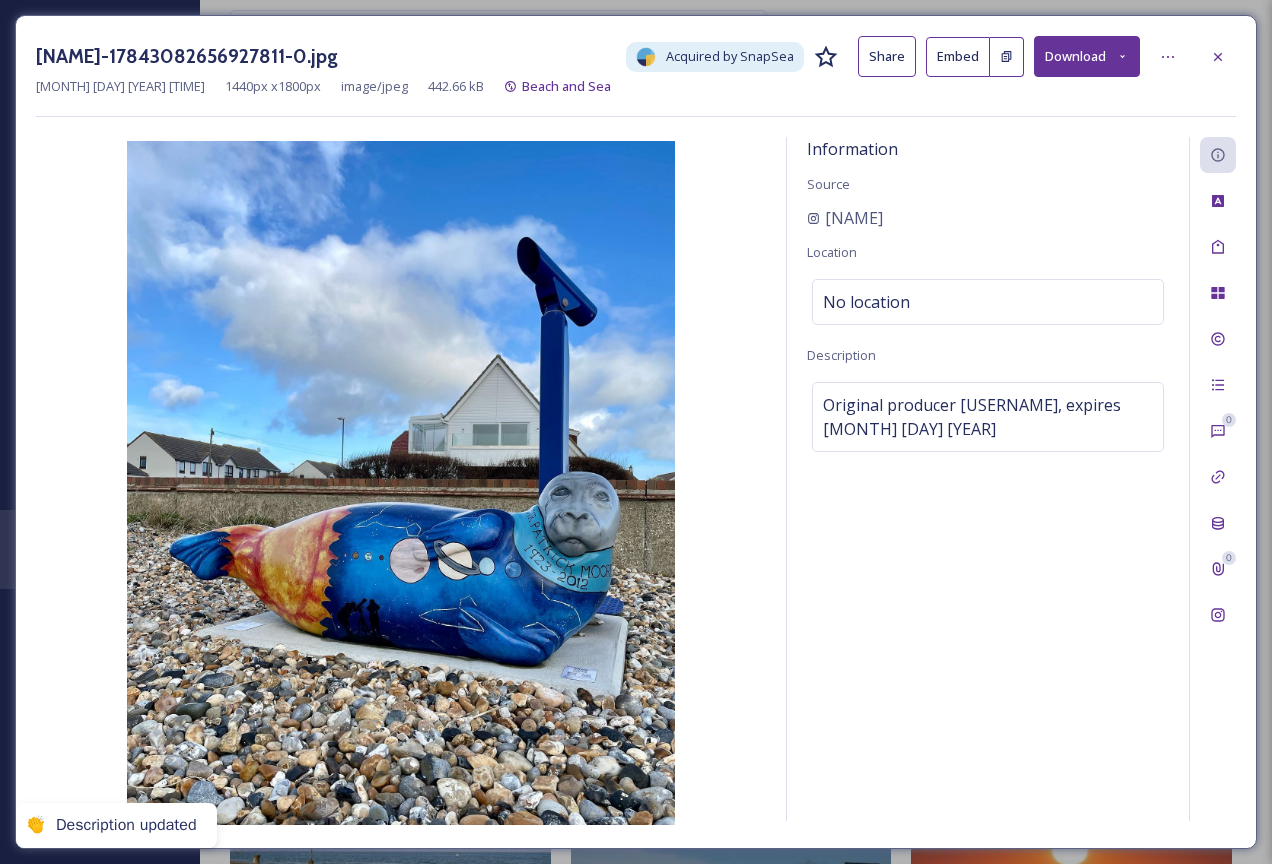 click 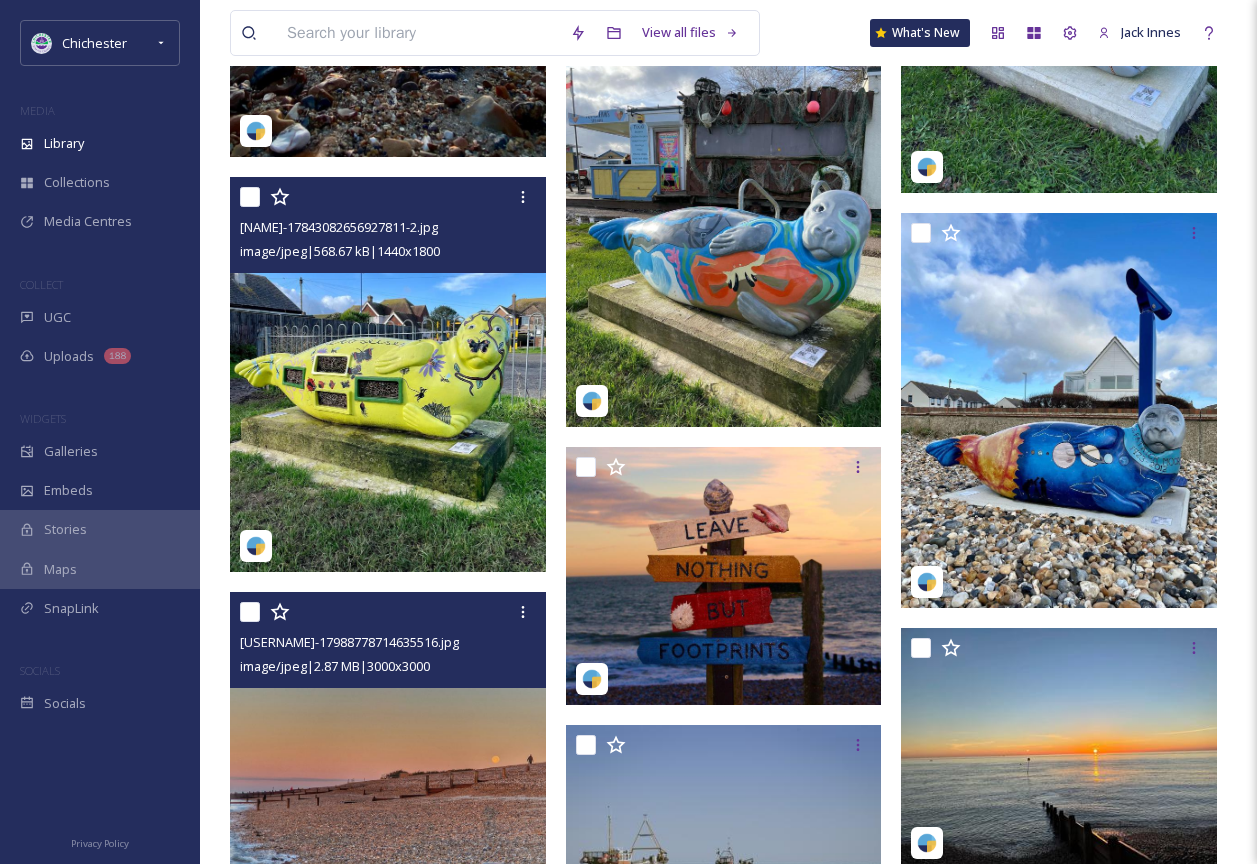 scroll, scrollTop: 473, scrollLeft: 0, axis: vertical 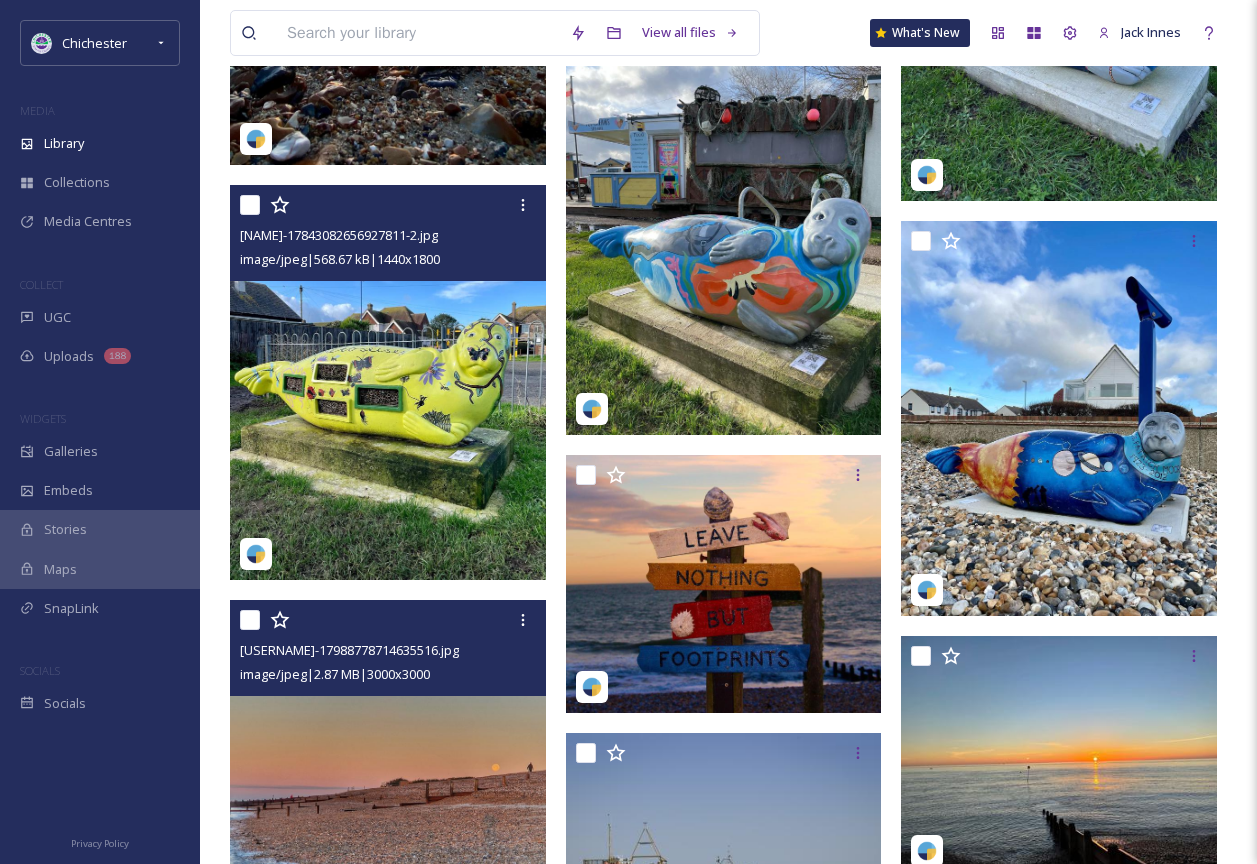click at bounding box center (388, 382) 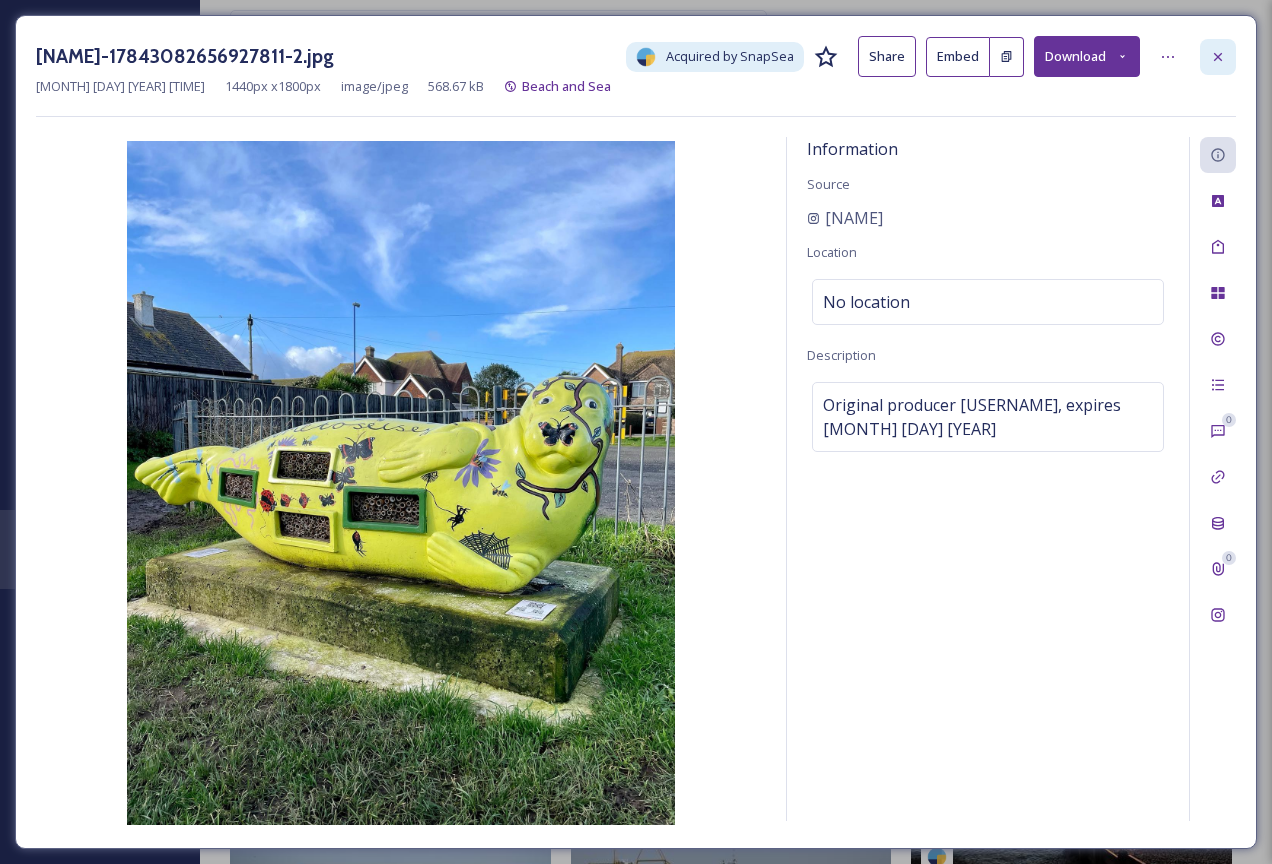 click at bounding box center (1218, 57) 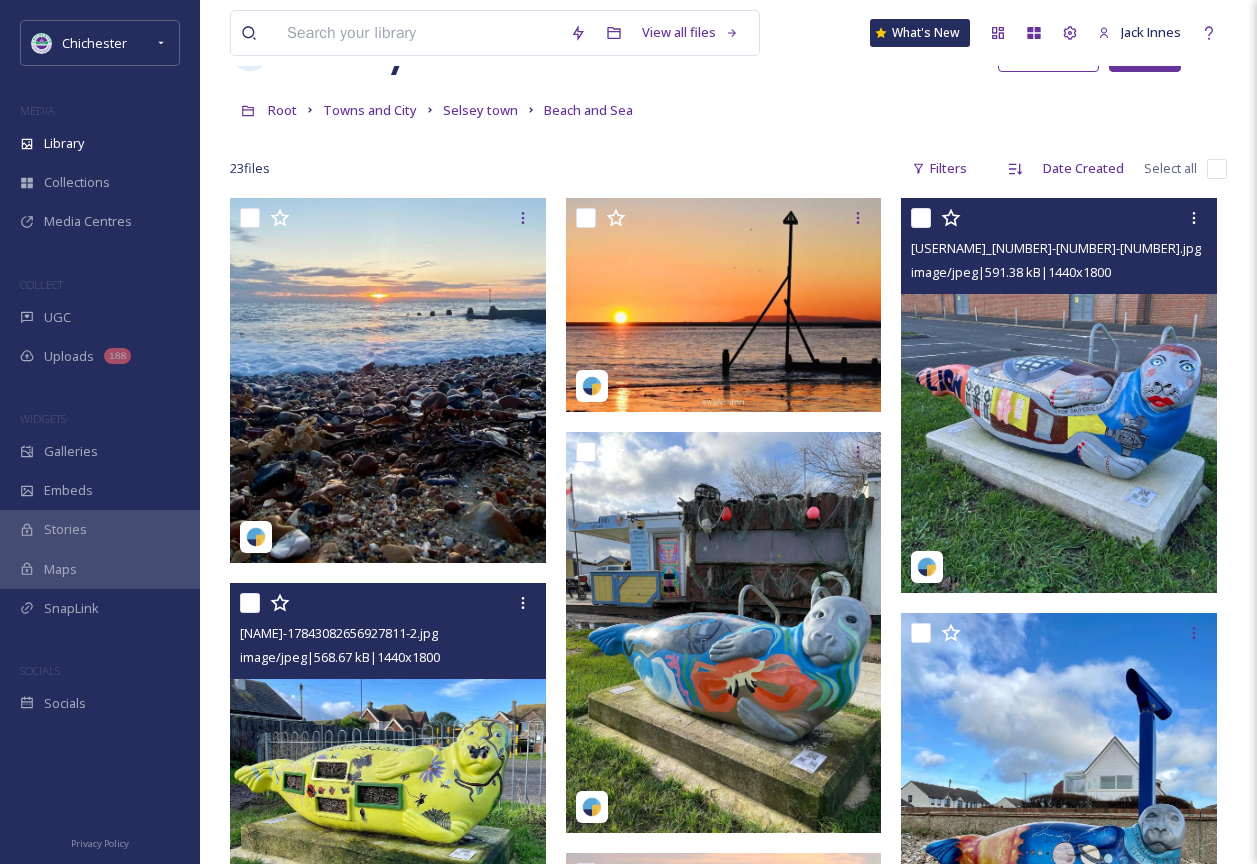 scroll, scrollTop: 73, scrollLeft: 0, axis: vertical 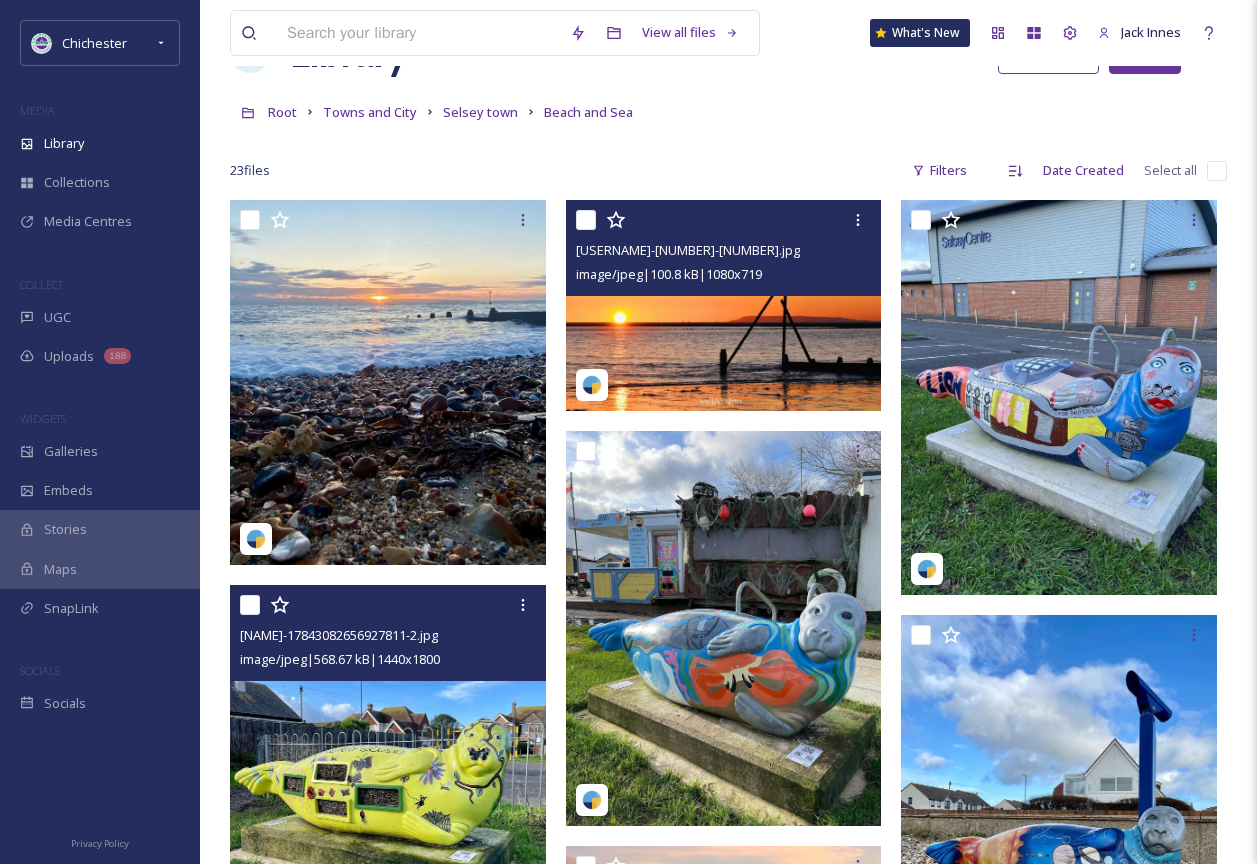 click at bounding box center [724, 305] 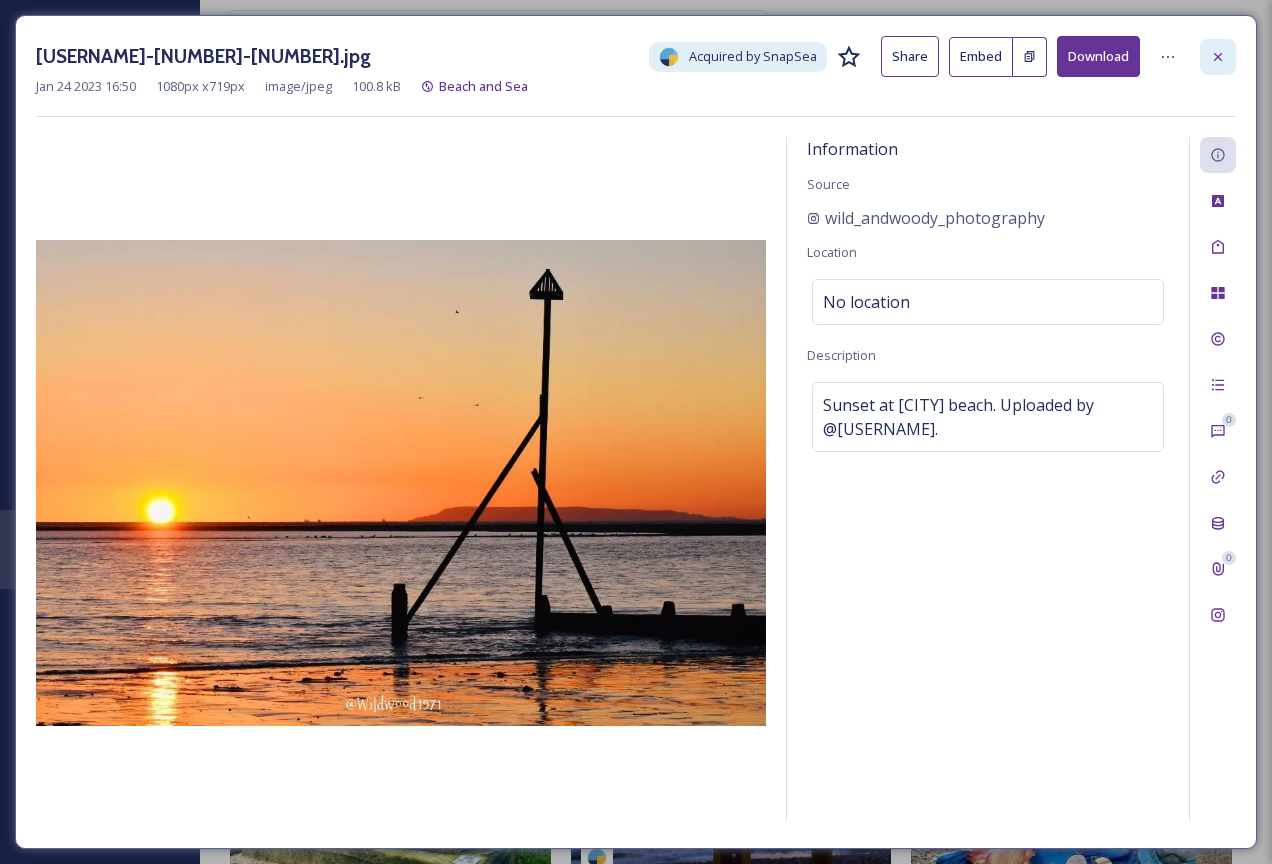 click 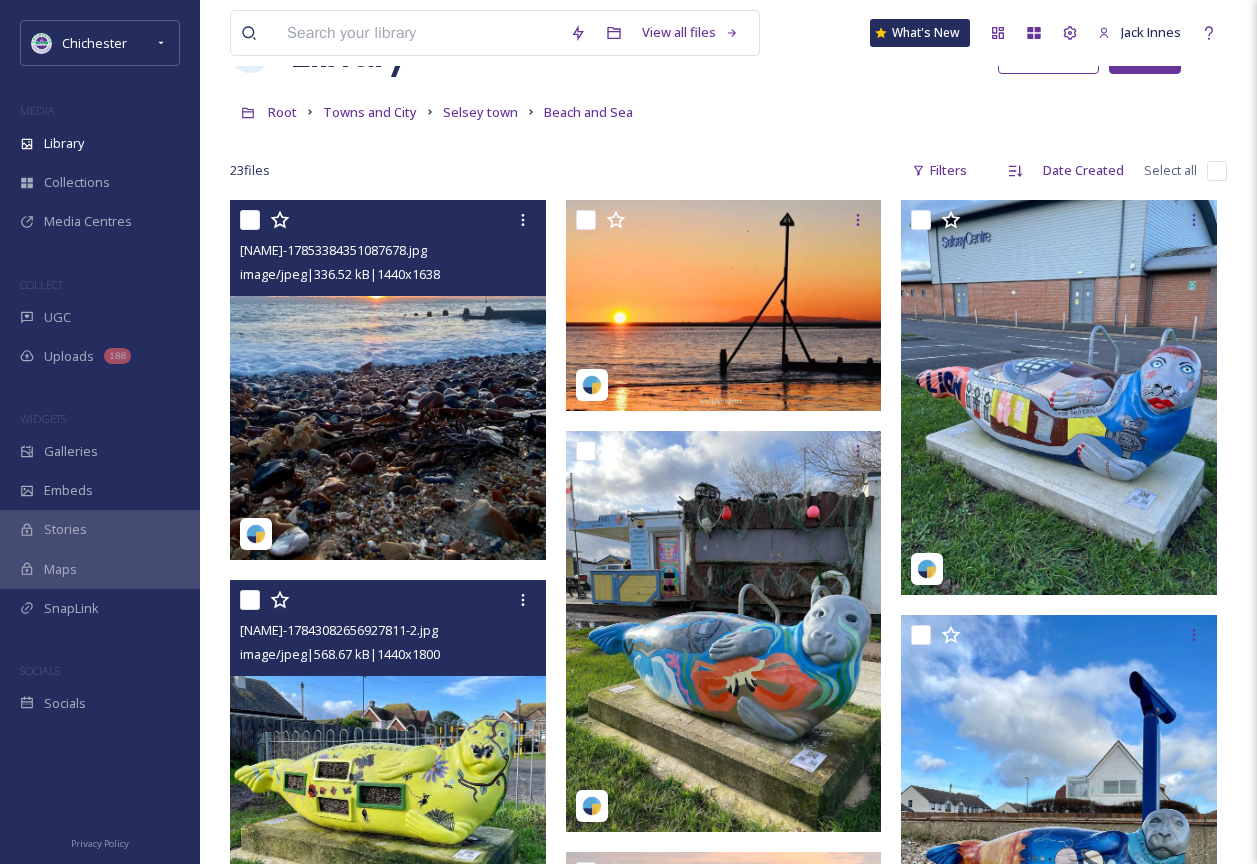 click at bounding box center (388, 379) 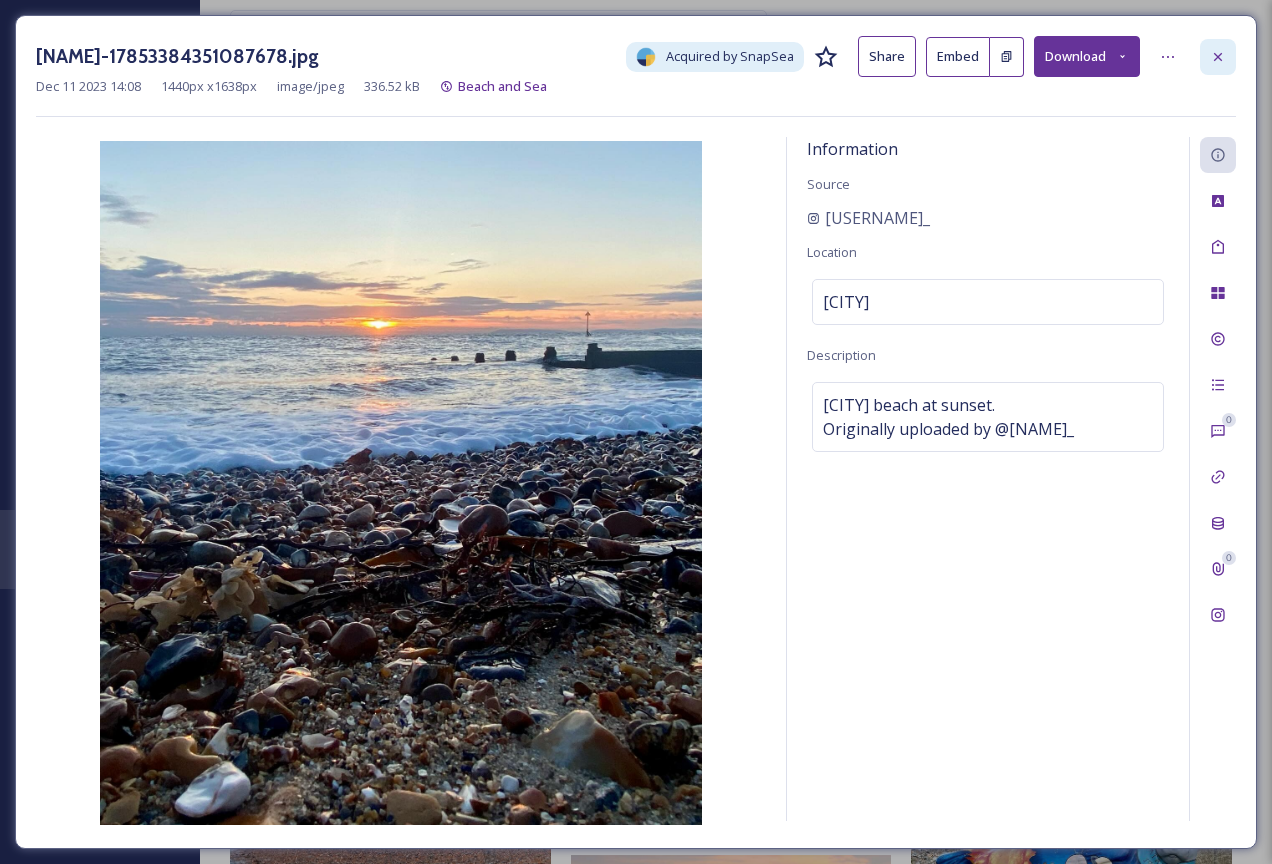 click 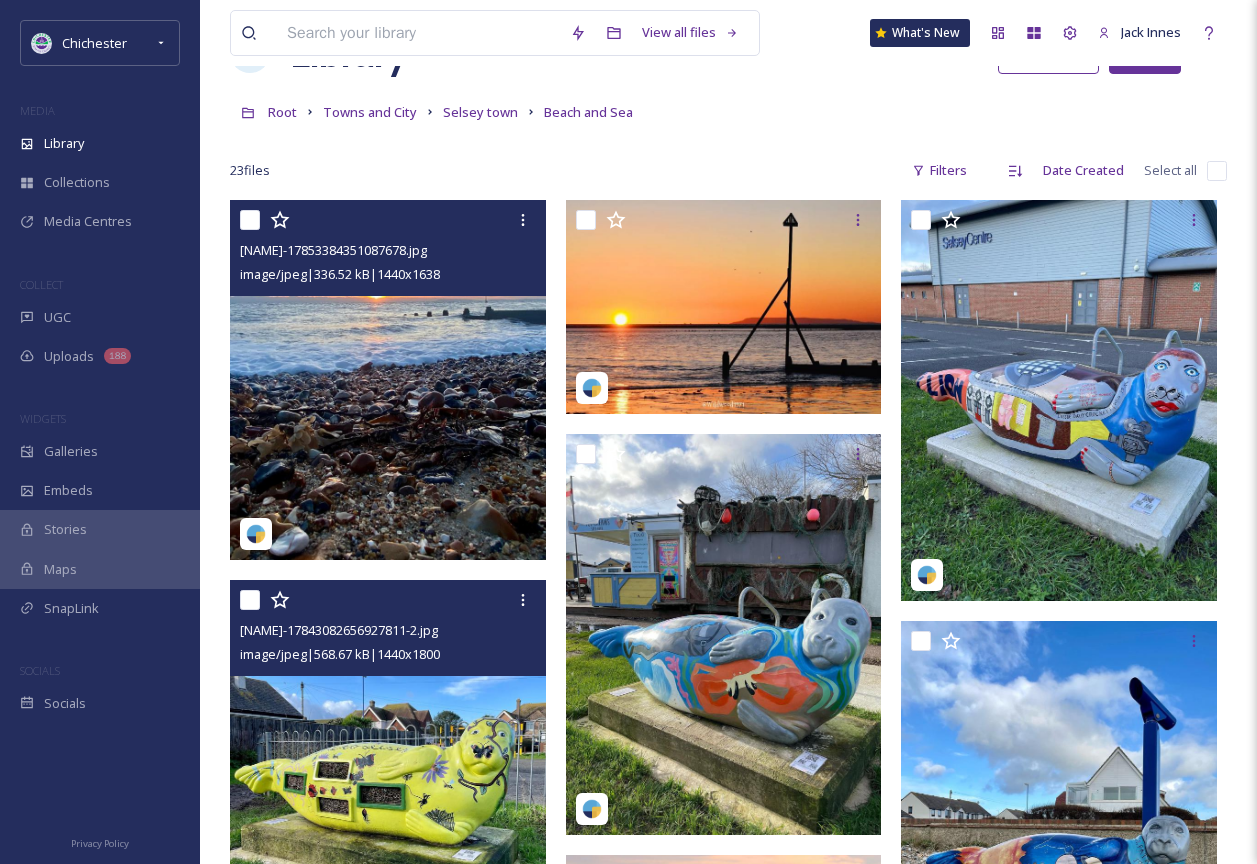 click at bounding box center [1217, 171] 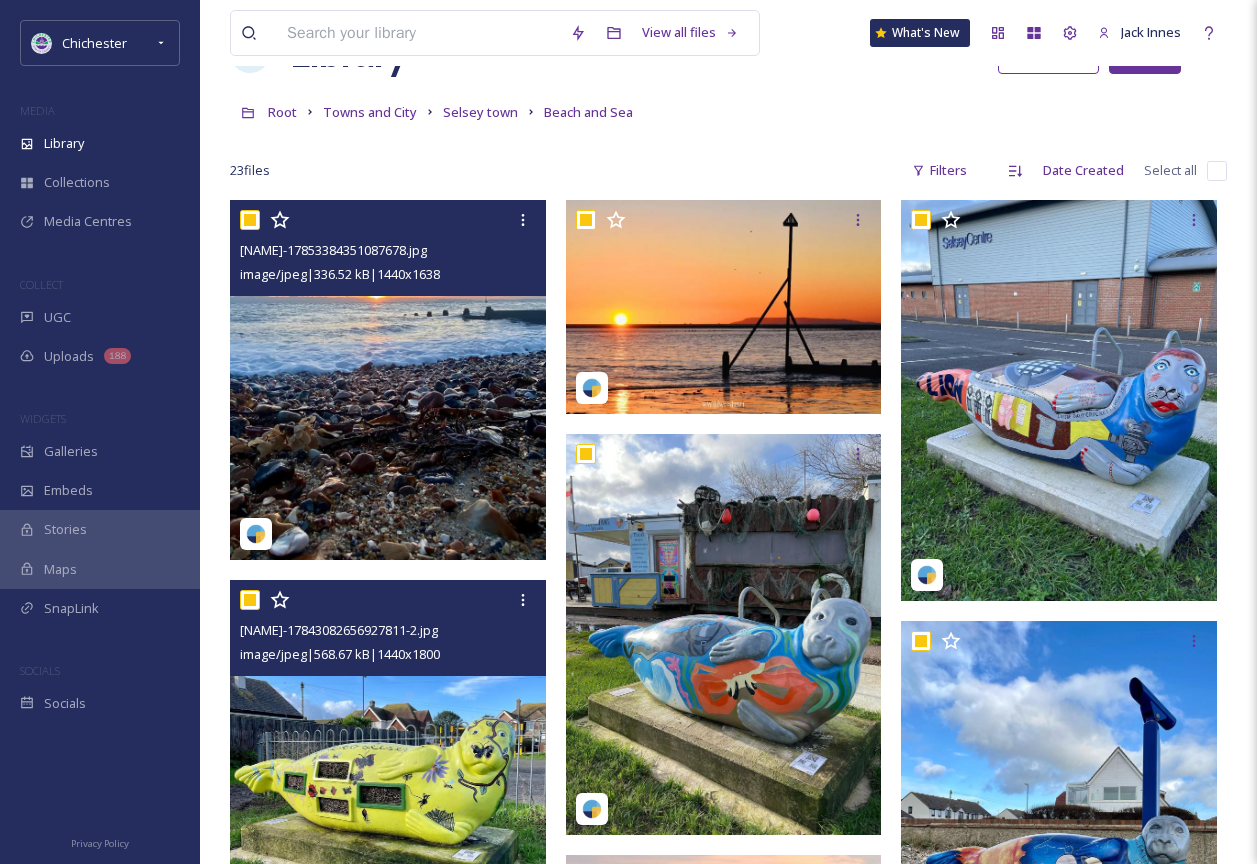 checkbox on "true" 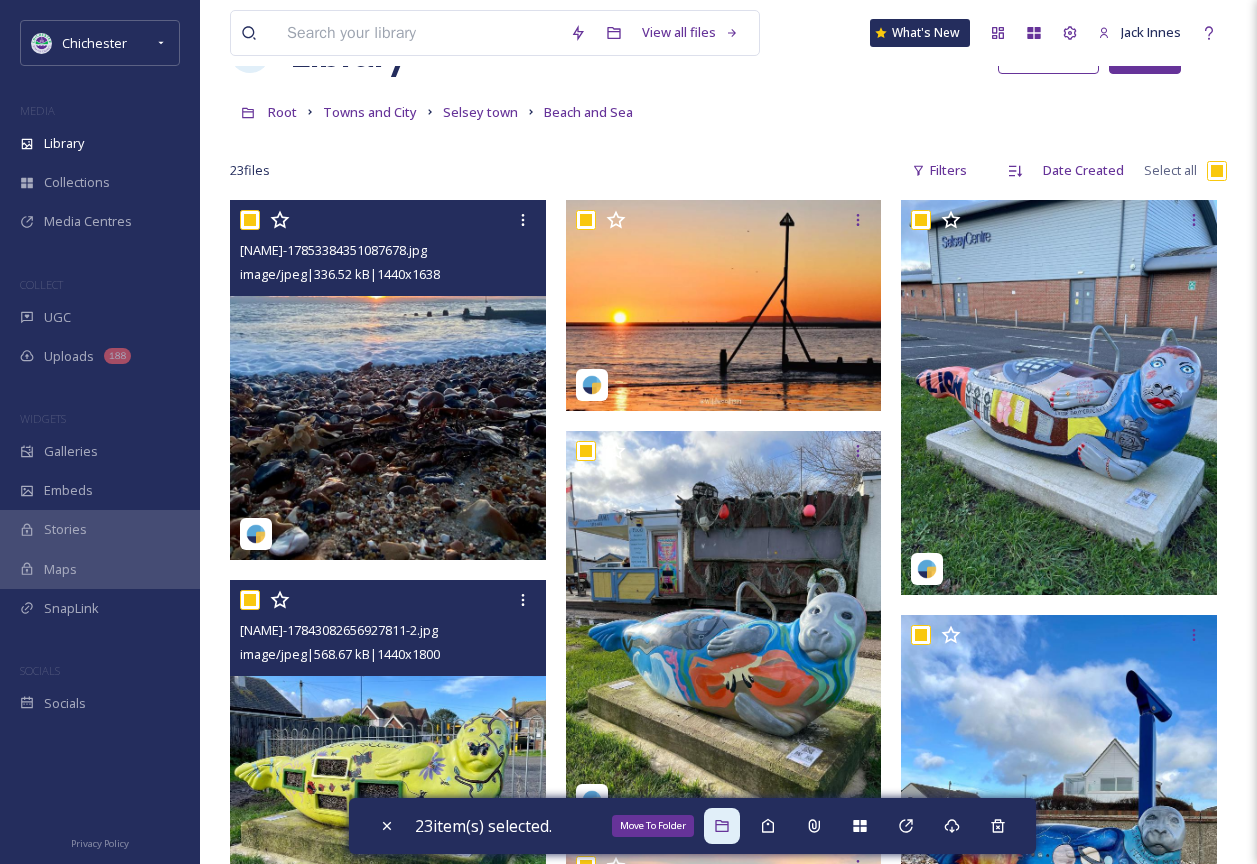 click on "Move To Folder" at bounding box center [722, 826] 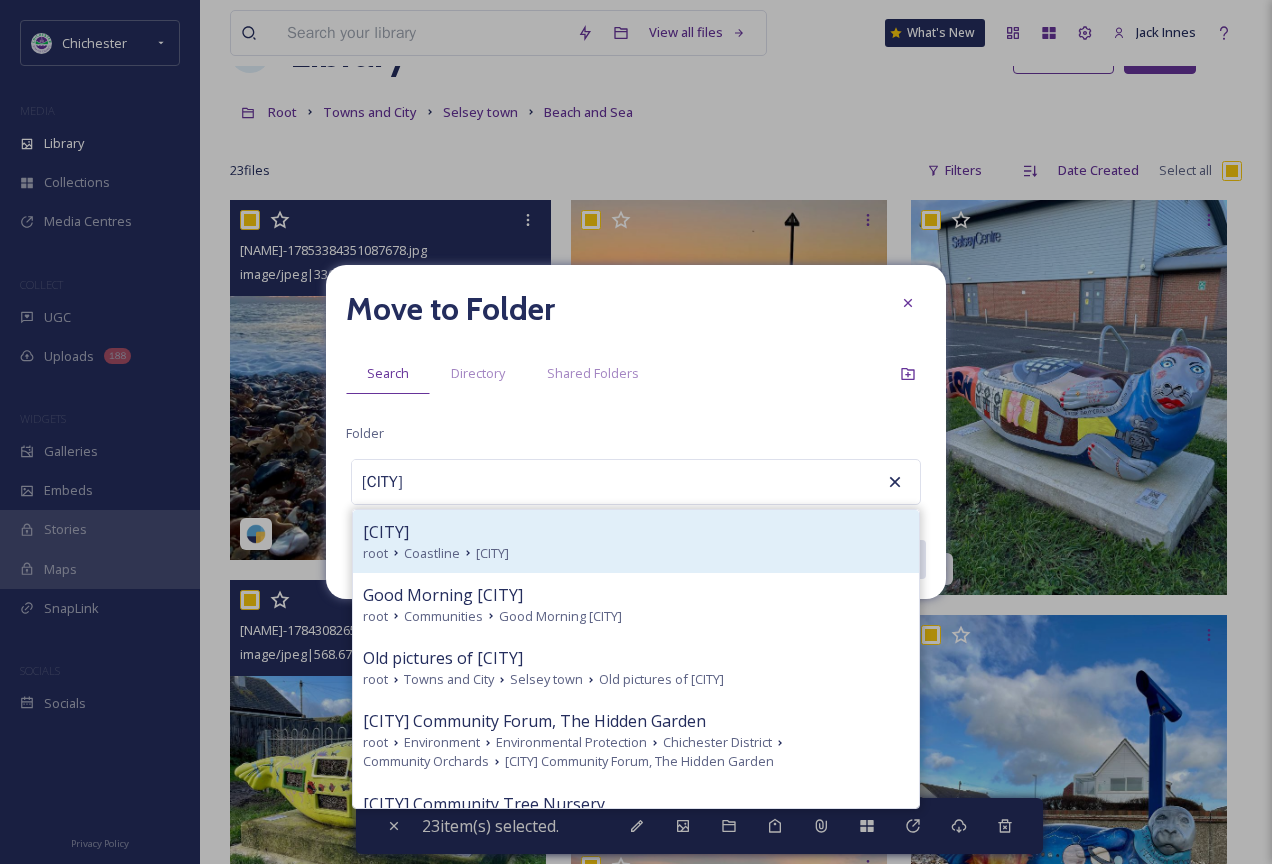 click on "[CITY]" at bounding box center (636, 532) 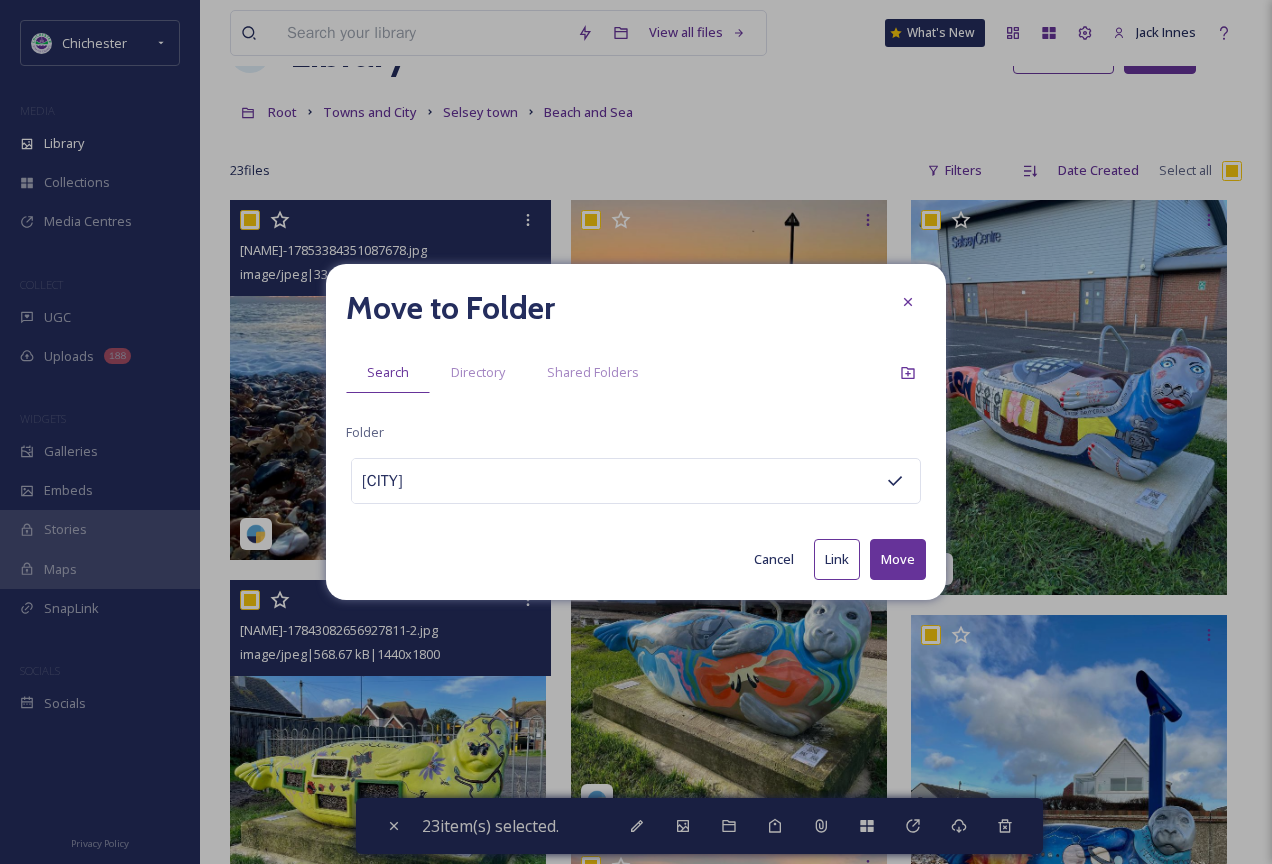 click on "Move" at bounding box center [898, 559] 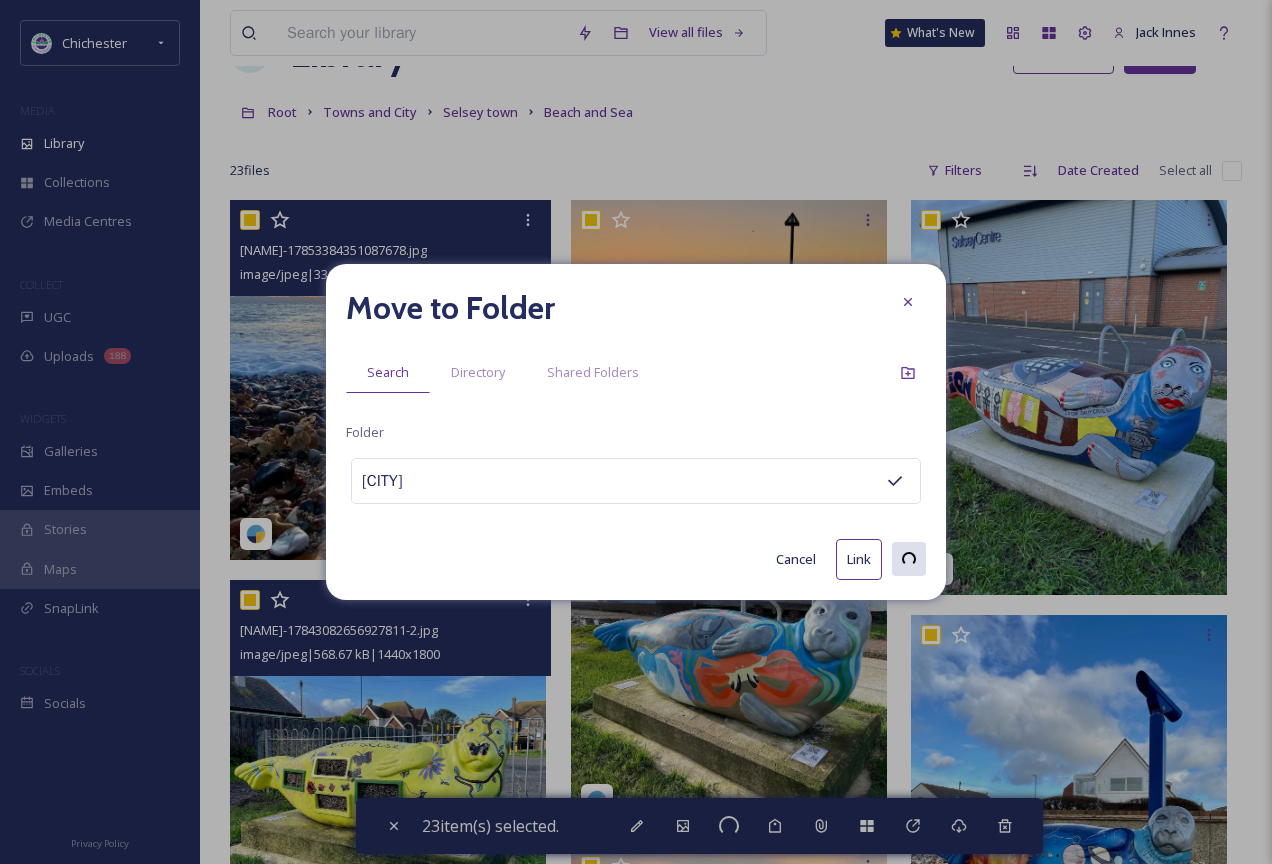 checkbox on "false" 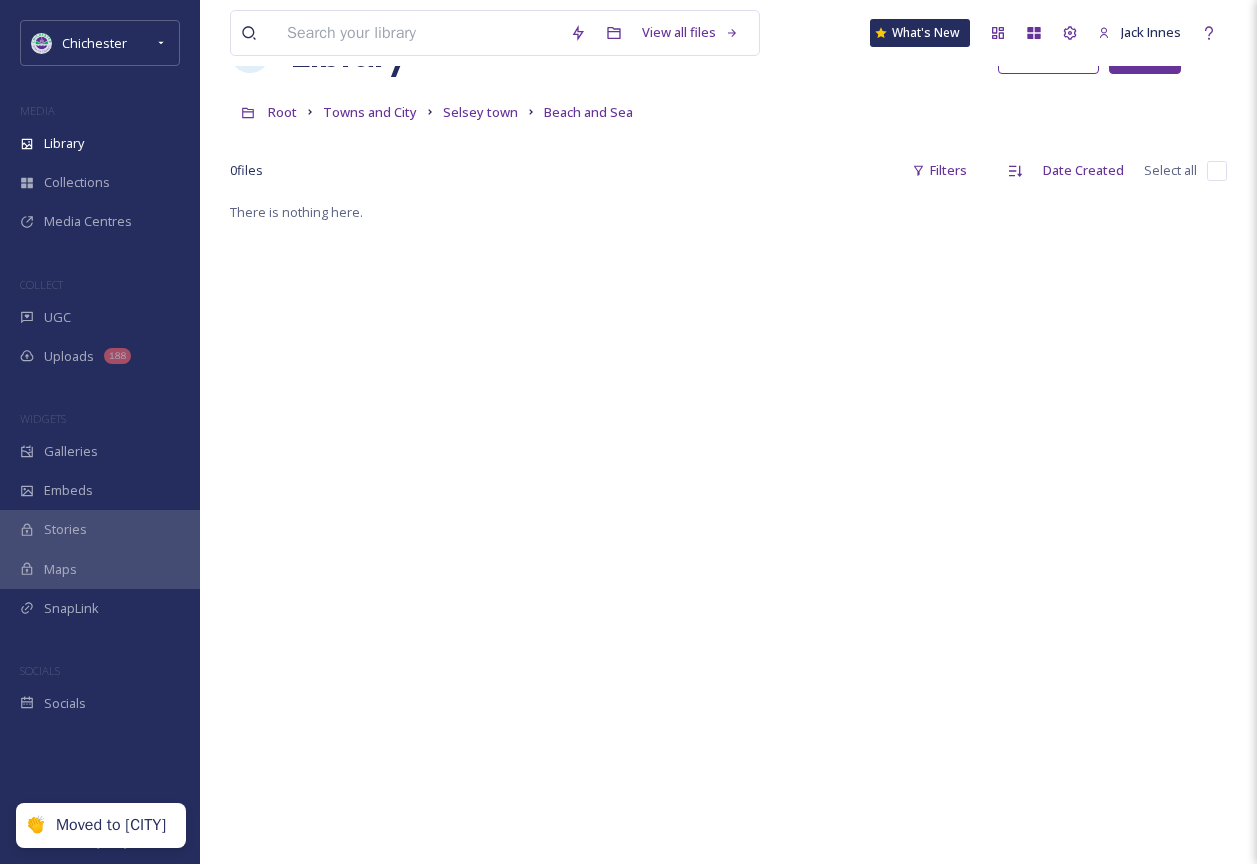 click on "Root Towns and City [CITY] Beach and Sea" at bounding box center (728, 112) 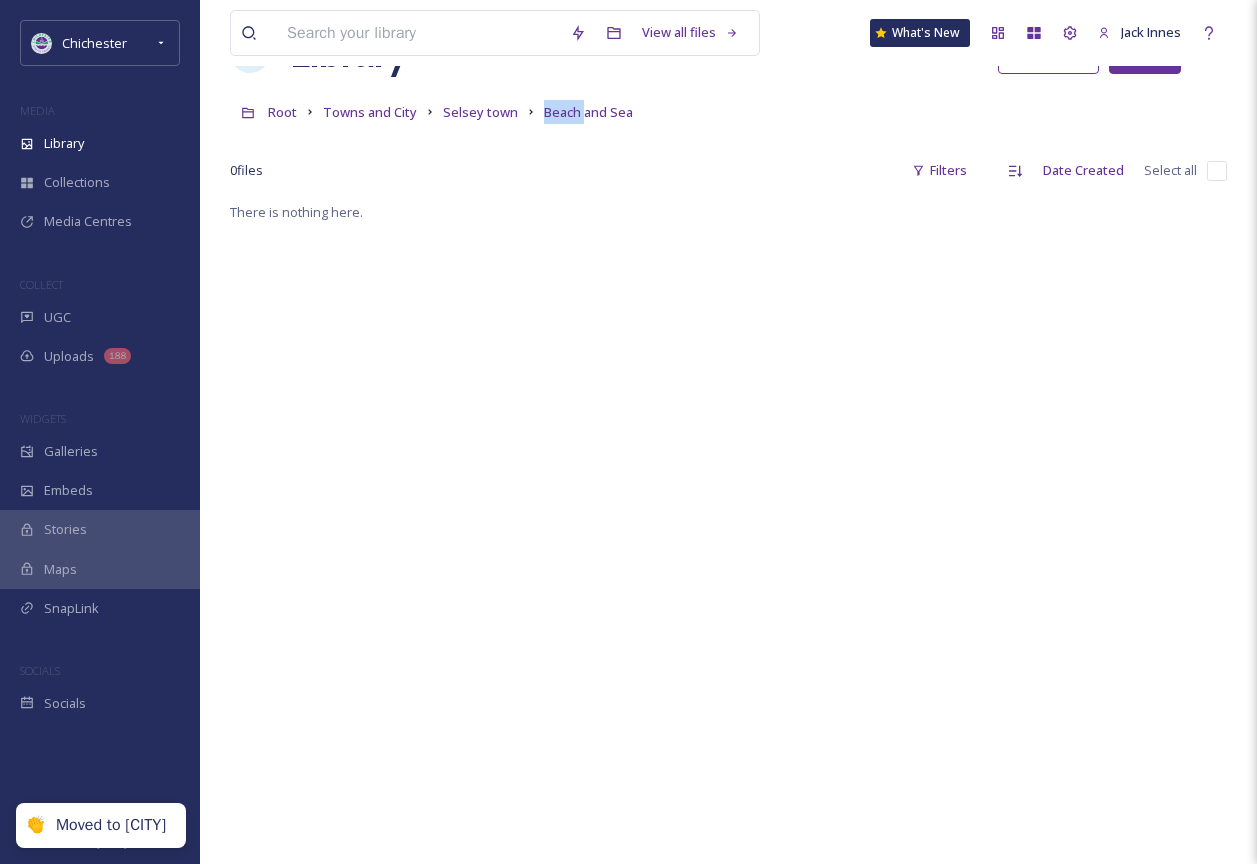 click on "Root Towns and City [CITY] Beach and Sea" at bounding box center (728, 112) 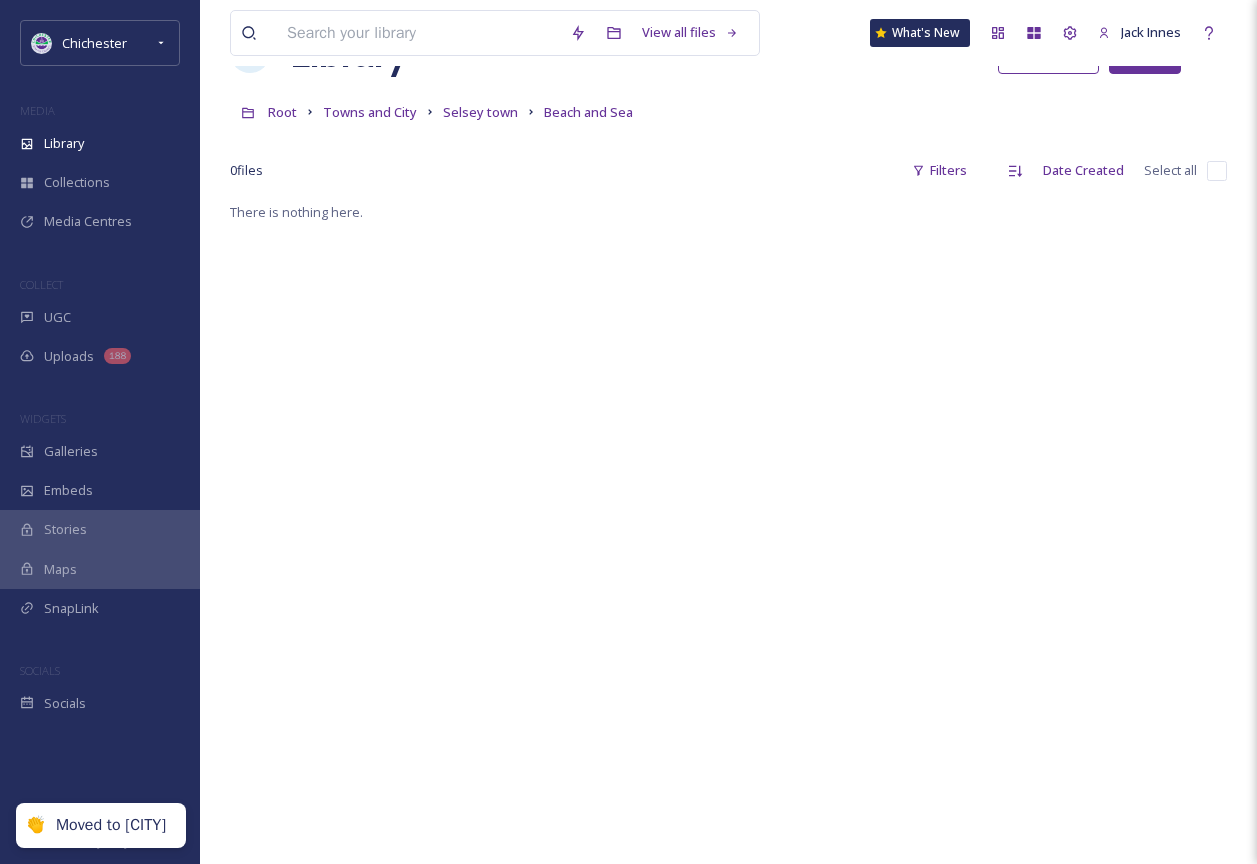 drag, startPoint x: 513, startPoint y: 108, endPoint x: 474, endPoint y: 130, distance: 44.777225 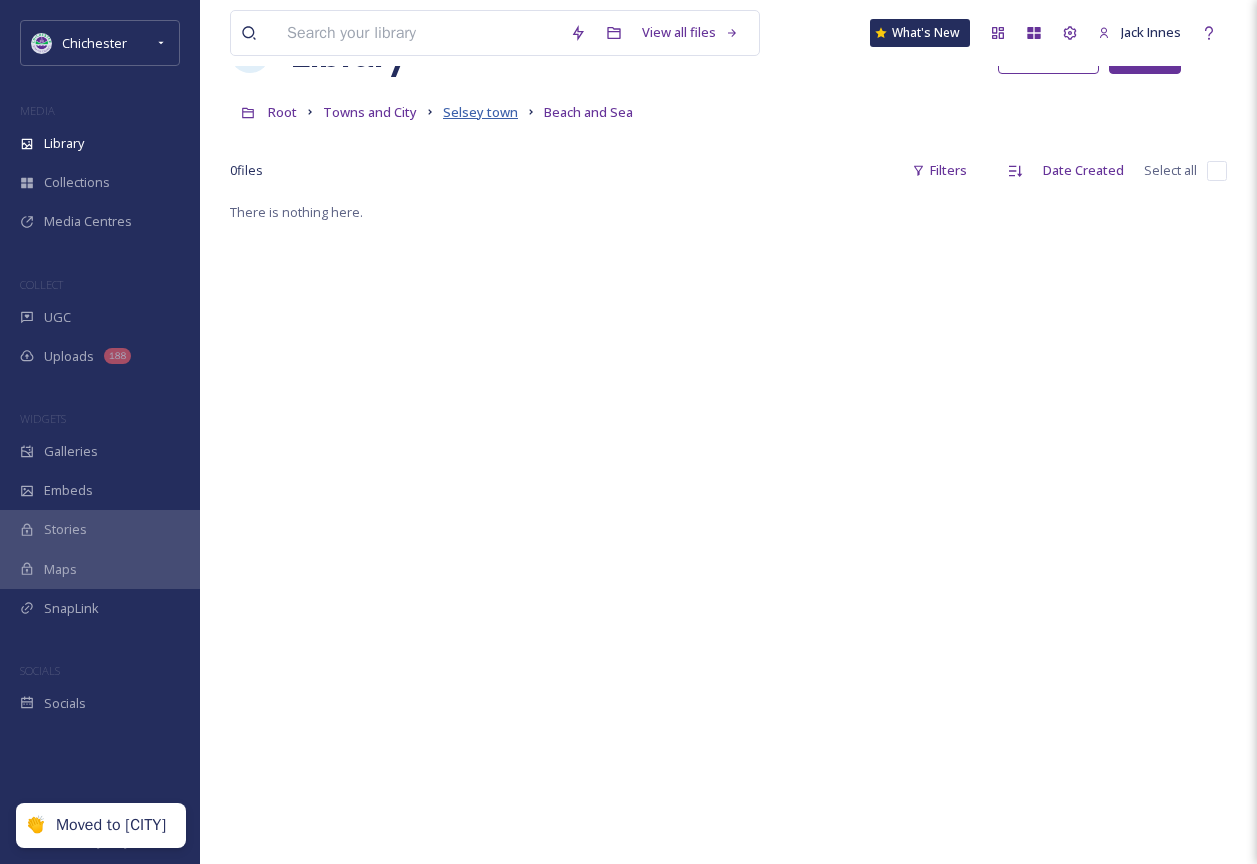 click on "Selsey town" at bounding box center [480, 112] 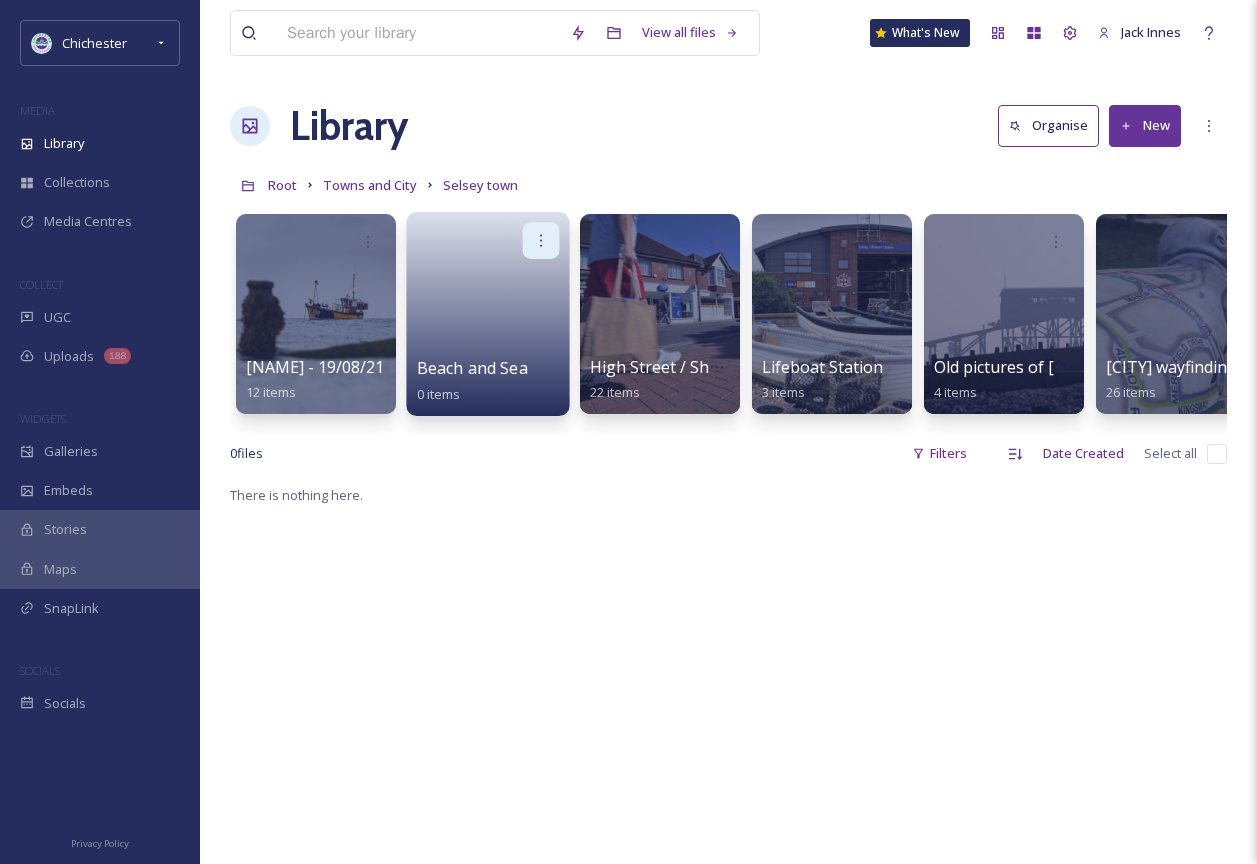 click 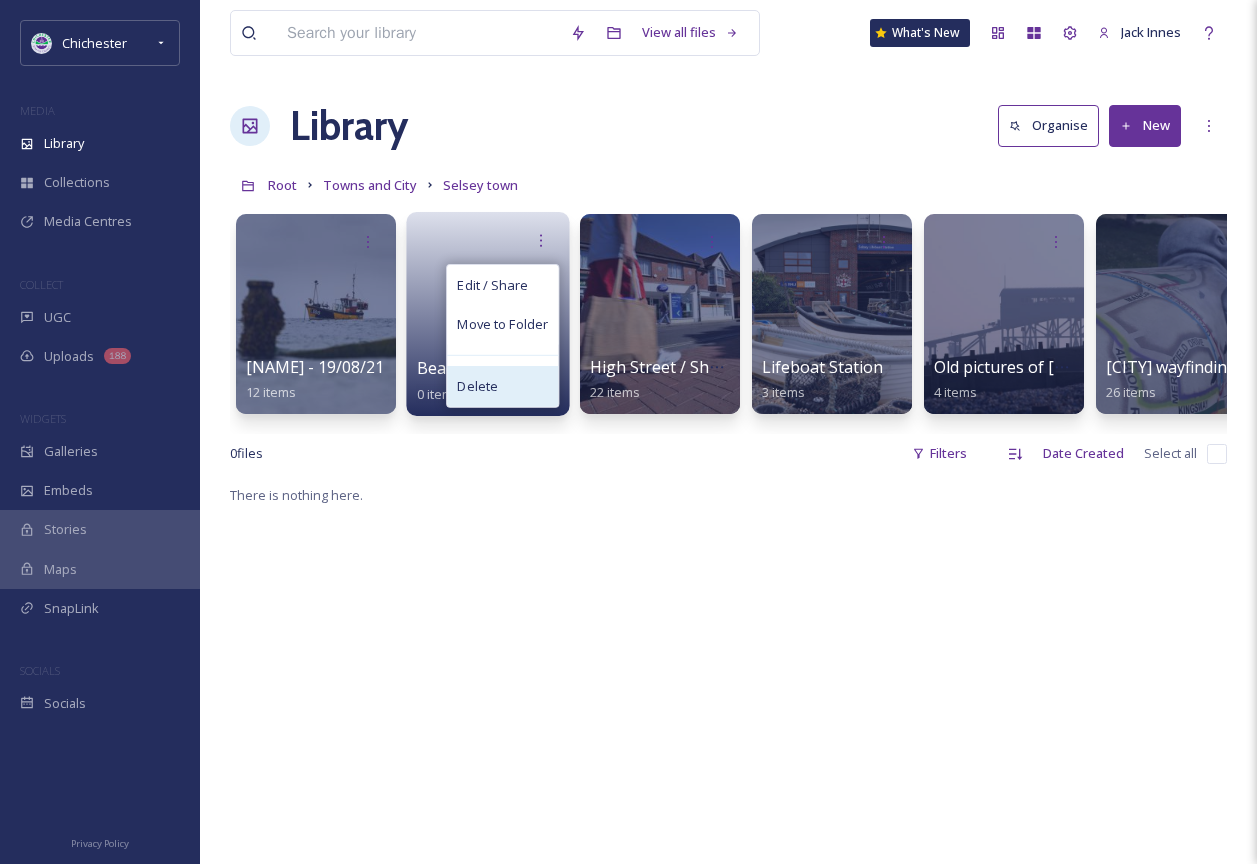 click on "Delete" at bounding box center [502, 386] 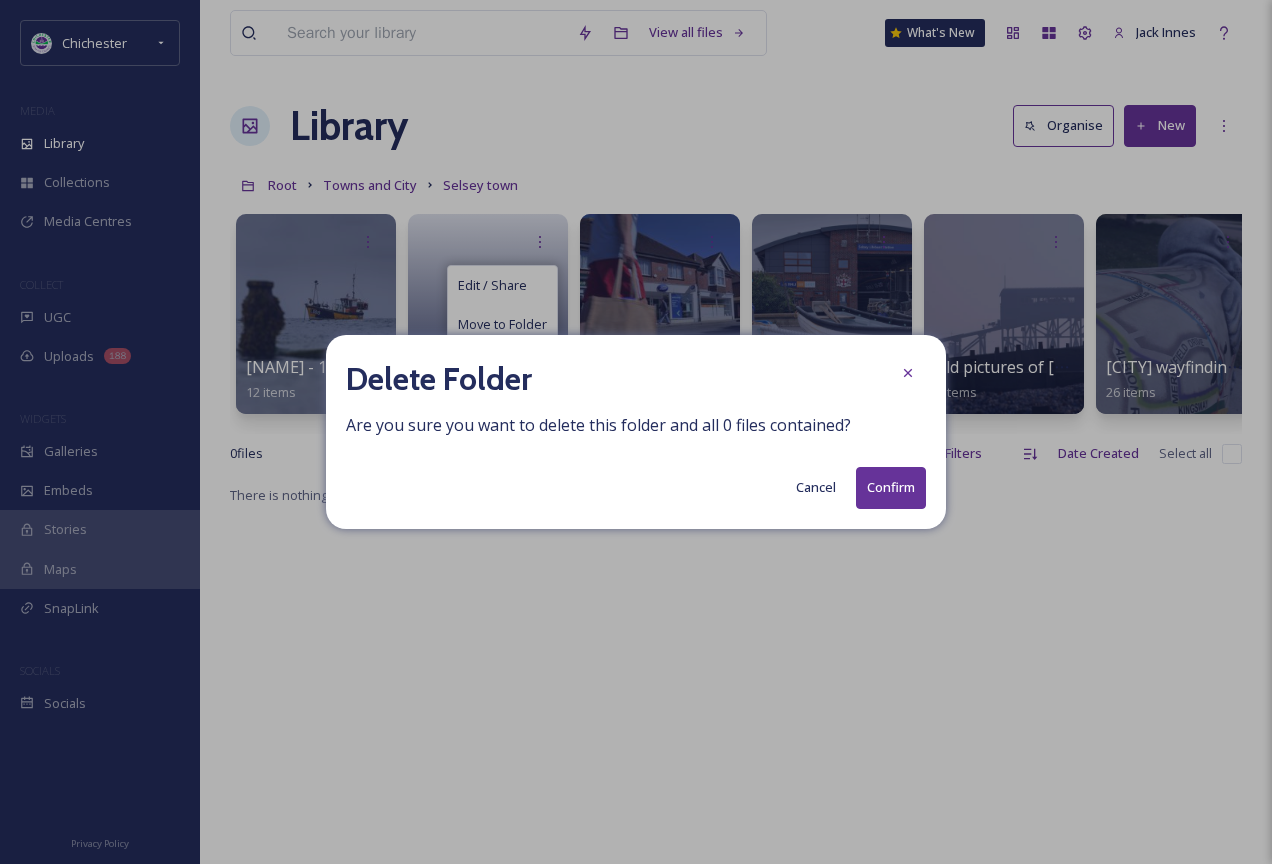 click on "Confirm" at bounding box center (891, 487) 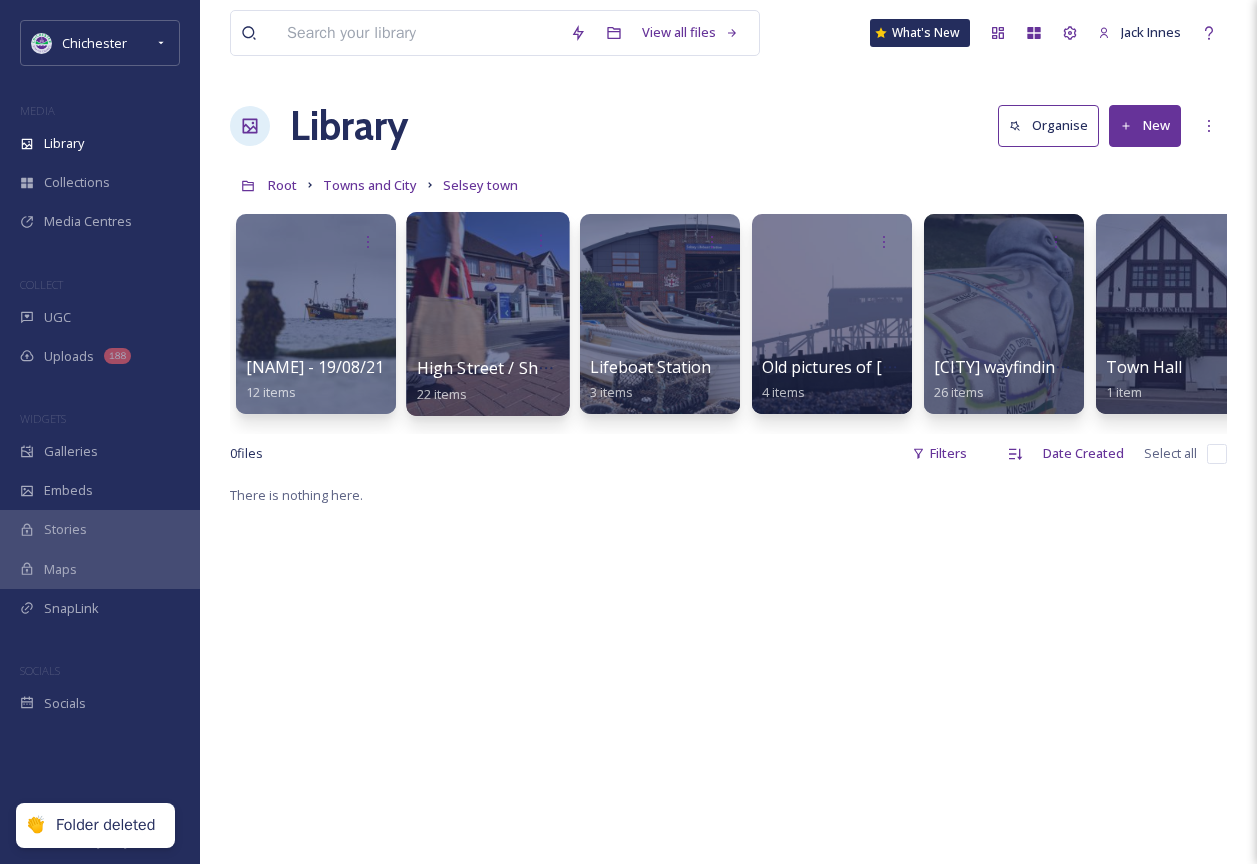 click at bounding box center [487, 314] 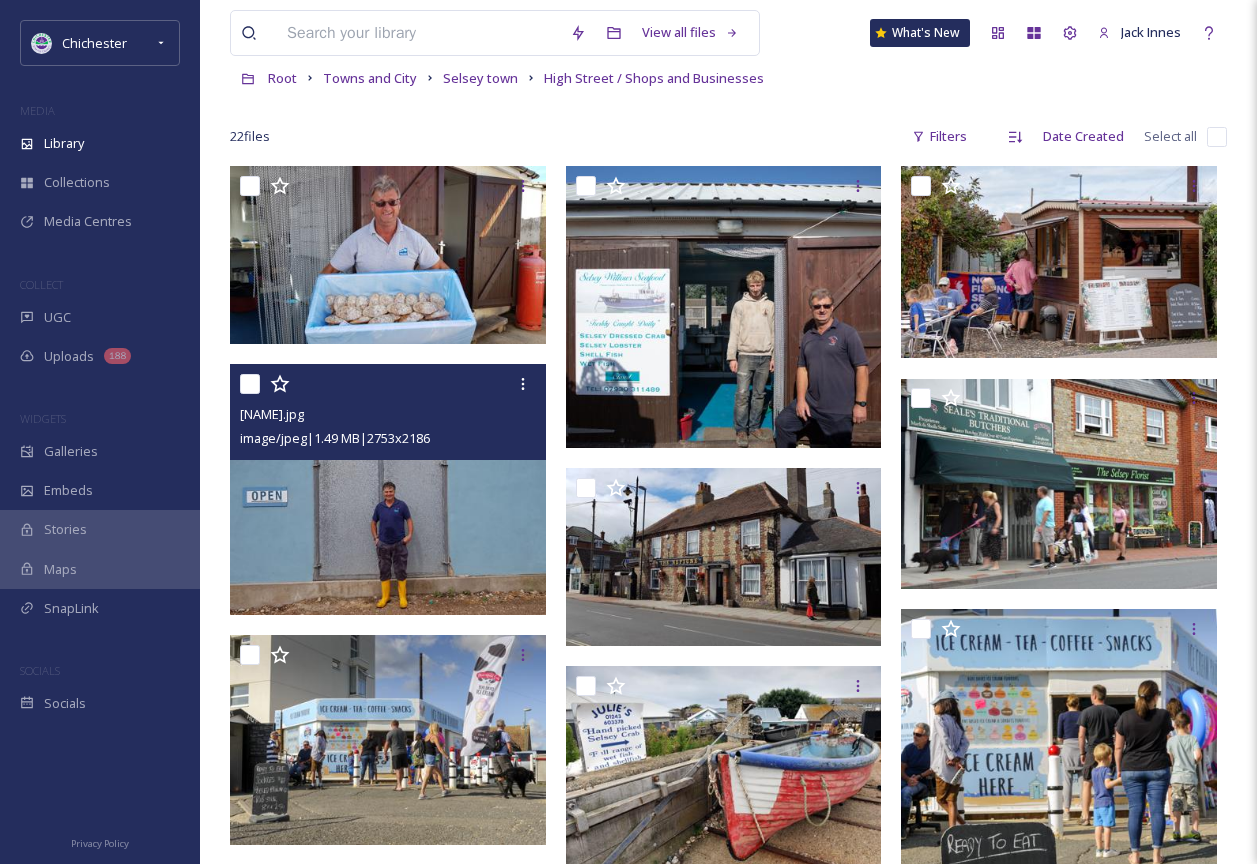 scroll, scrollTop: 0, scrollLeft: 0, axis: both 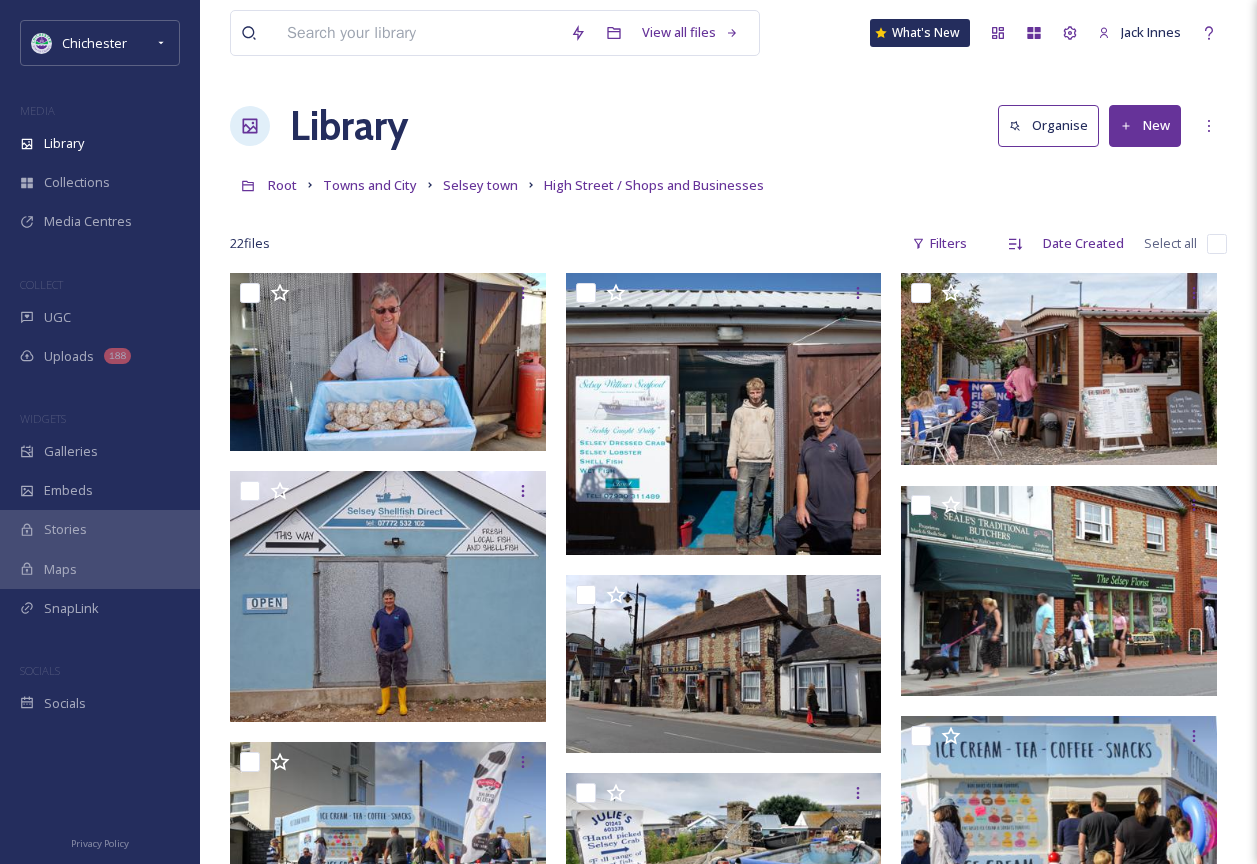 click at bounding box center (1217, 244) 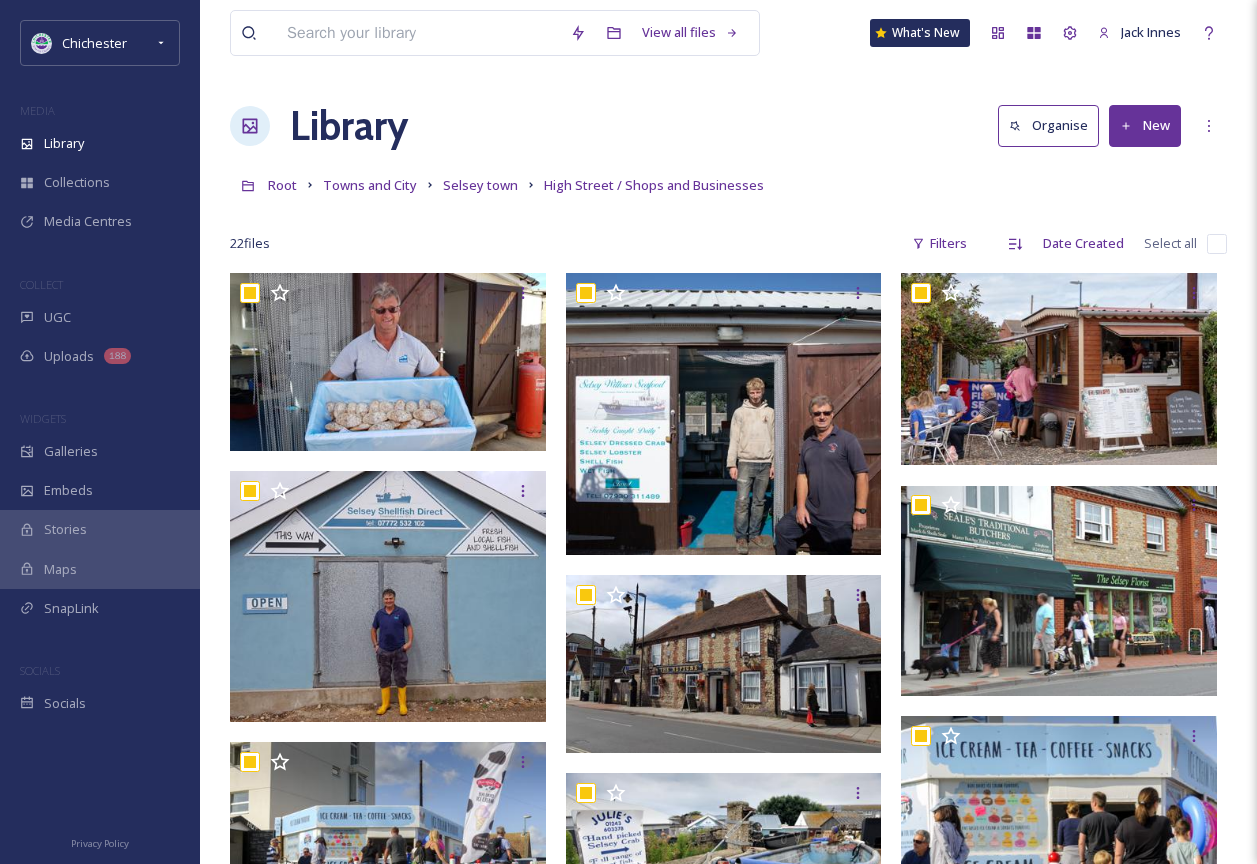 checkbox on "true" 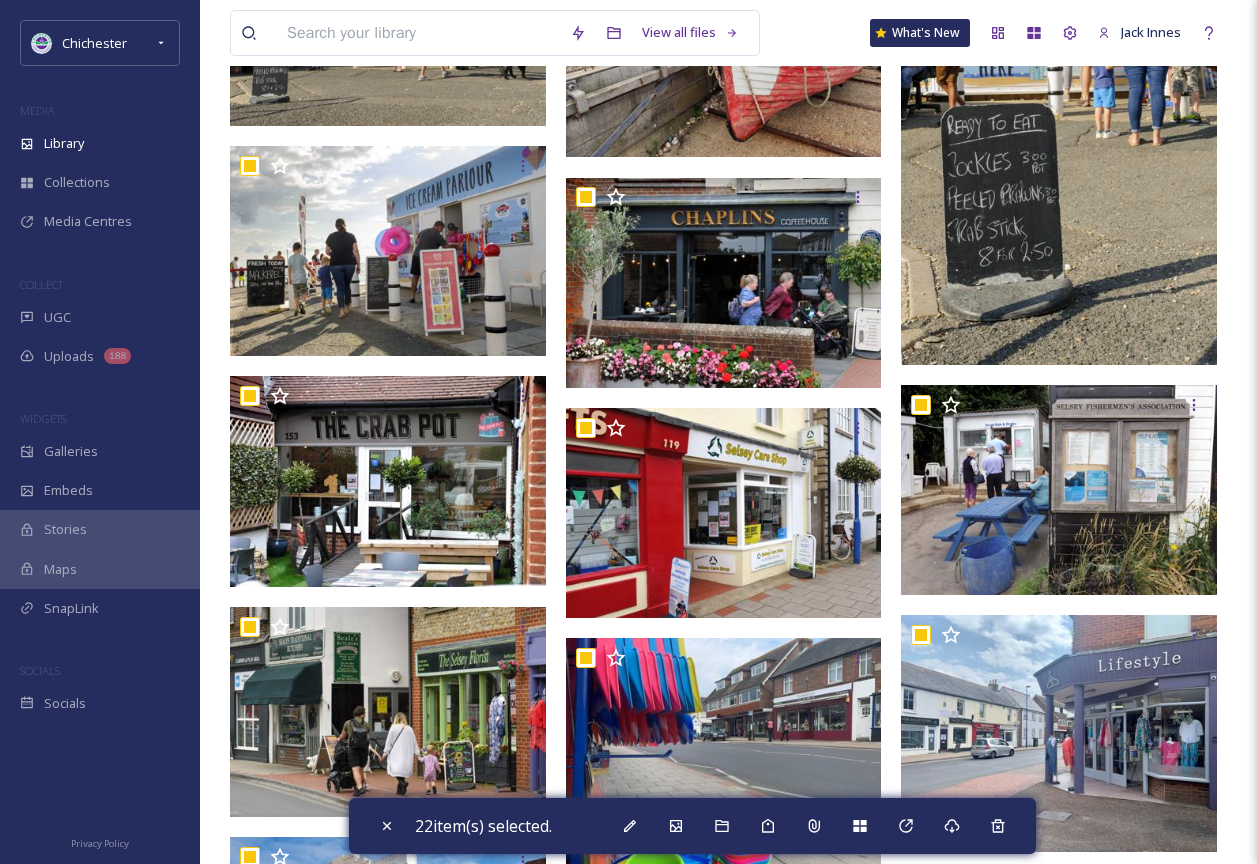 scroll, scrollTop: 600, scrollLeft: 0, axis: vertical 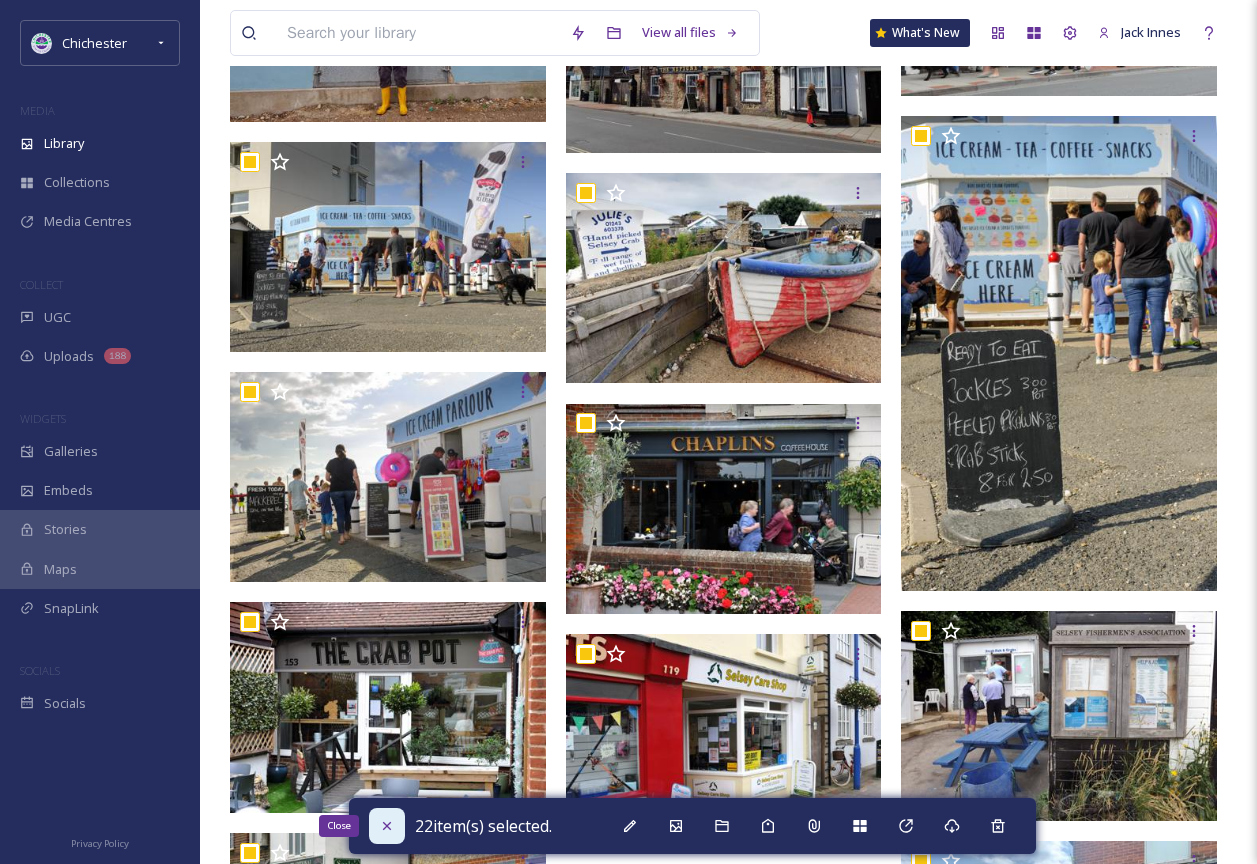 click on "Close" at bounding box center [387, 826] 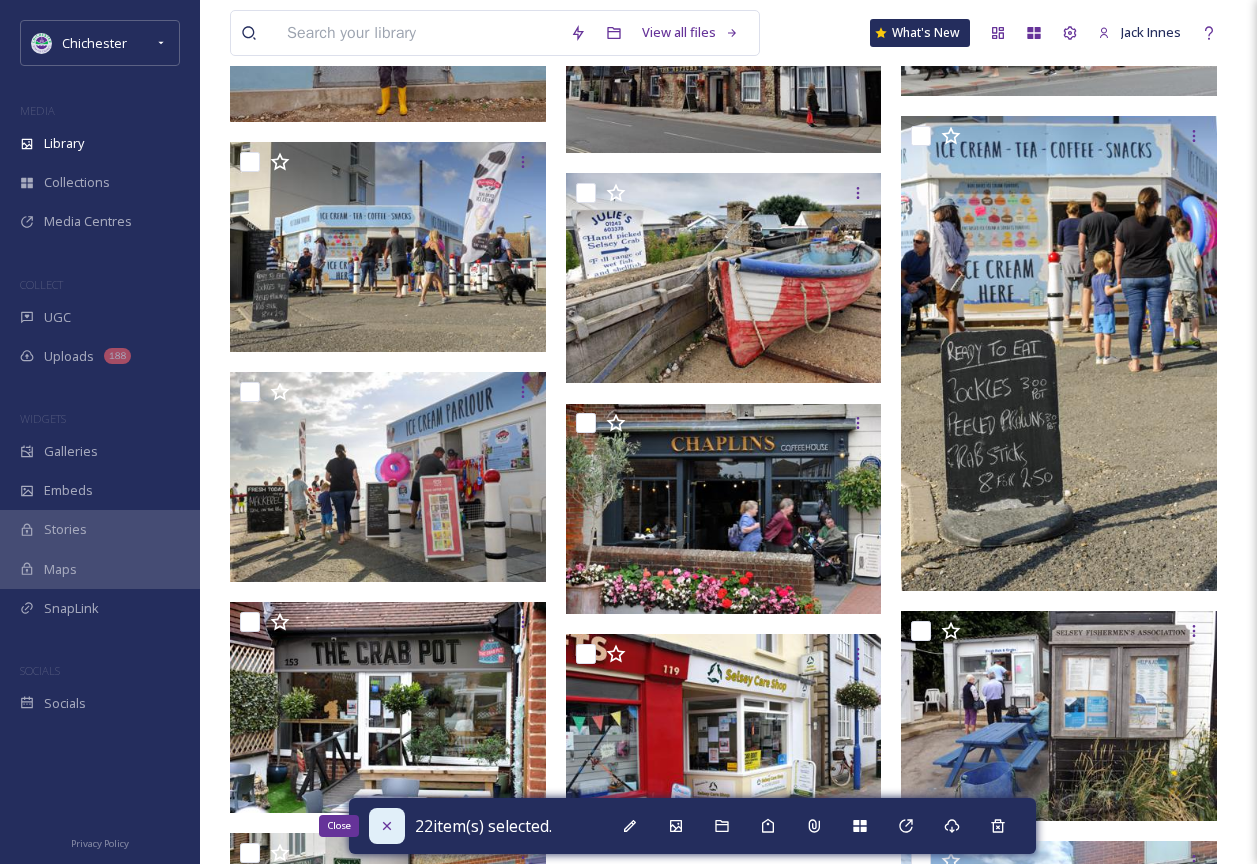 checkbox on "false" 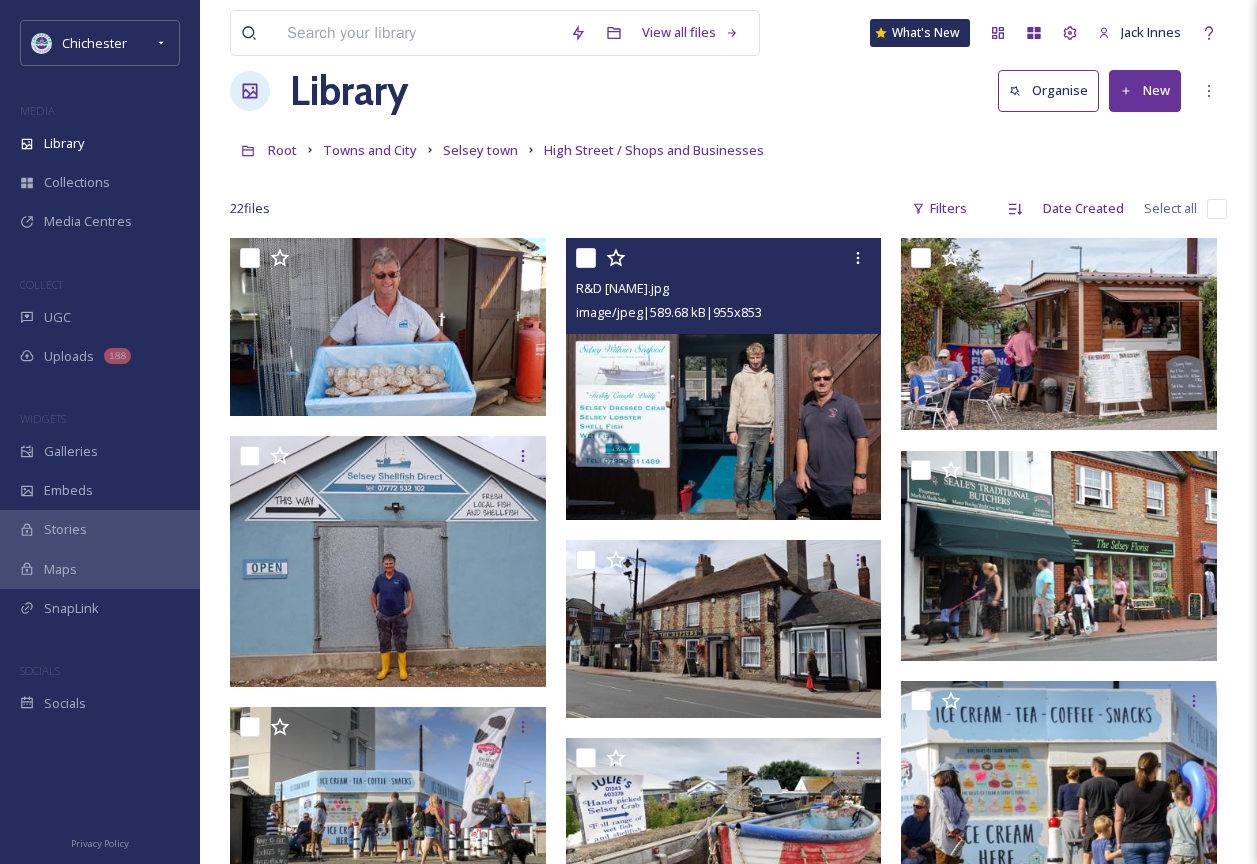 scroll, scrollTop: 0, scrollLeft: 0, axis: both 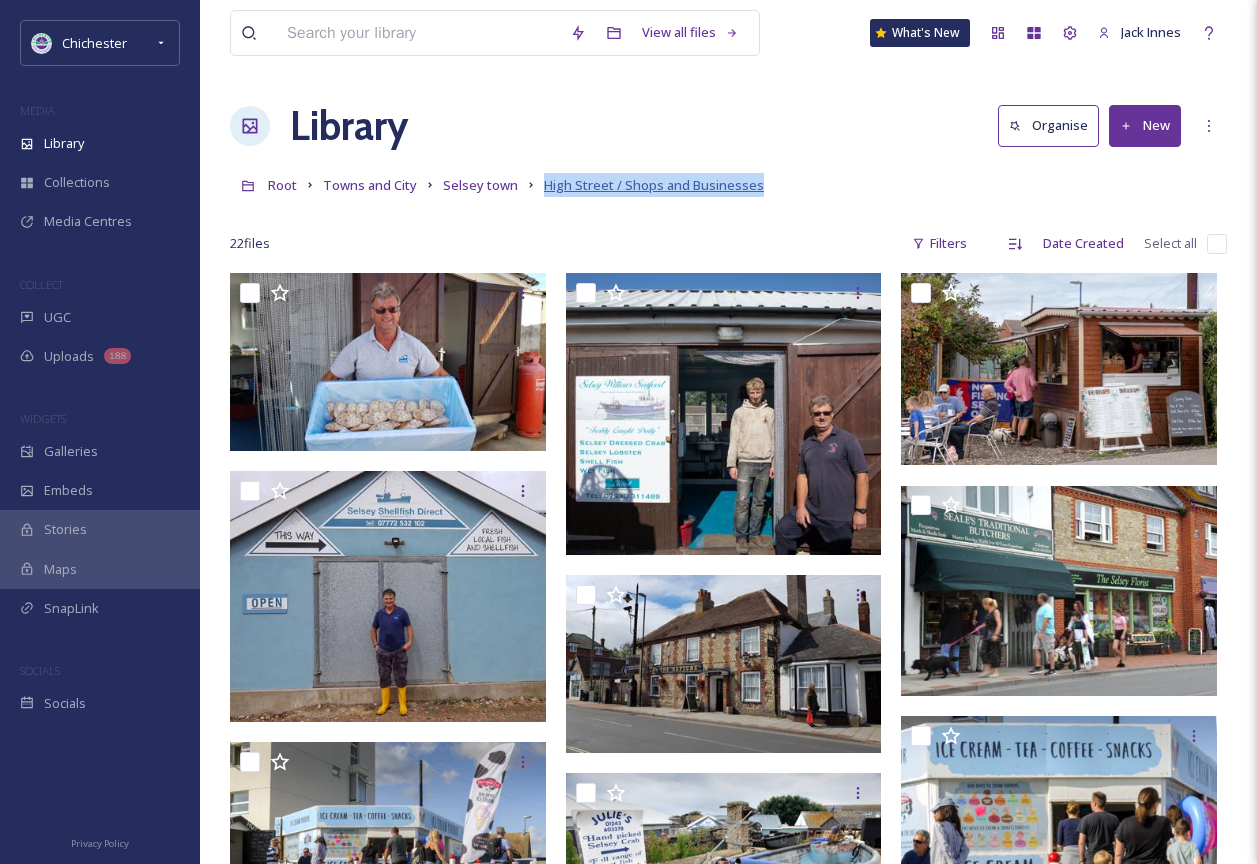 drag, startPoint x: 797, startPoint y: 188, endPoint x: 538, endPoint y: 193, distance: 259.04825 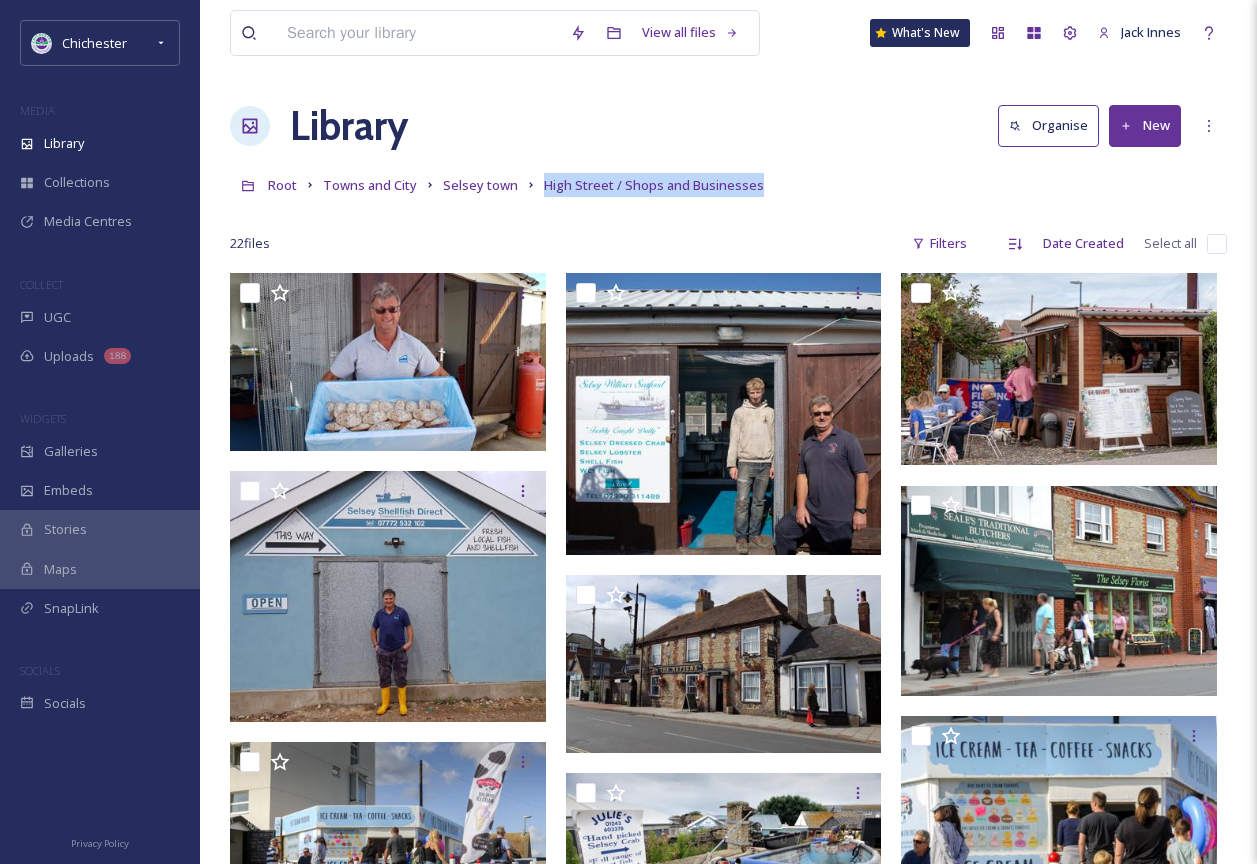 copy on "High Street / Shops and Businesses" 